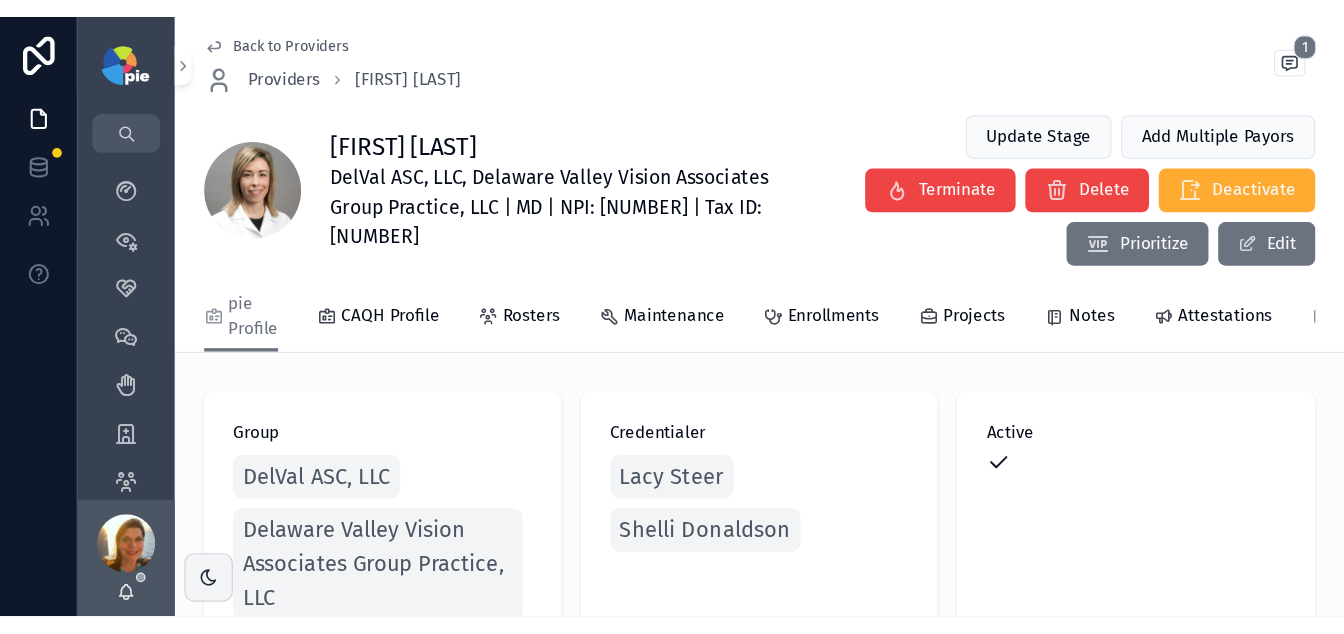 scroll, scrollTop: 0, scrollLeft: 0, axis: both 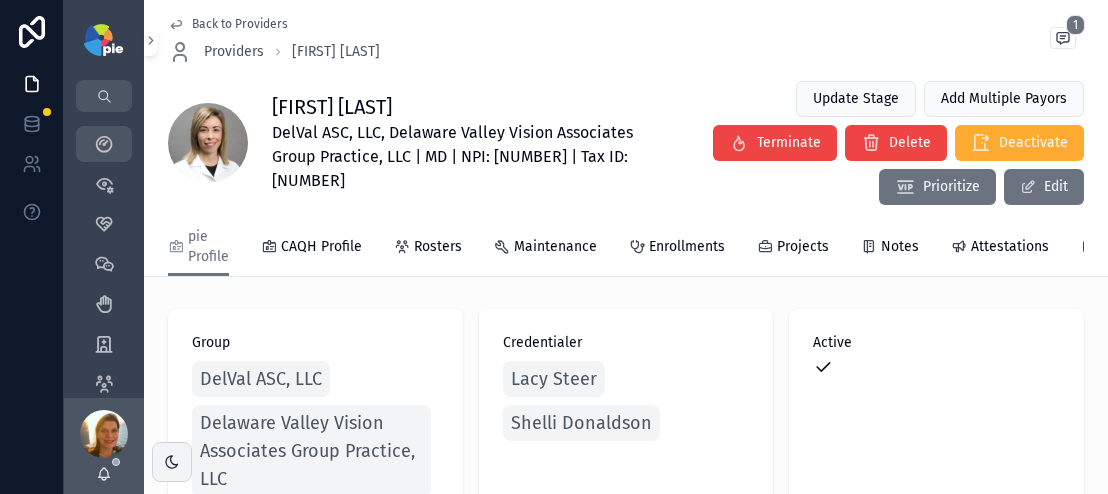 click at bounding box center (104, 144) 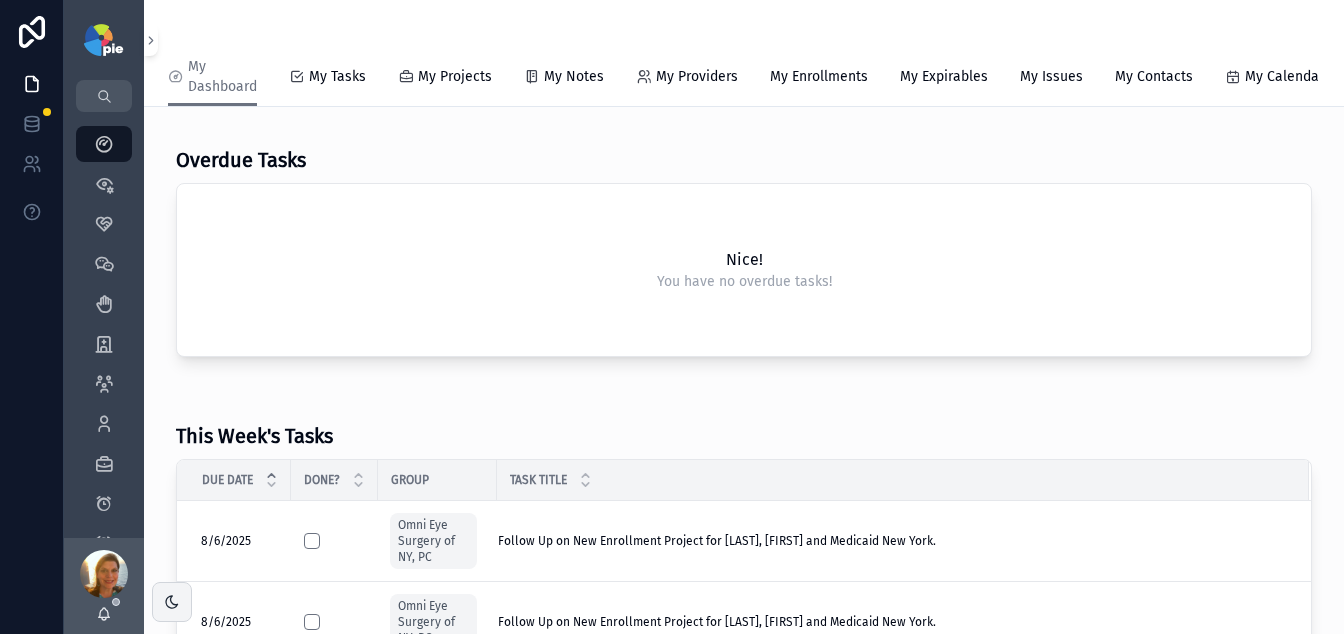 scroll, scrollTop: 294, scrollLeft: 0, axis: vertical 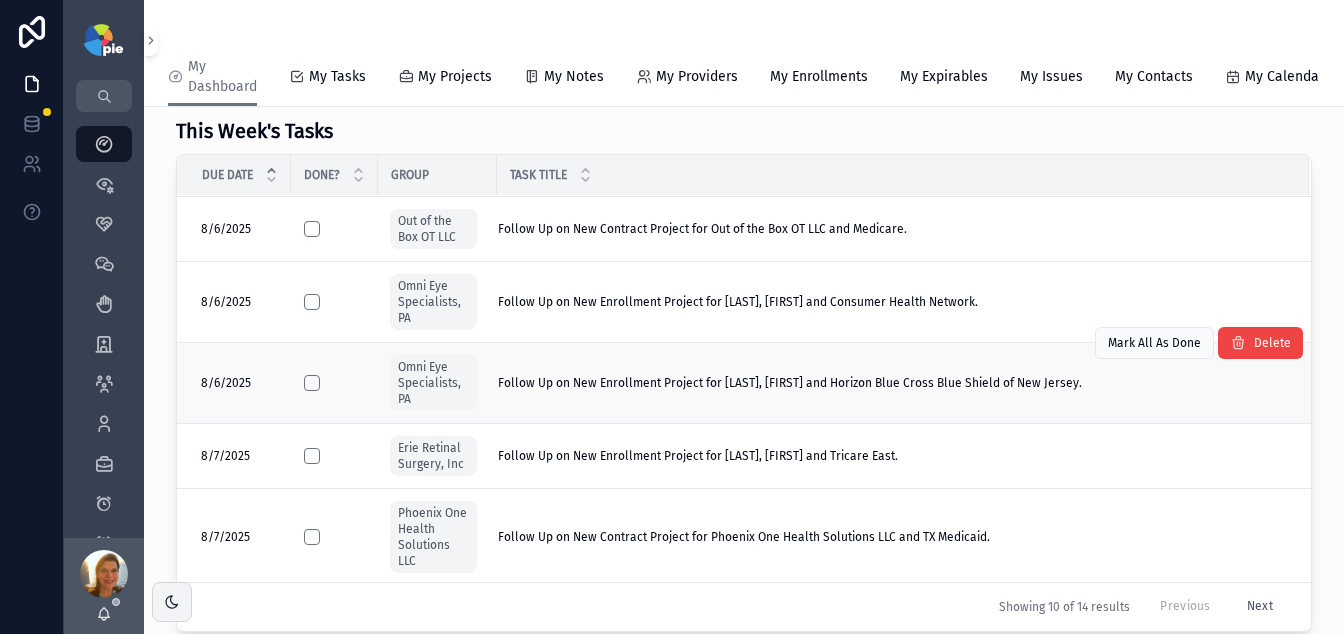 click on "Follow Up on New Enrollment Project for Syed, Sabrina and Horizon Blue Cross Blue Shield of New Jersey." at bounding box center [790, 383] 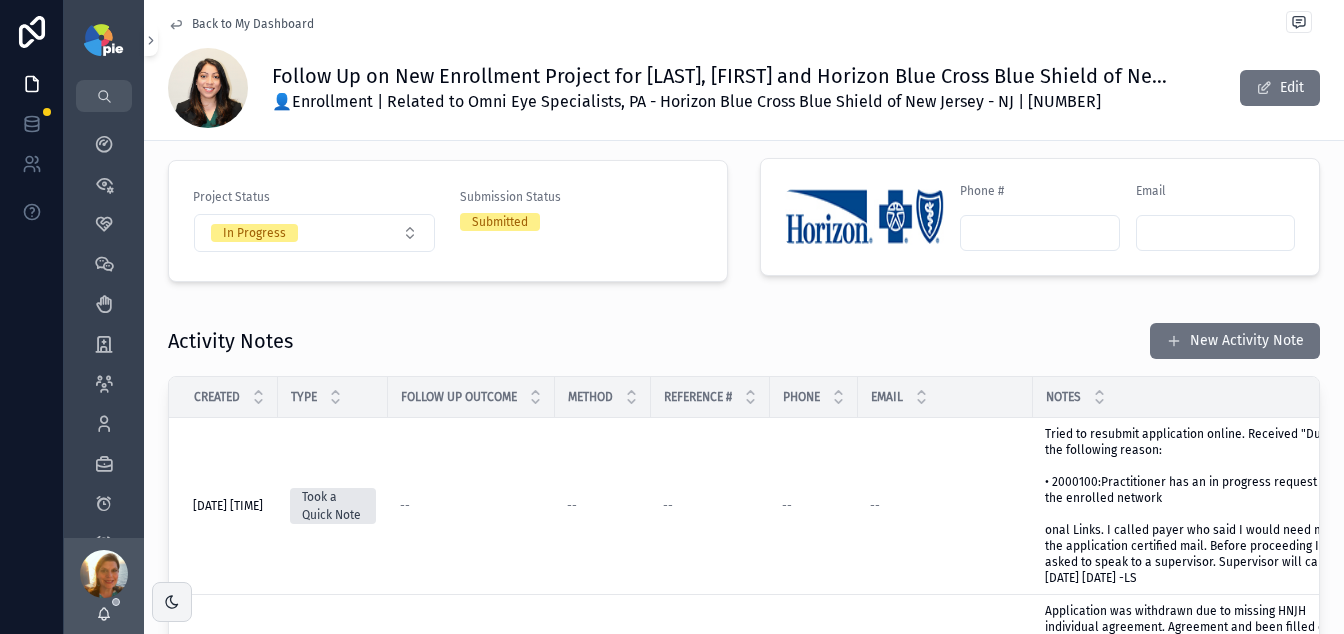 scroll, scrollTop: 435, scrollLeft: 0, axis: vertical 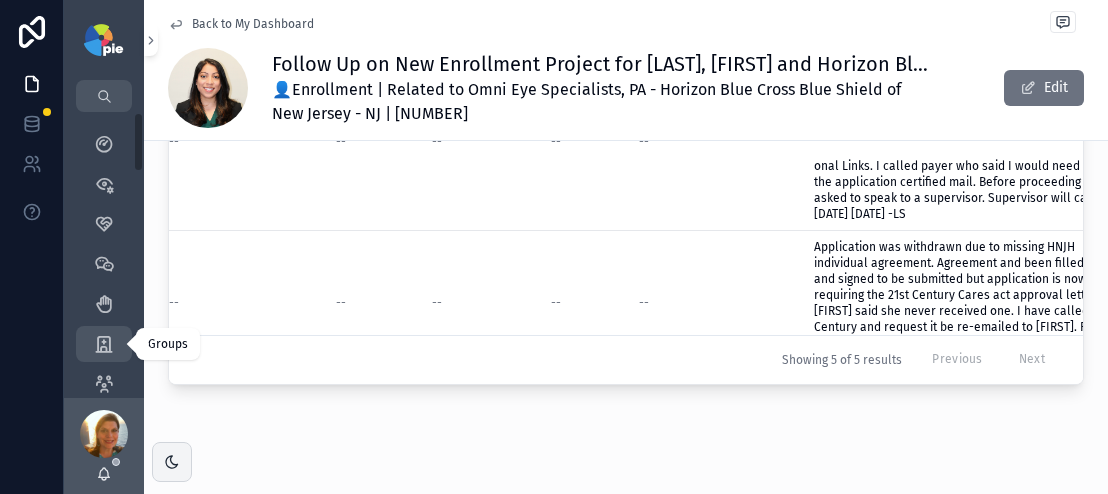 click on "Groups 52" at bounding box center (104, 344) 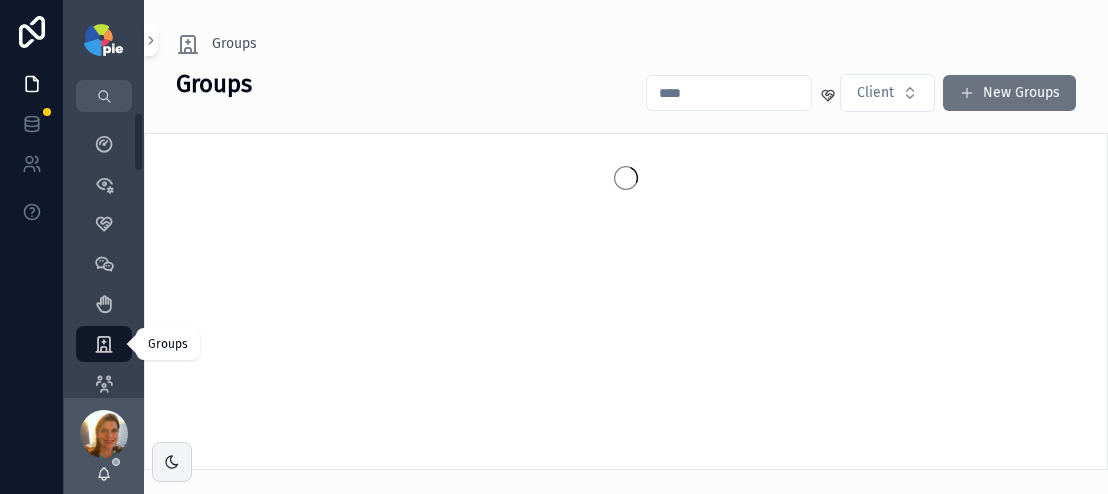 scroll, scrollTop: 0, scrollLeft: 0, axis: both 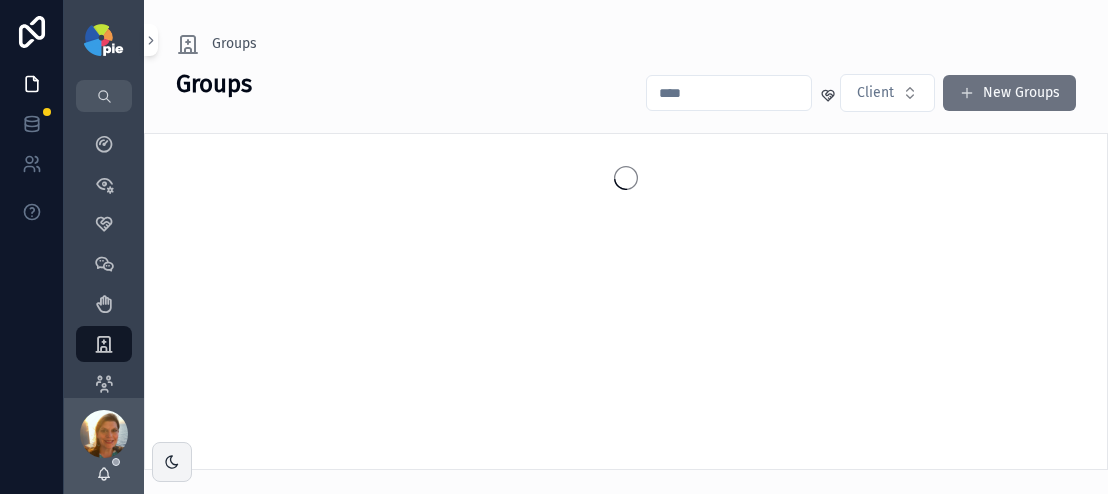 click at bounding box center (729, 93) 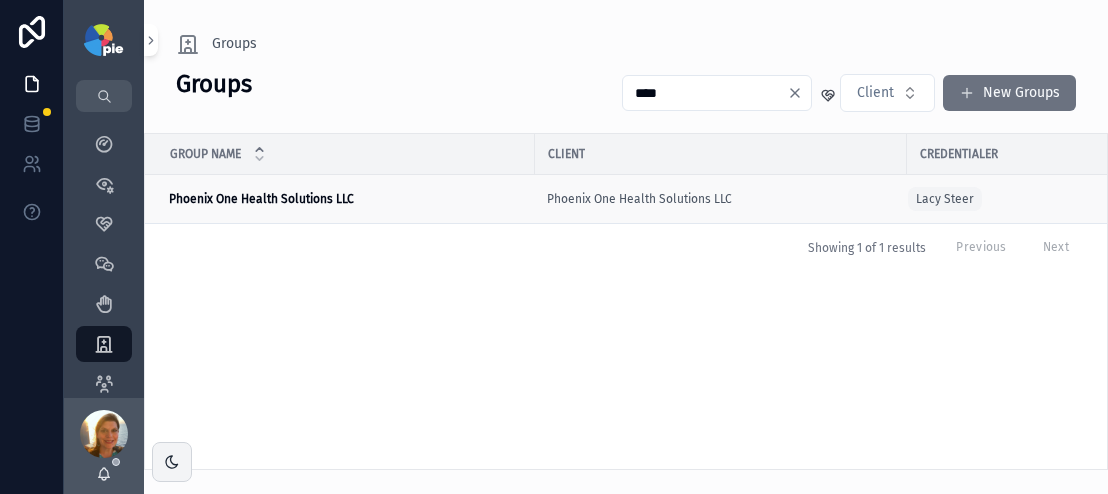 type on "****" 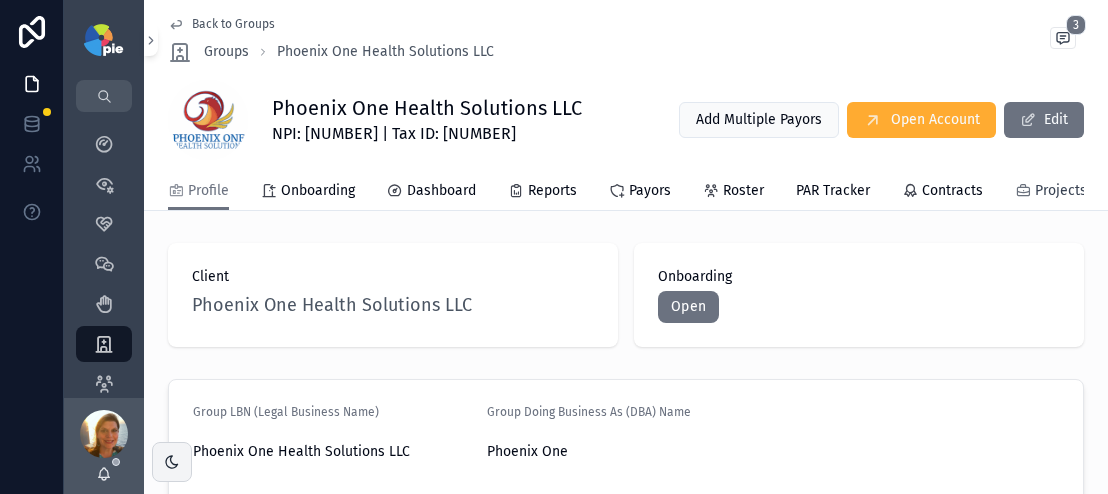 click on "Projects" at bounding box center (1061, 191) 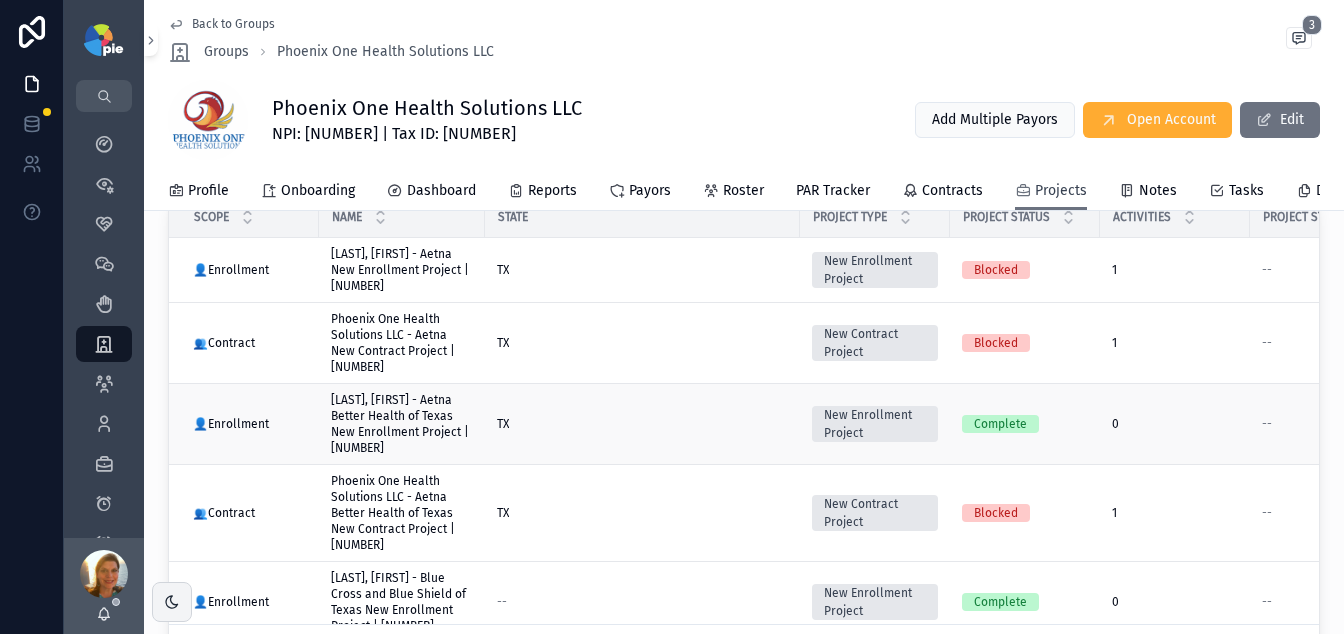 scroll, scrollTop: 221, scrollLeft: 0, axis: vertical 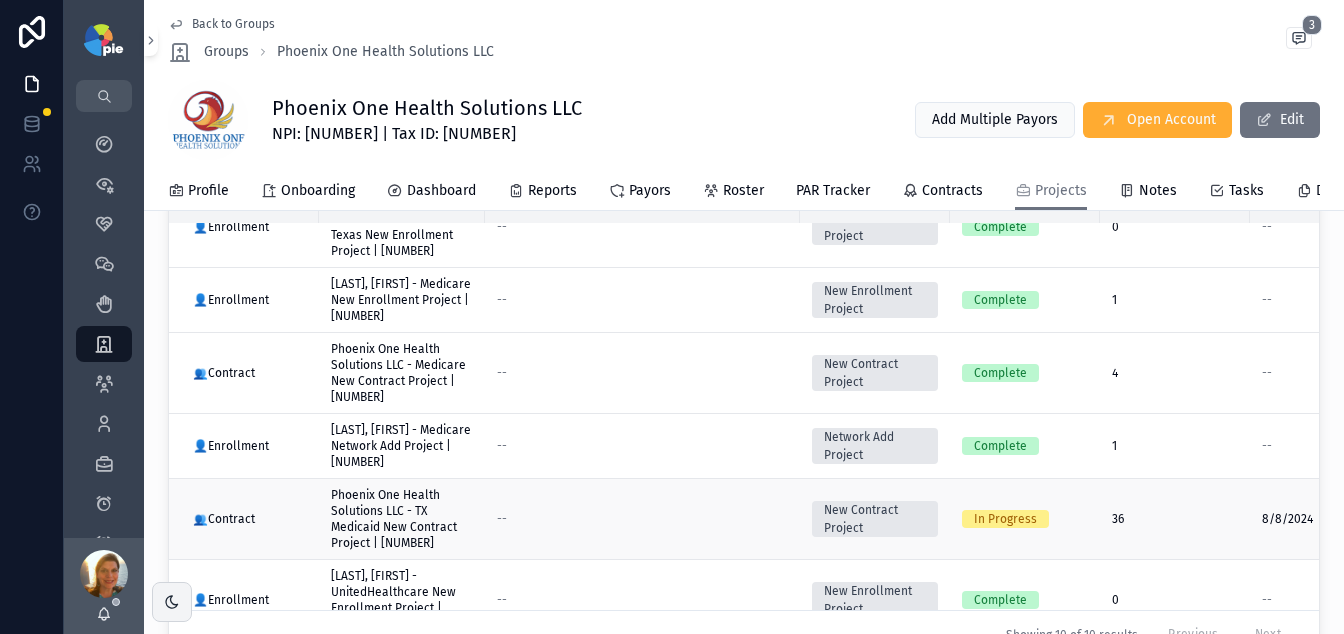 click on "--" at bounding box center [642, 519] 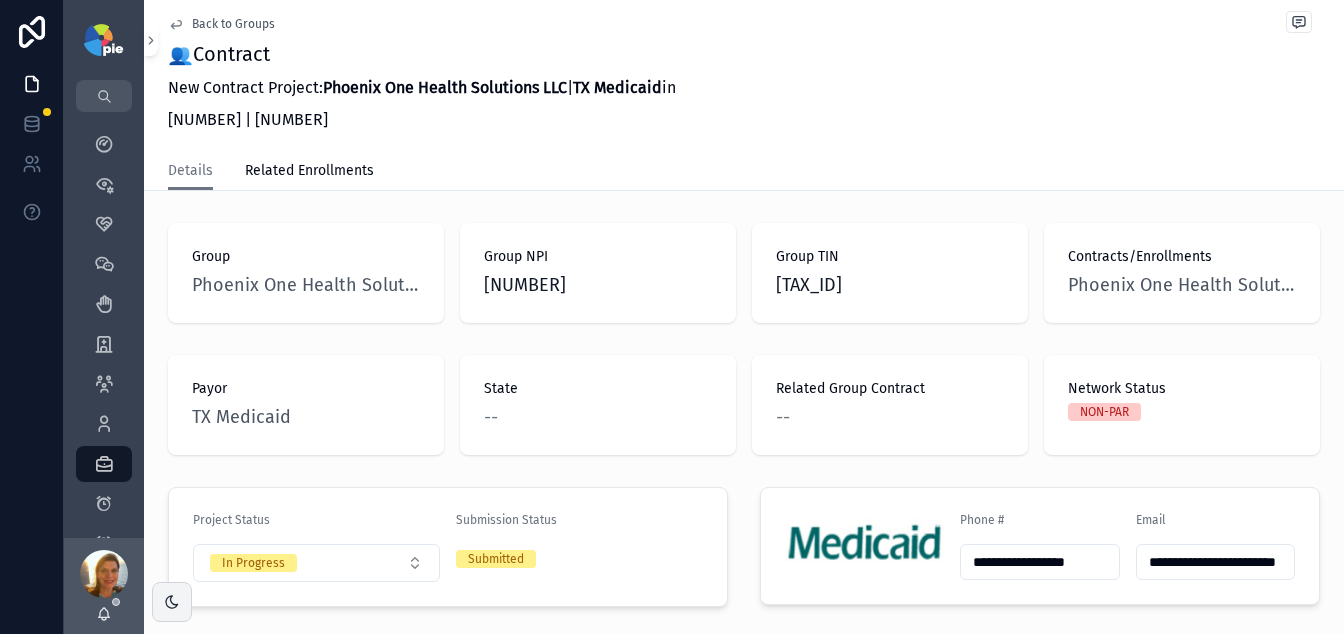 scroll, scrollTop: 425, scrollLeft: 0, axis: vertical 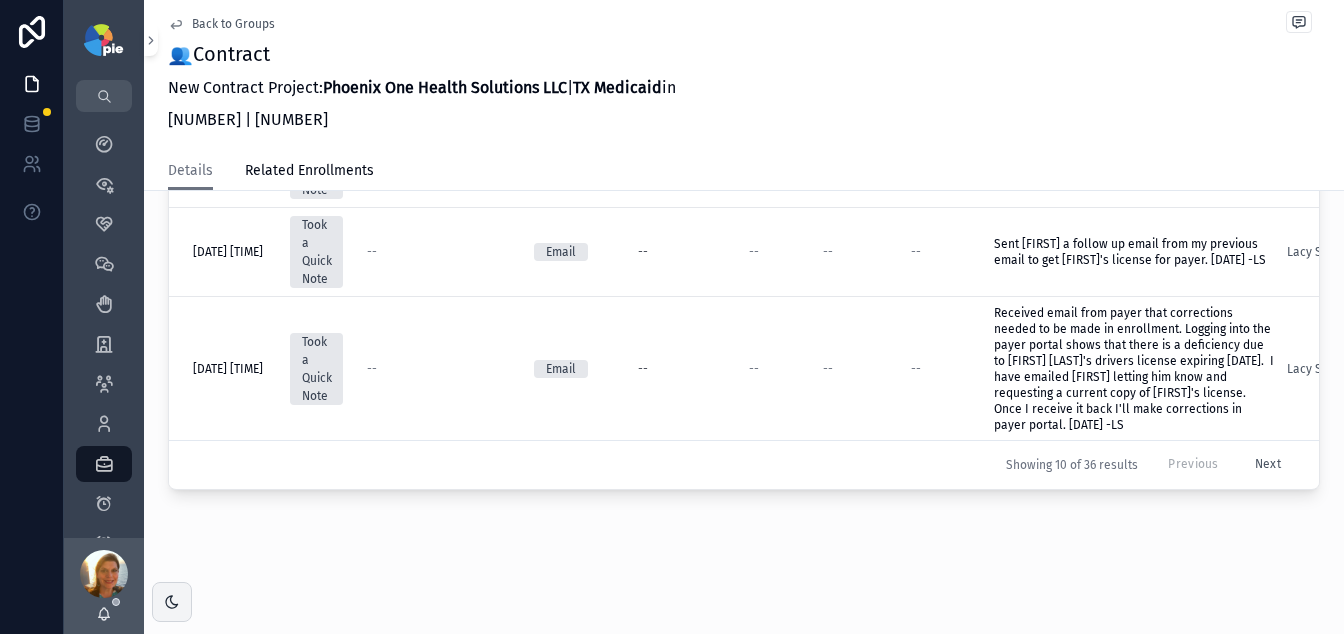 click on "Next" at bounding box center (1268, 465) 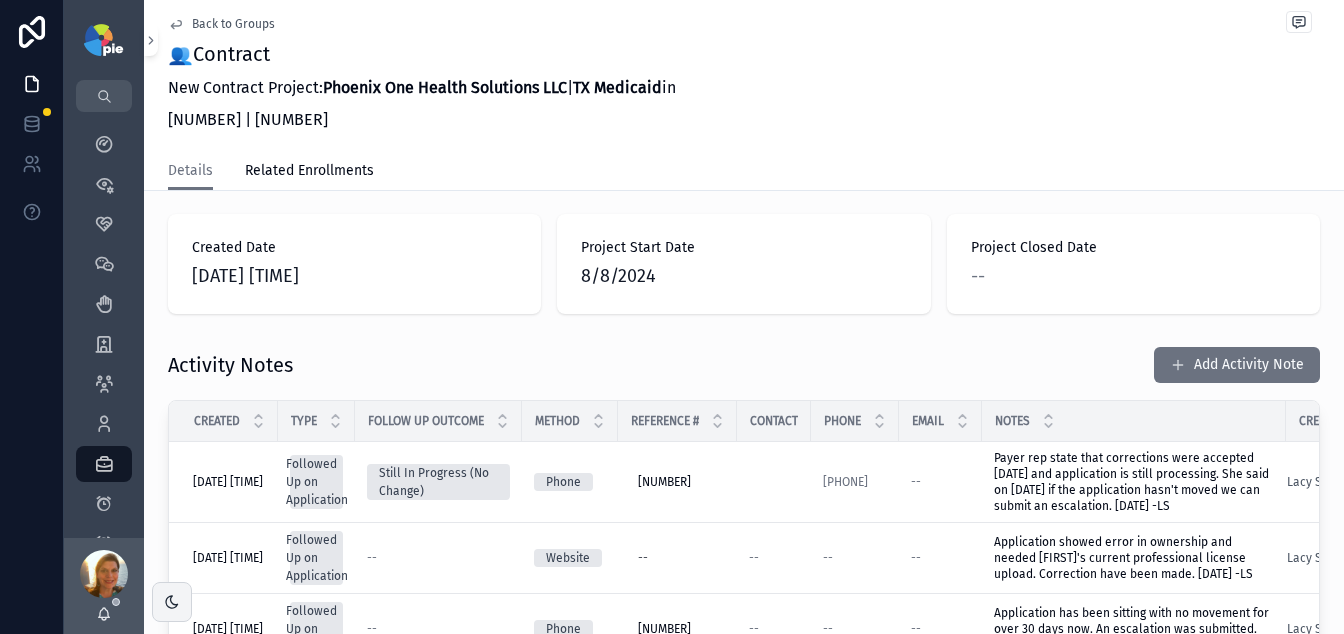 scroll, scrollTop: 813, scrollLeft: 0, axis: vertical 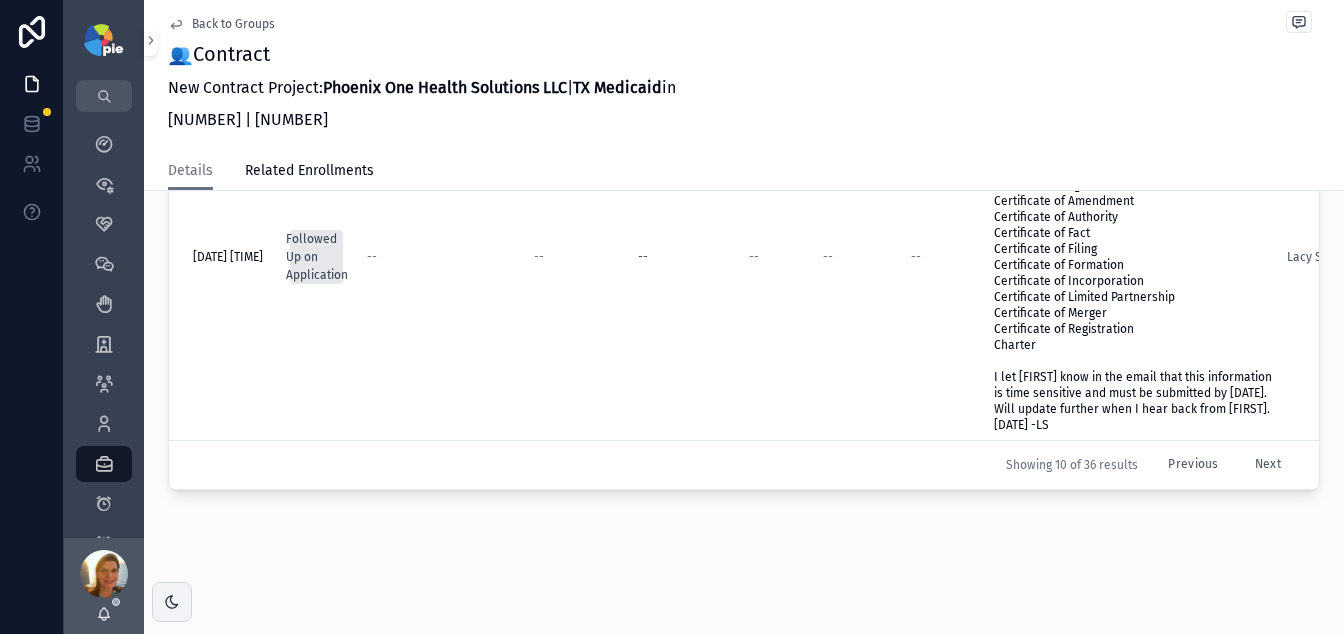 click on "Next" at bounding box center (1268, 465) 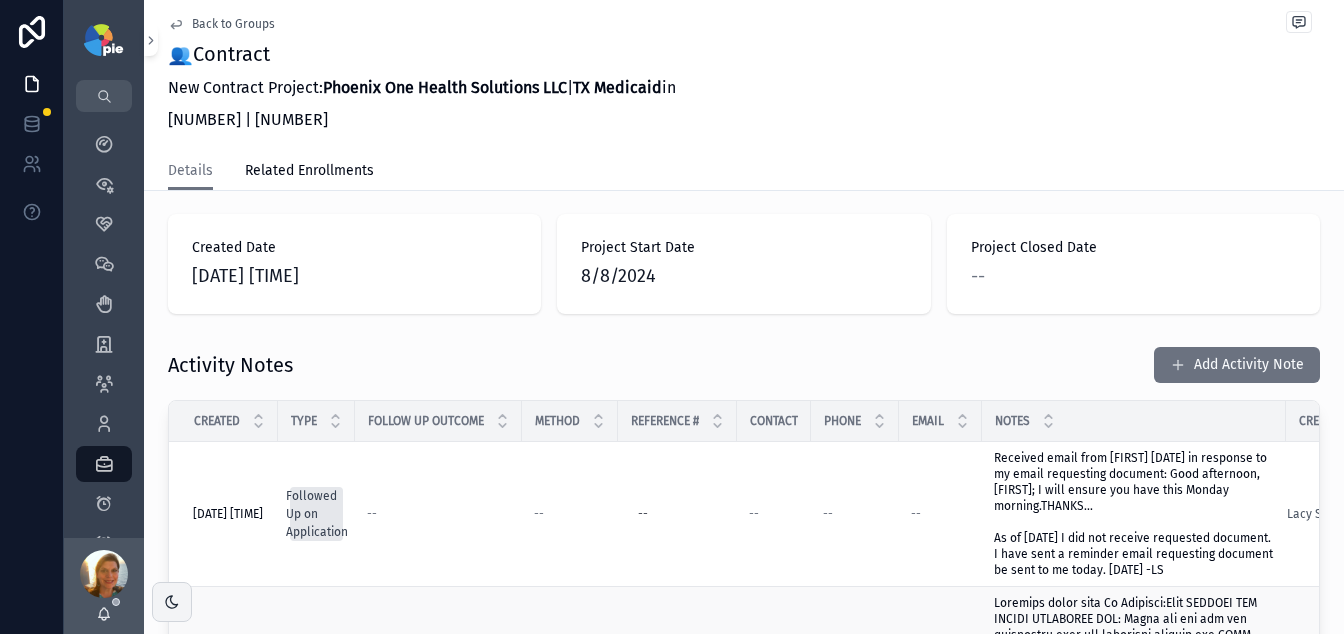 scroll, scrollTop: 813, scrollLeft: 0, axis: vertical 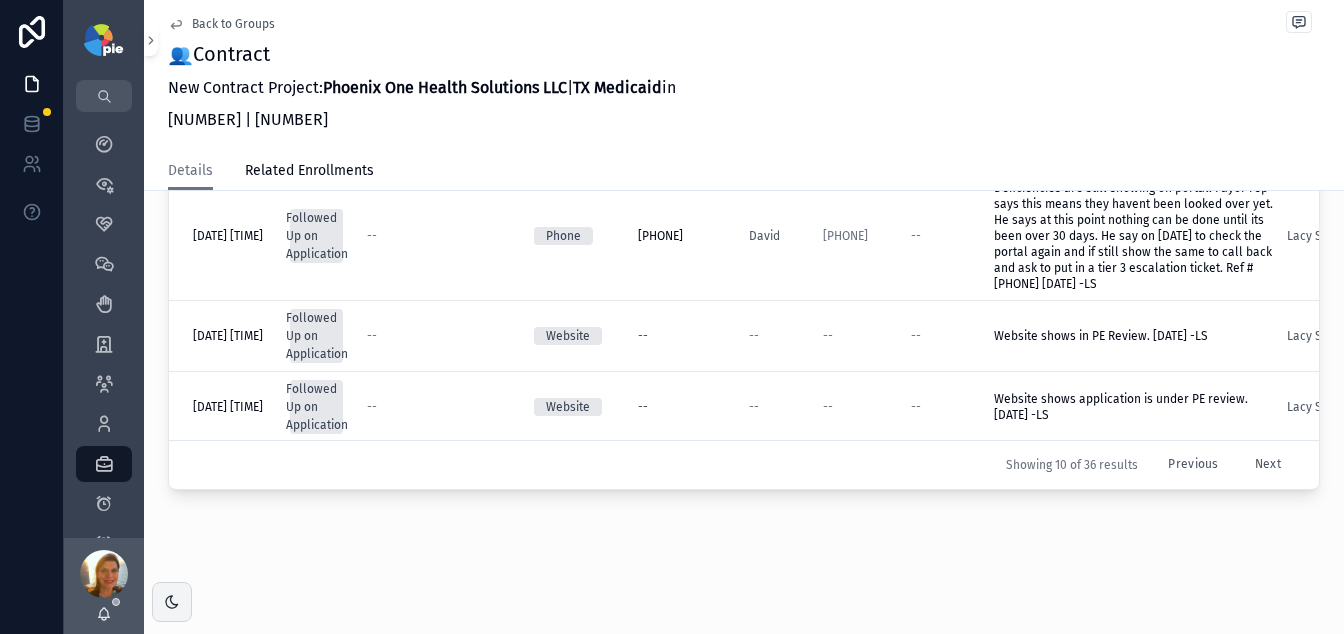 click on "Next" at bounding box center (1268, 465) 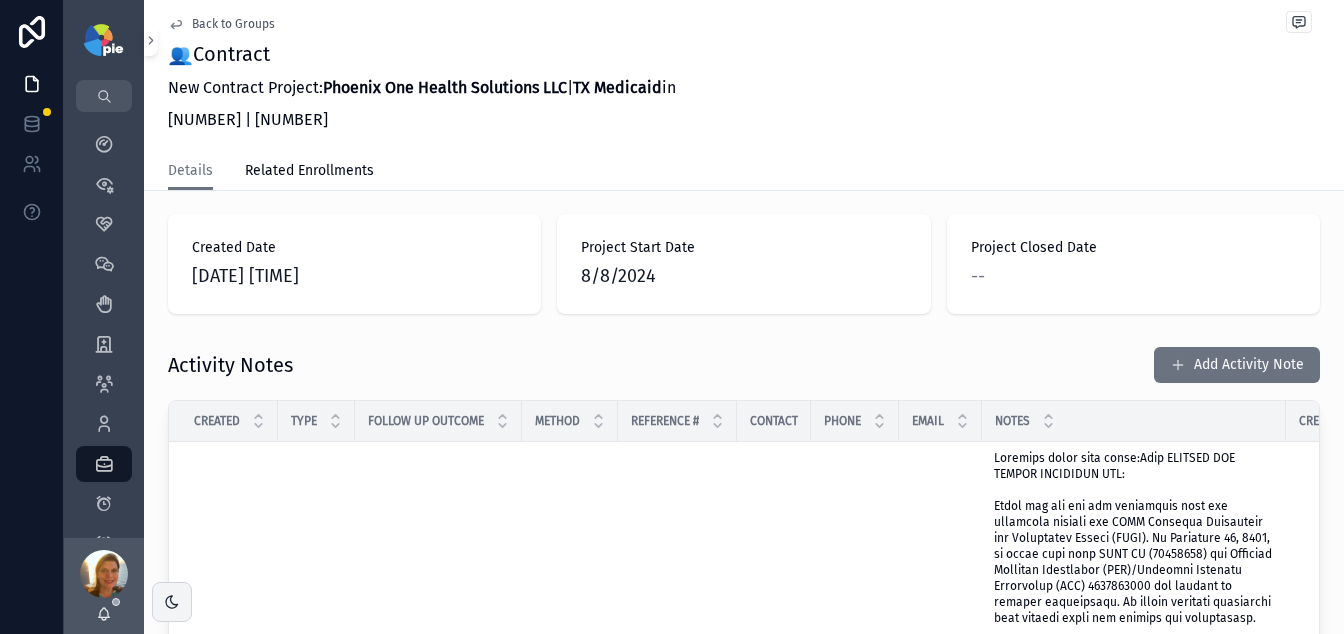 scroll, scrollTop: 813, scrollLeft: 0, axis: vertical 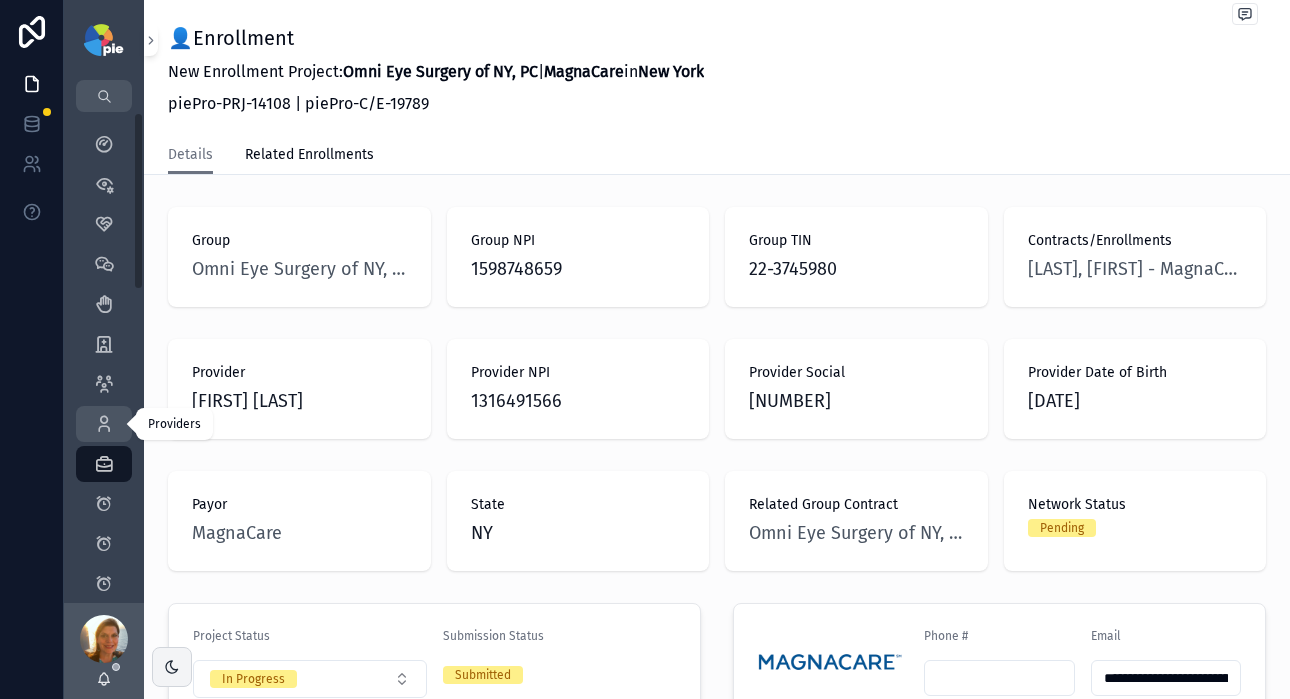 click at bounding box center [104, 424] 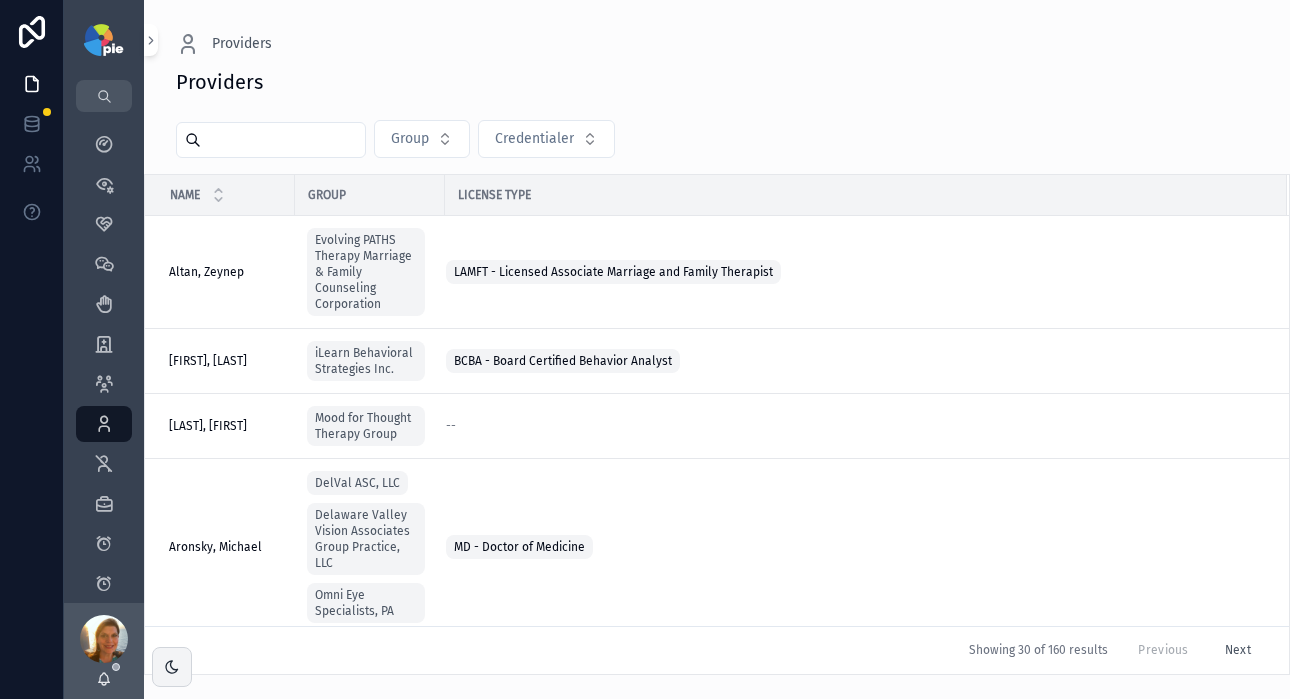 click at bounding box center (283, 140) 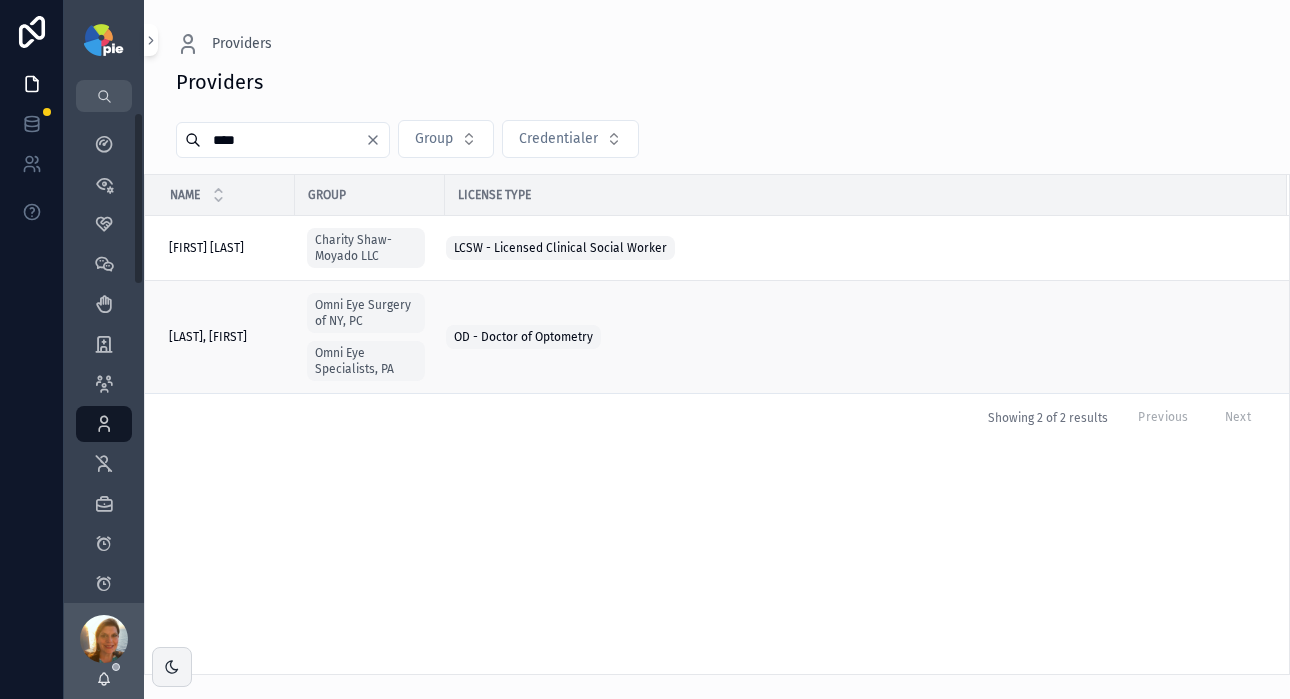 type on "****" 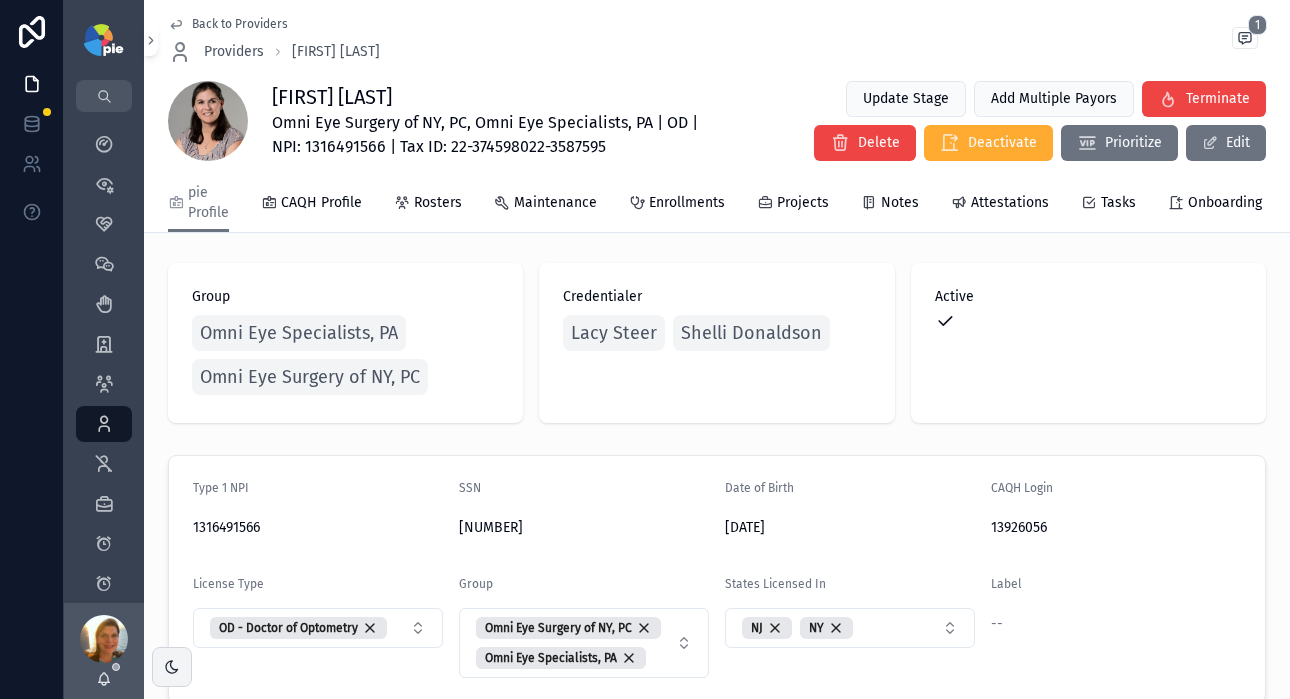 scroll, scrollTop: 4, scrollLeft: 0, axis: vertical 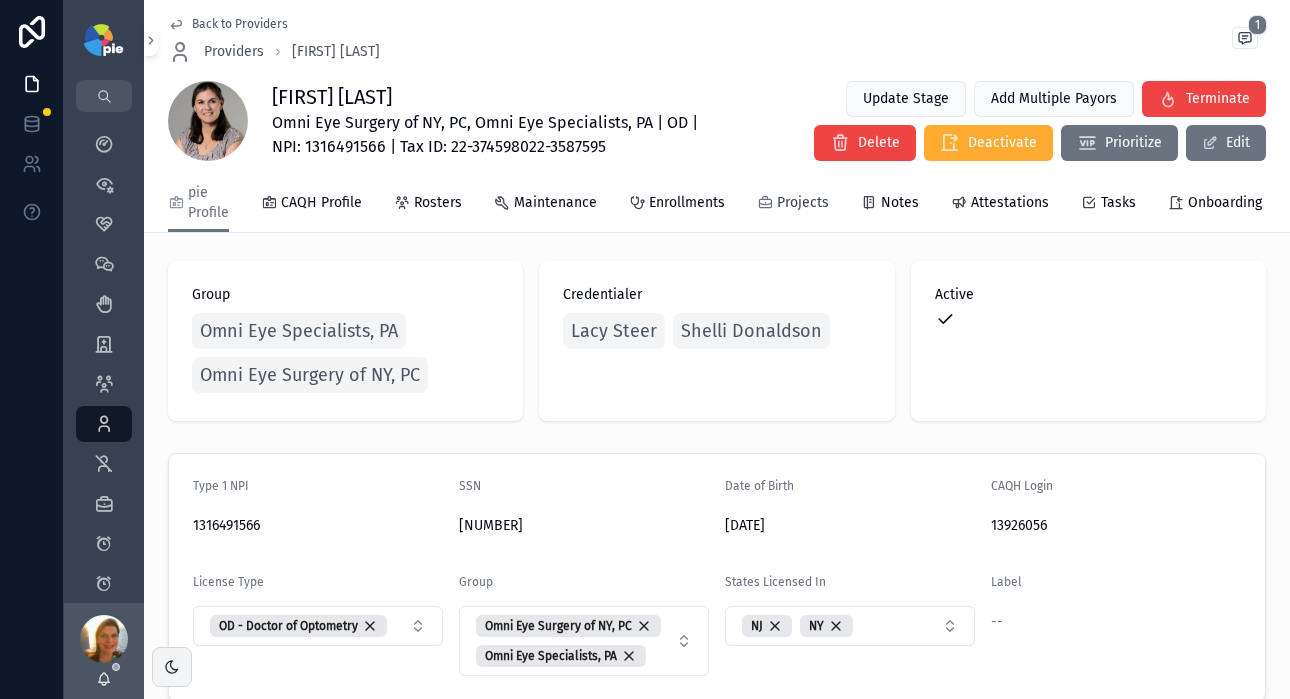 click on "Projects" at bounding box center [803, 203] 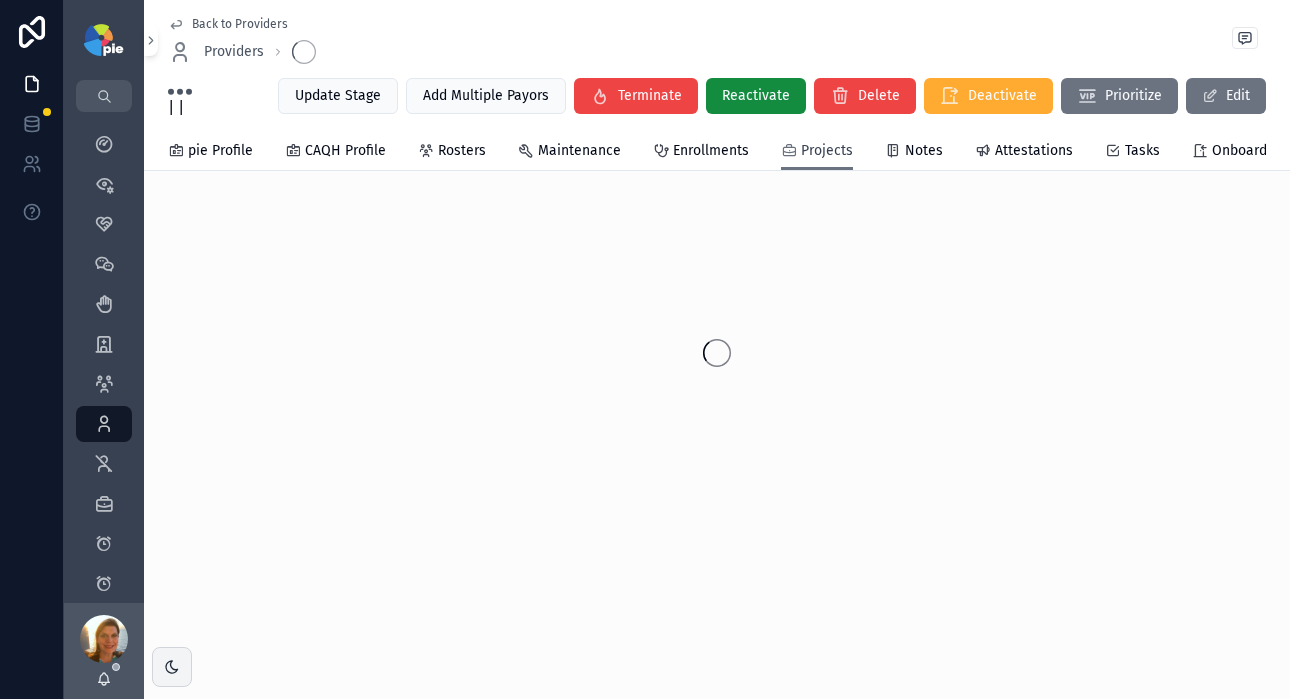 scroll, scrollTop: 0, scrollLeft: 0, axis: both 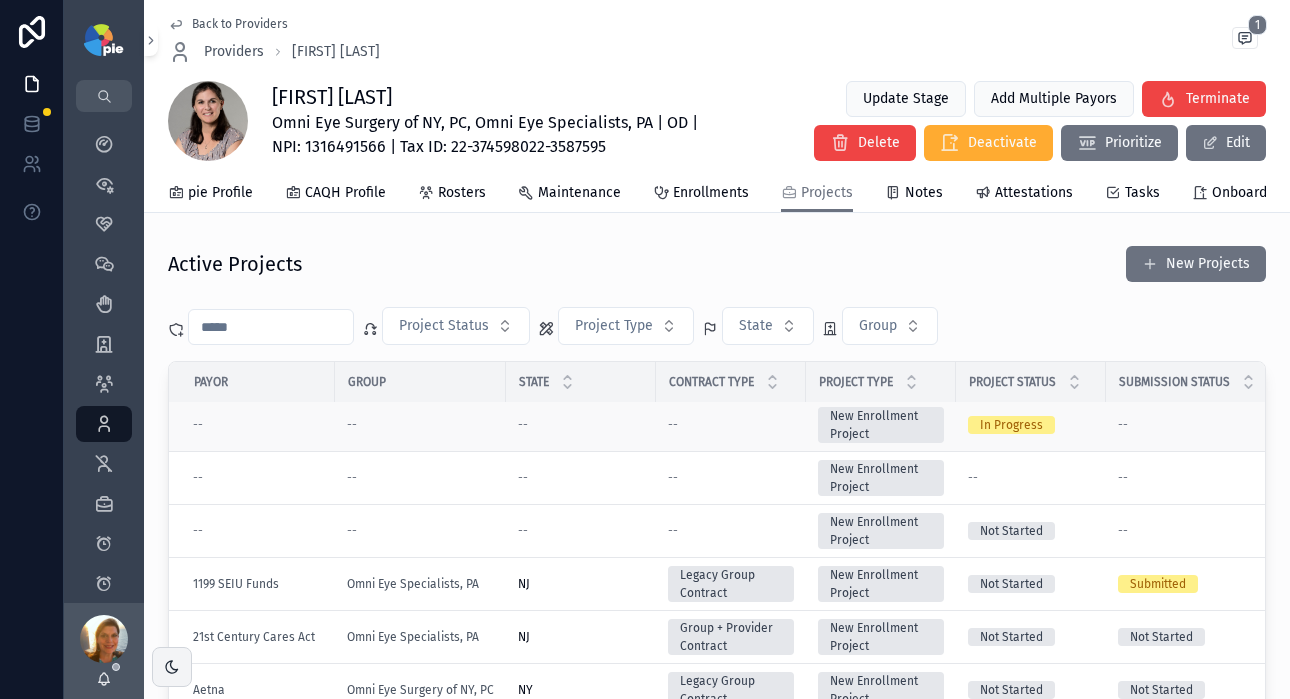 click on "--" at bounding box center [581, 425] 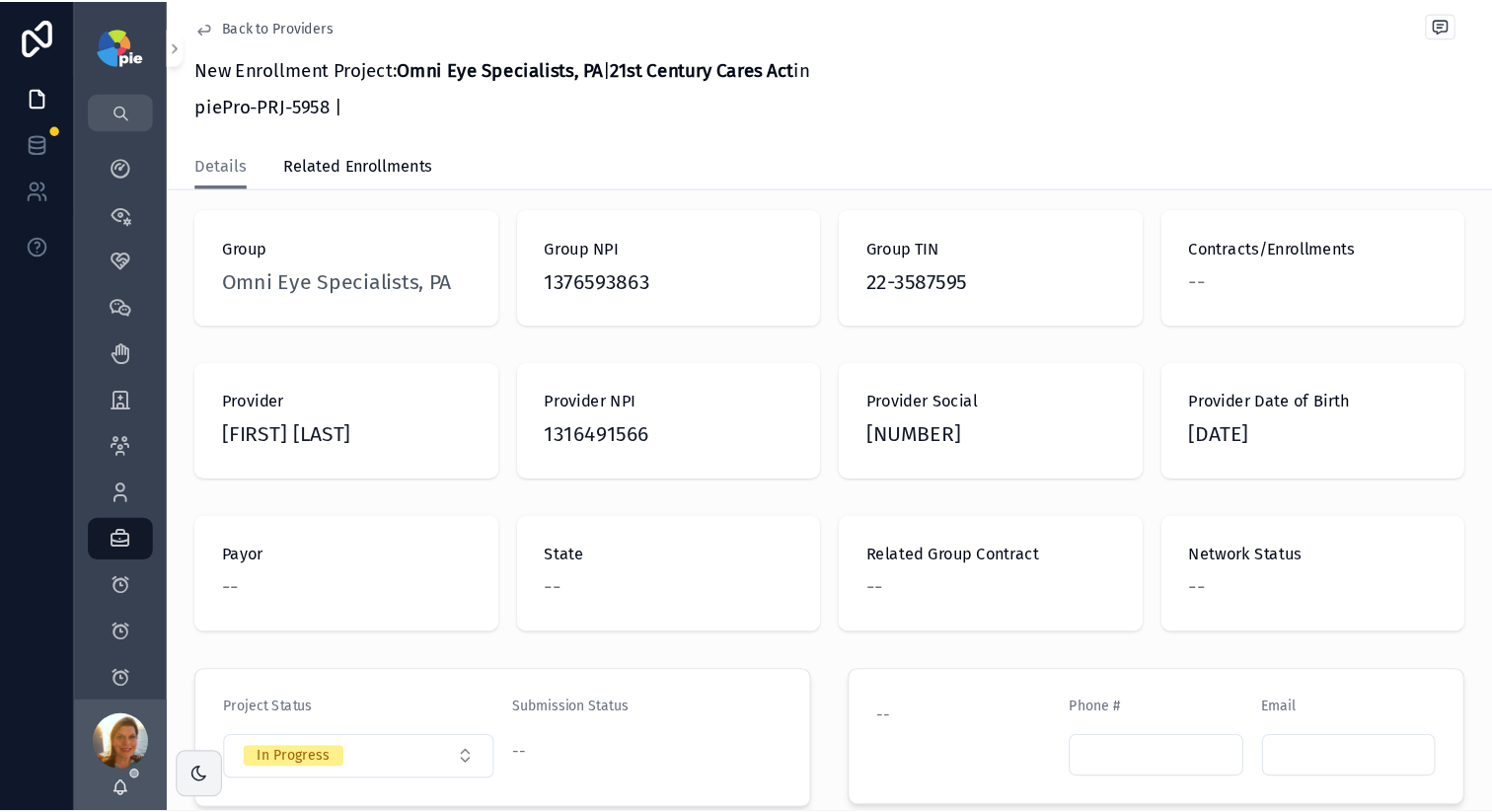 scroll, scrollTop: 0, scrollLeft: 0, axis: both 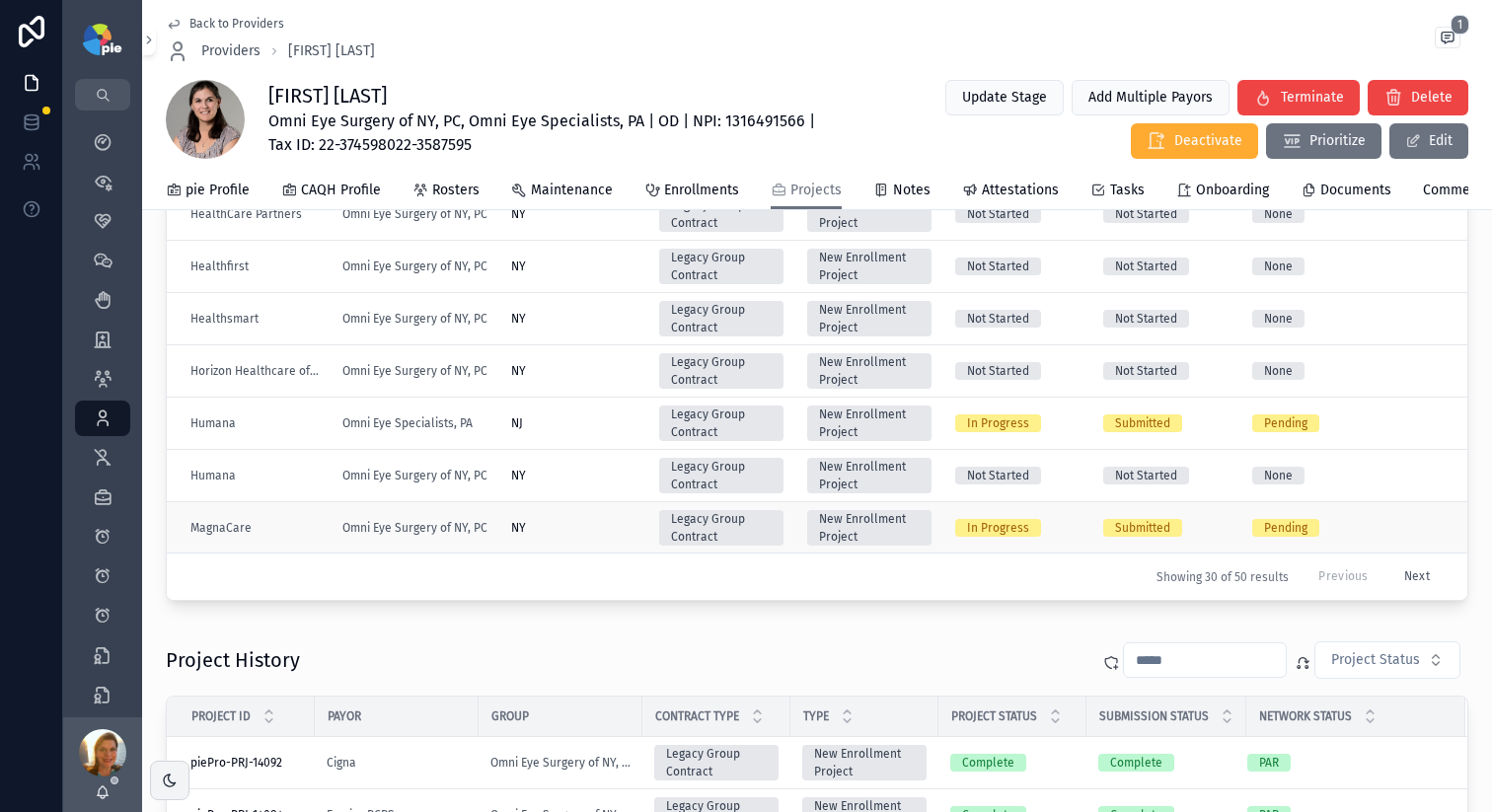 click on "NY NY" at bounding box center (573, 528) 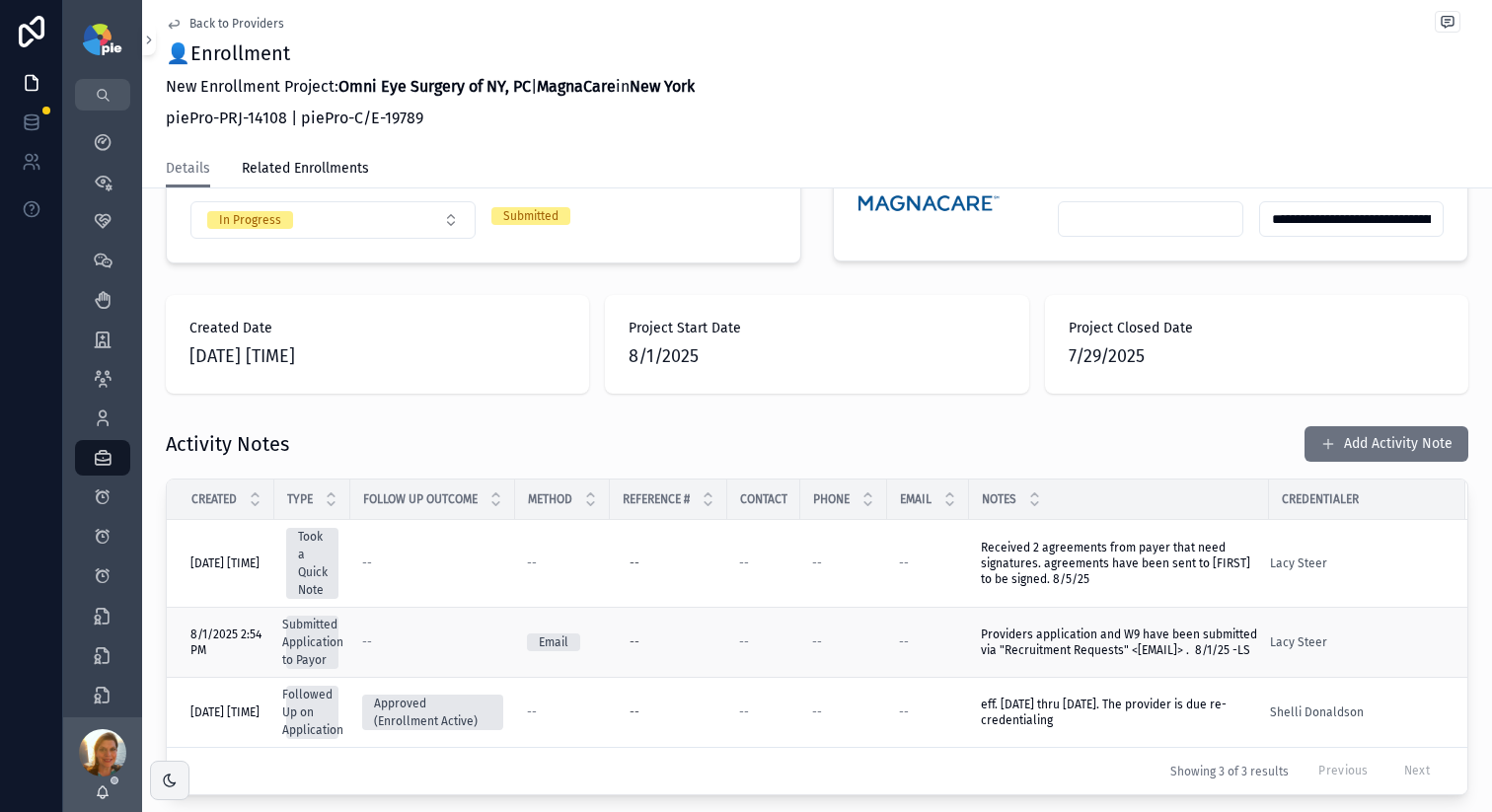 scroll, scrollTop: 517, scrollLeft: 0, axis: vertical 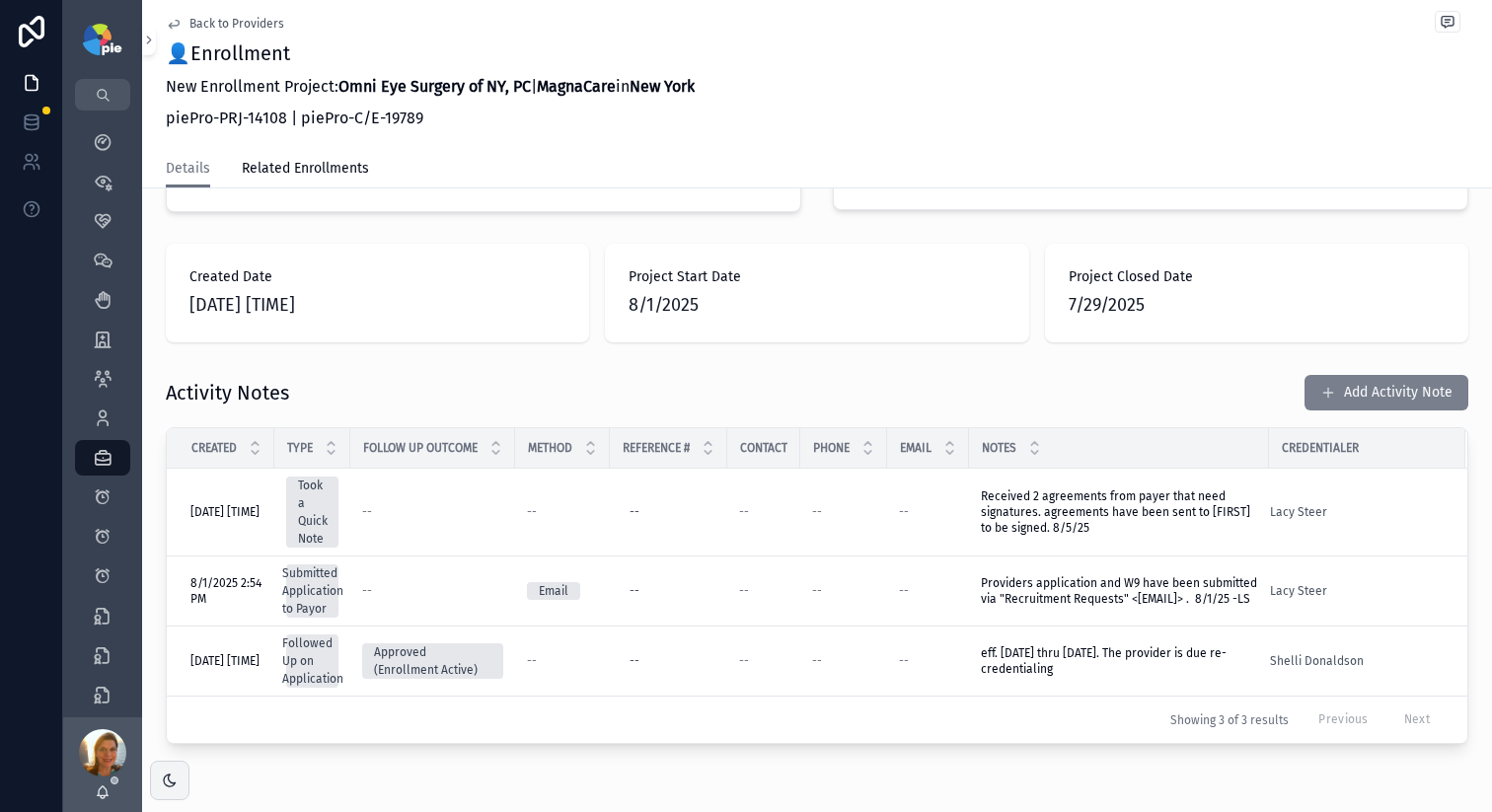 click on "Add Activity Note" at bounding box center (1386, 393) 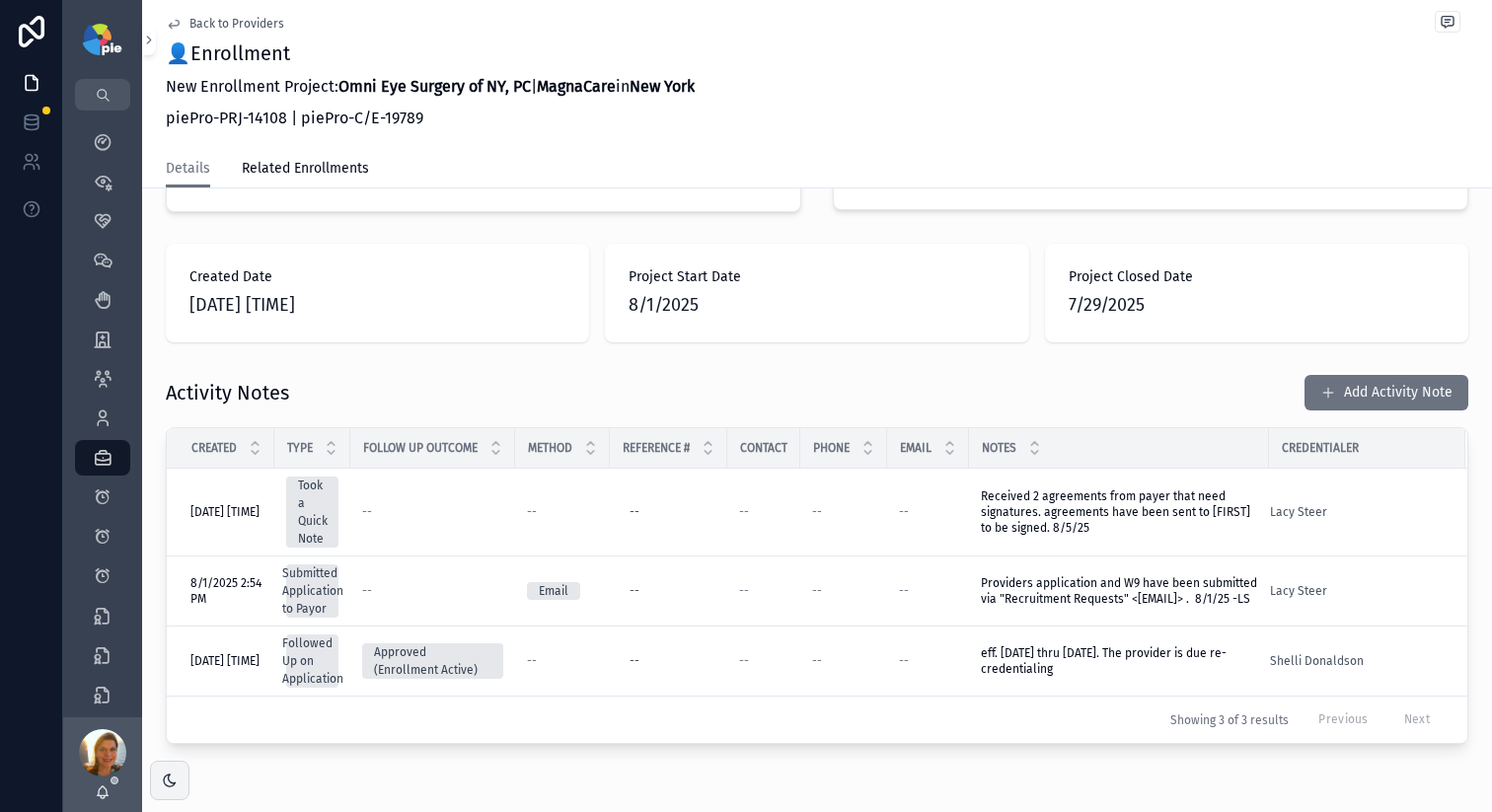 scroll, scrollTop: 0, scrollLeft: 0, axis: both 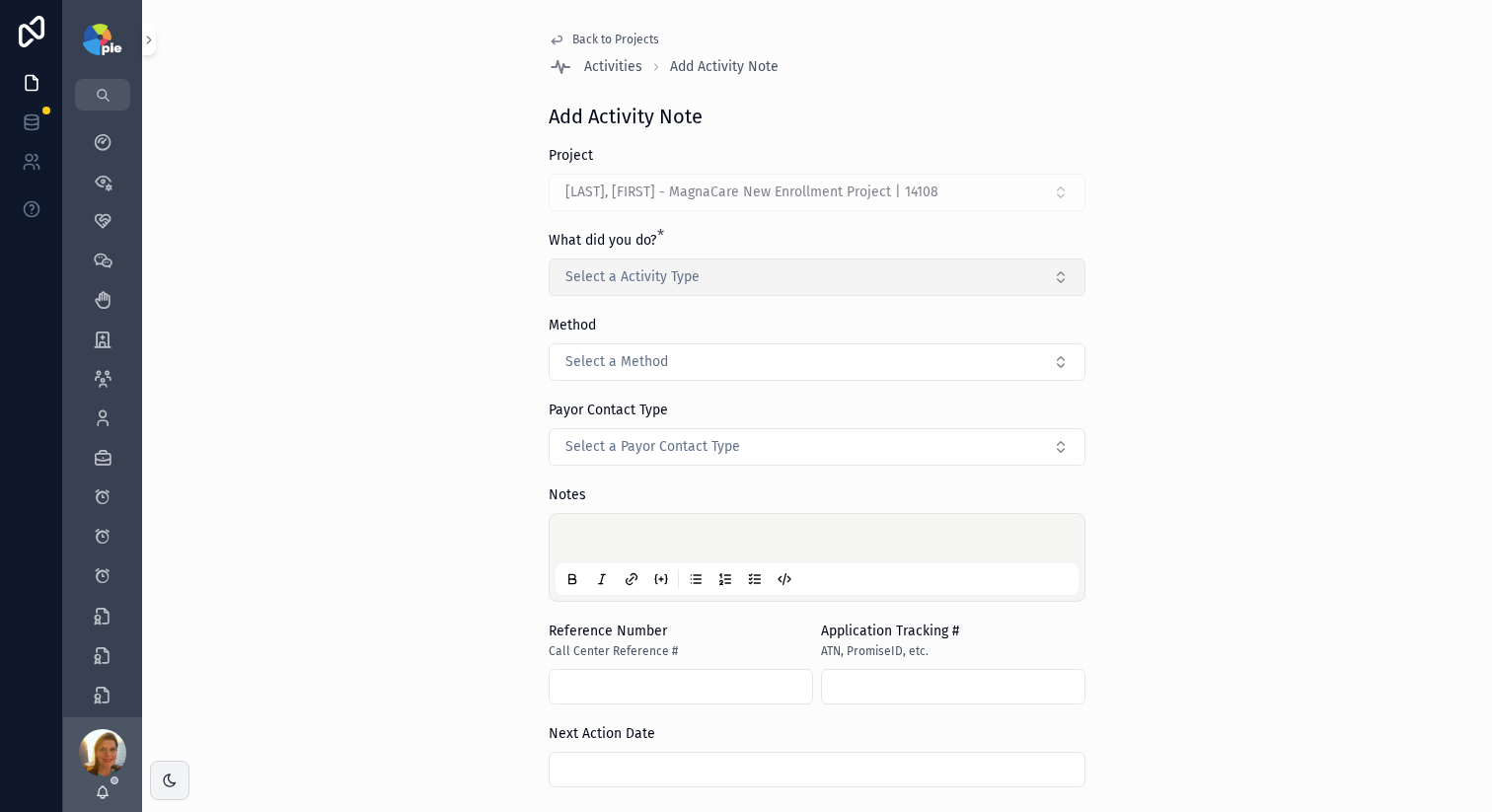 click on "Select a Activity Type" at bounding box center (633, 277) 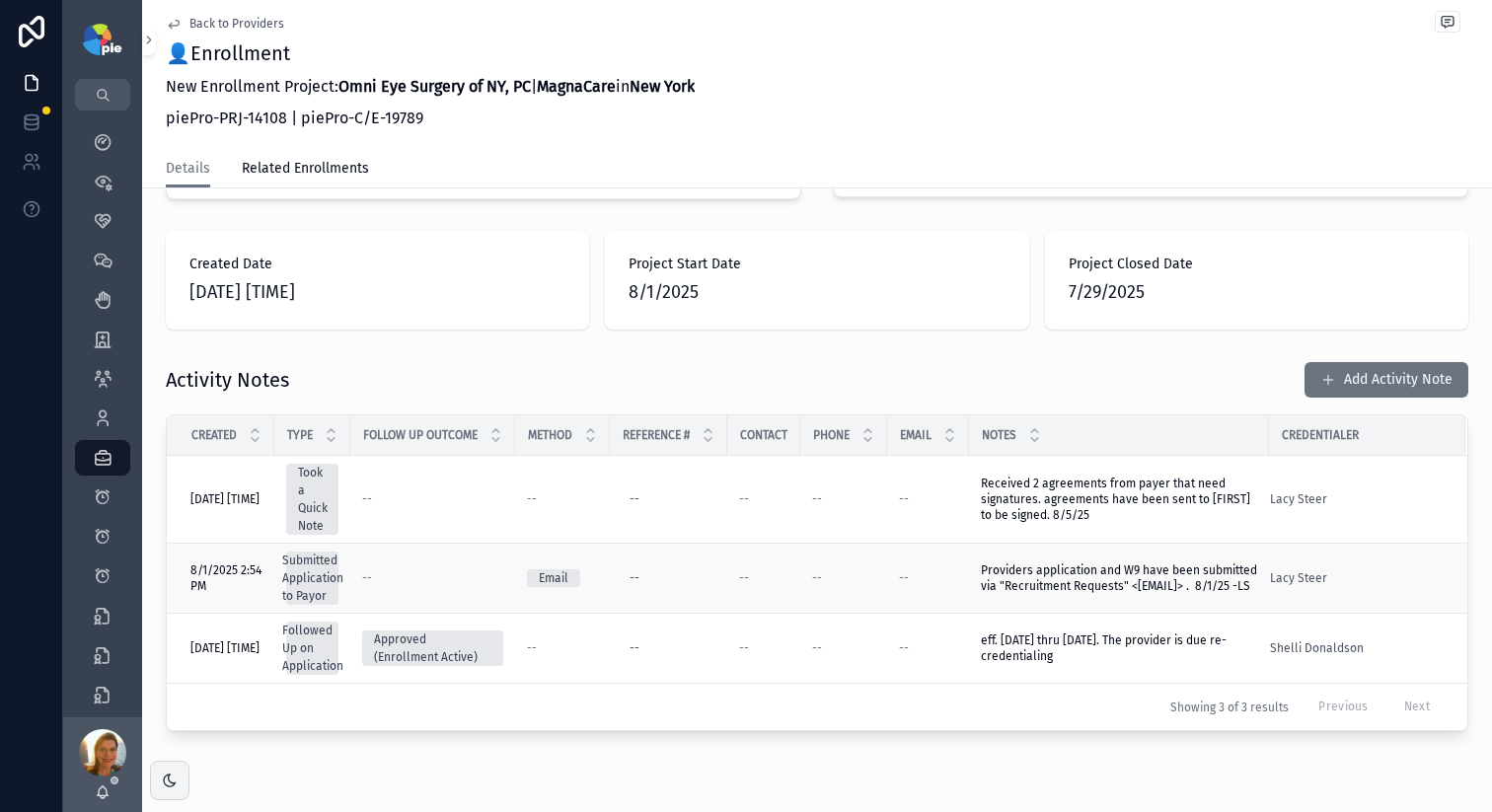 scroll, scrollTop: 554, scrollLeft: 0, axis: vertical 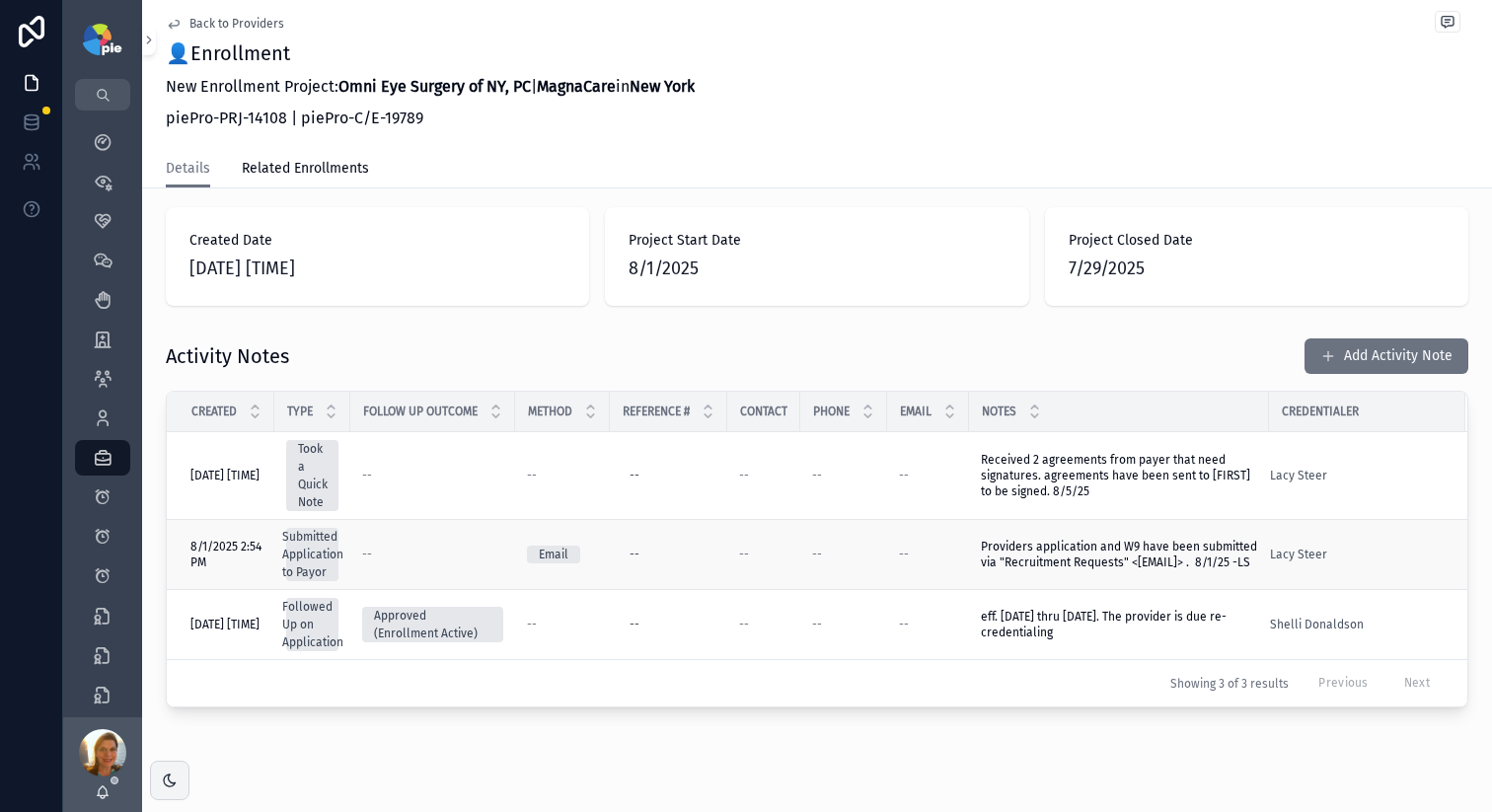 click on "Providers application and W9 have been submitted via "Recruitment Requests" <recruitmentrequests@magnacare.com>.  8/1/25 -LS" at bounding box center (1119, 554) 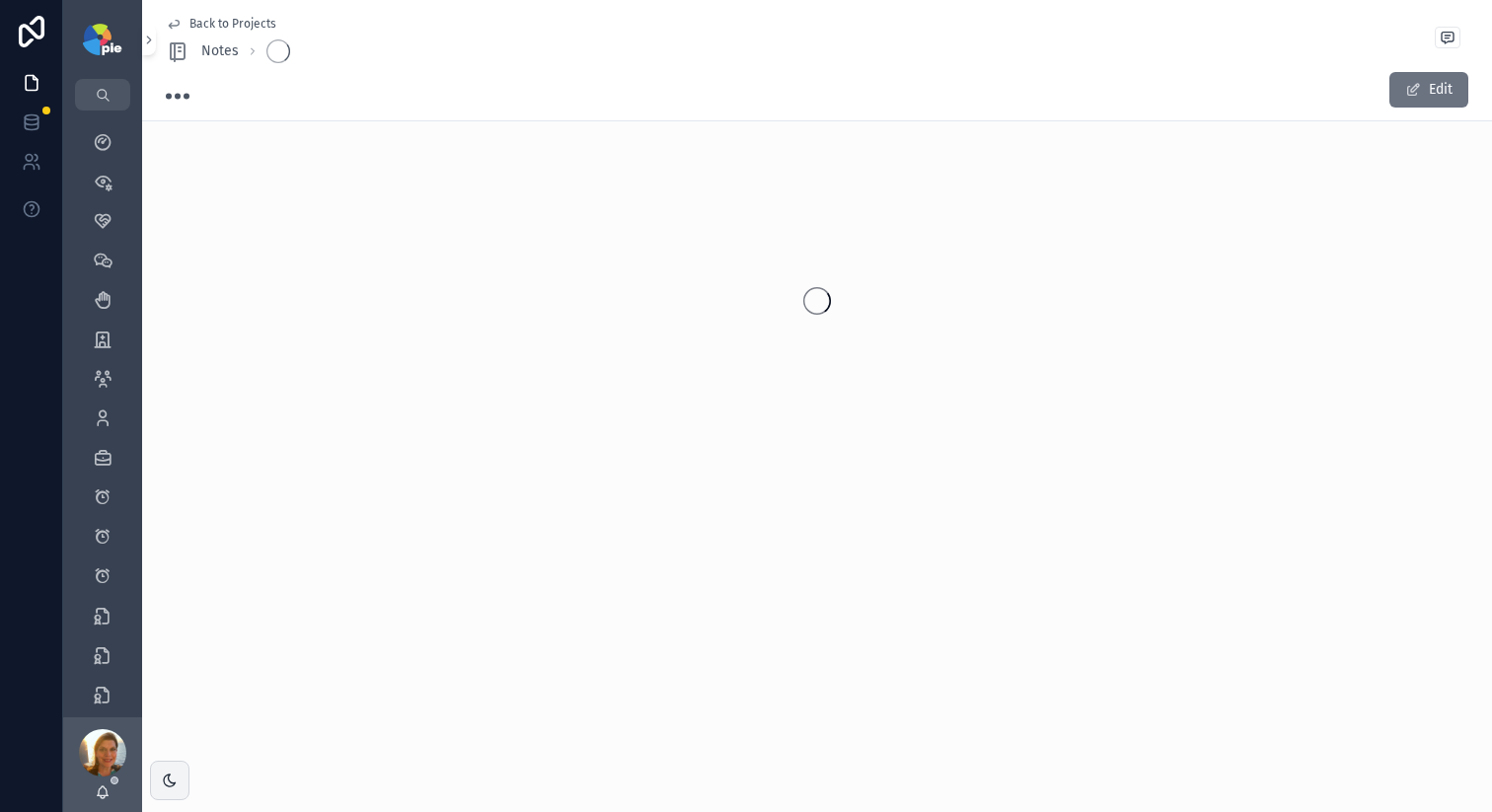 scroll, scrollTop: 0, scrollLeft: 0, axis: both 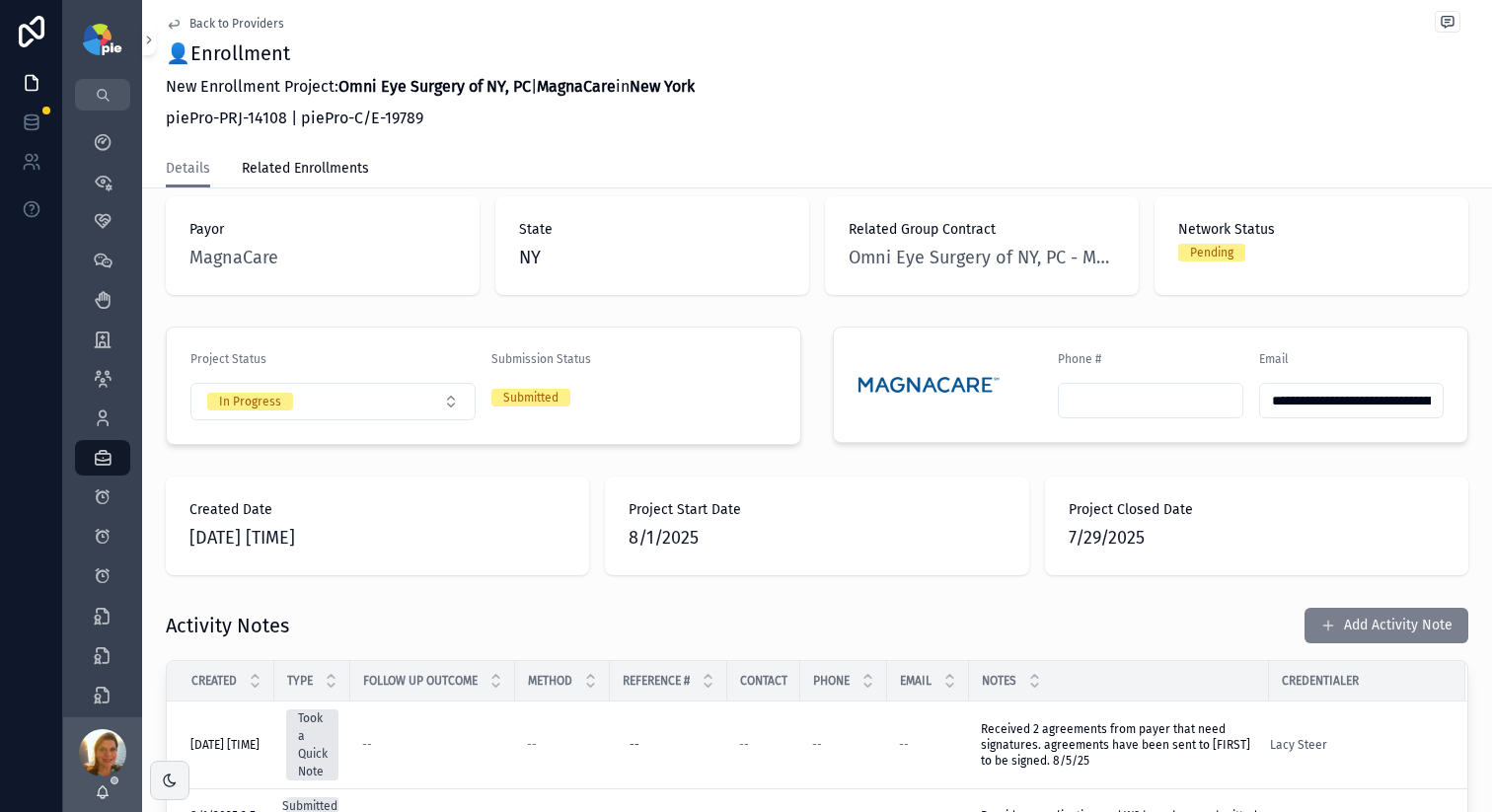 click at bounding box center [1328, 626] 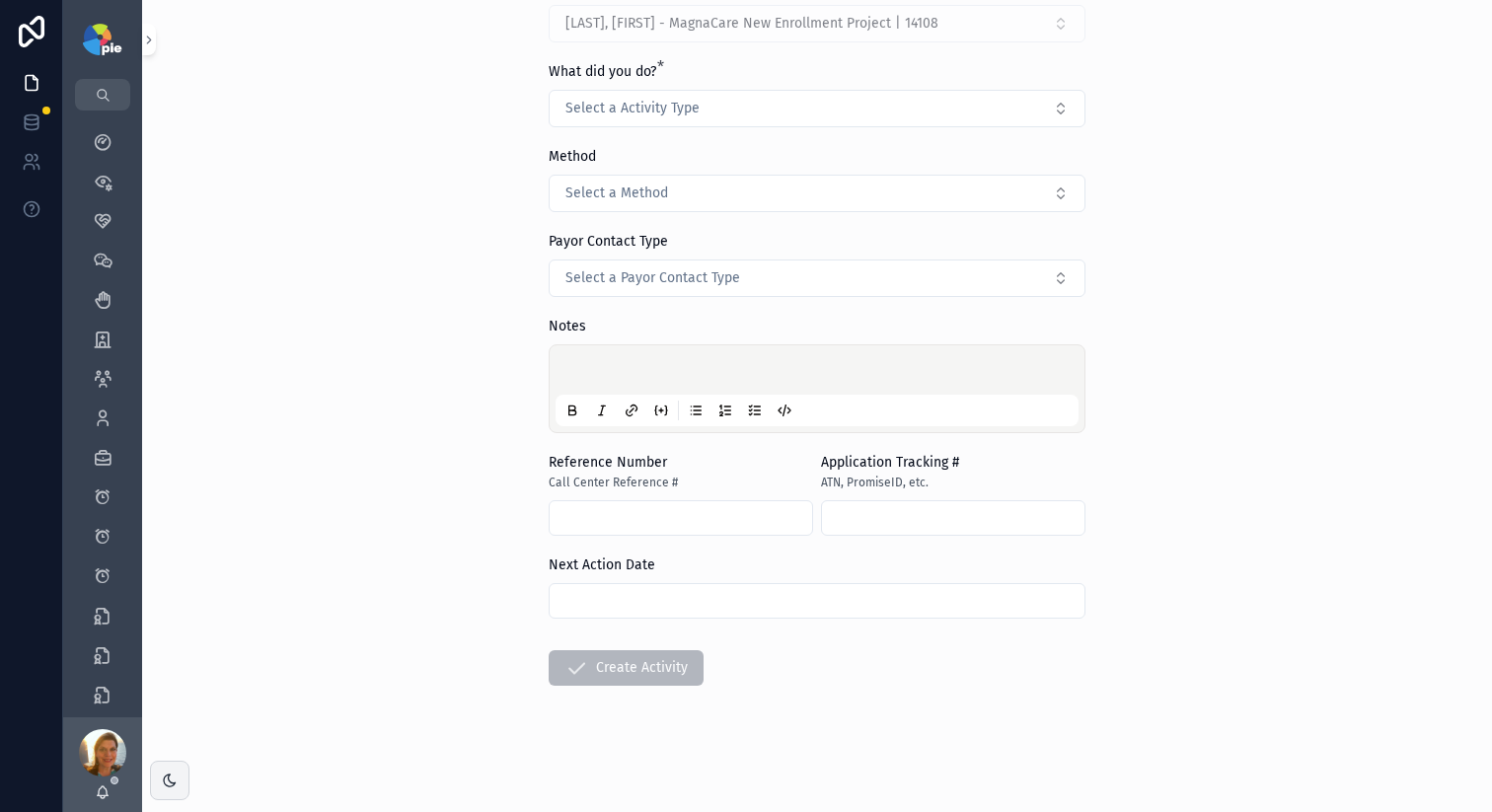 scroll, scrollTop: 0, scrollLeft: 0, axis: both 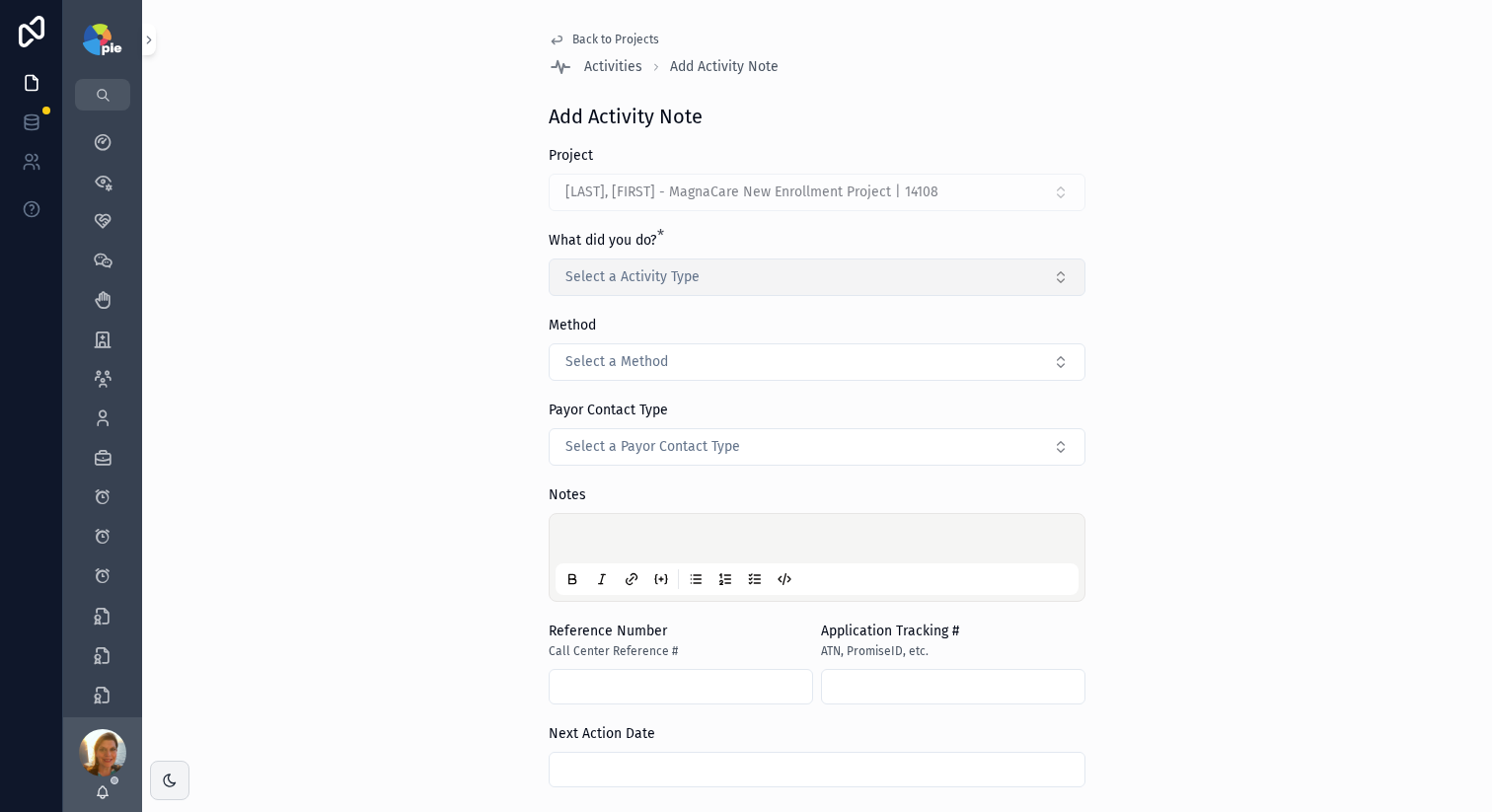 click on "Select a Activity Type" at bounding box center (633, 277) 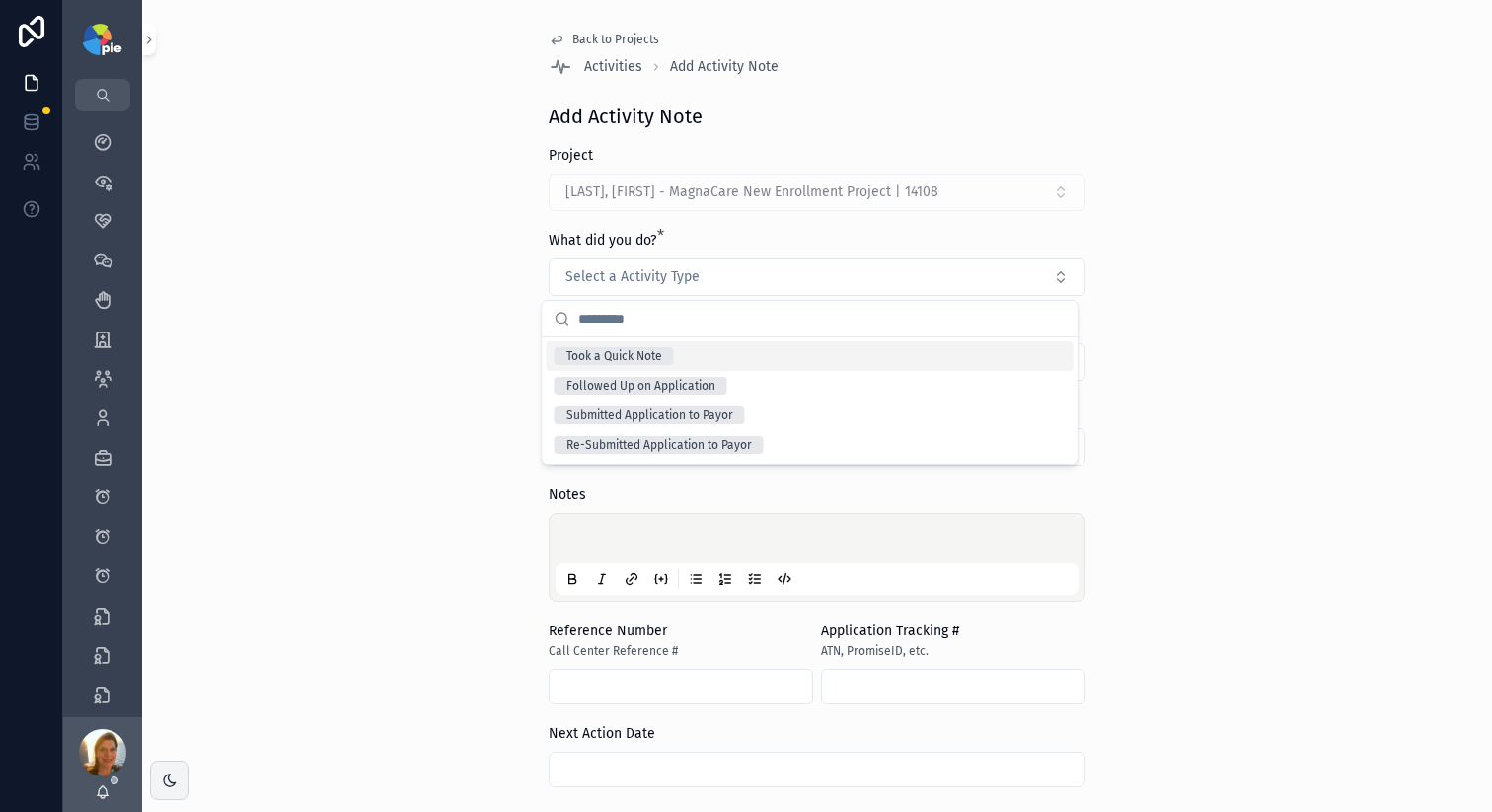 click on "Took a Quick Note" at bounding box center (810, 356) 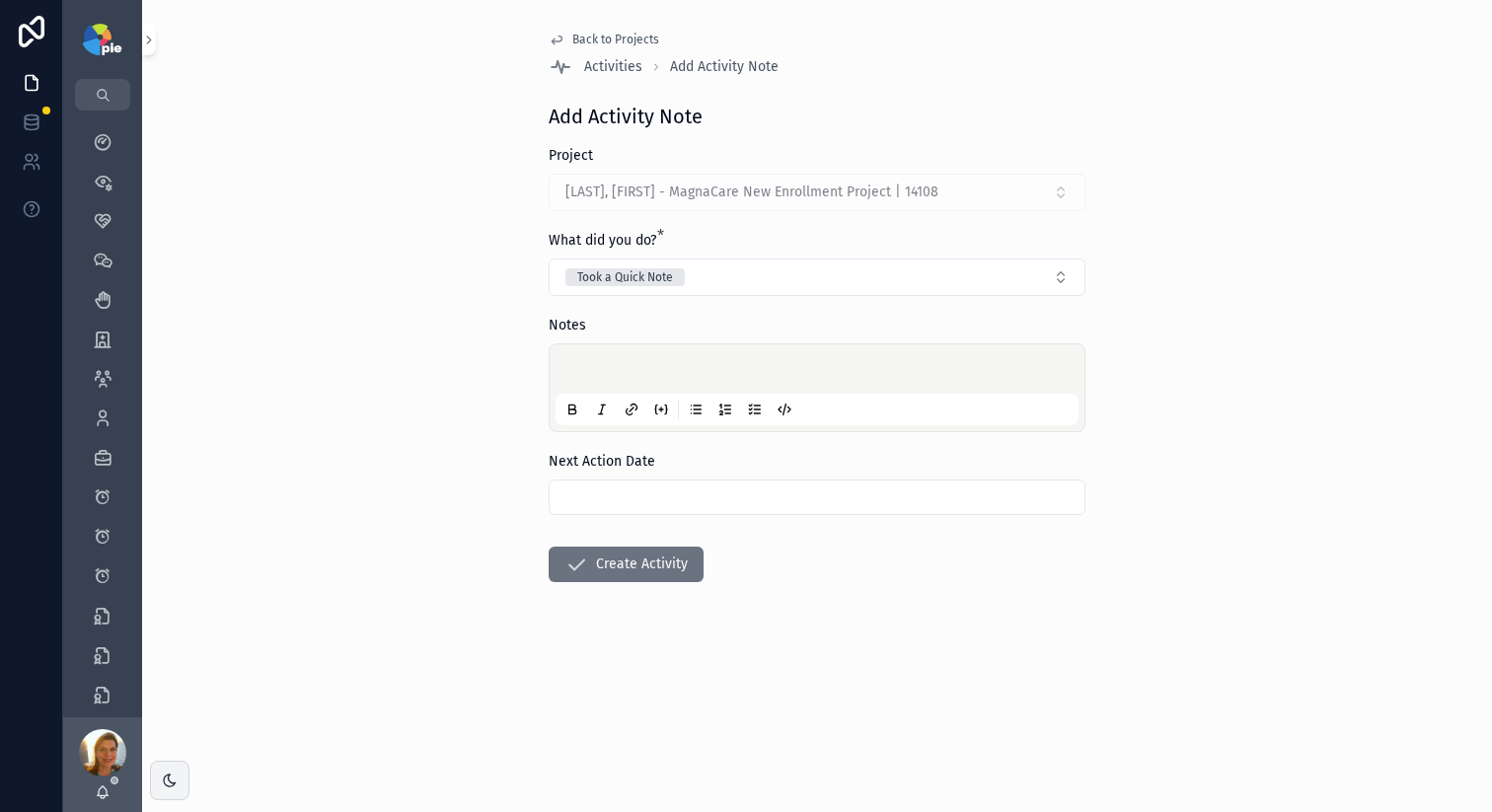 click at bounding box center (821, 372) 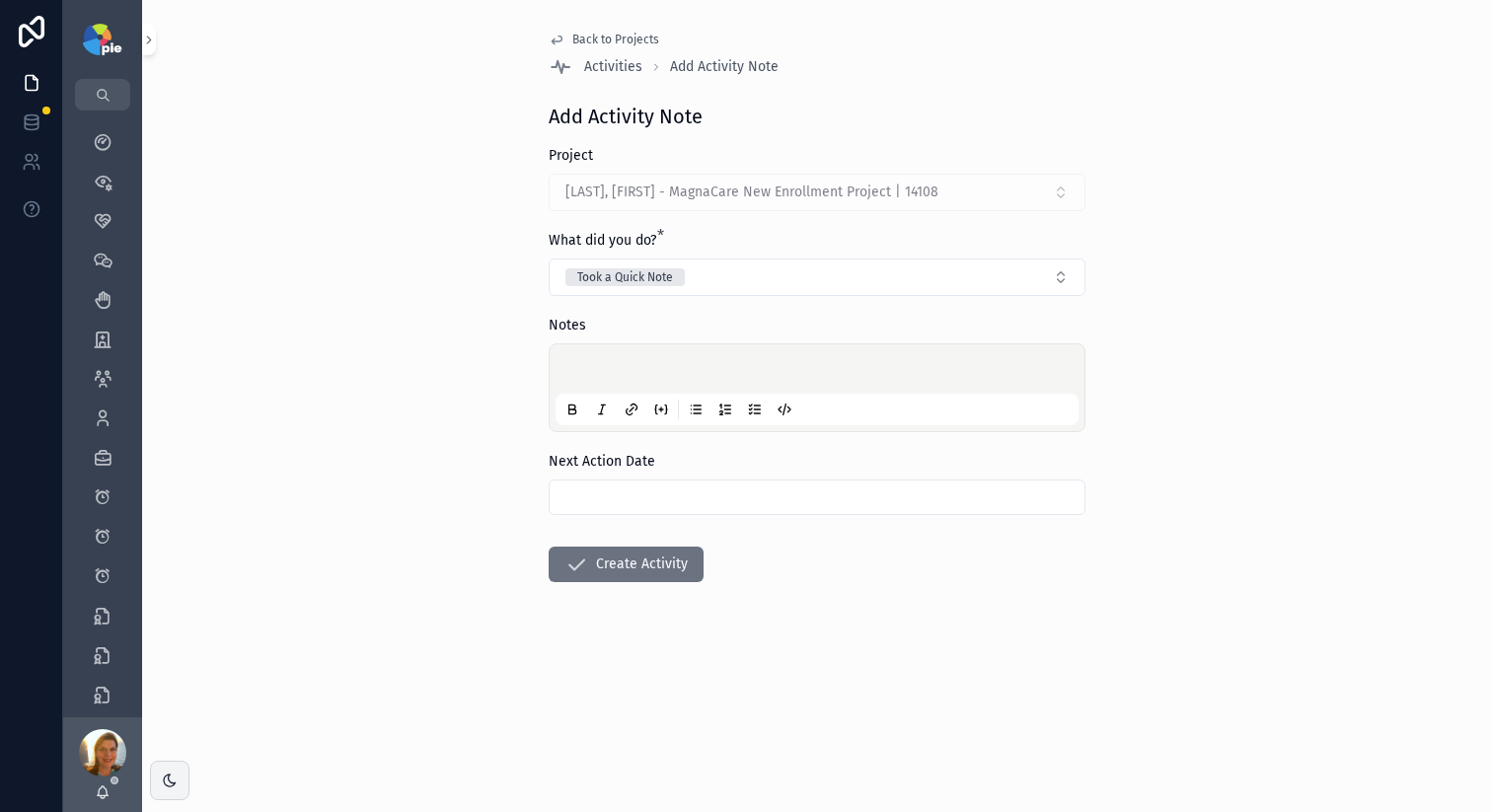 type 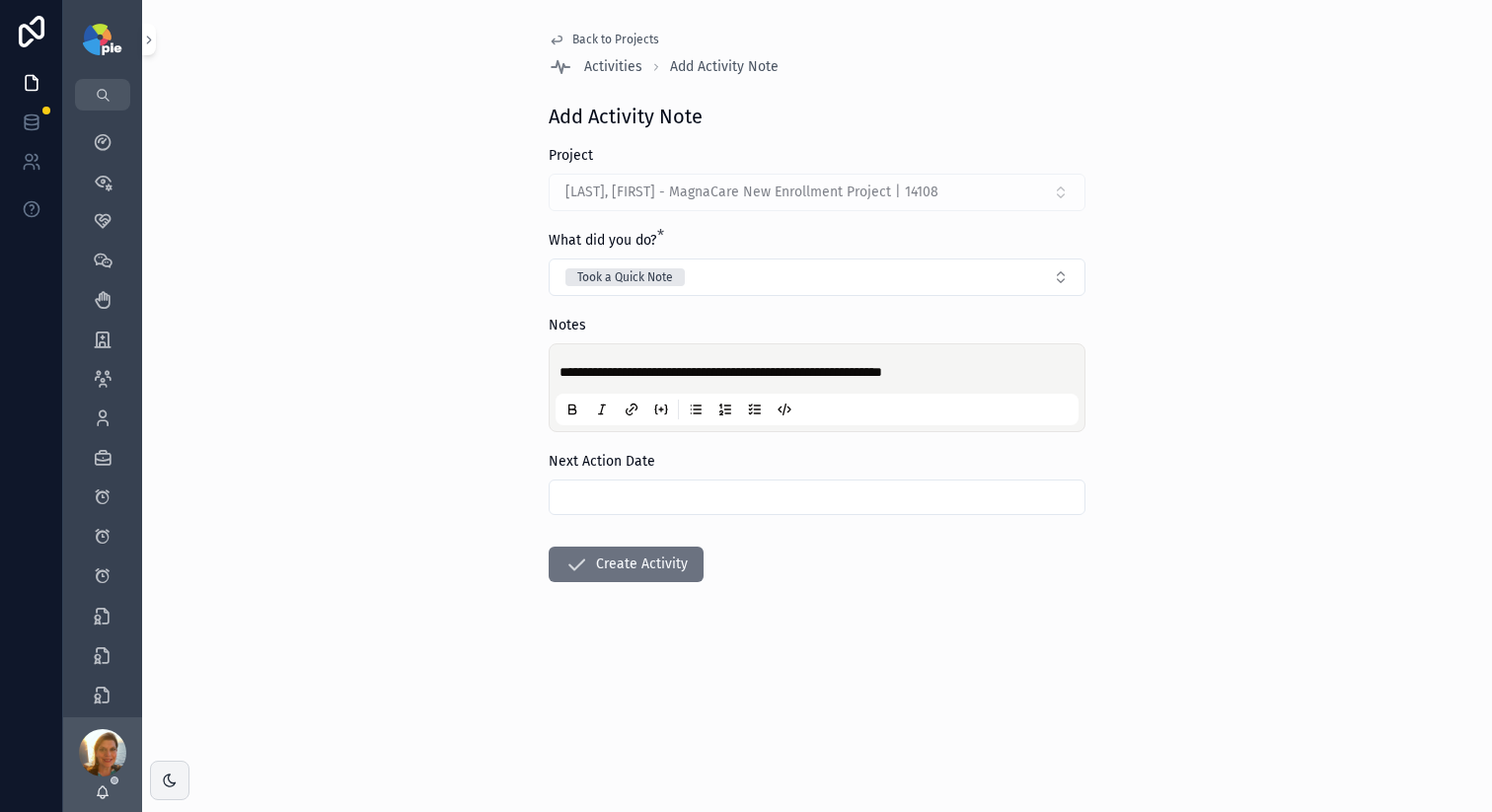 click on "**********" at bounding box center [821, 372] 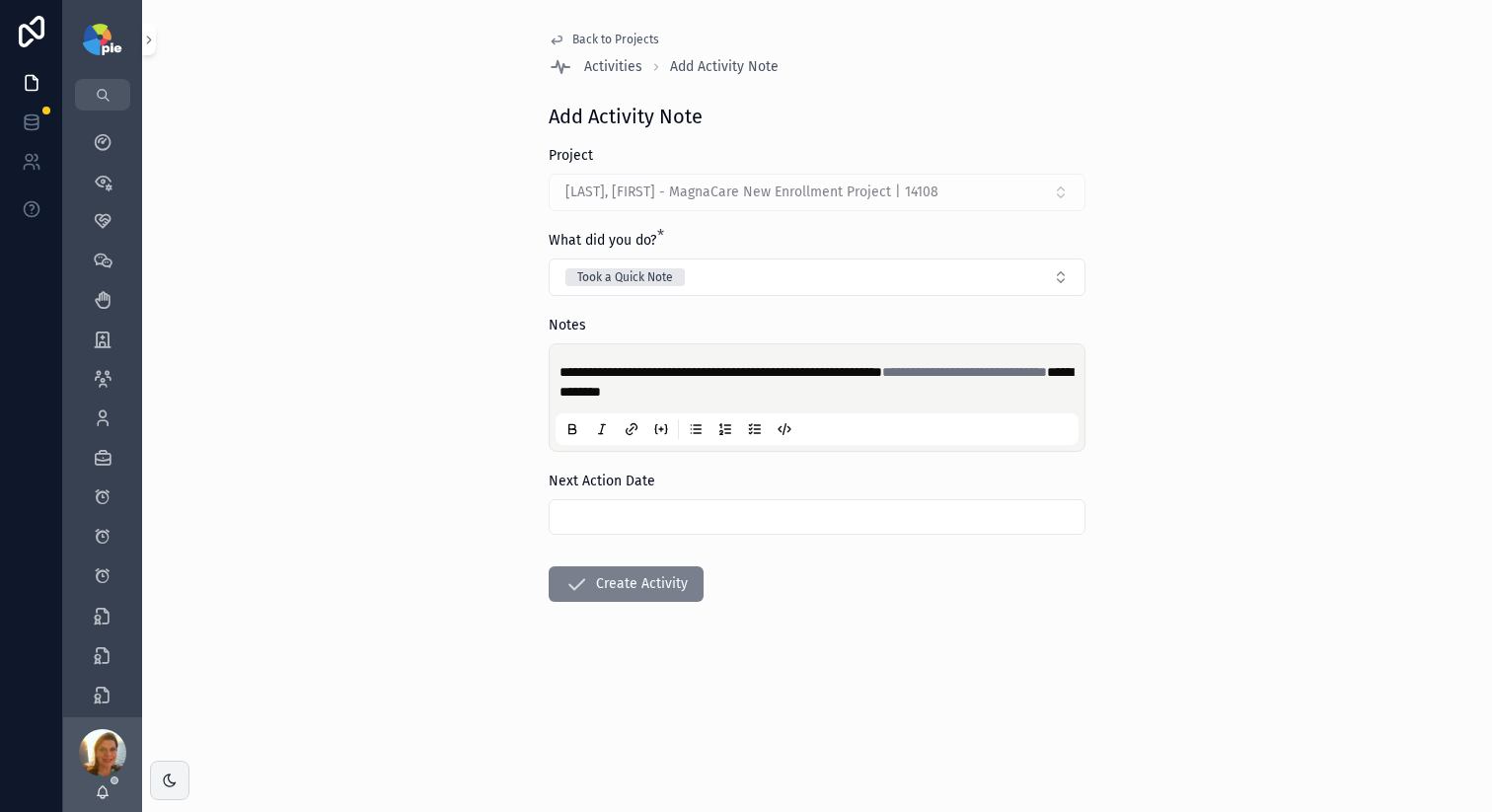 click on "Create Activity" at bounding box center [626, 584] 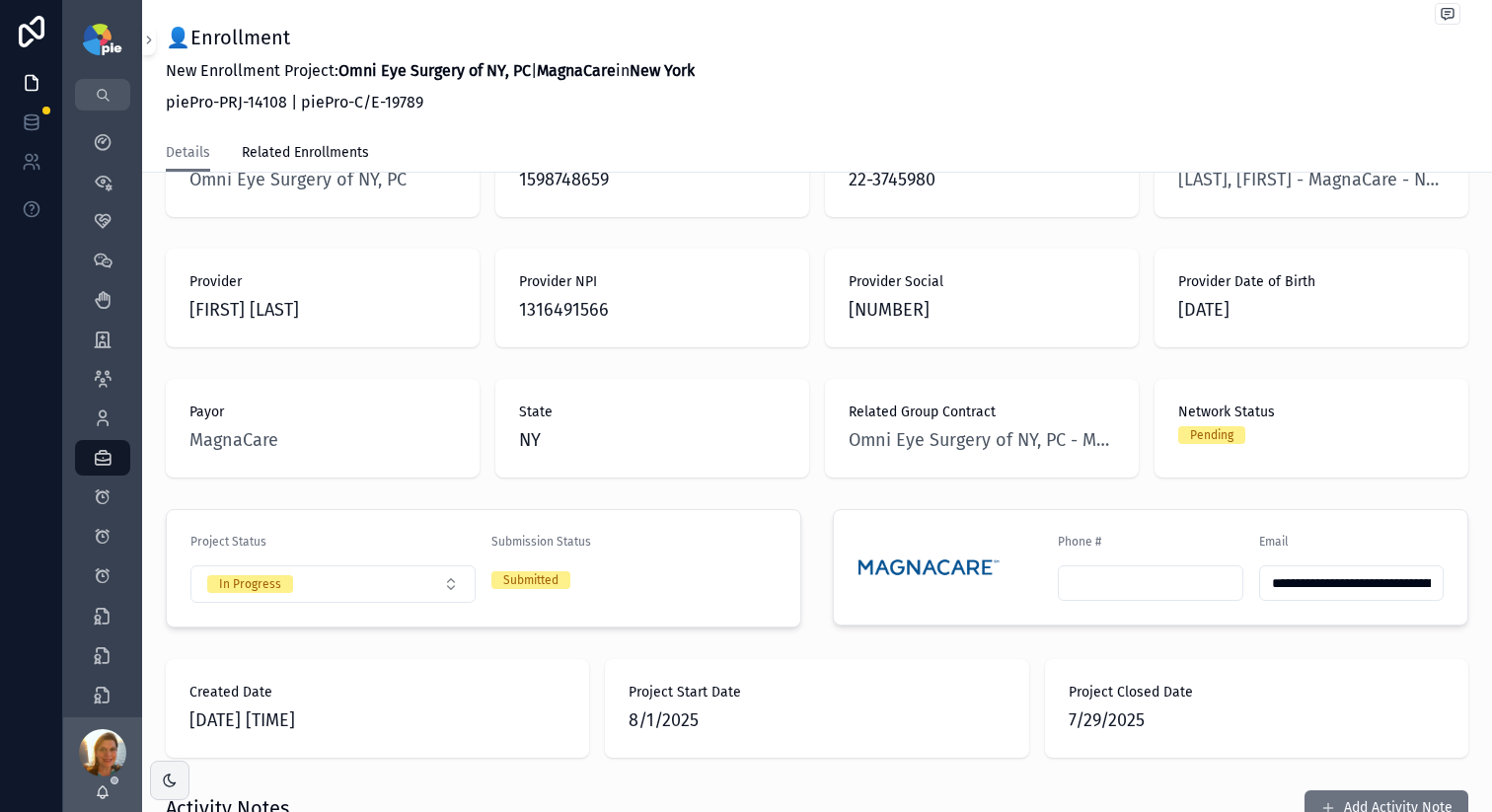 scroll, scrollTop: 287, scrollLeft: 0, axis: vertical 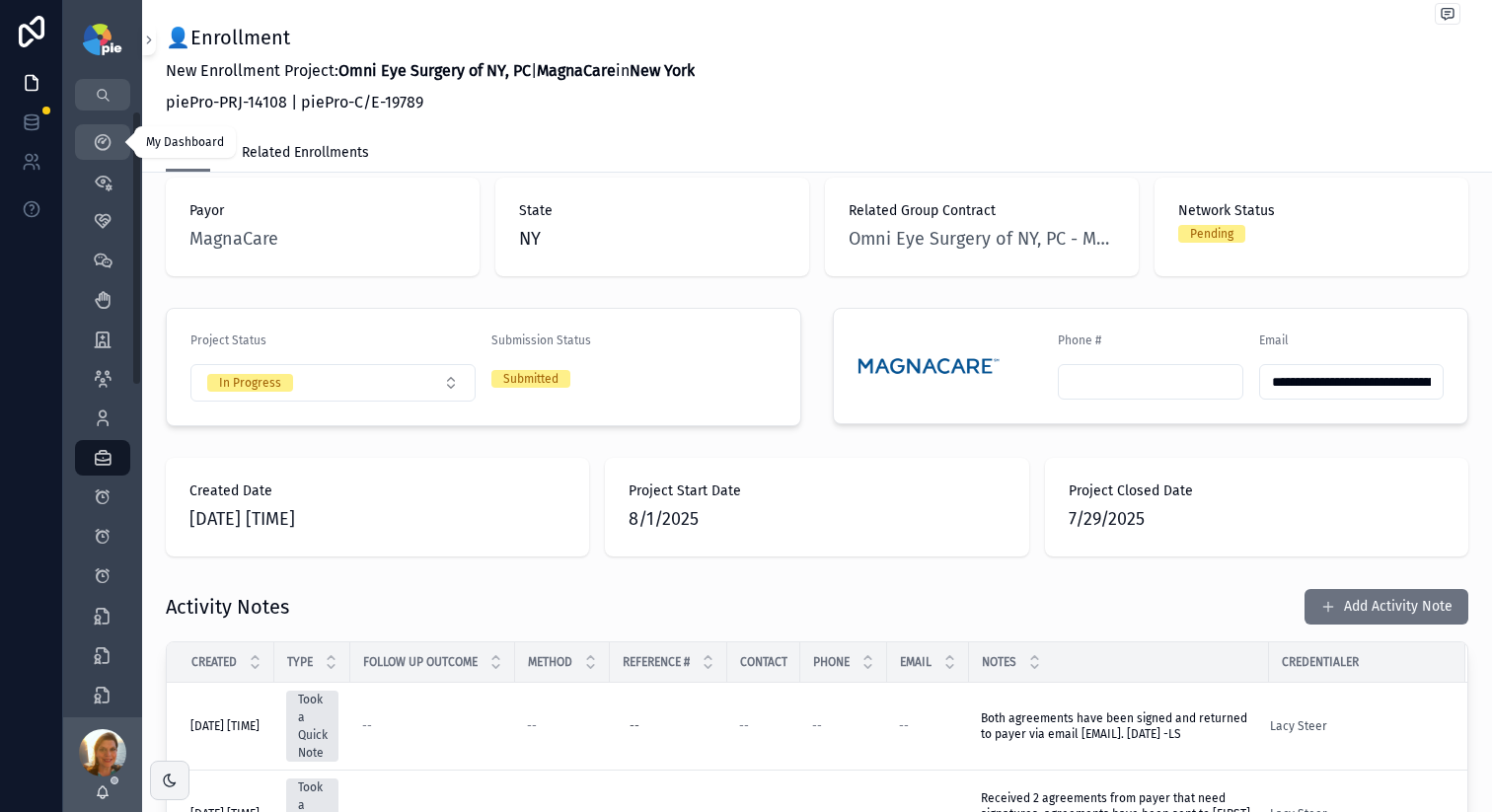 click at bounding box center [103, 142] 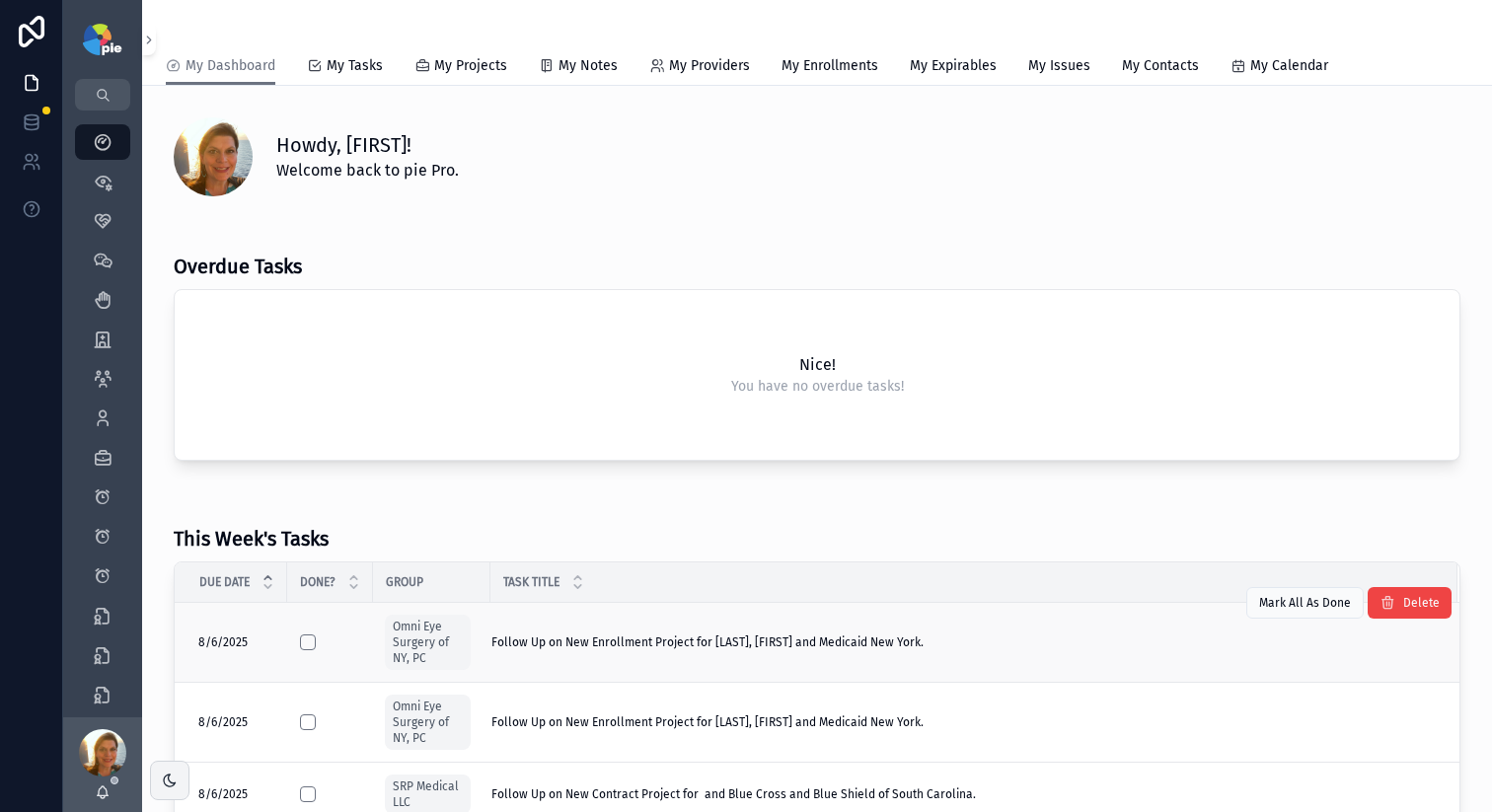 click on "Follow Up on New Enrollment Project for Tsai, Frances and Medicaid New York." at bounding box center [708, 642] 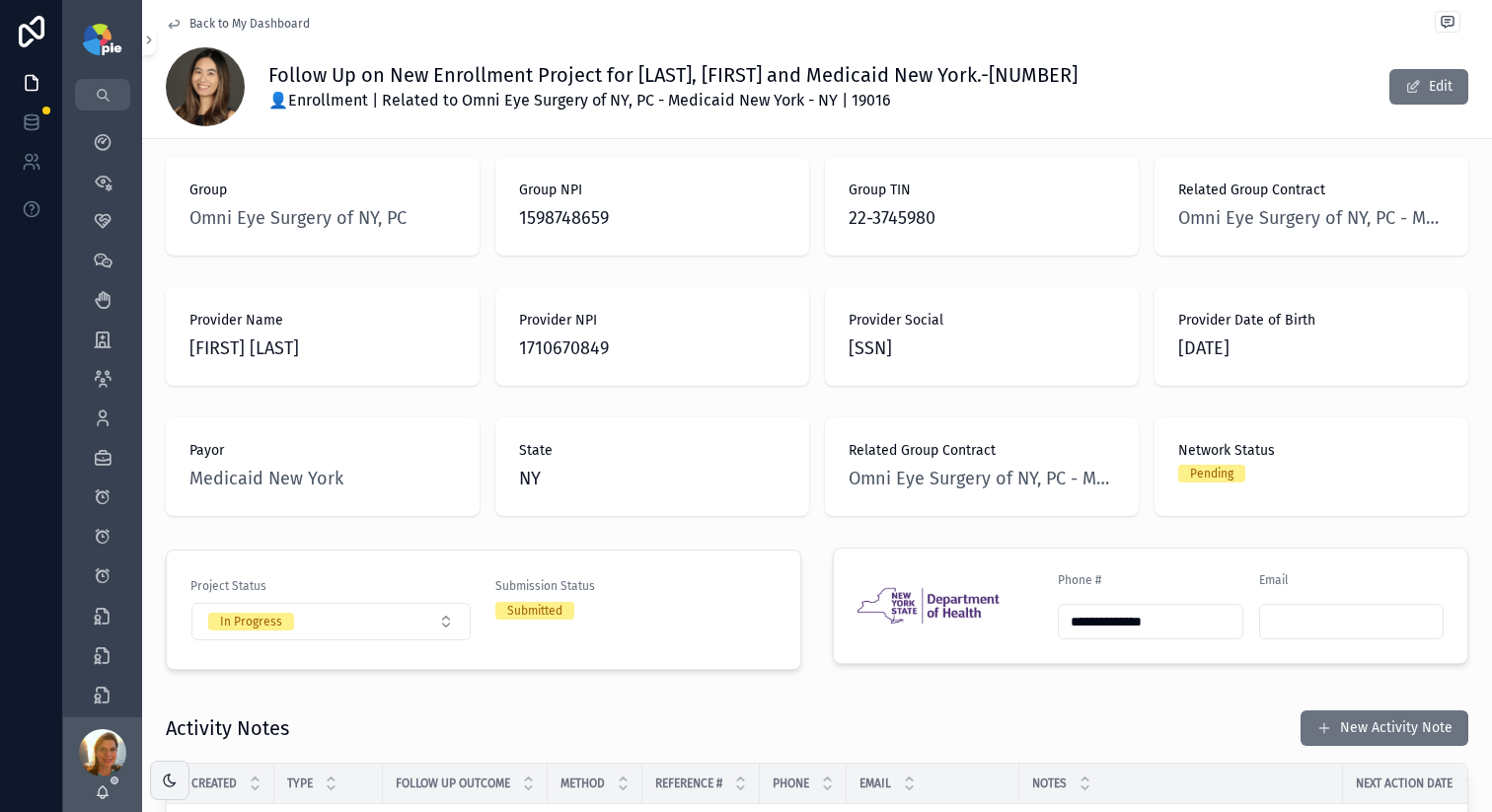 scroll, scrollTop: 110, scrollLeft: 0, axis: vertical 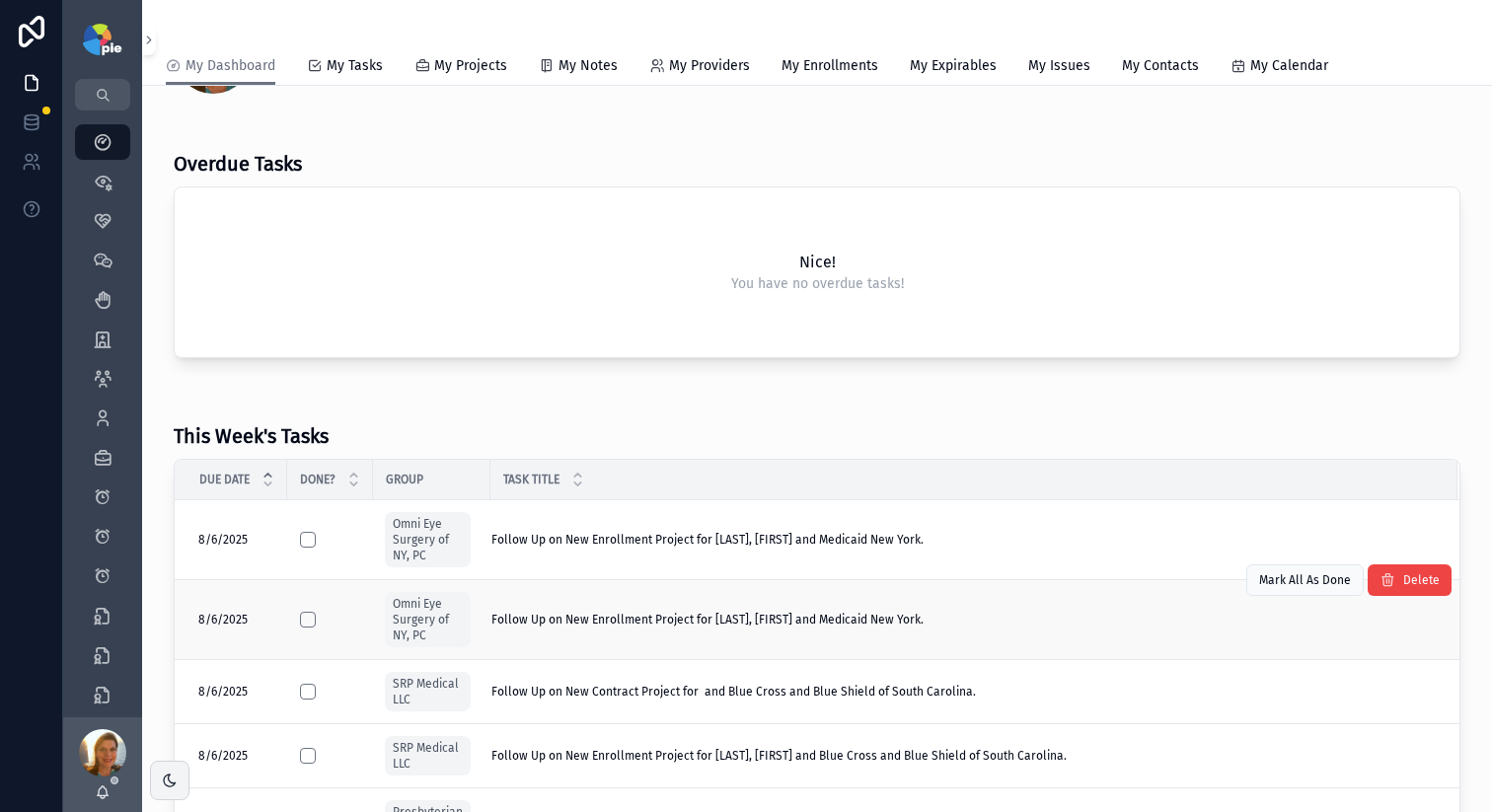 click on "Follow Up on New Enrollment Project for Maher, Elizabeth and Medicaid New York." at bounding box center [708, 620] 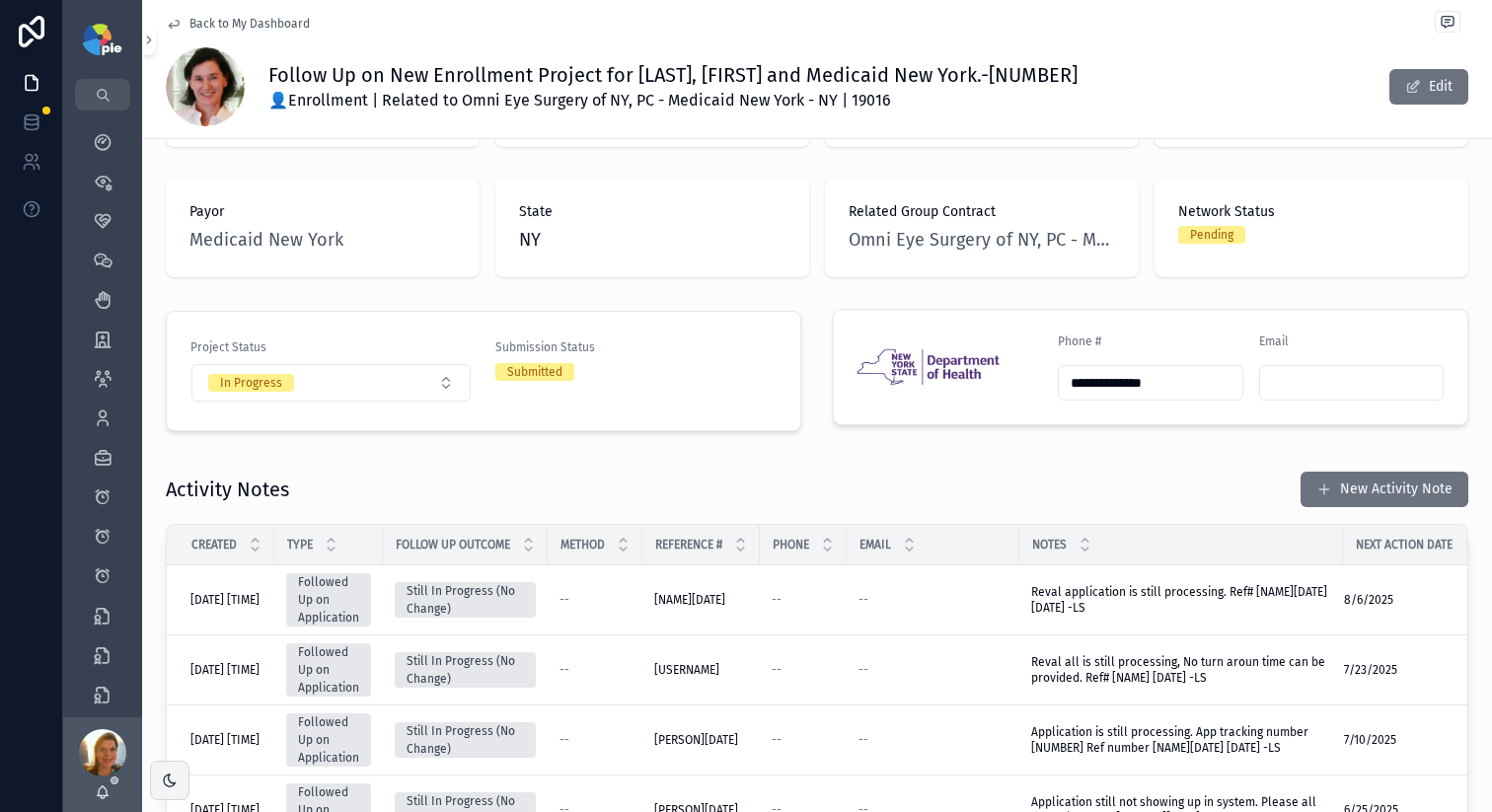 scroll, scrollTop: 274, scrollLeft: 0, axis: vertical 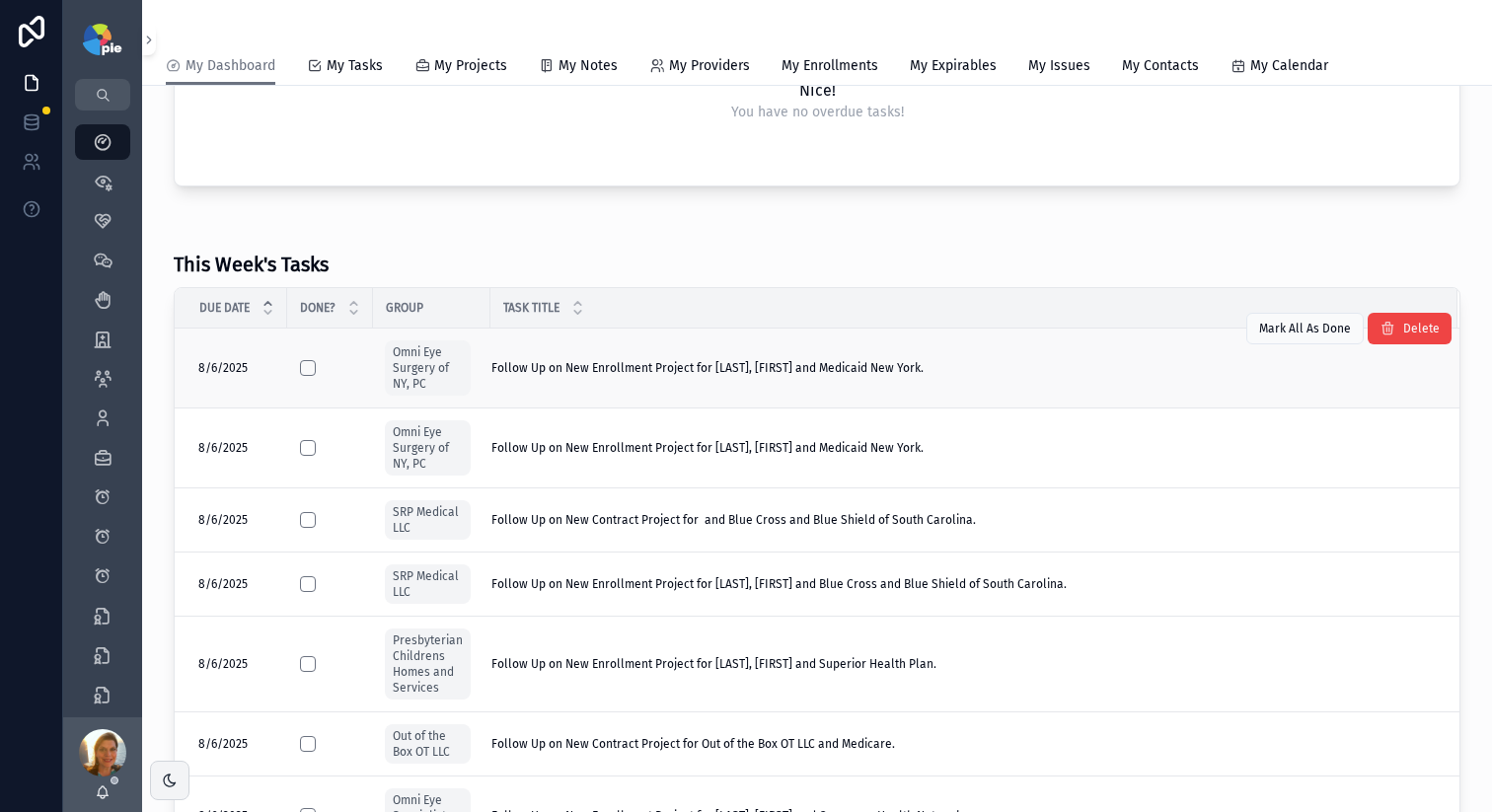 click on "Follow Up on New Enrollment Project for Tsai, Frances and Medicaid New York." at bounding box center [708, 368] 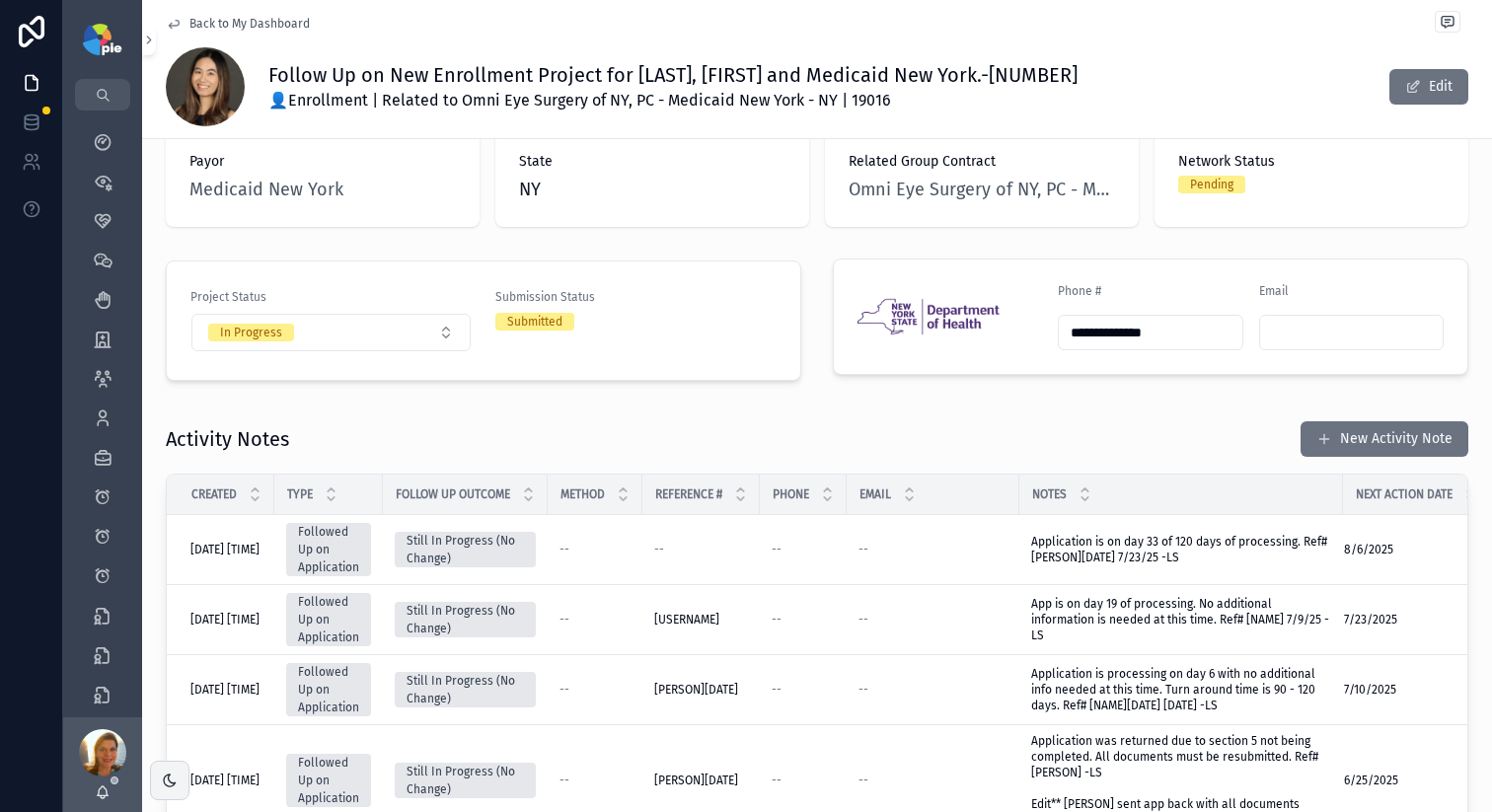 scroll, scrollTop: 307, scrollLeft: 0, axis: vertical 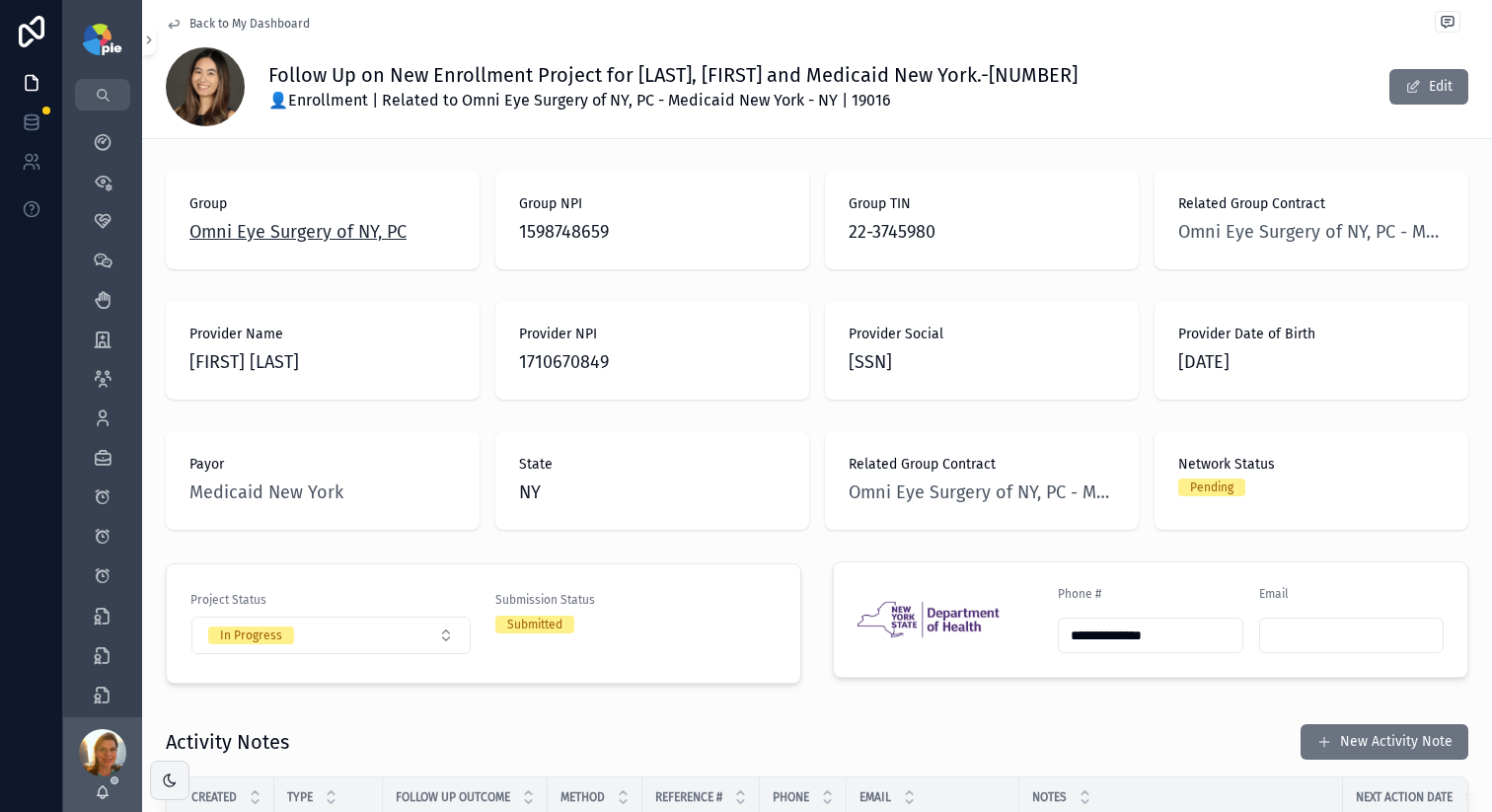 click on "Omni Eye Surgery of NY, PC" at bounding box center (298, 232) 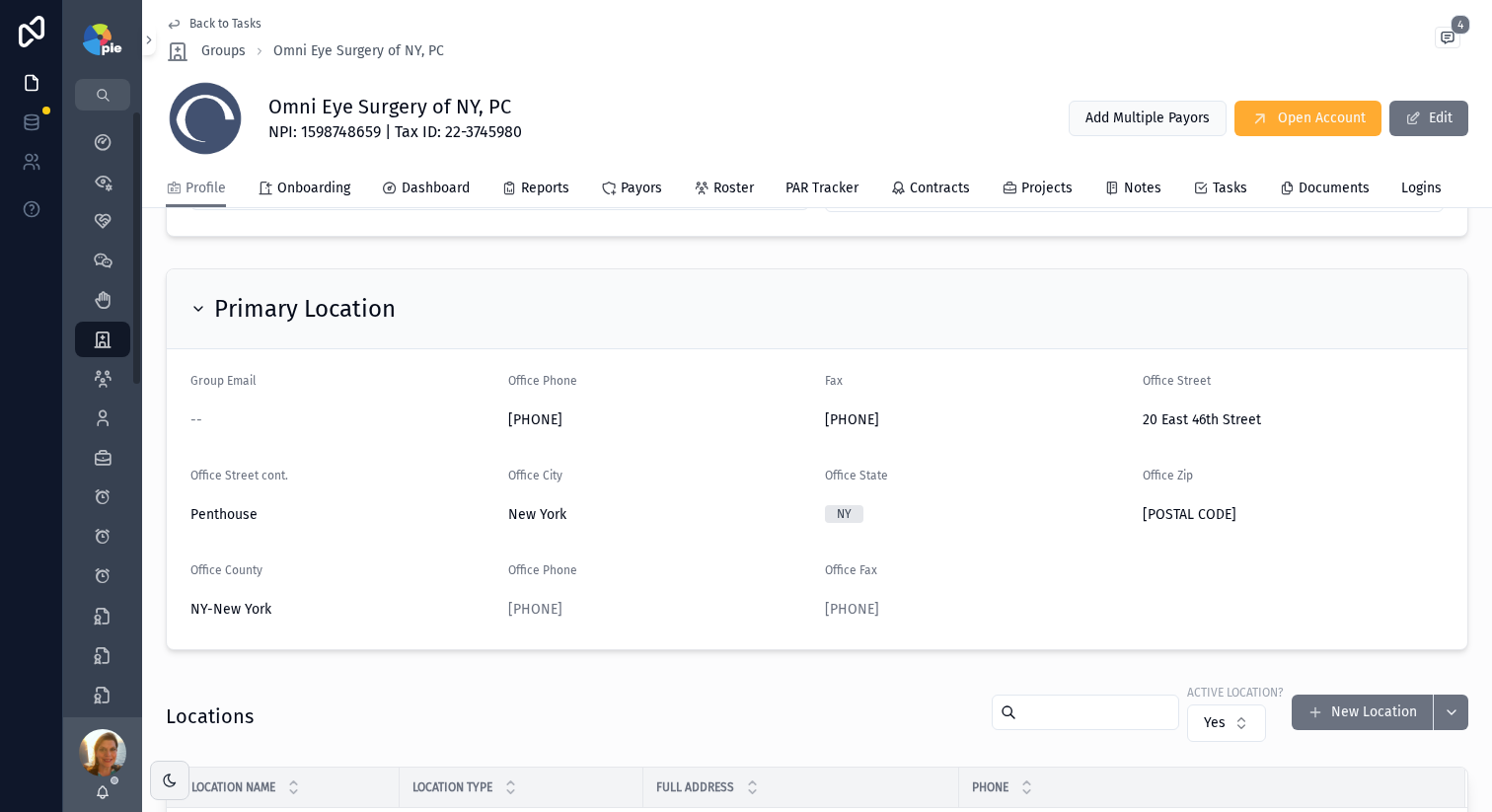 scroll, scrollTop: 353, scrollLeft: 0, axis: vertical 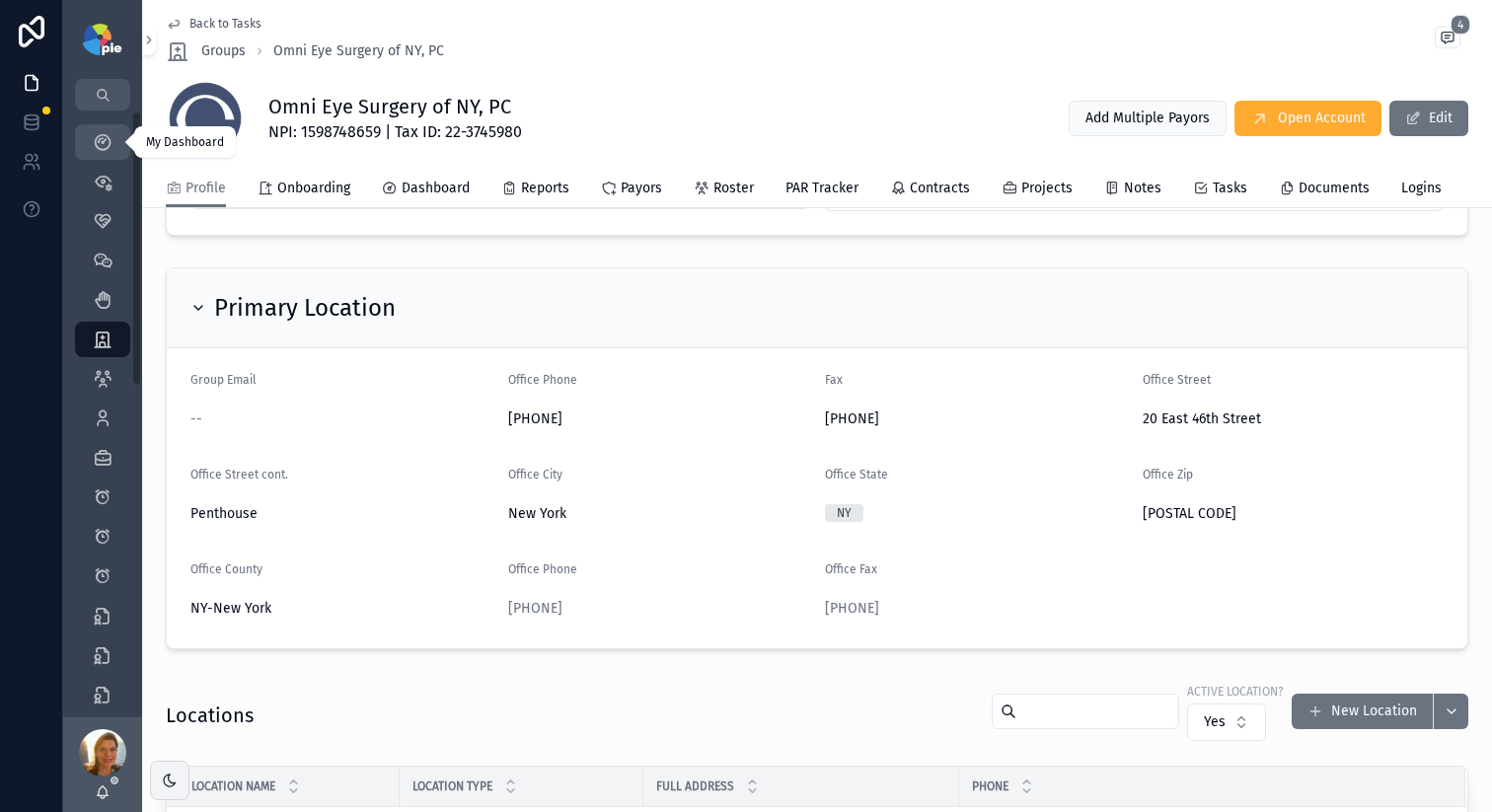 click on "My Dashboard" at bounding box center [103, 142] 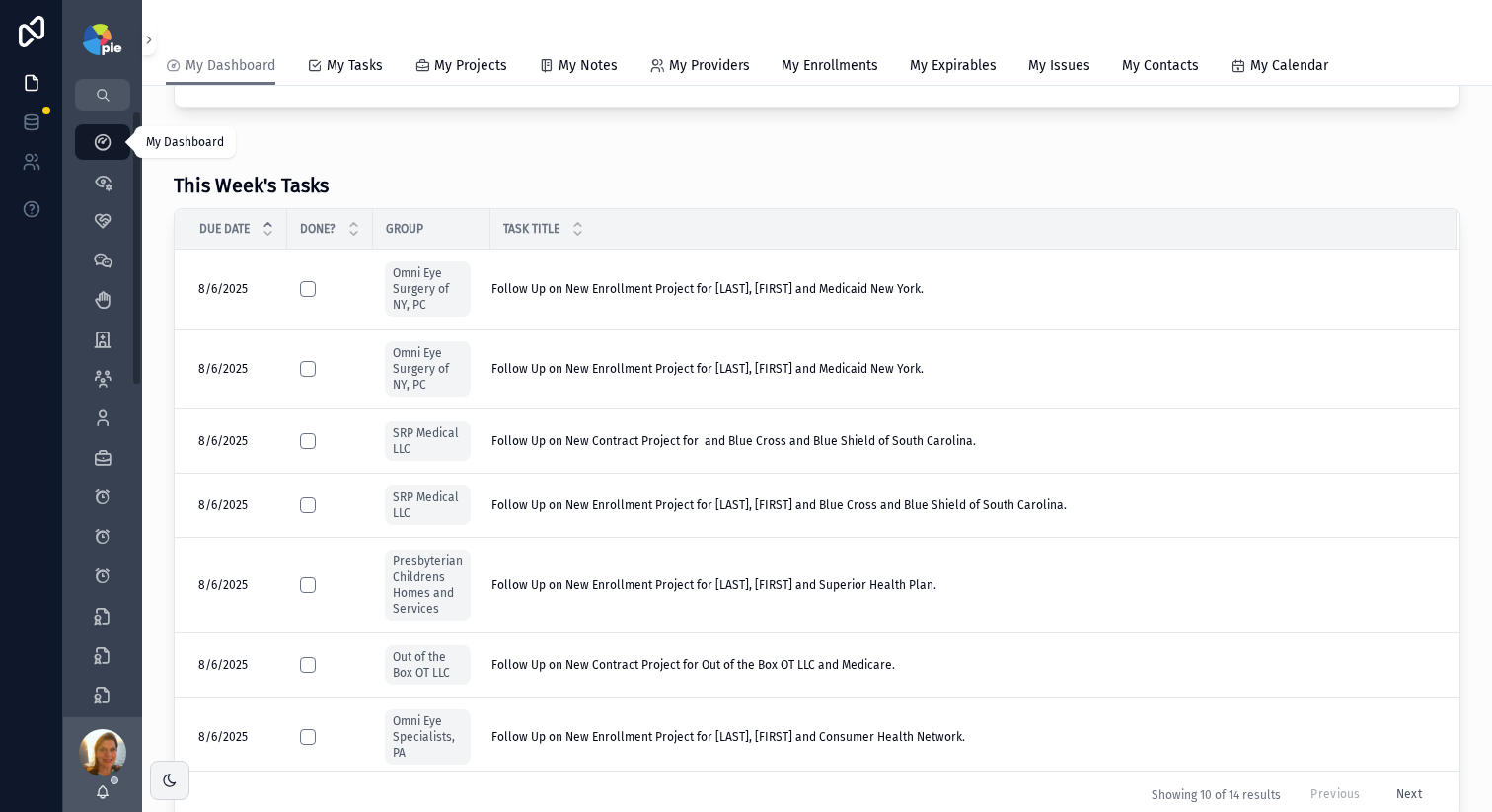 scroll, scrollTop: 0, scrollLeft: 0, axis: both 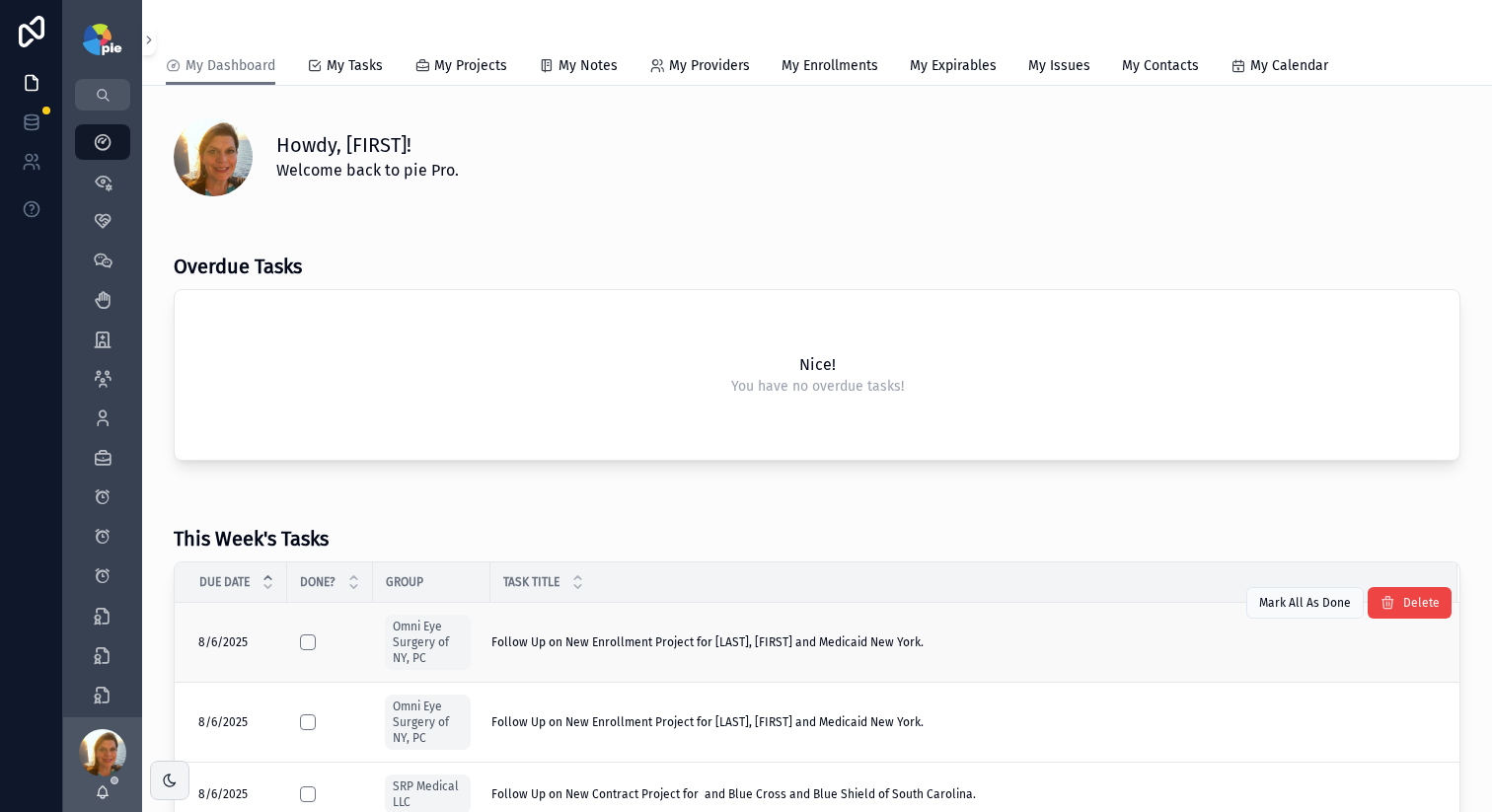 click on "Follow Up on New Enrollment Project for Tsai, Frances and Medicaid New York. Follow Up on New Enrollment Project for Tsai, Frances and Medicaid New York." at bounding box center (974, 642) 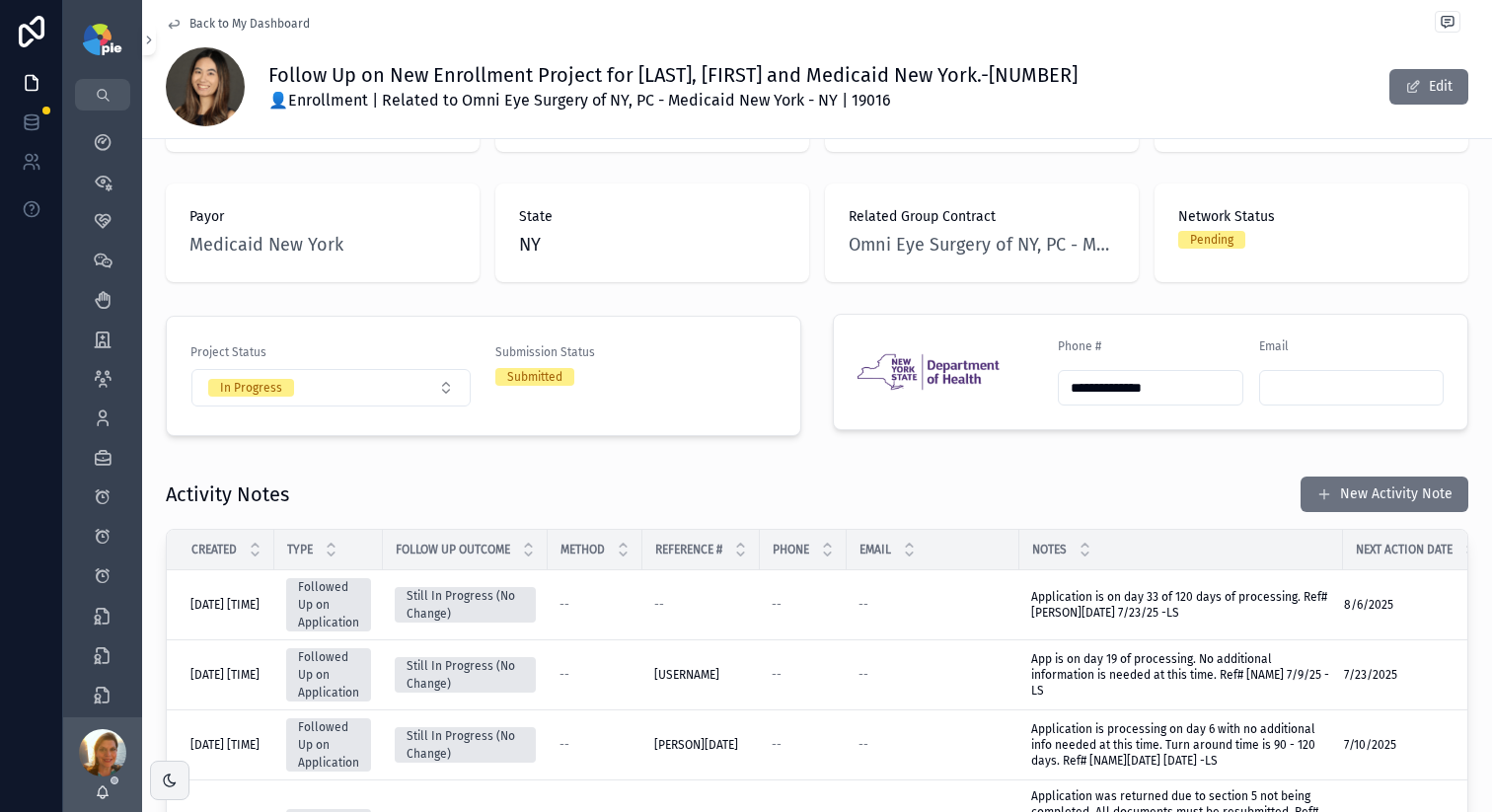 scroll, scrollTop: 296, scrollLeft: 0, axis: vertical 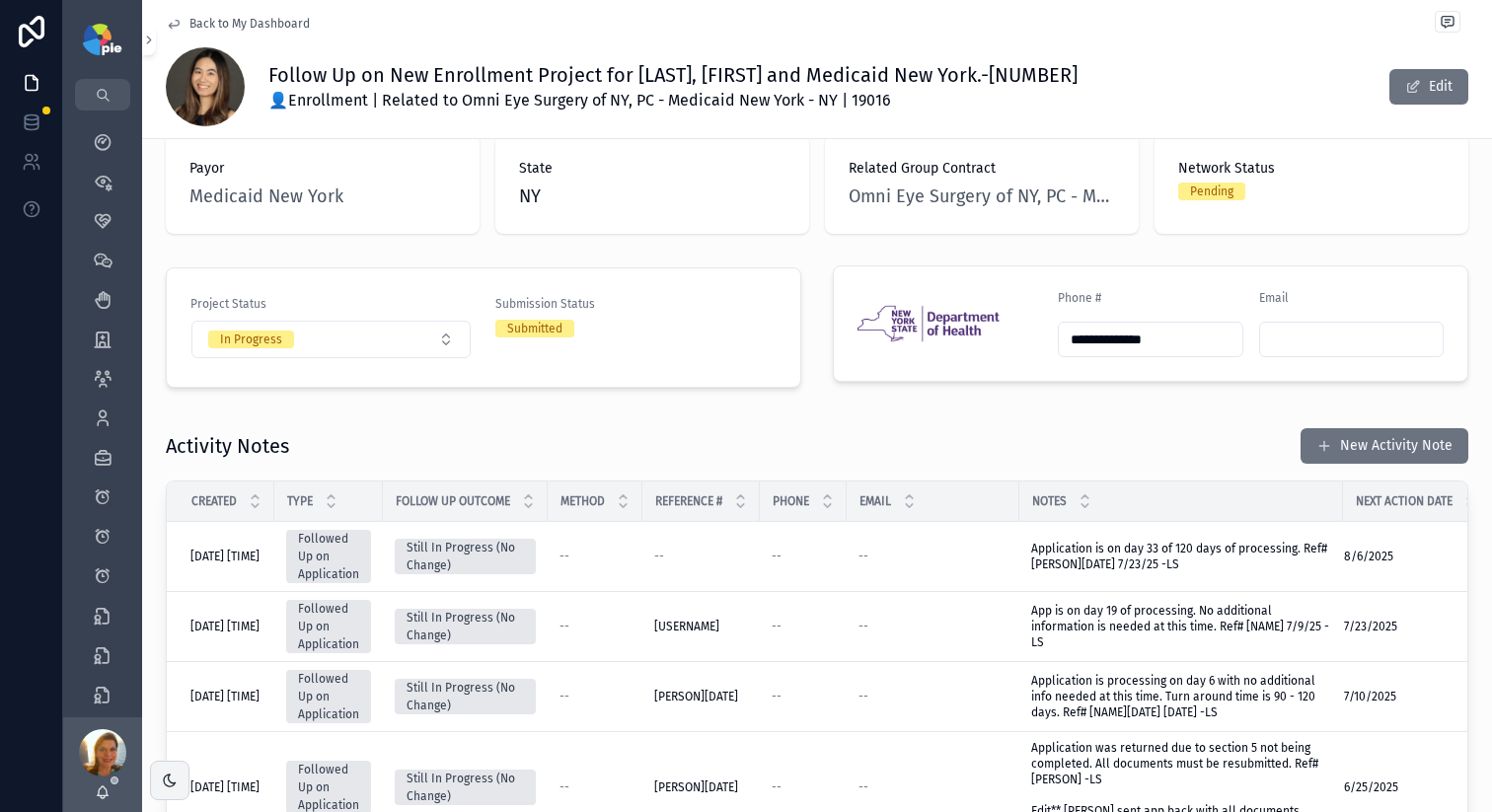 click on "Activity Notes New Activity Note" at bounding box center (817, 450) 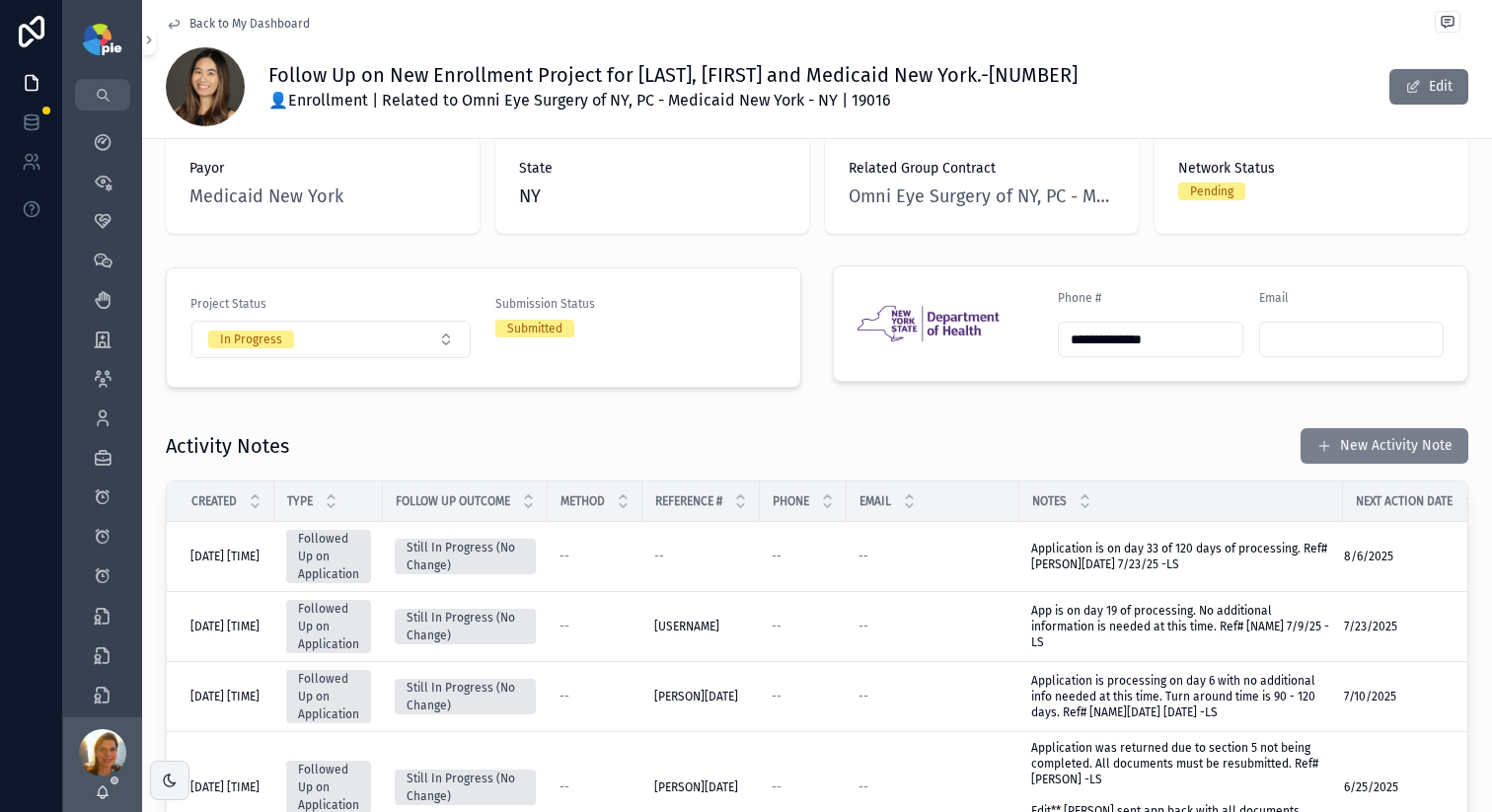 click on "New Activity Note" at bounding box center (1384, 446) 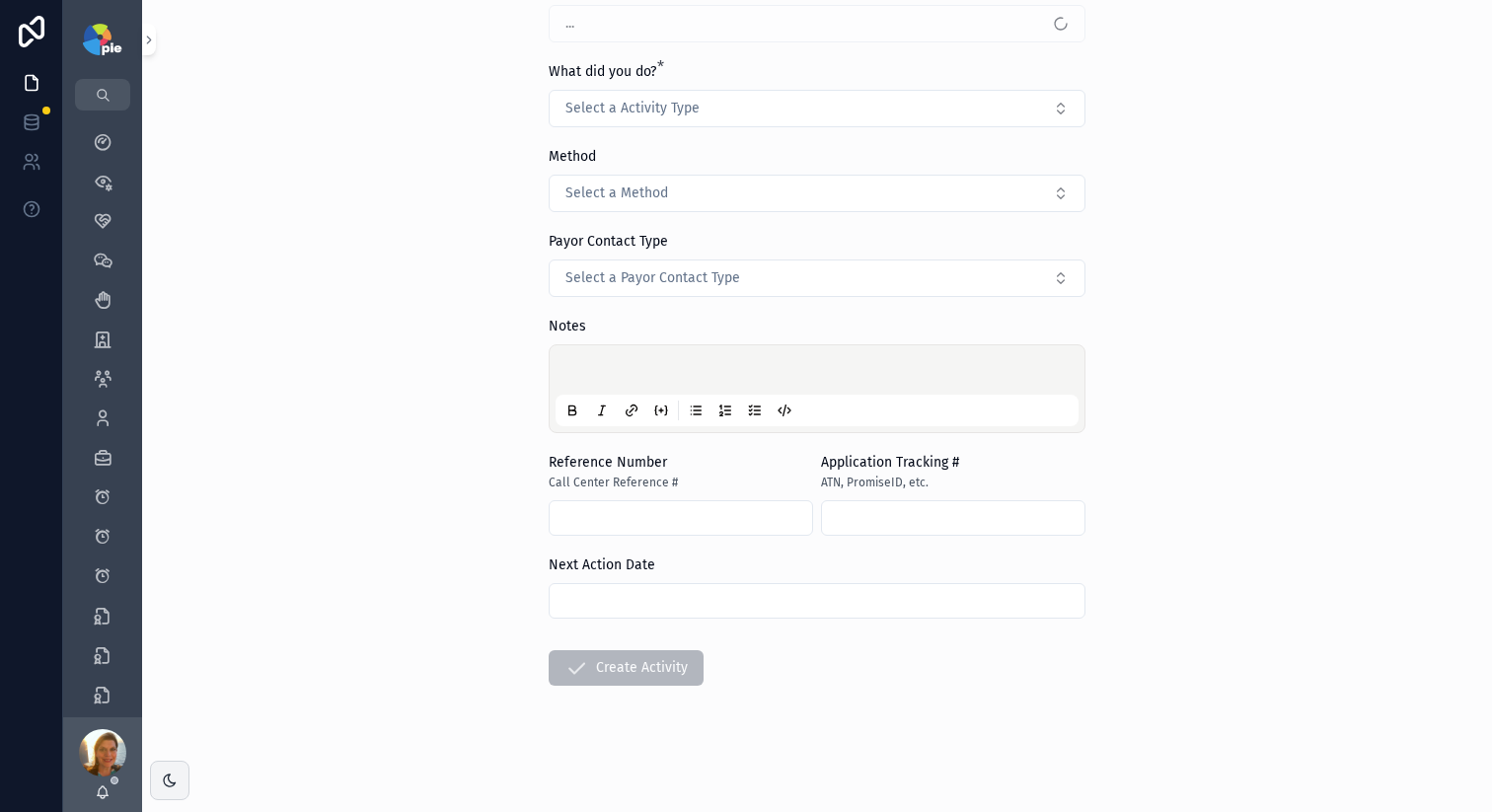 scroll, scrollTop: 0, scrollLeft: 0, axis: both 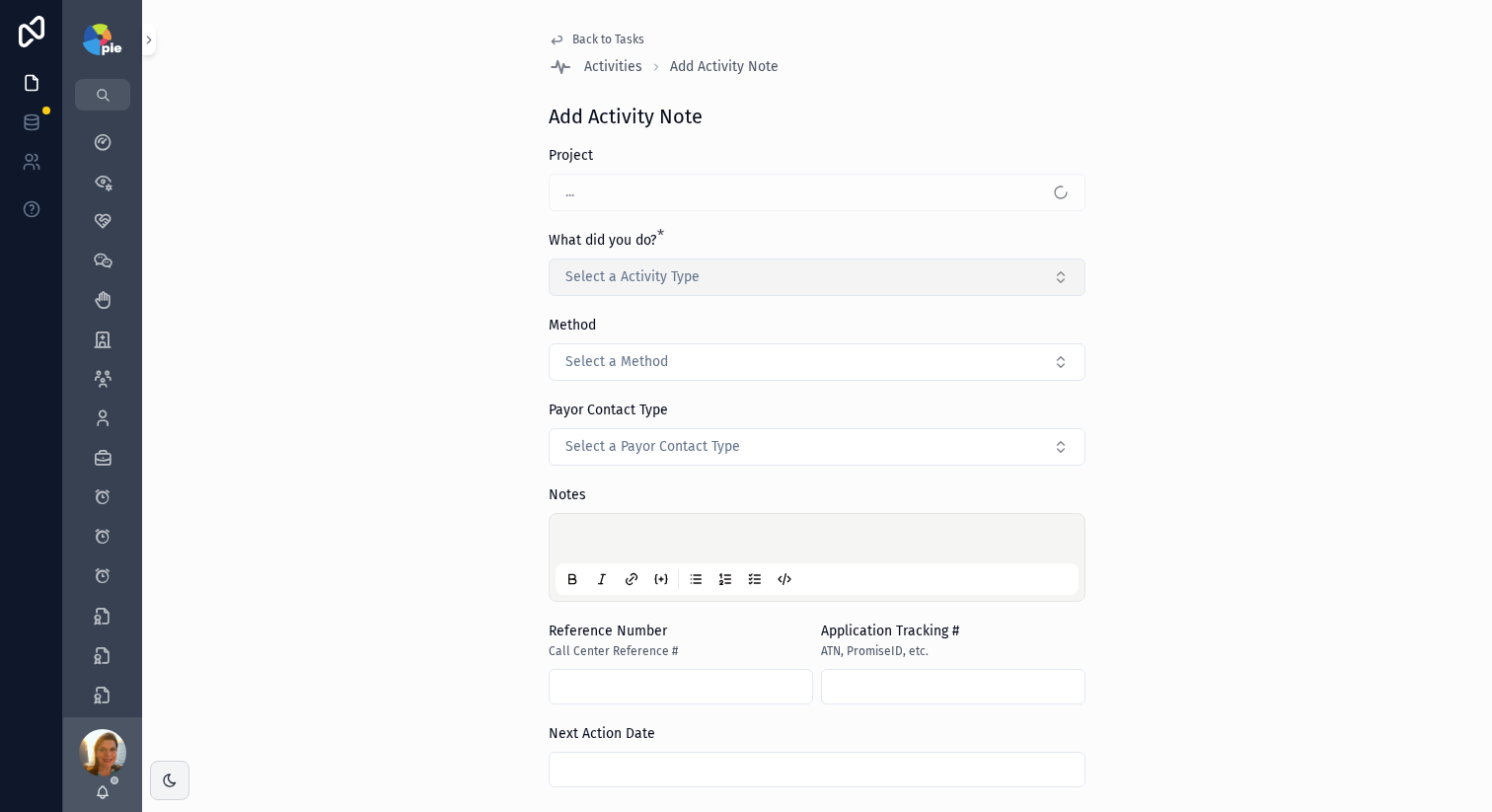 click on "Select a Activity Type" at bounding box center (817, 277) 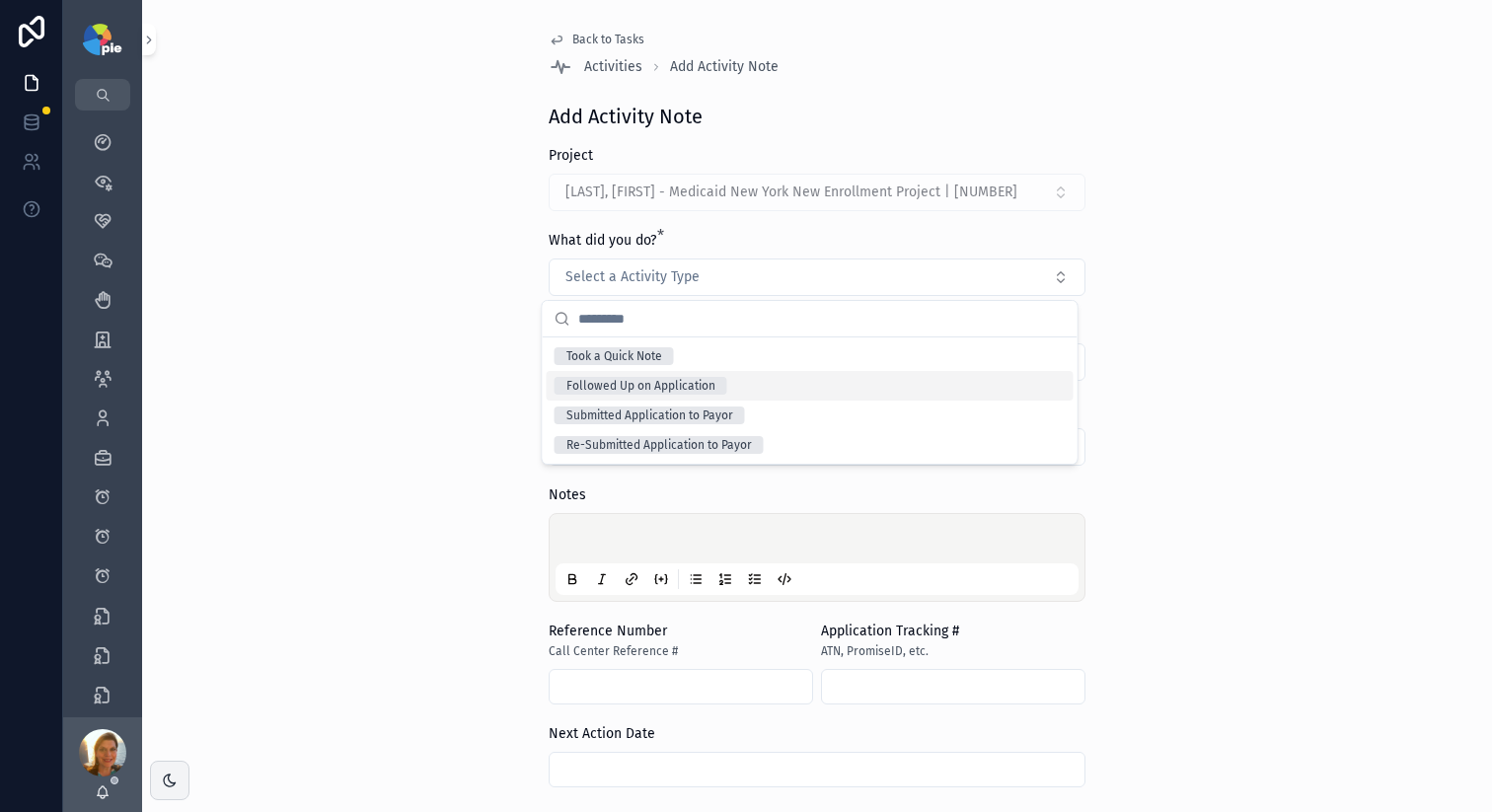 click on "Followed Up on Application" at bounding box center (810, 386) 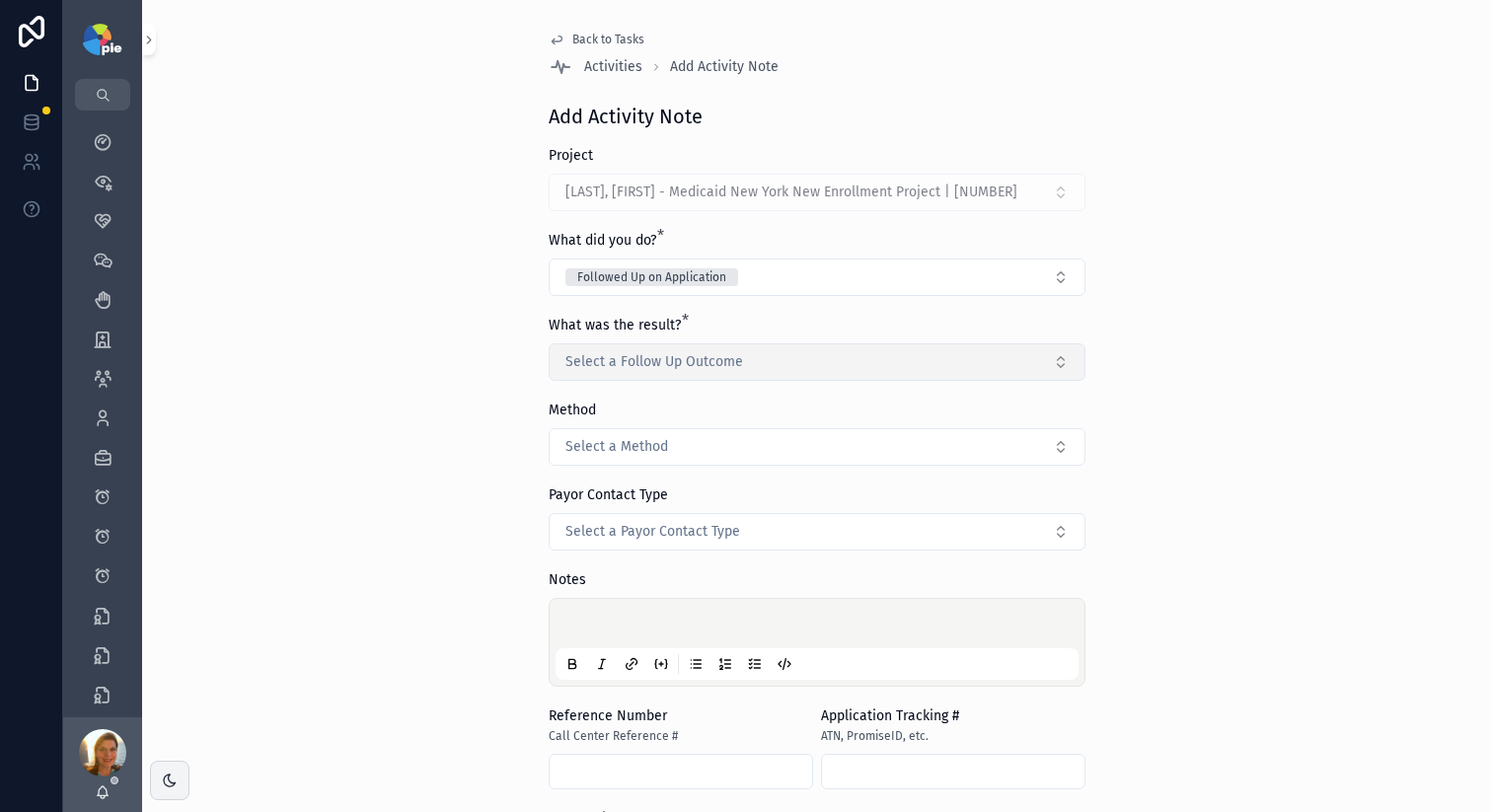 click on "Select a Follow Up Outcome" at bounding box center (654, 362) 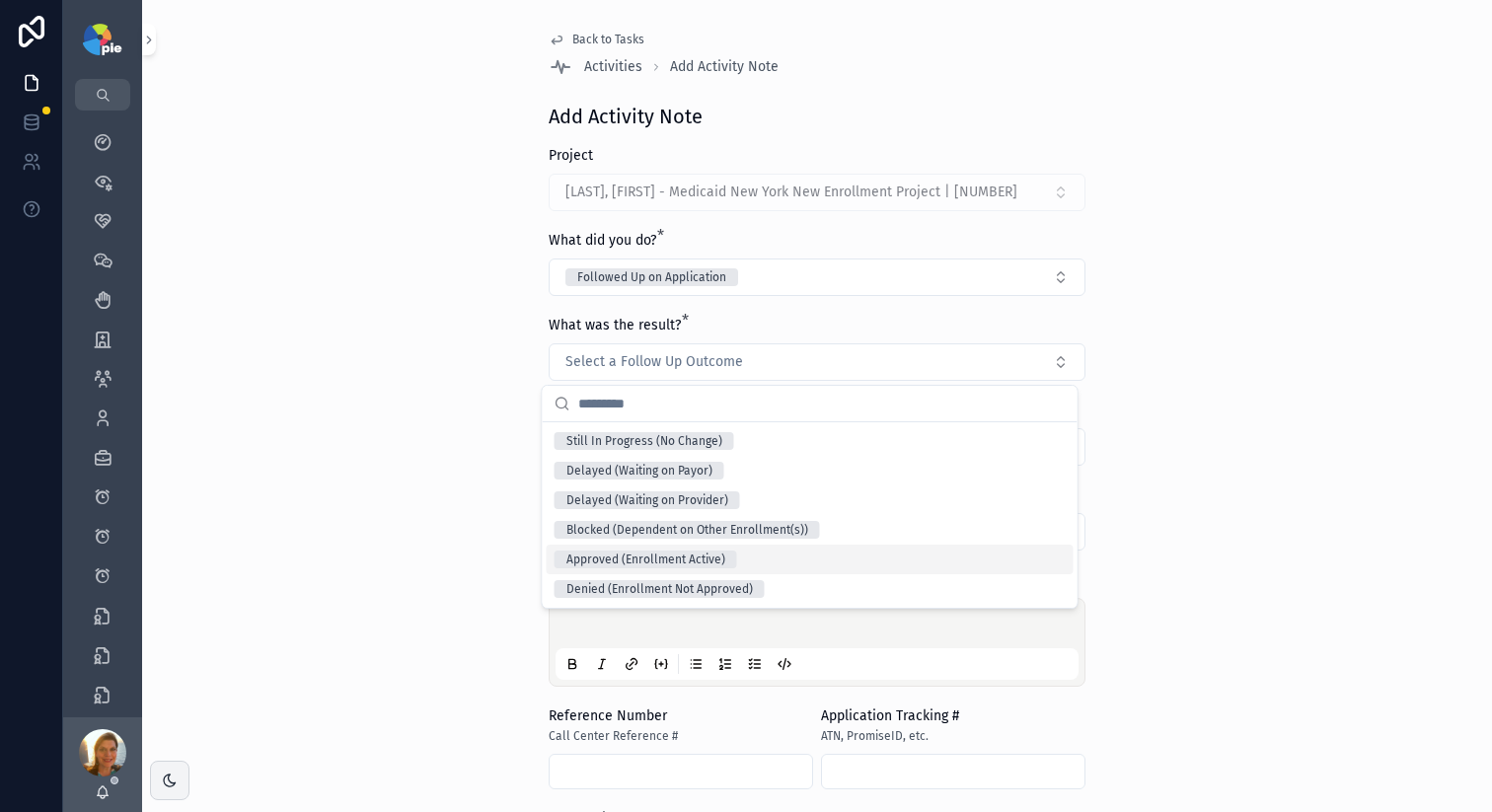 click on "Approved (Enrollment Active)" at bounding box center (810, 559) 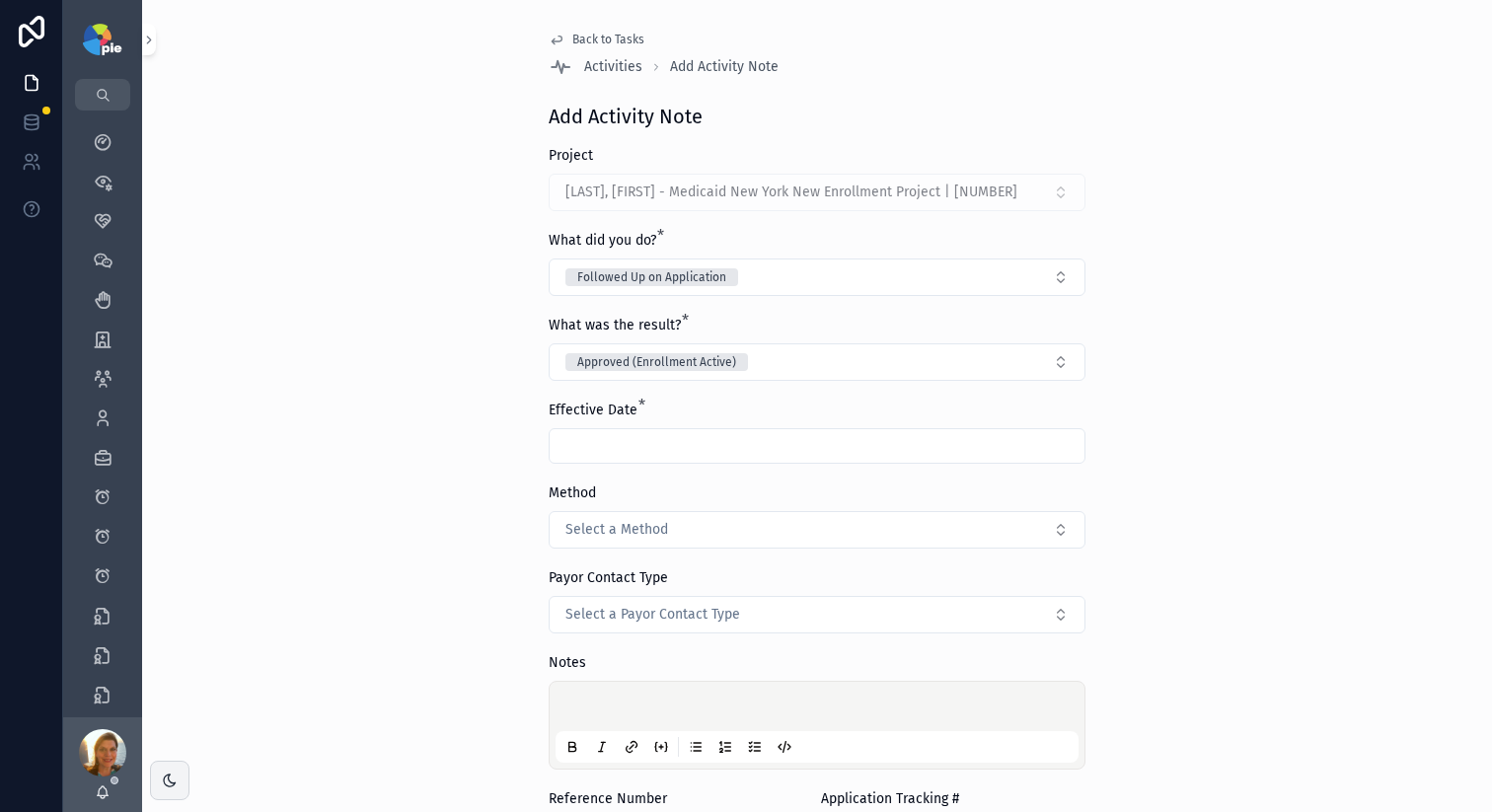 click at bounding box center (817, 446) 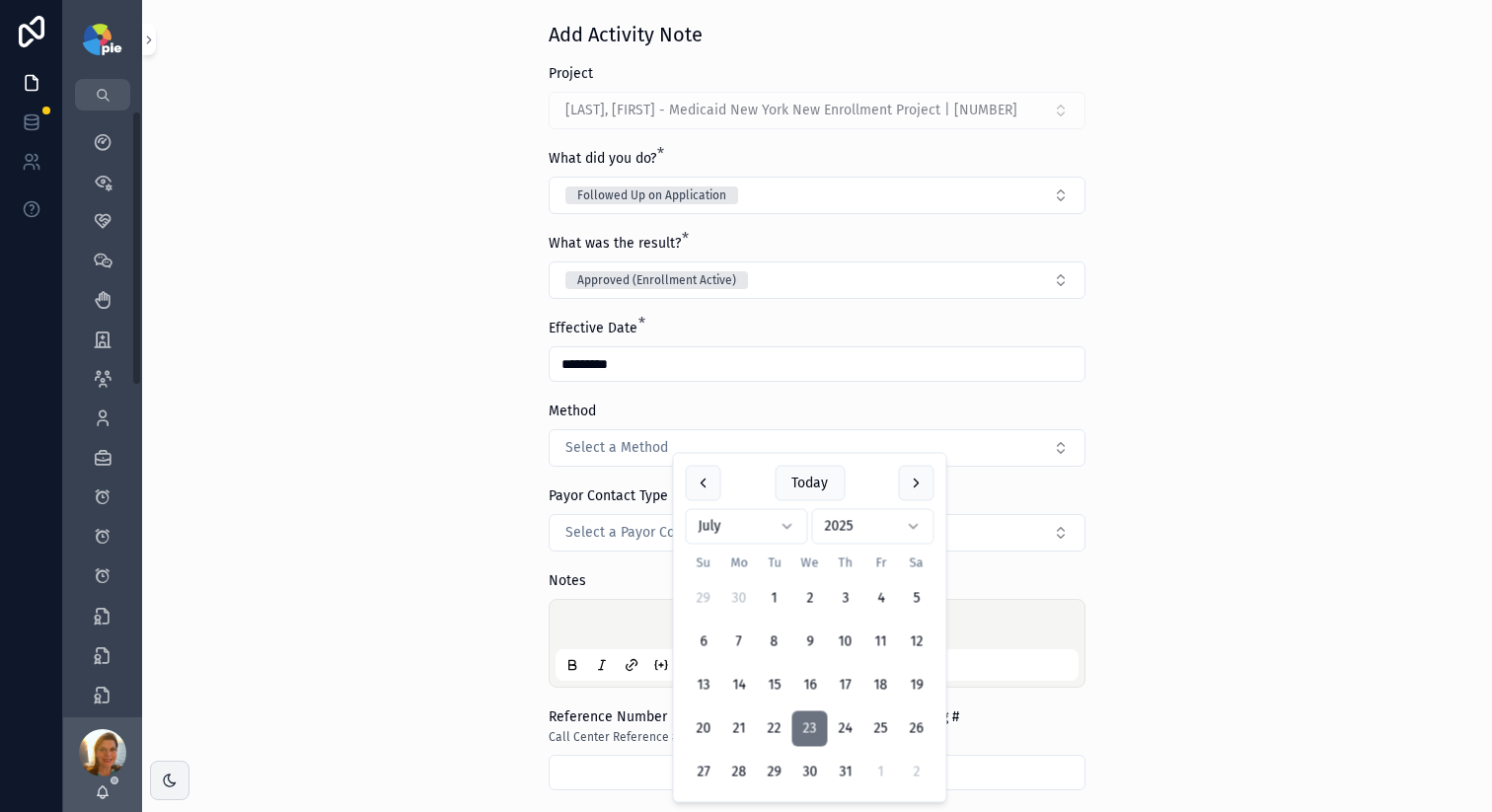 scroll, scrollTop: 111, scrollLeft: 0, axis: vertical 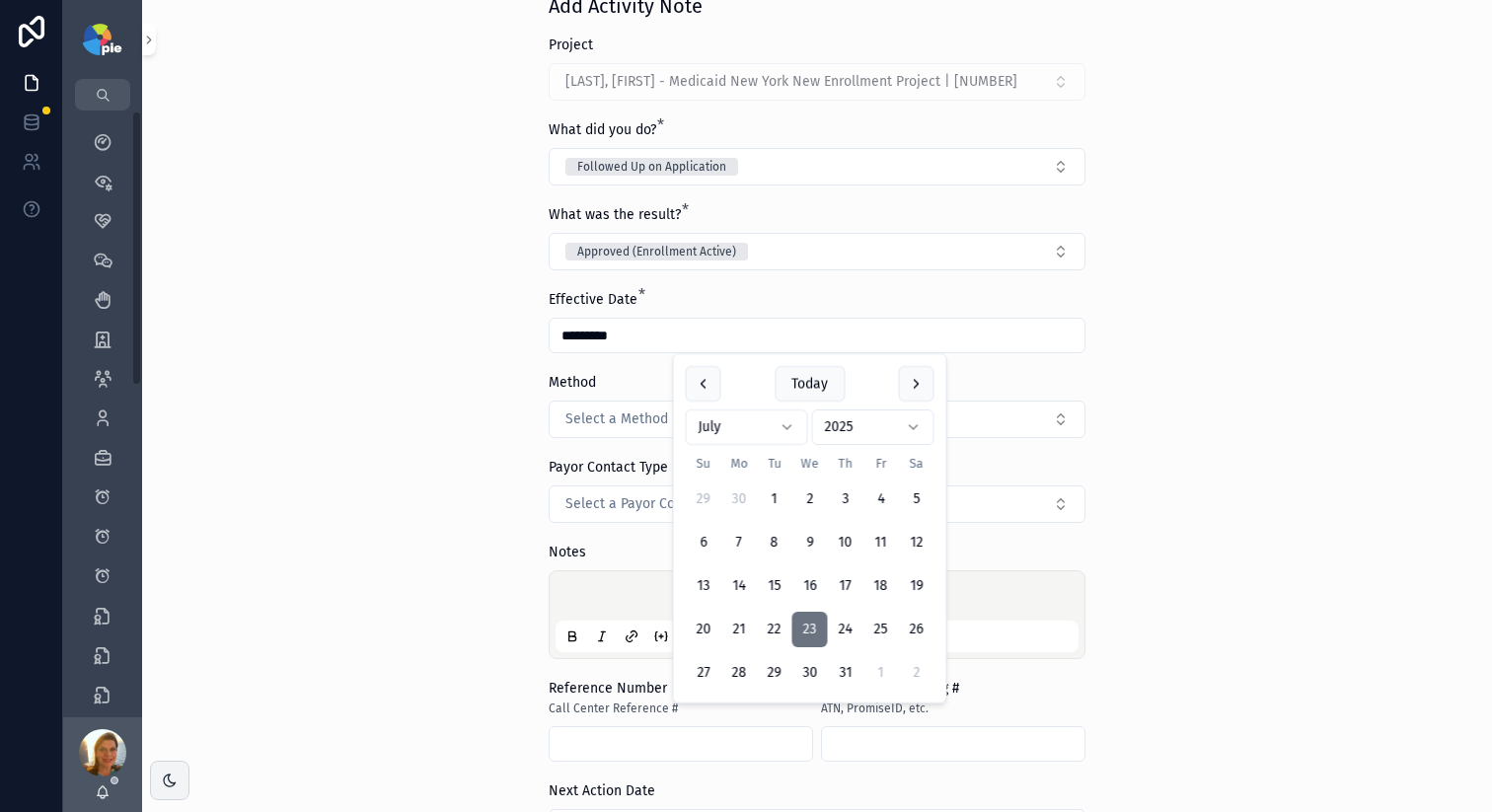 type on "*********" 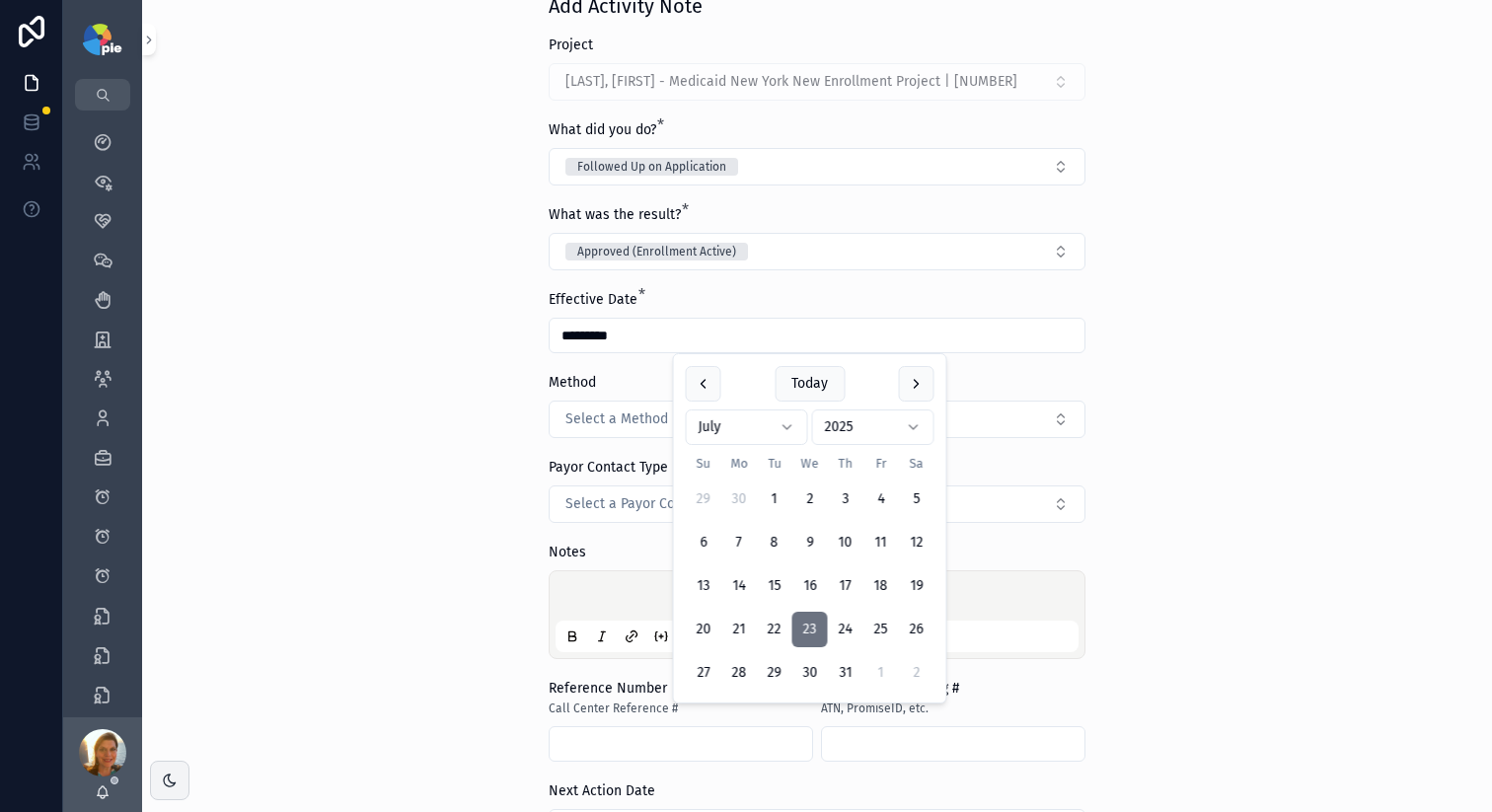 click at bounding box center (817, 615) 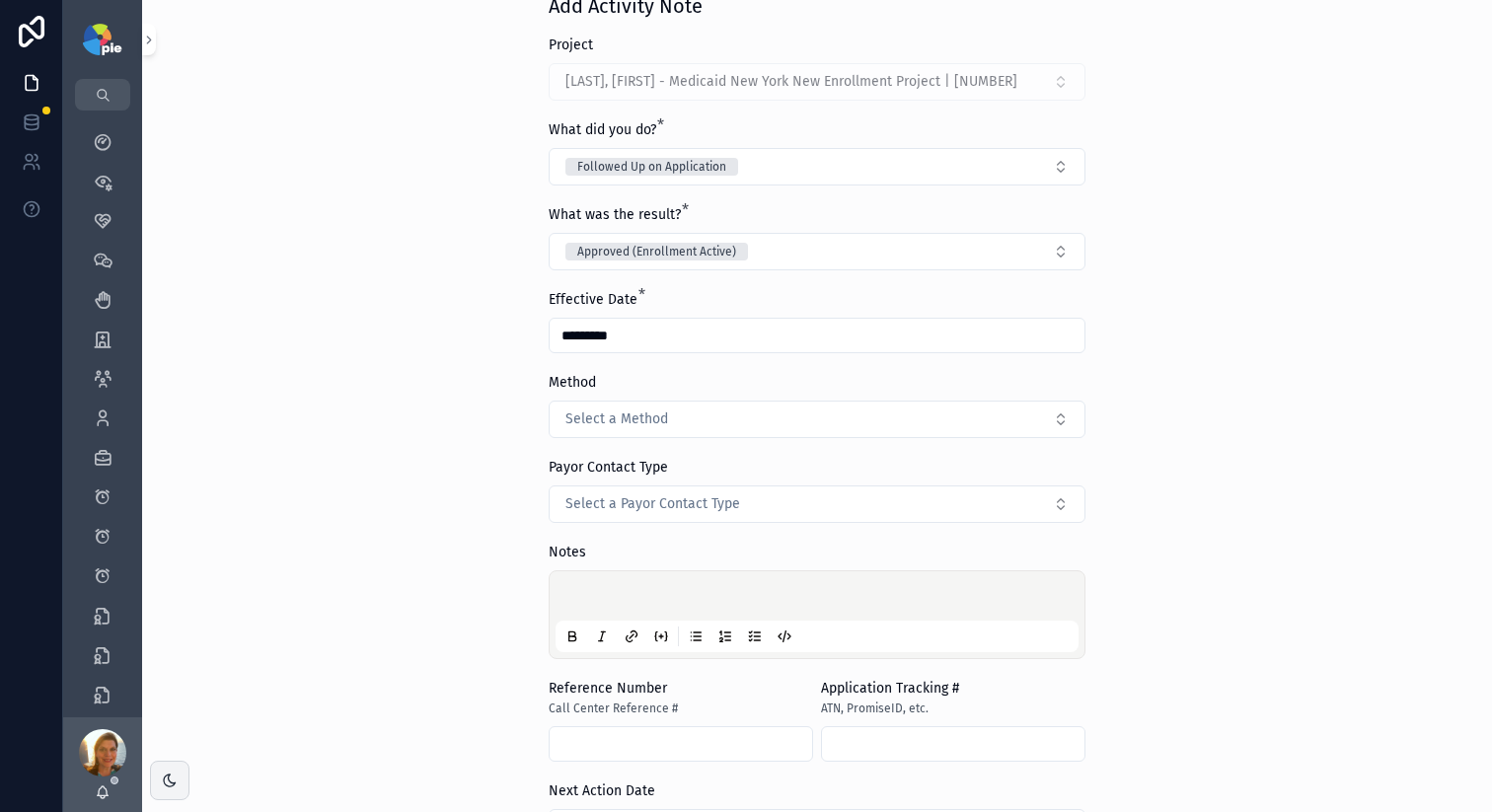 click at bounding box center [817, 615] 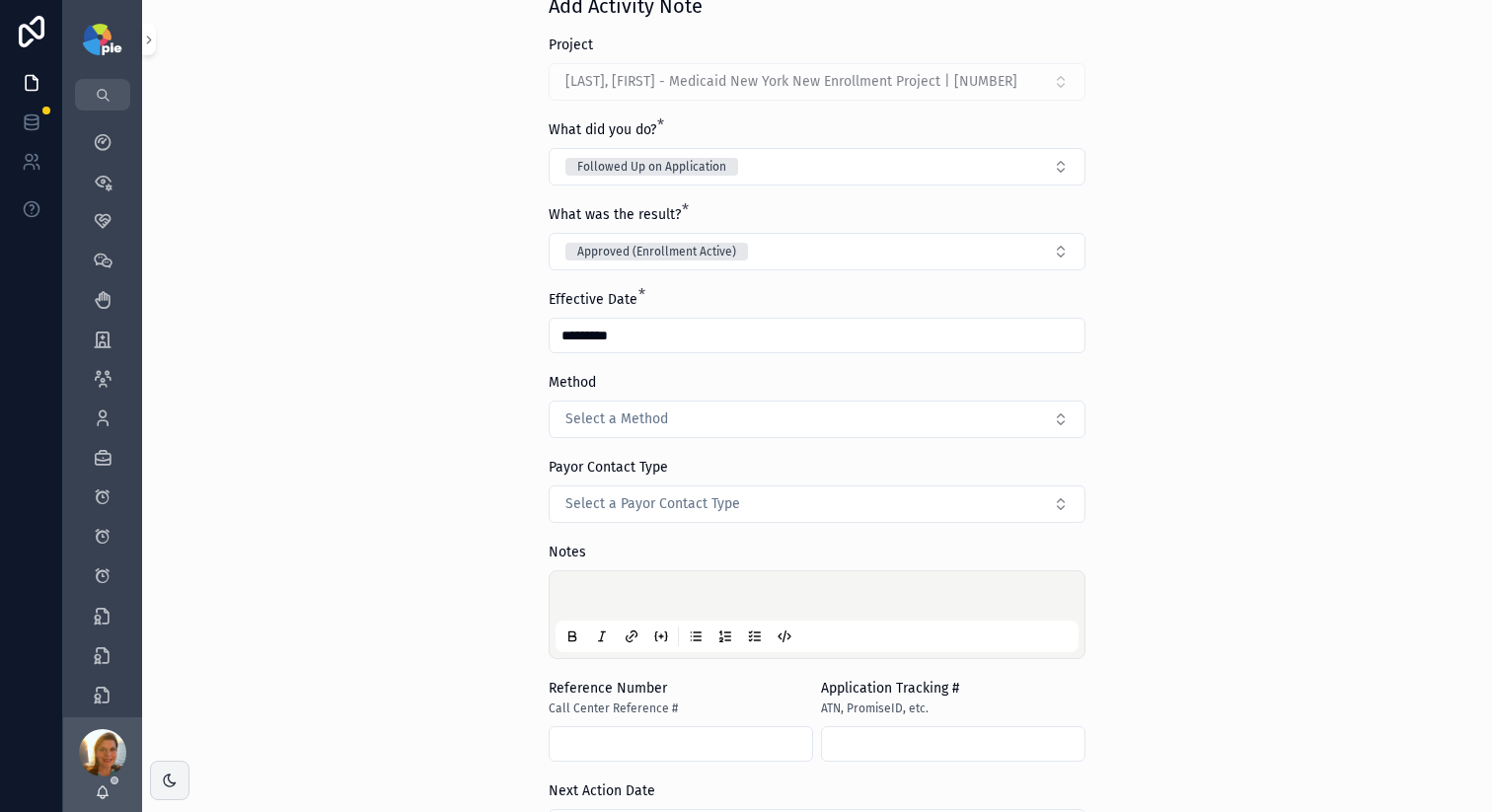 type 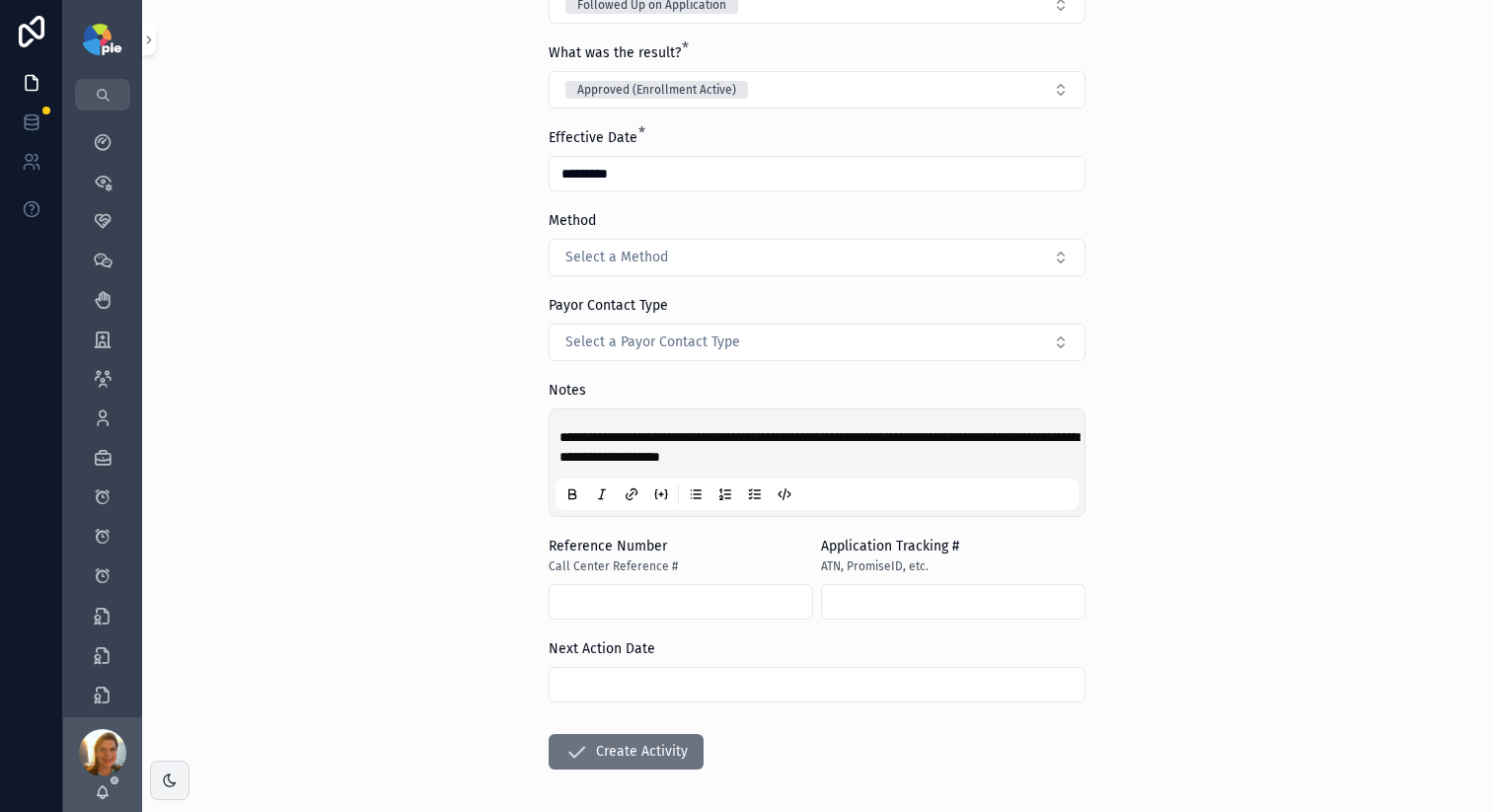 scroll, scrollTop: 345, scrollLeft: 0, axis: vertical 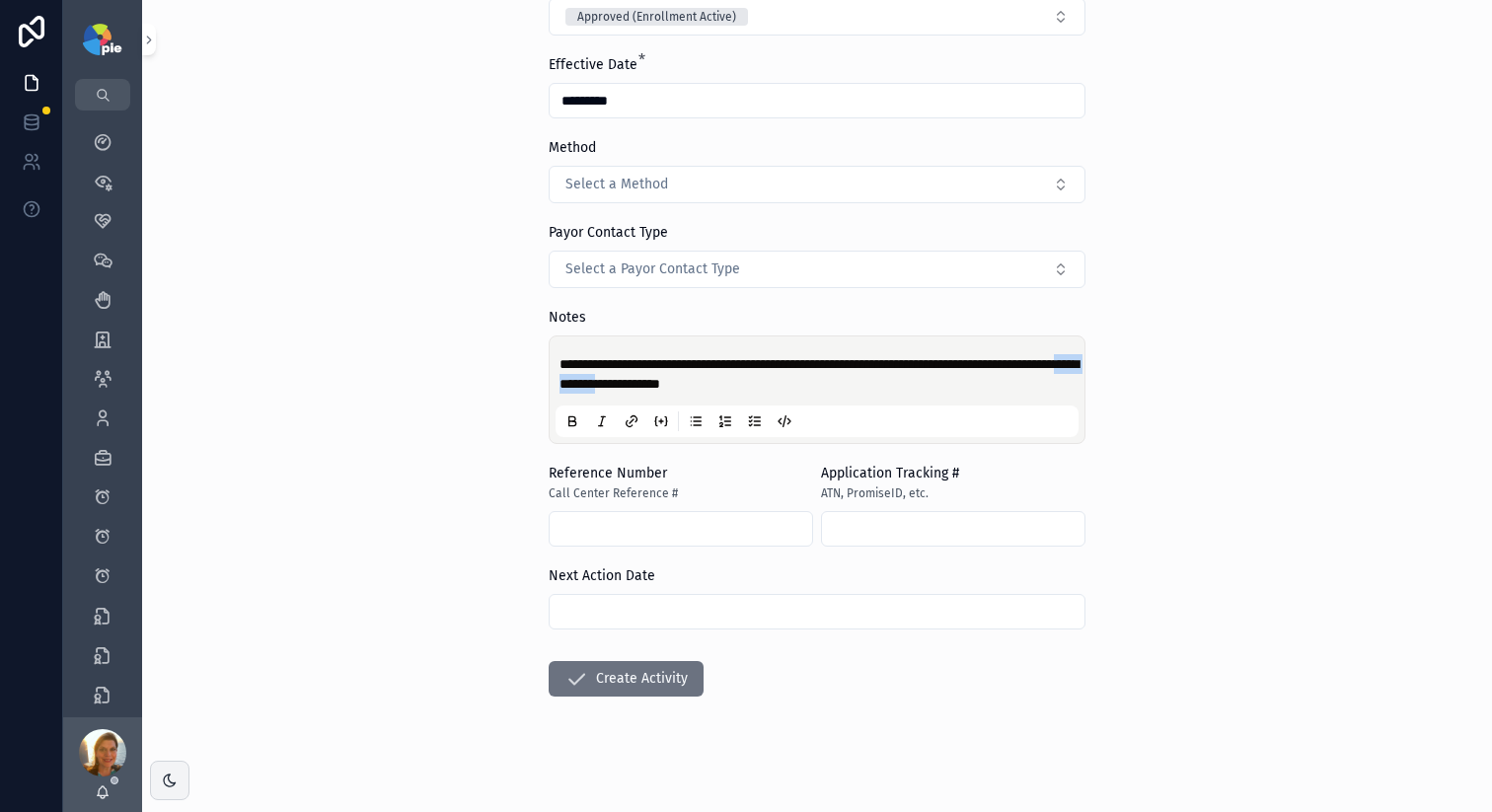 drag, startPoint x: 661, startPoint y: 383, endPoint x: 743, endPoint y: 388, distance: 82.1523 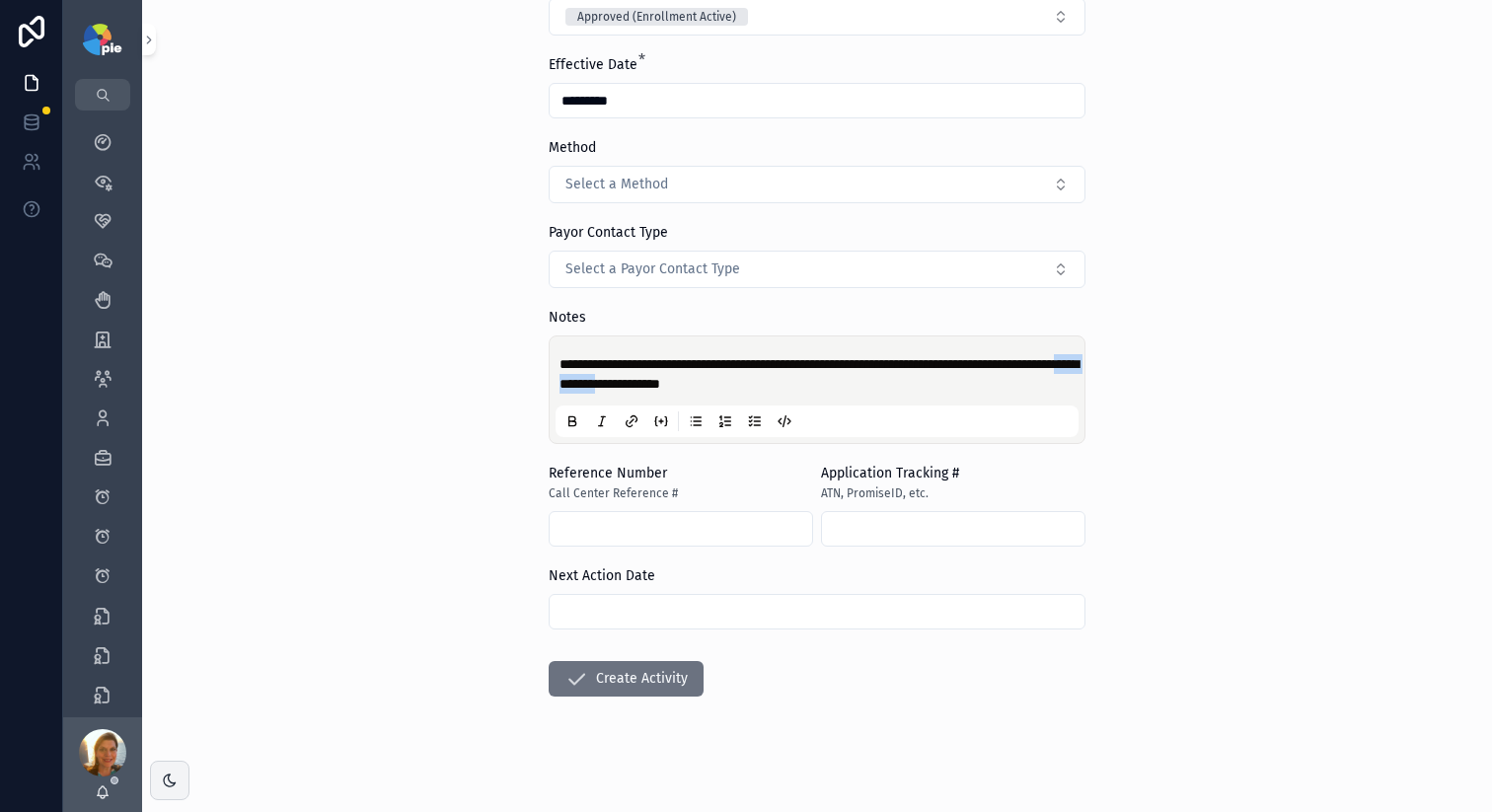 click on "**********" at bounding box center [819, 374] 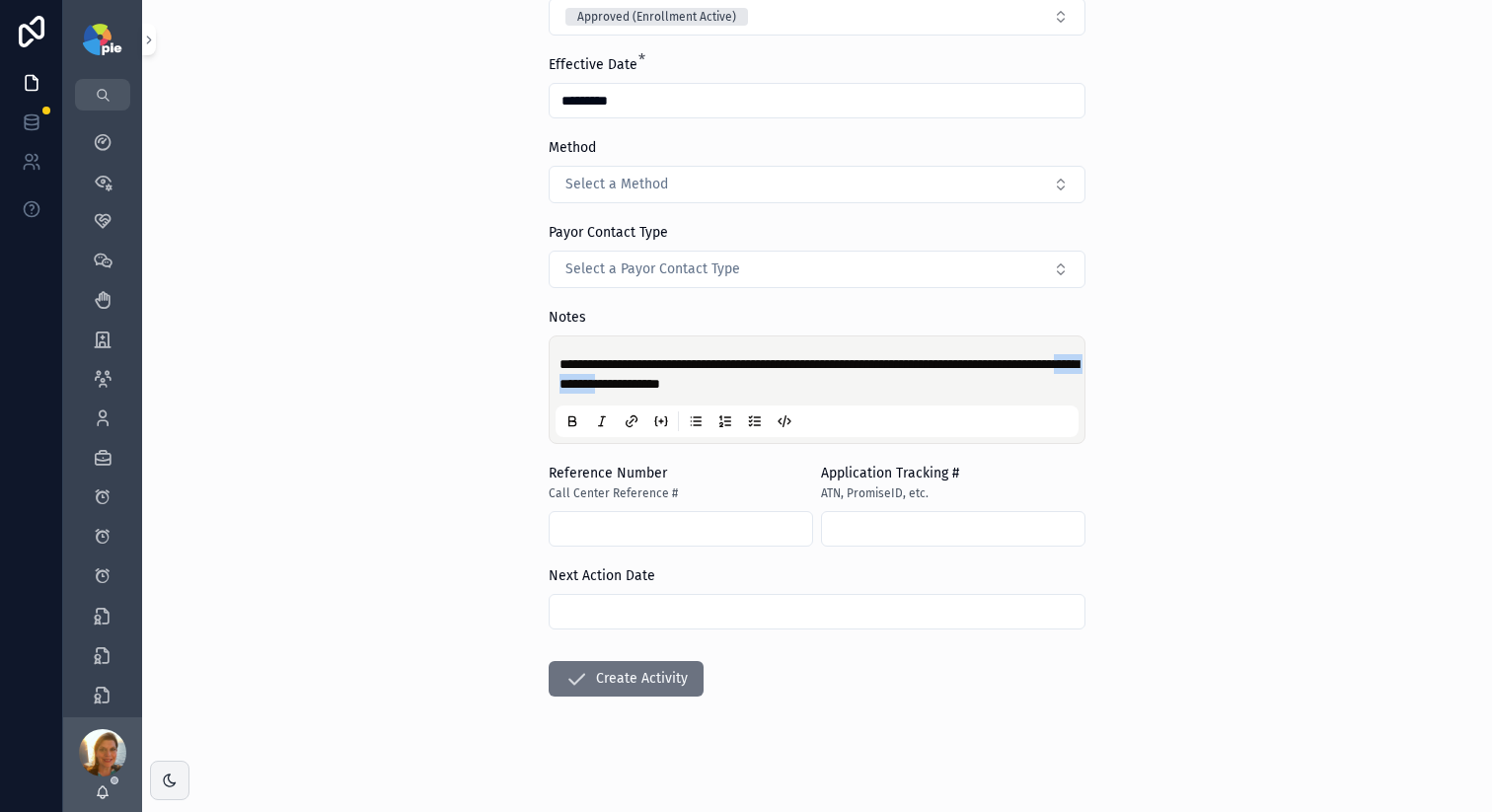 copy on "**********" 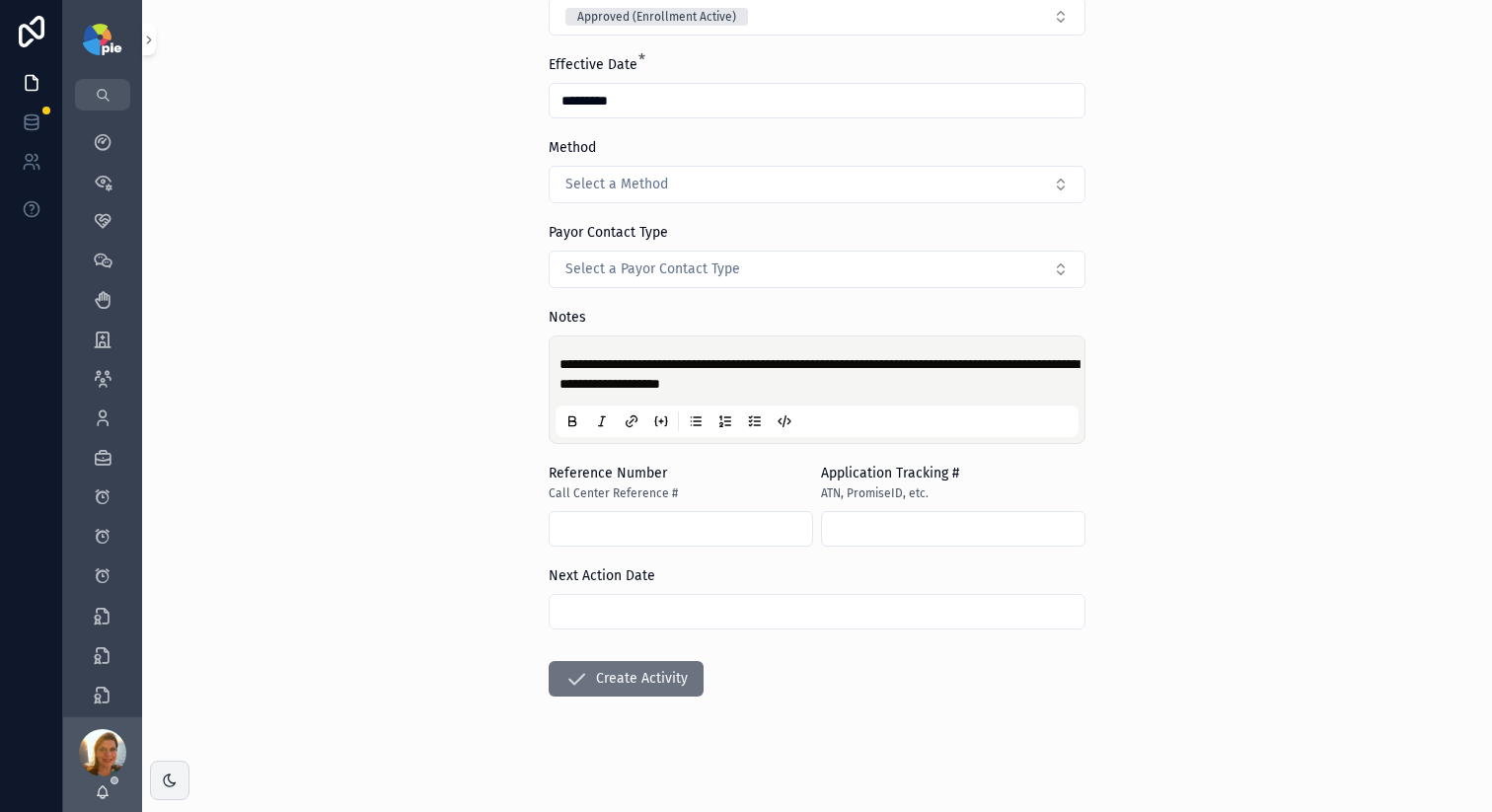 click at bounding box center [681, 529] 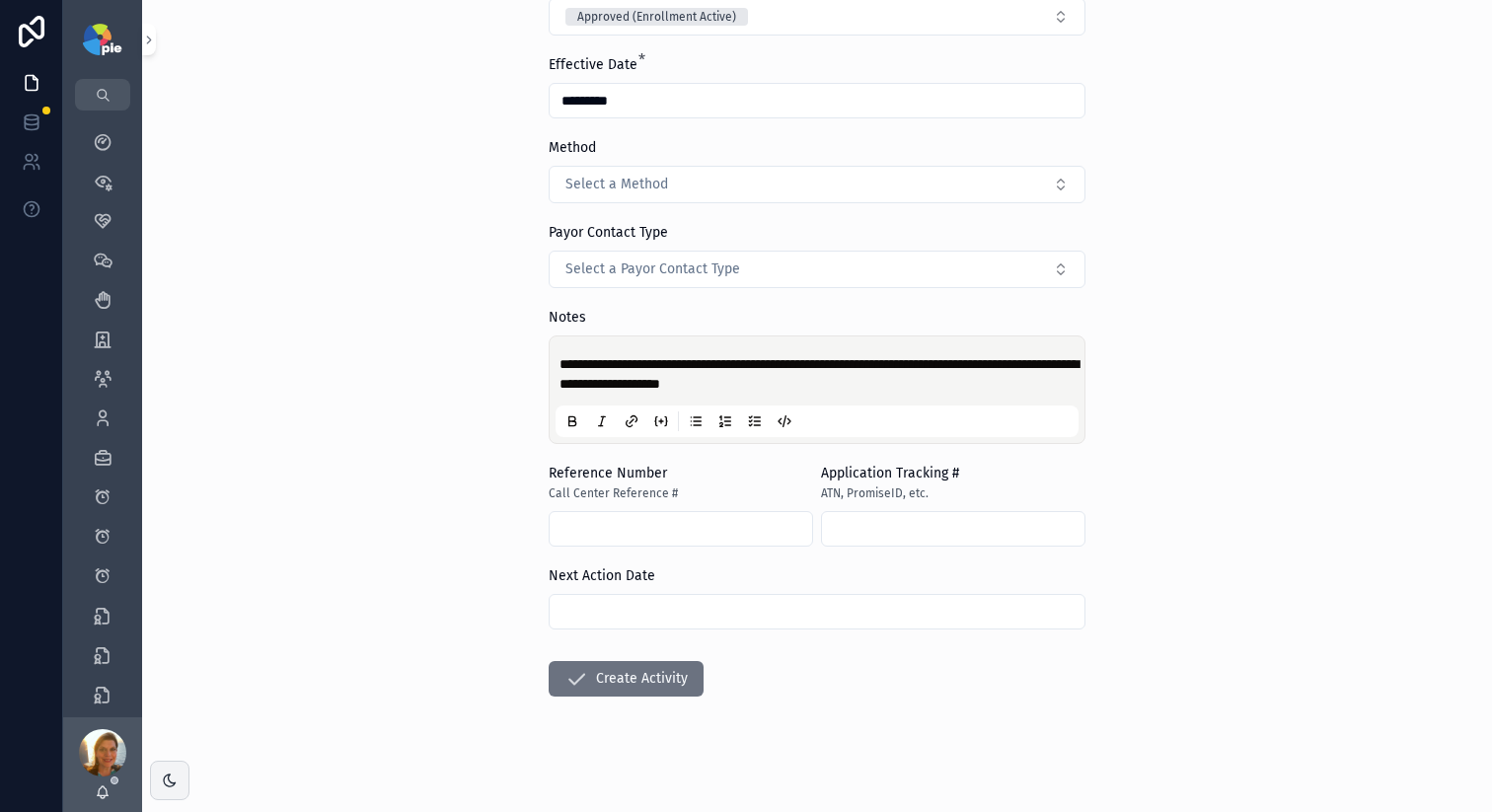 paste on "**********" 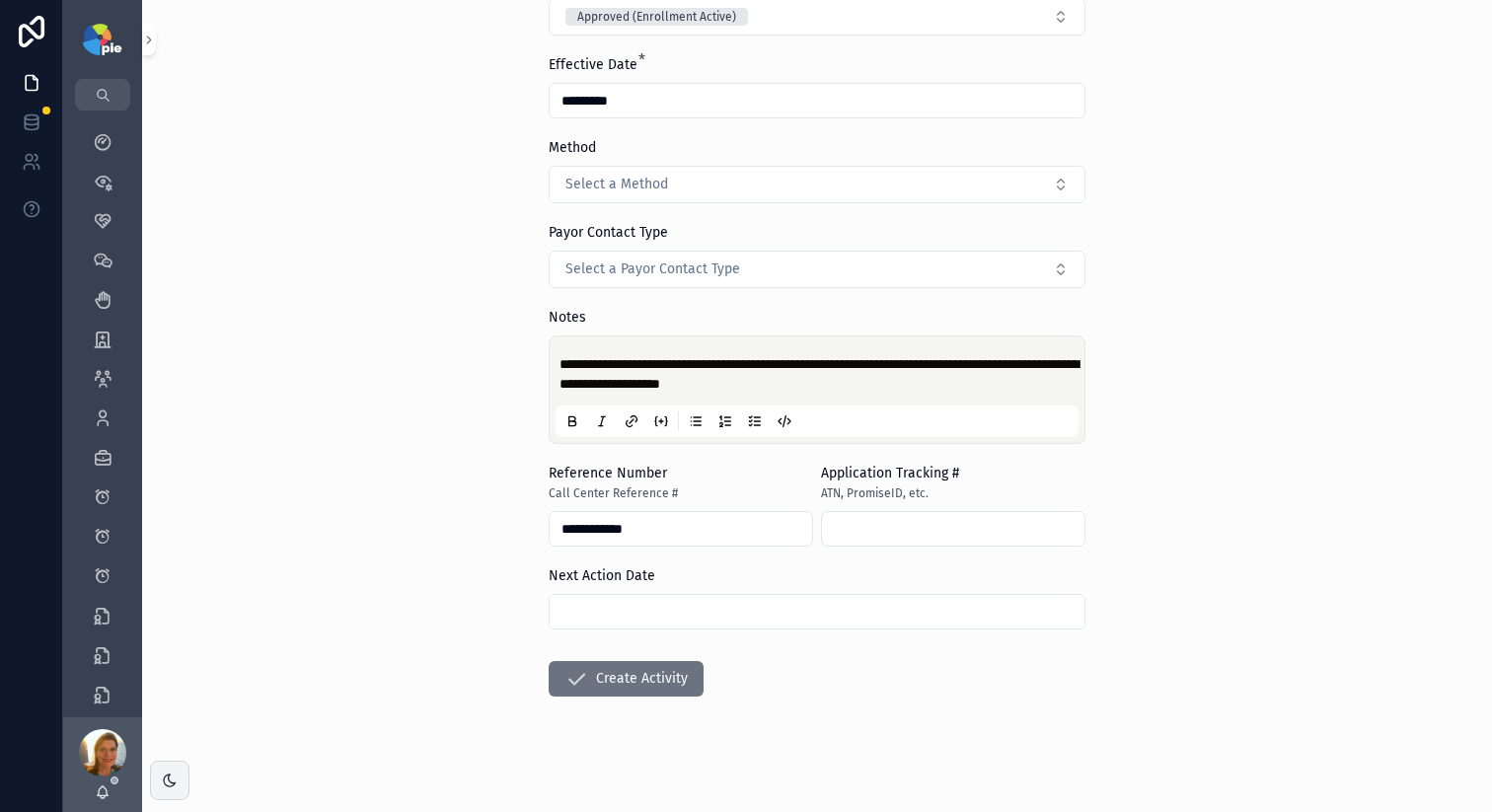 type on "**********" 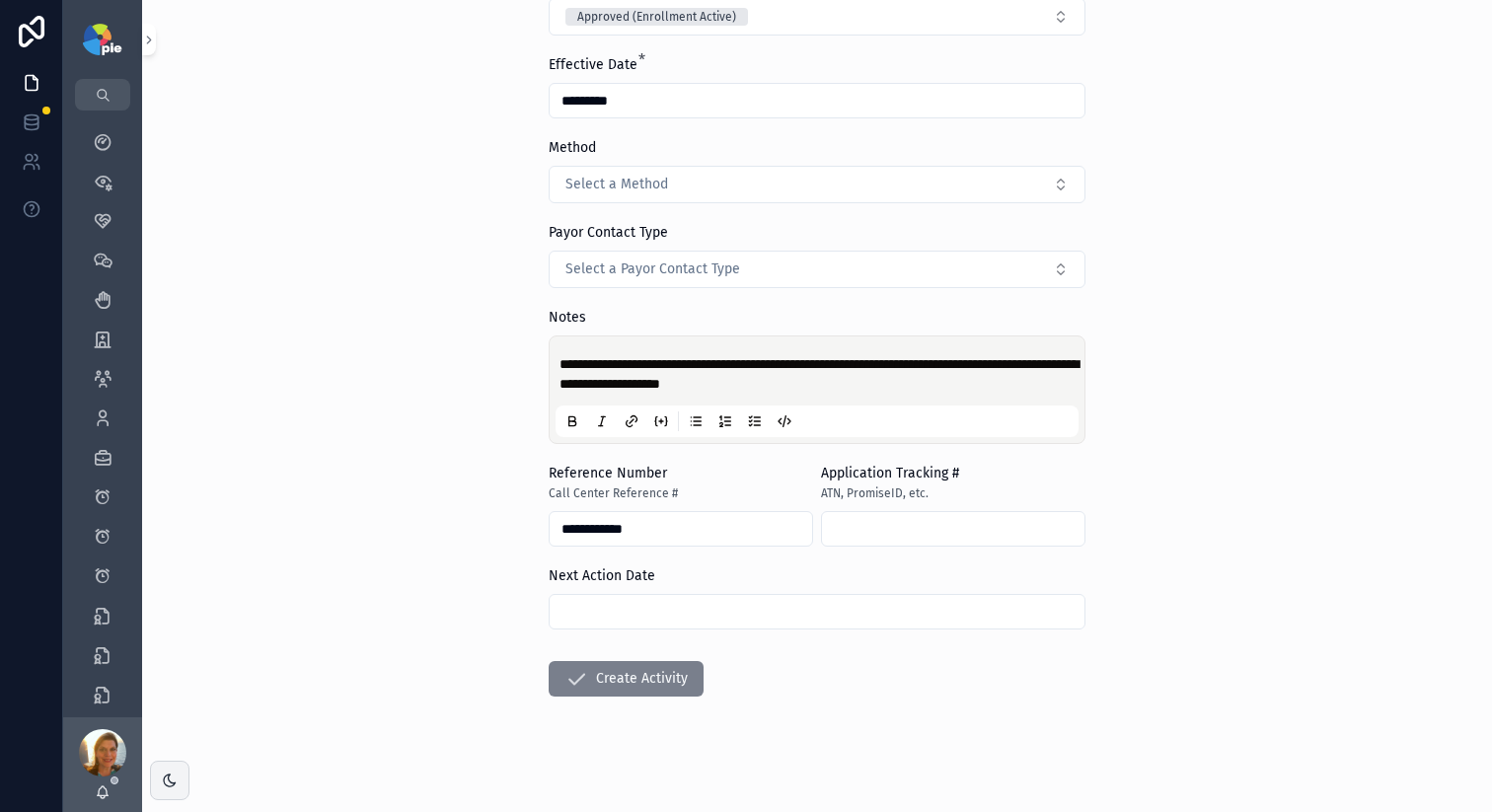 click at bounding box center [576, 679] 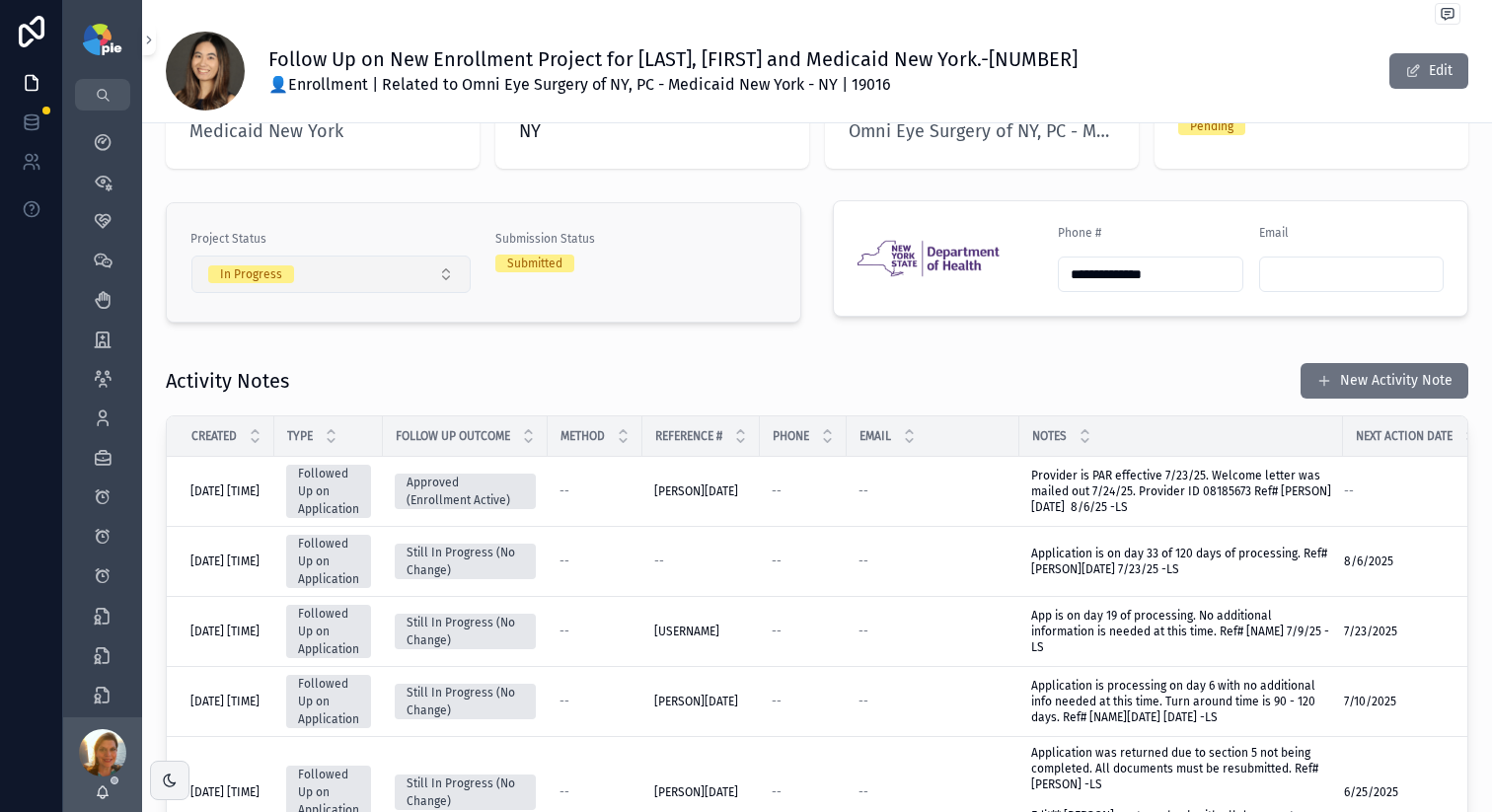 click on "In Progress" at bounding box center (331, 274) 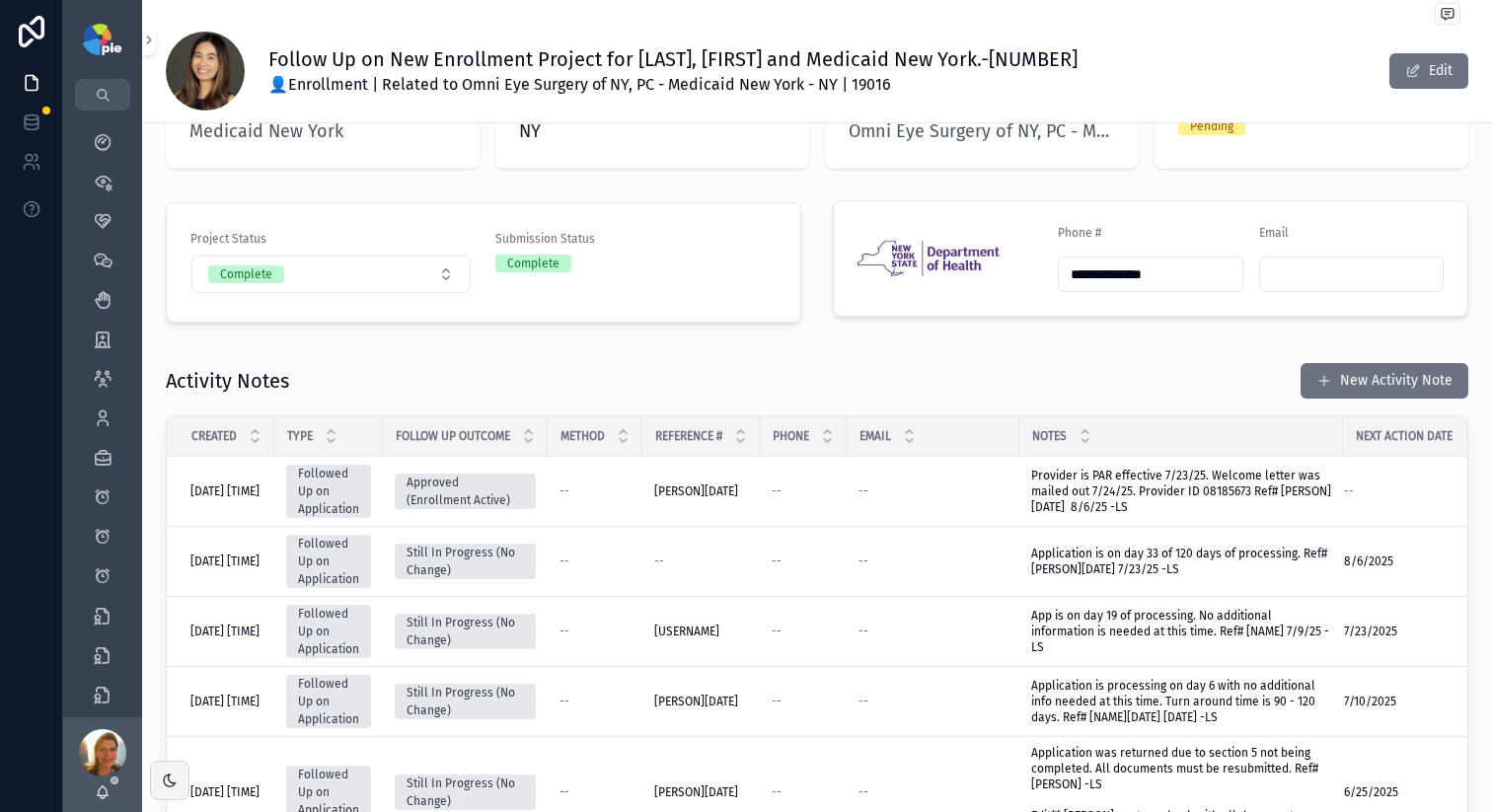 click on "Followed Up on Application" at bounding box center [329, 491] 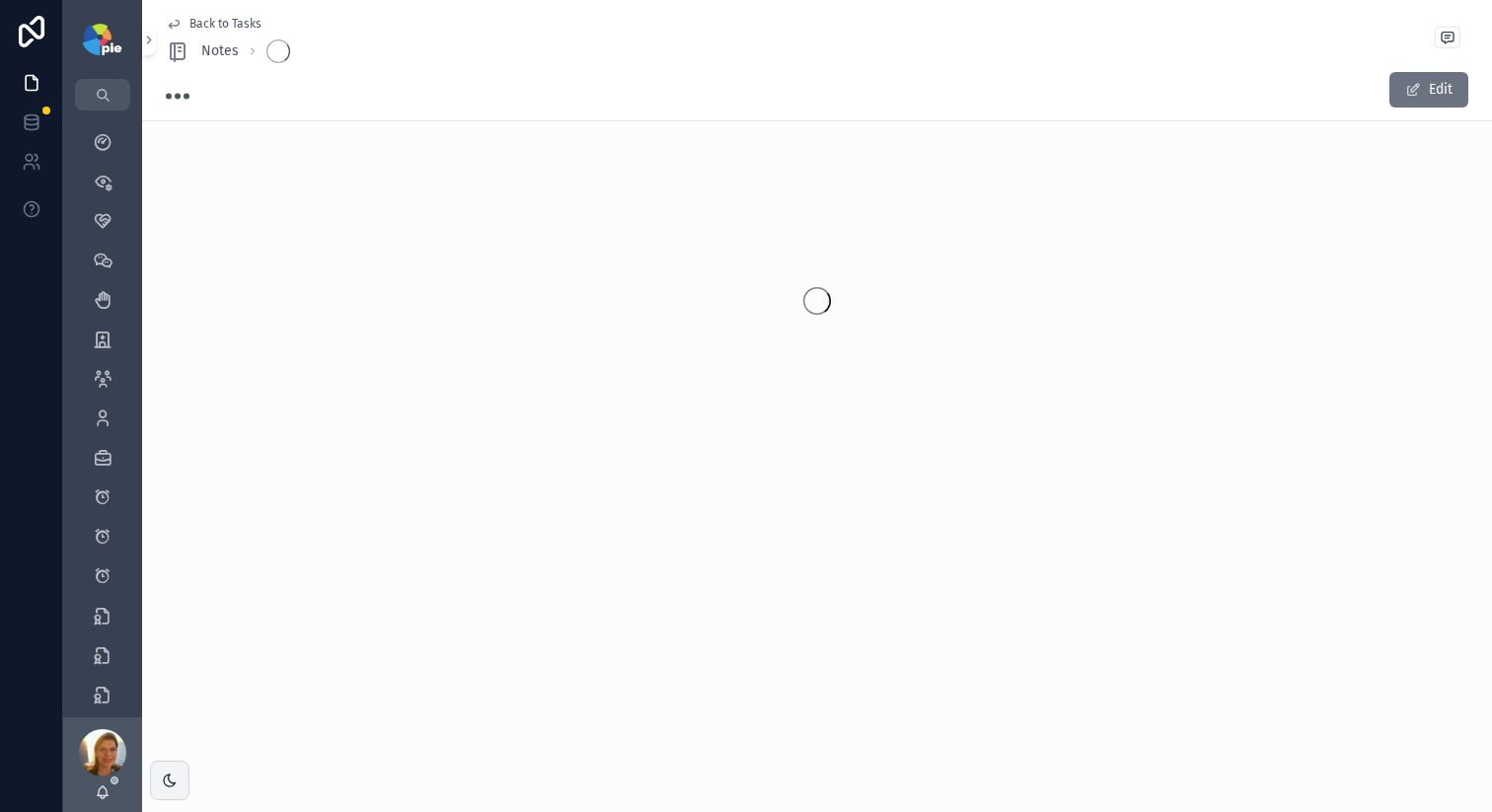 scroll, scrollTop: 0, scrollLeft: 0, axis: both 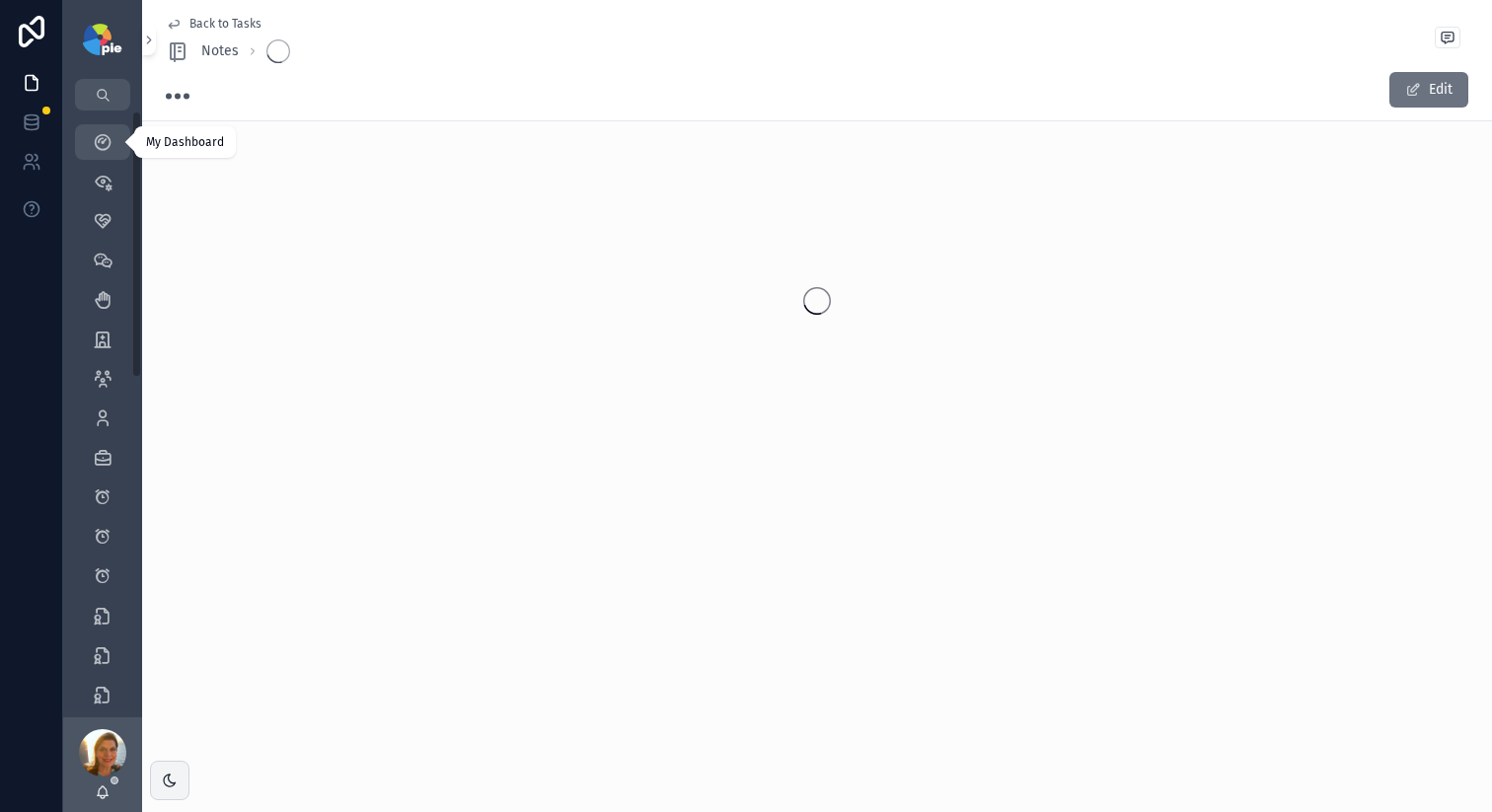 click at bounding box center [103, 142] 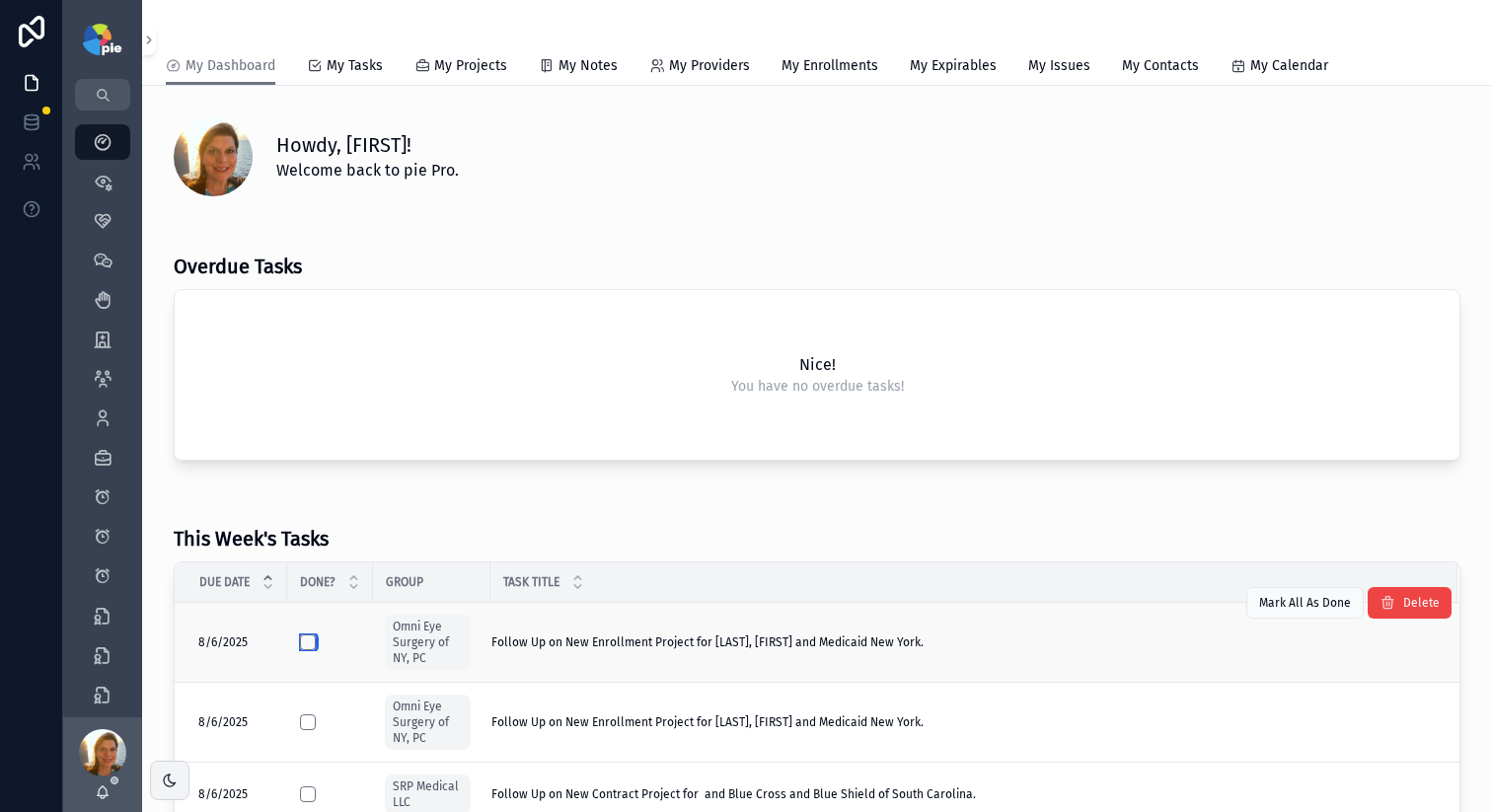 click at bounding box center [308, 642] 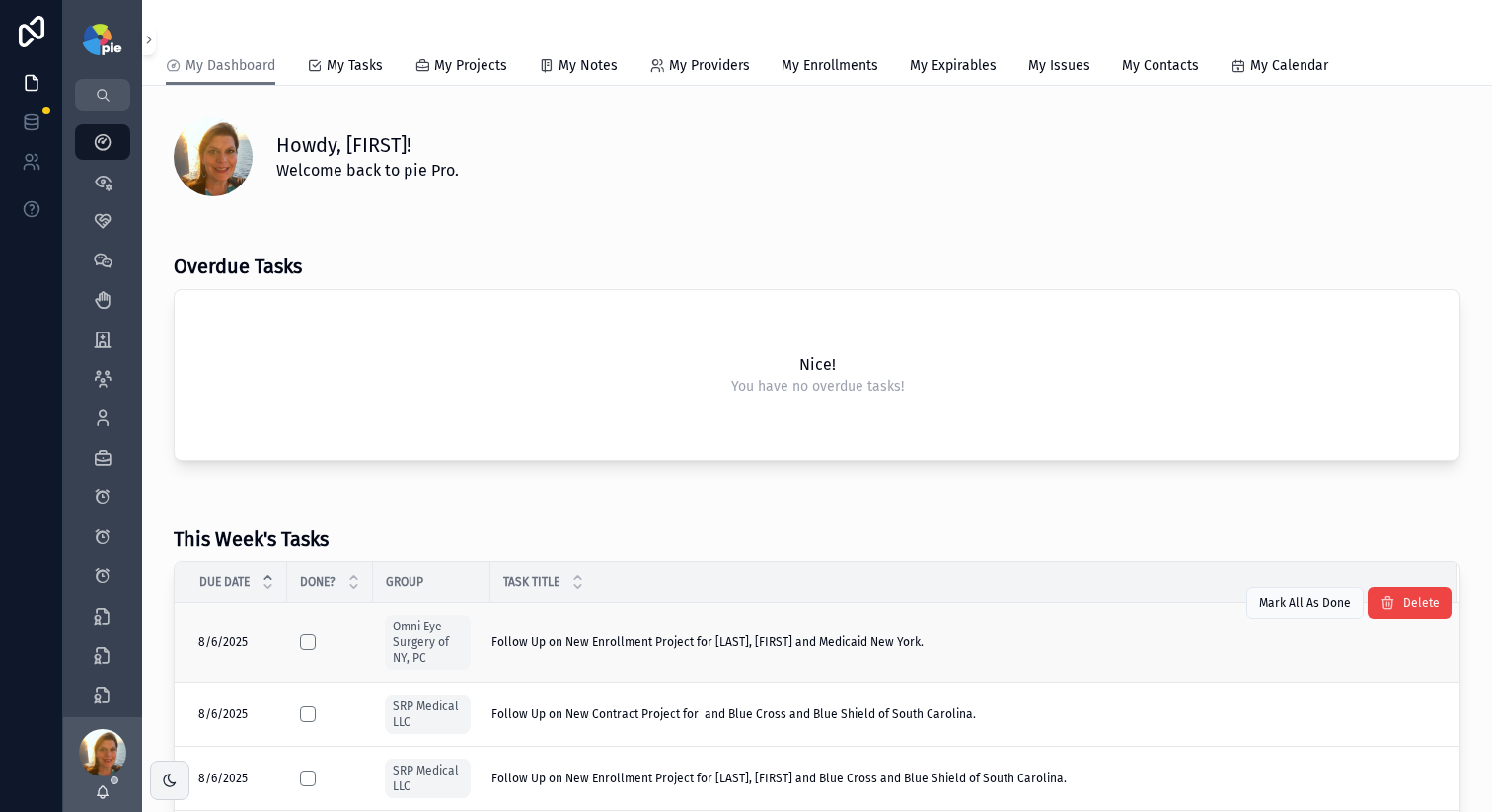 click on "Follow Up on New Enrollment Project for Maher, Elizabeth and Medicaid New York." at bounding box center (708, 642) 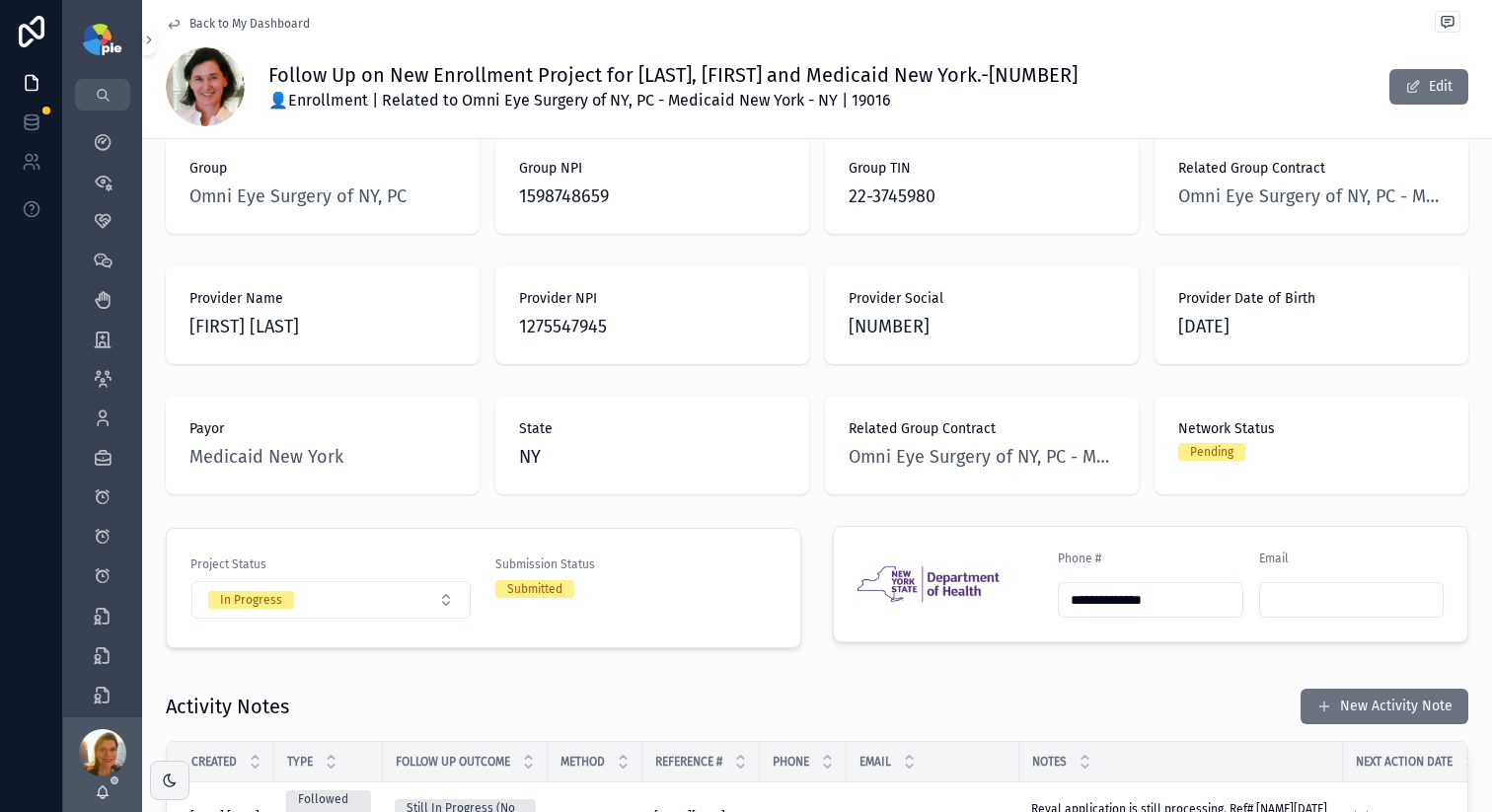 scroll, scrollTop: 246, scrollLeft: 0, axis: vertical 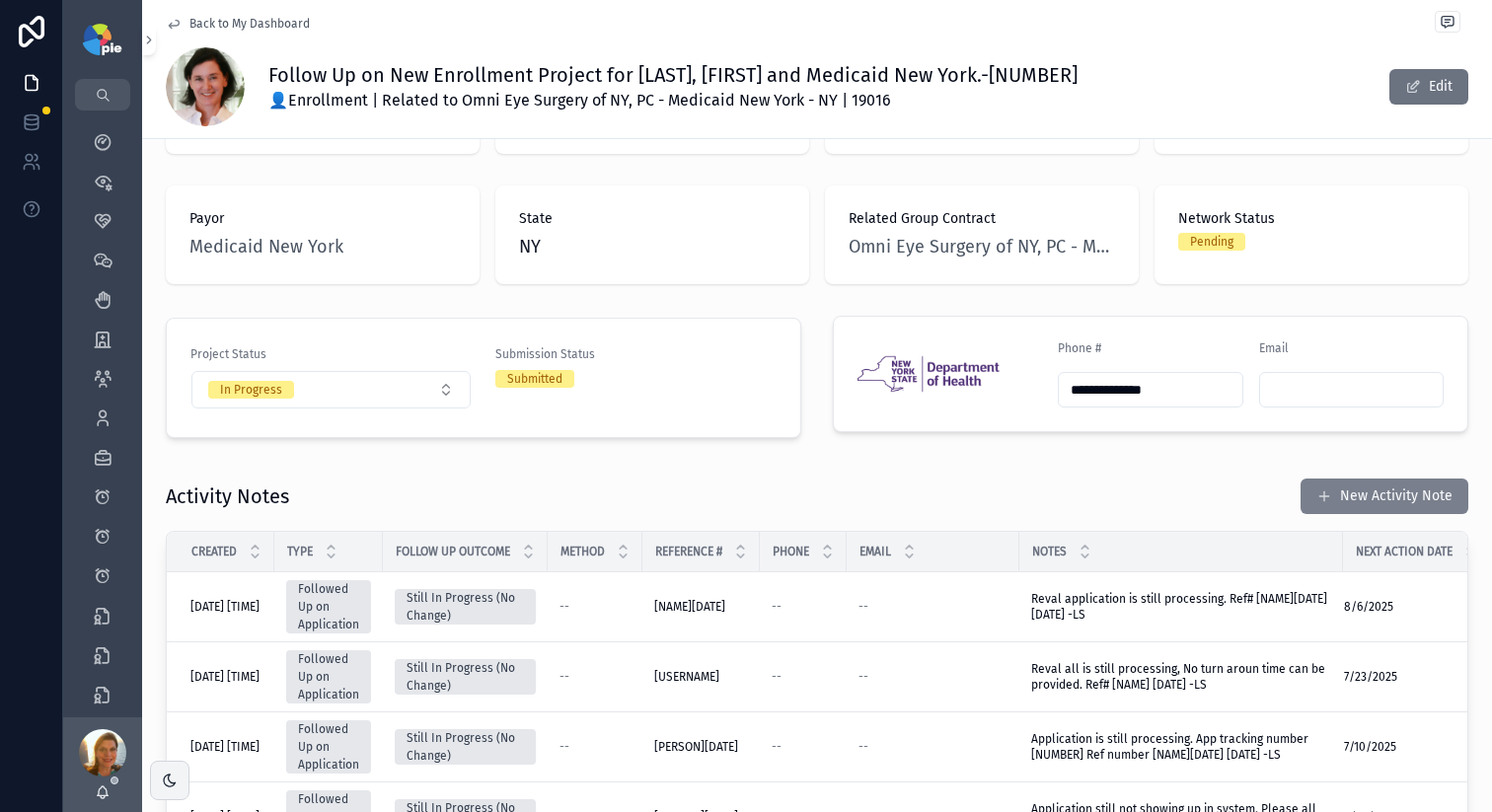 click on "New Activity Note" at bounding box center (1384, 496) 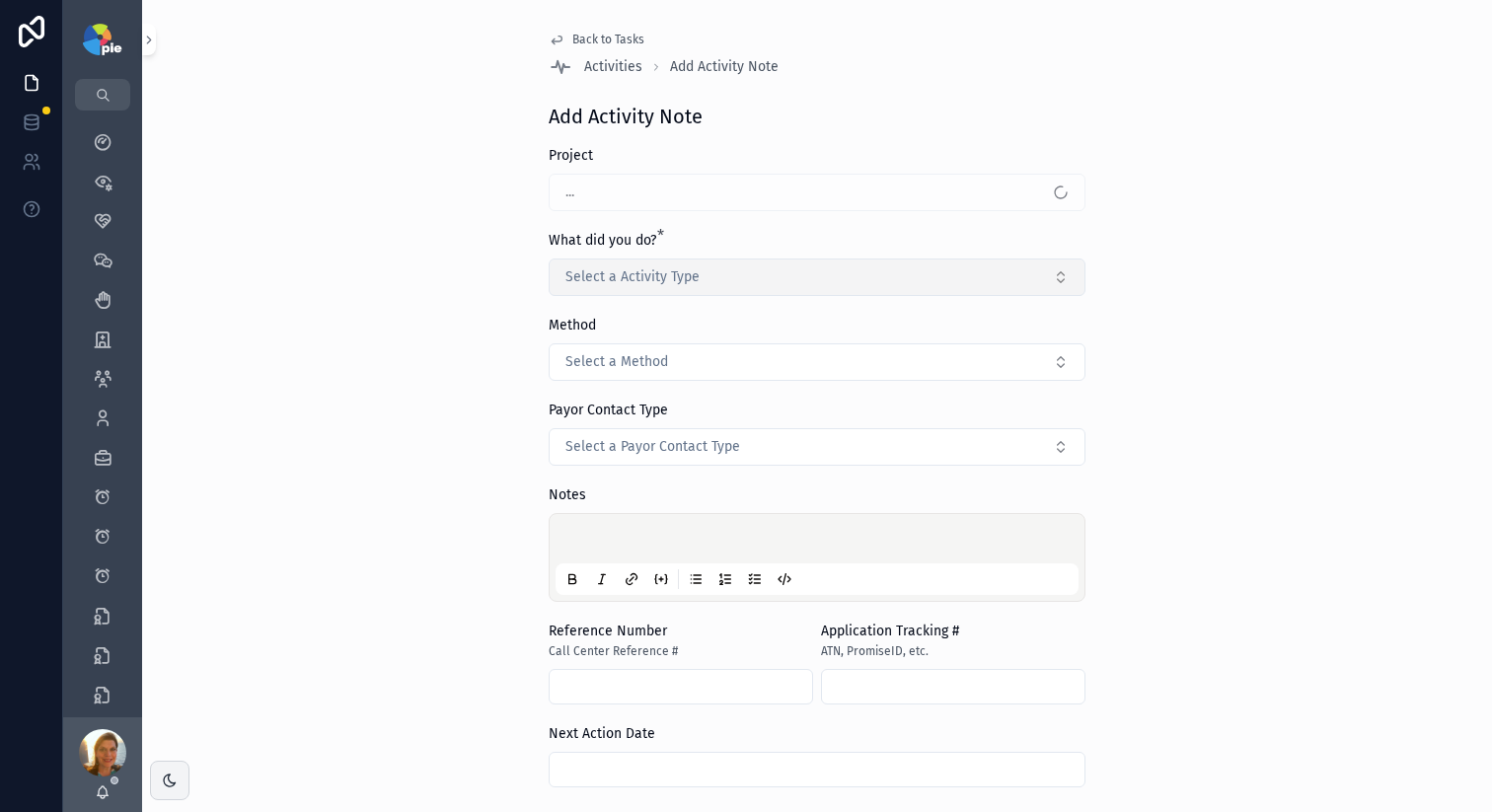 click on "Select a Activity Type" at bounding box center (817, 277) 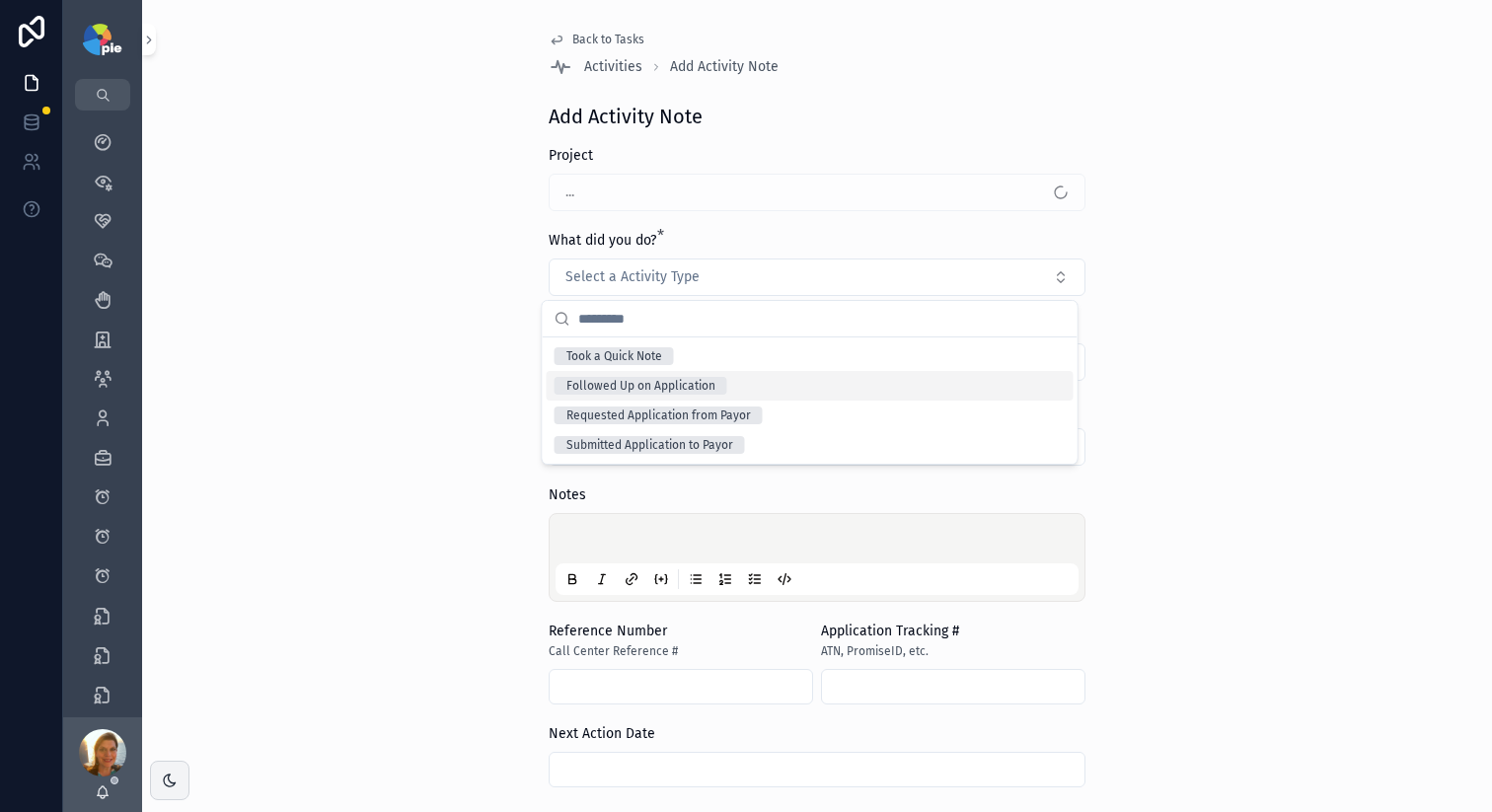 click on "Followed Up on Application" at bounding box center [810, 386] 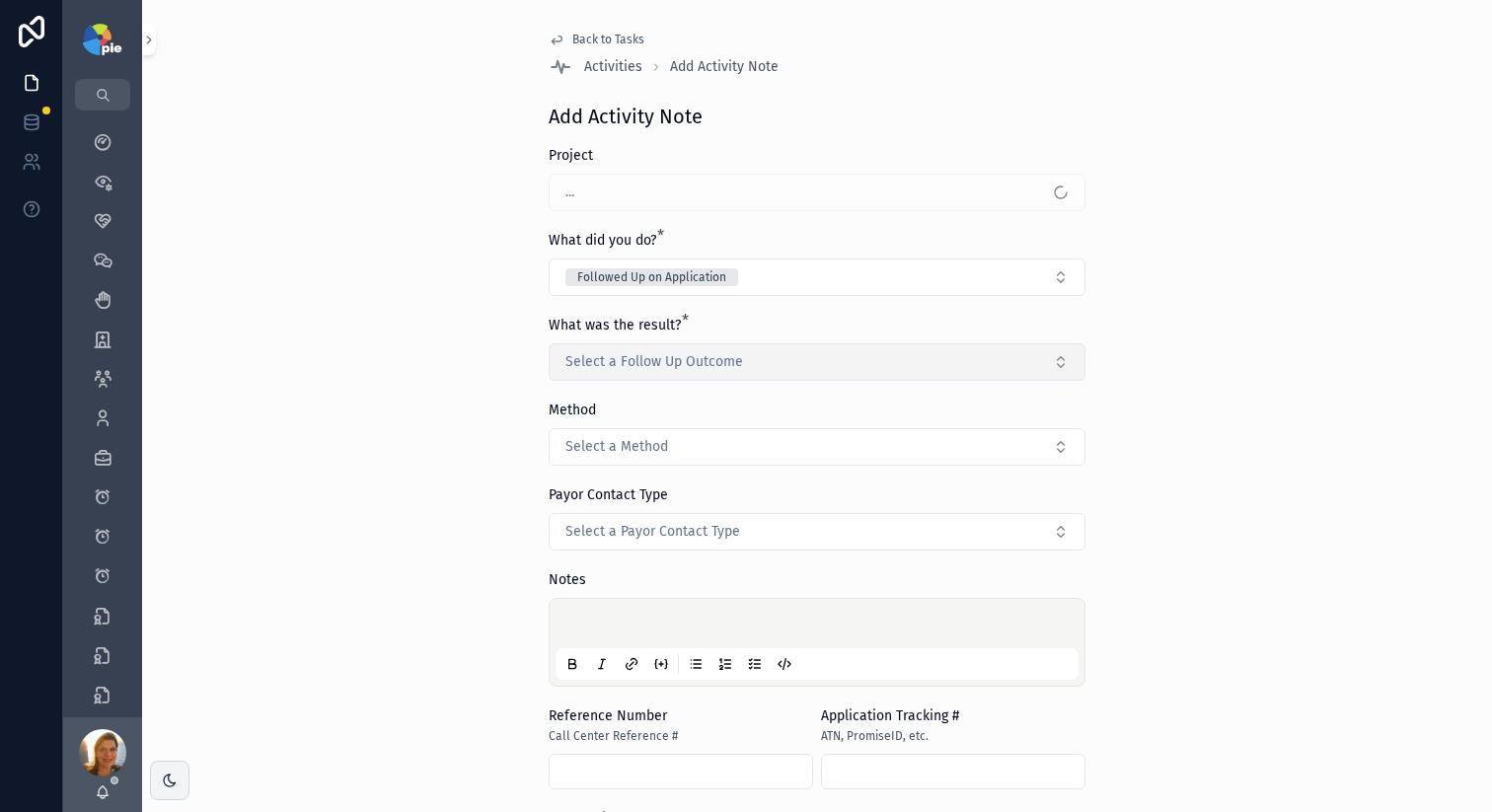 click on "Select a Follow Up Outcome" at bounding box center [654, 362] 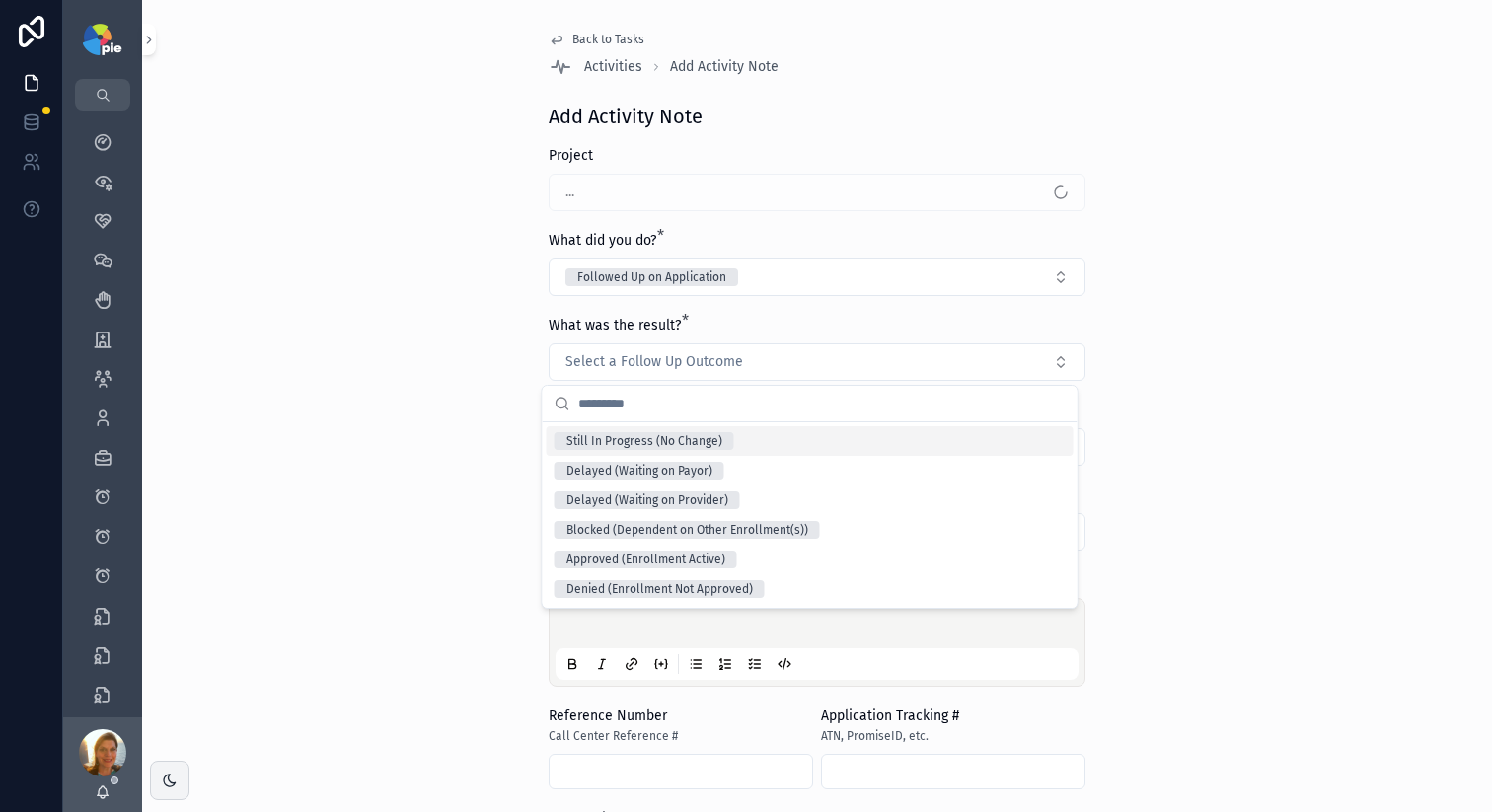 click on "Still In Progress (No Change)" at bounding box center [644, 441] 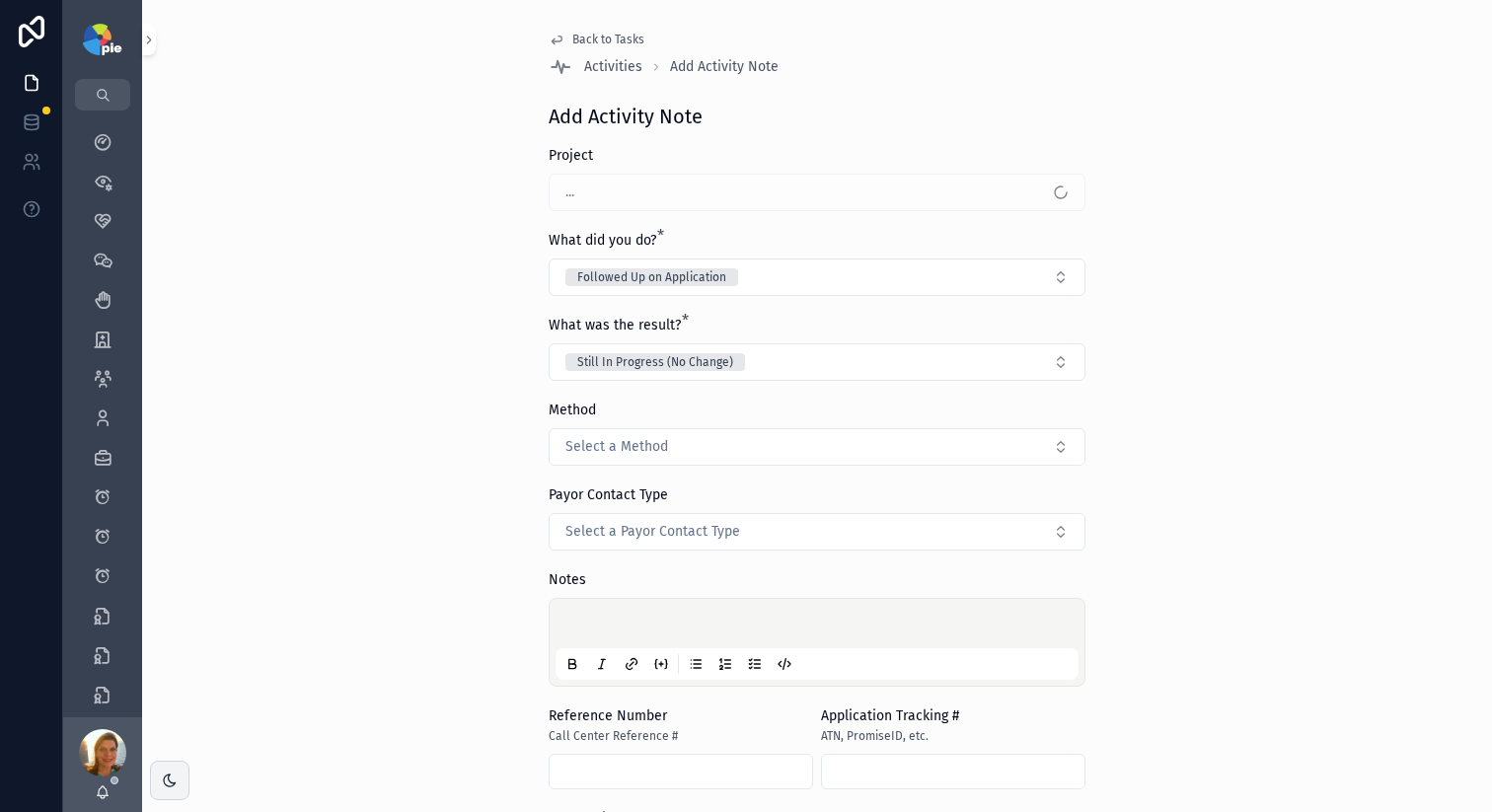 click at bounding box center [817, 642] 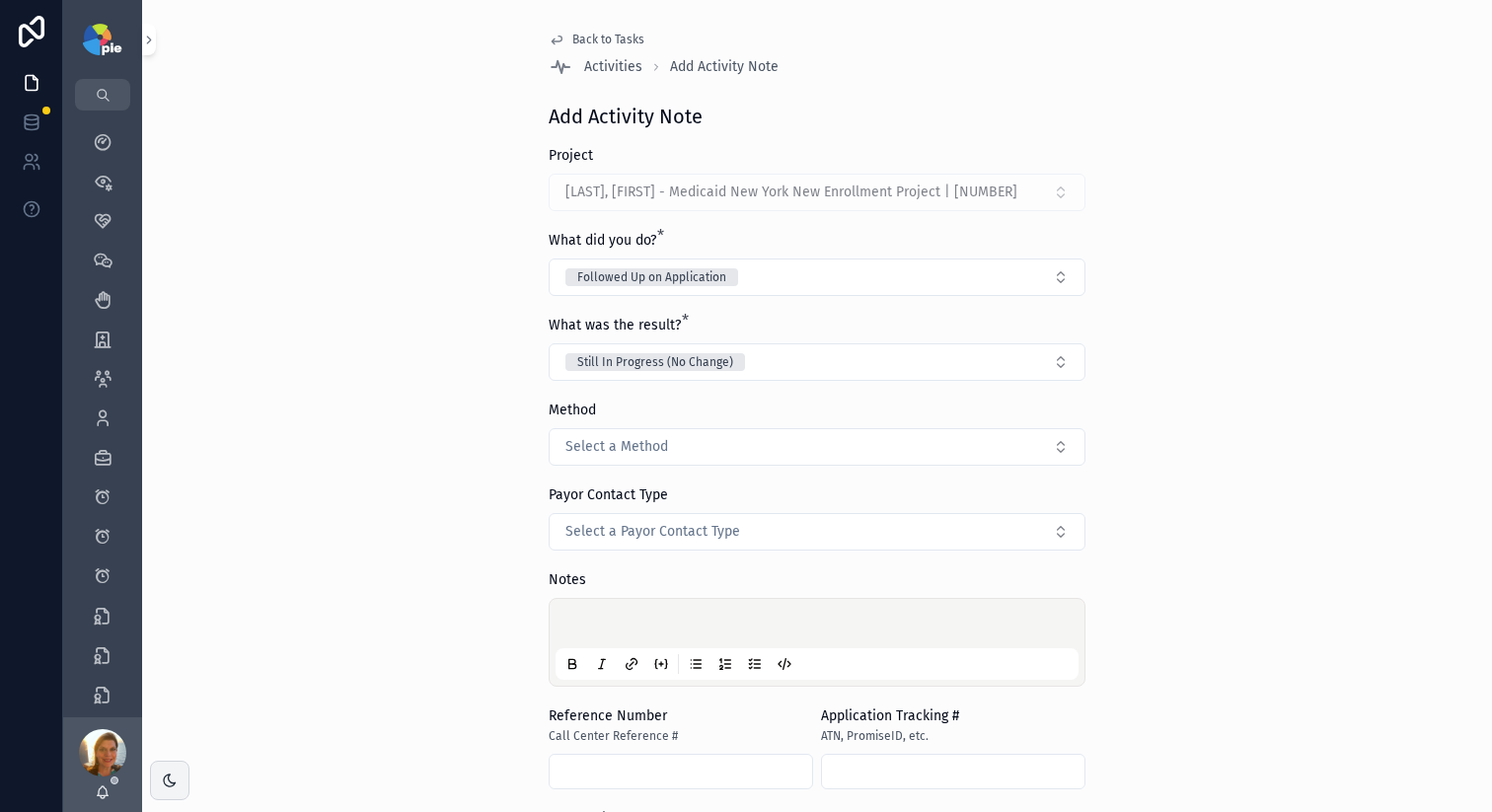 click at bounding box center (817, 642) 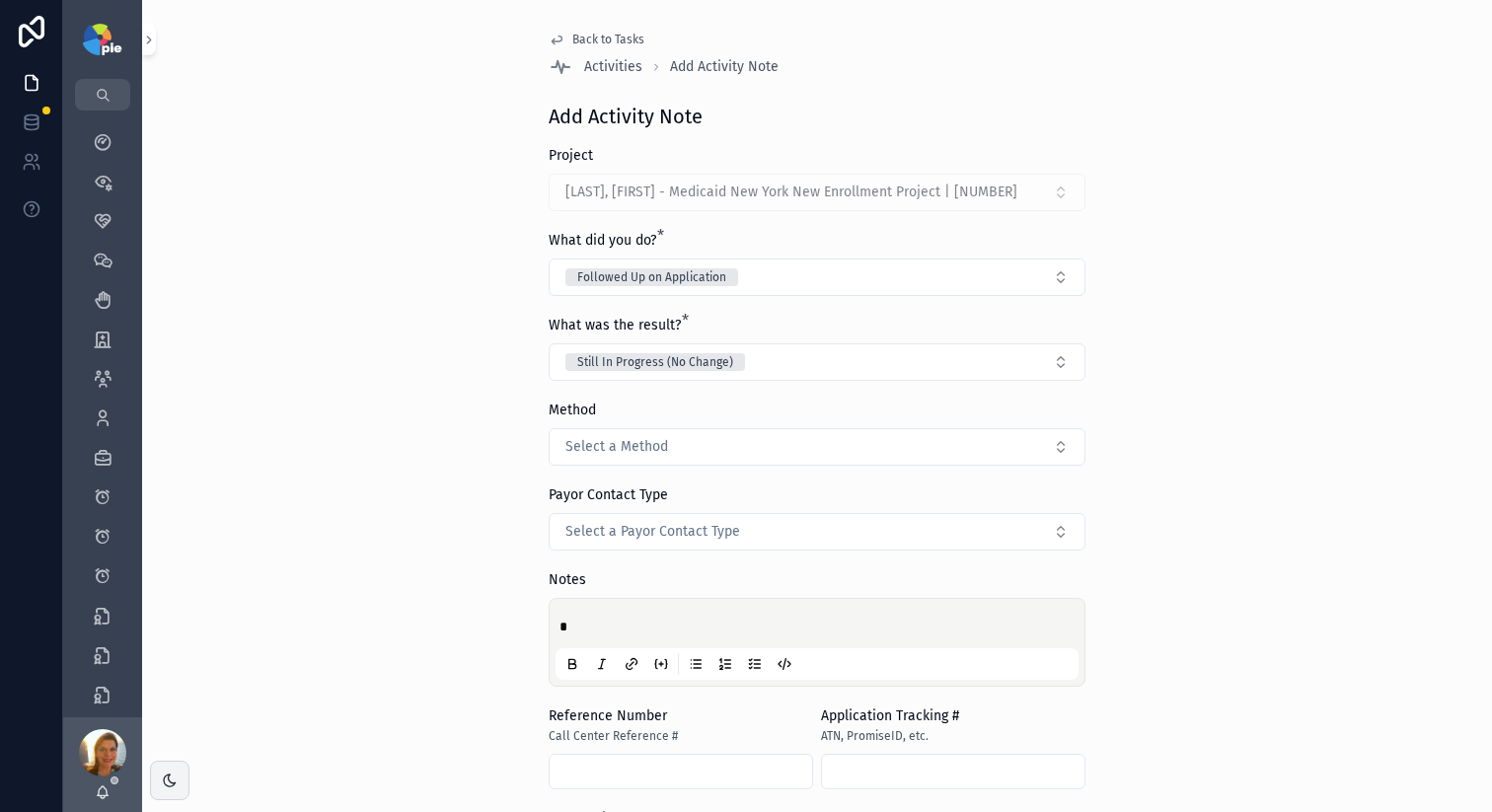 type 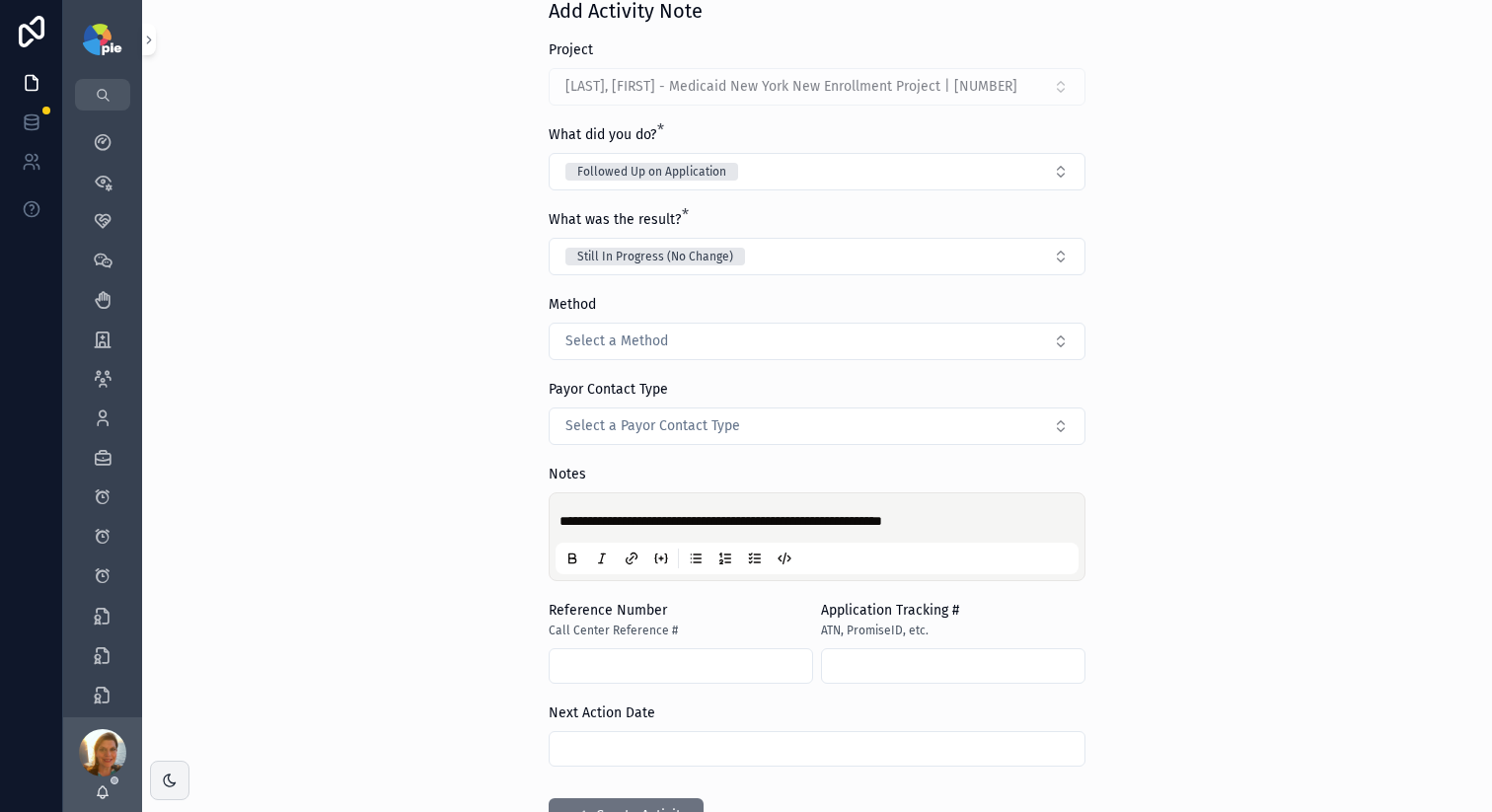 scroll, scrollTop: 125, scrollLeft: 0, axis: vertical 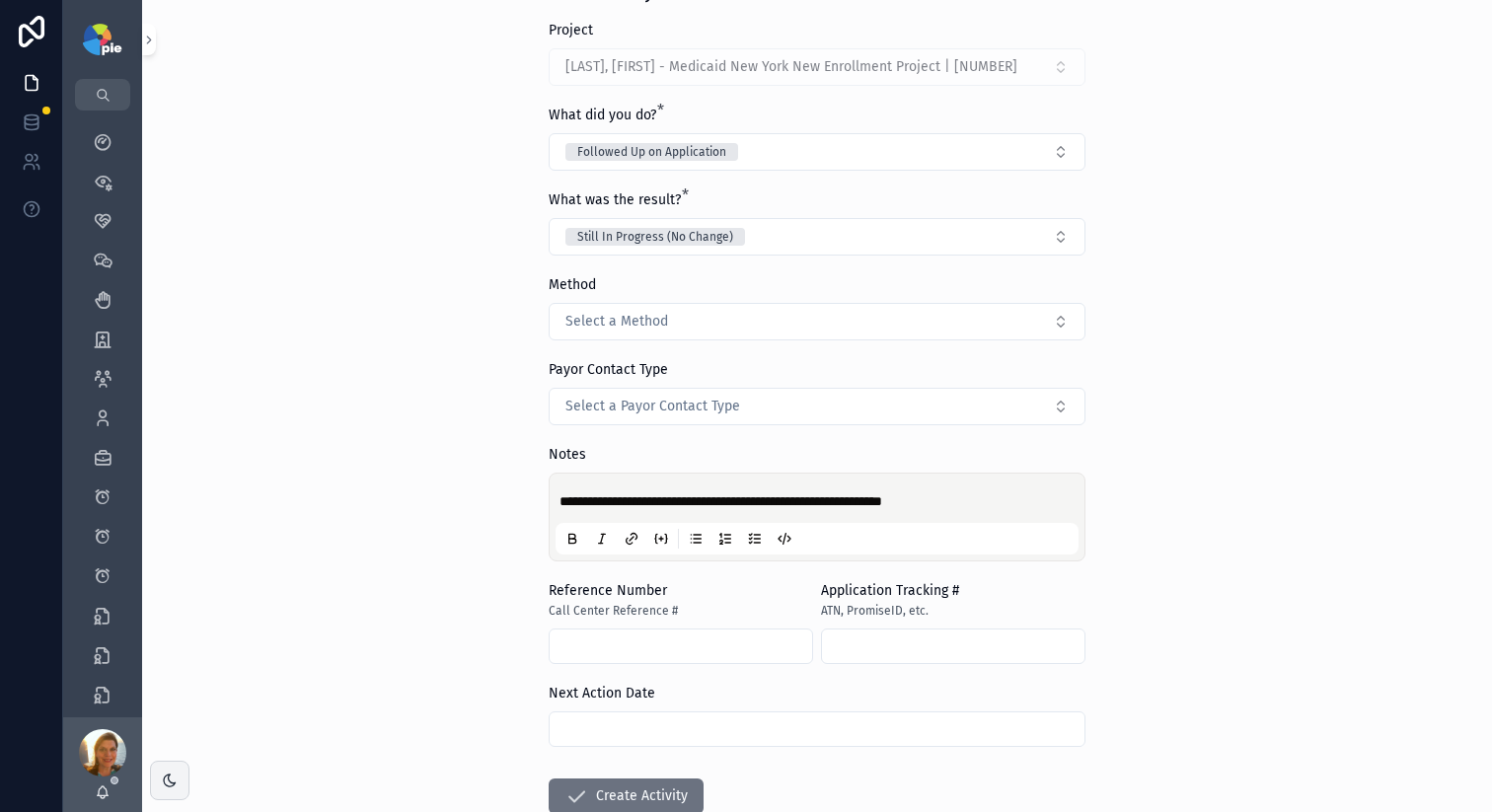 click at bounding box center (681, 646) 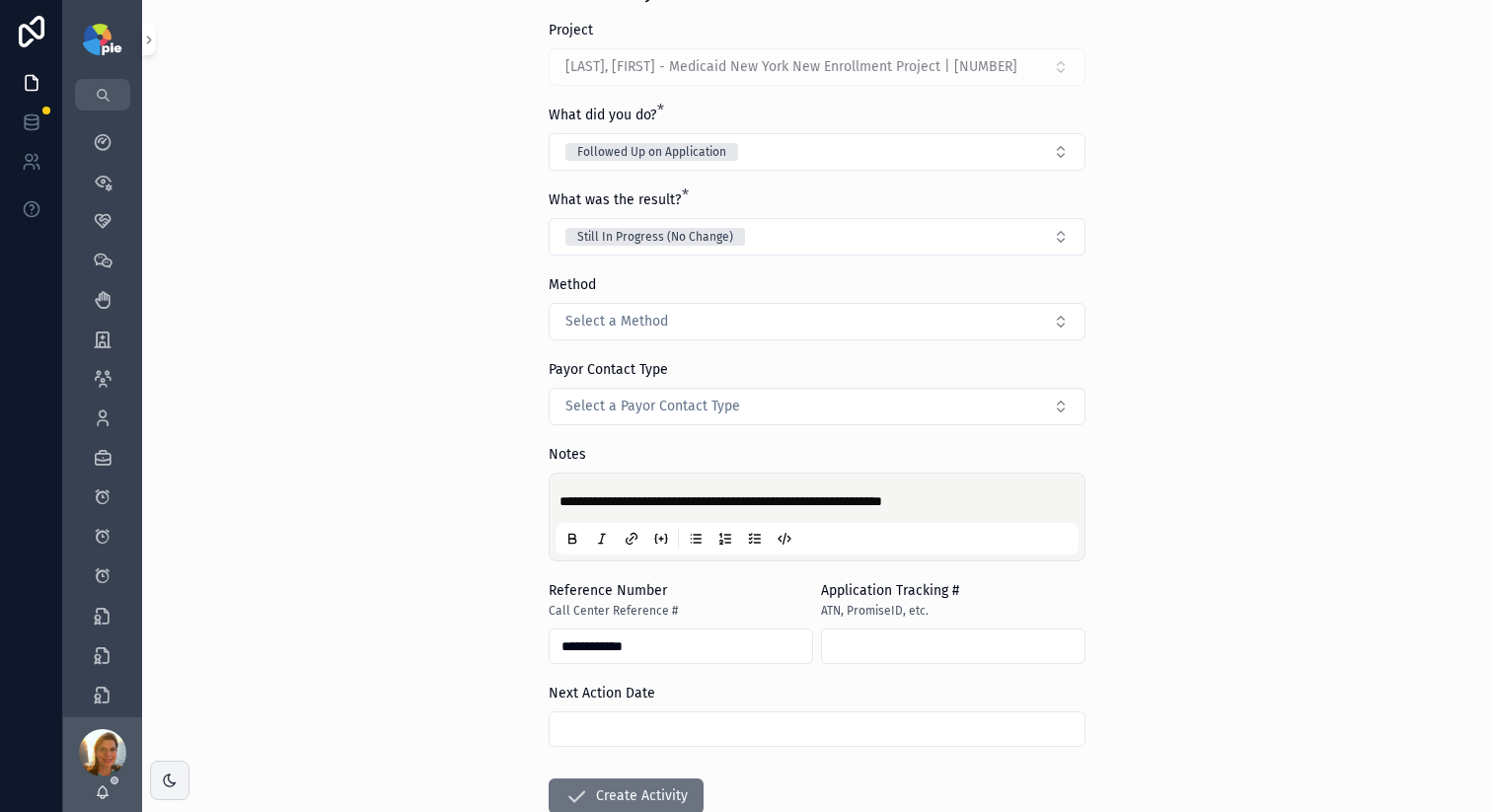 type on "**********" 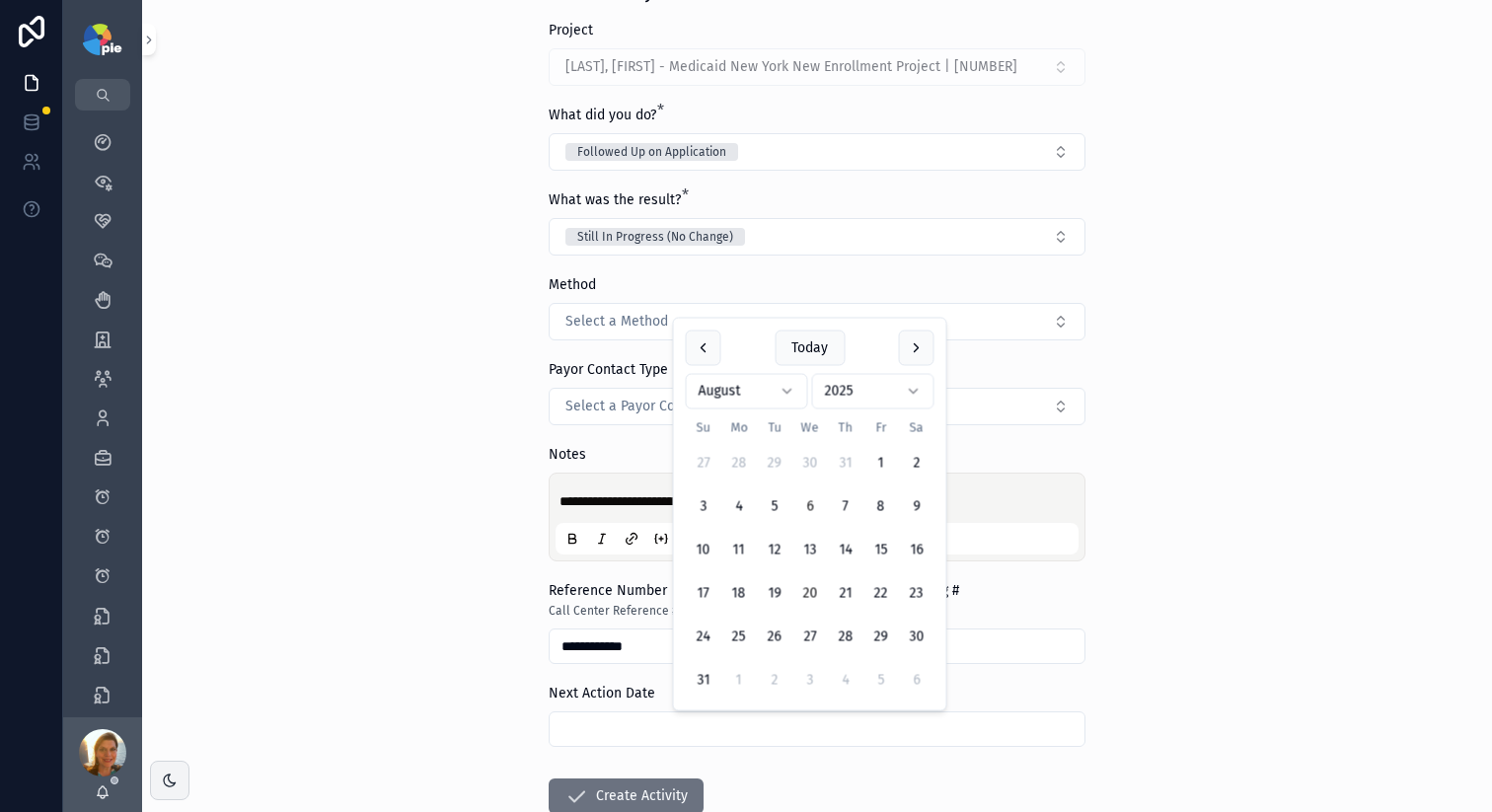 click on "20" at bounding box center [810, 594] 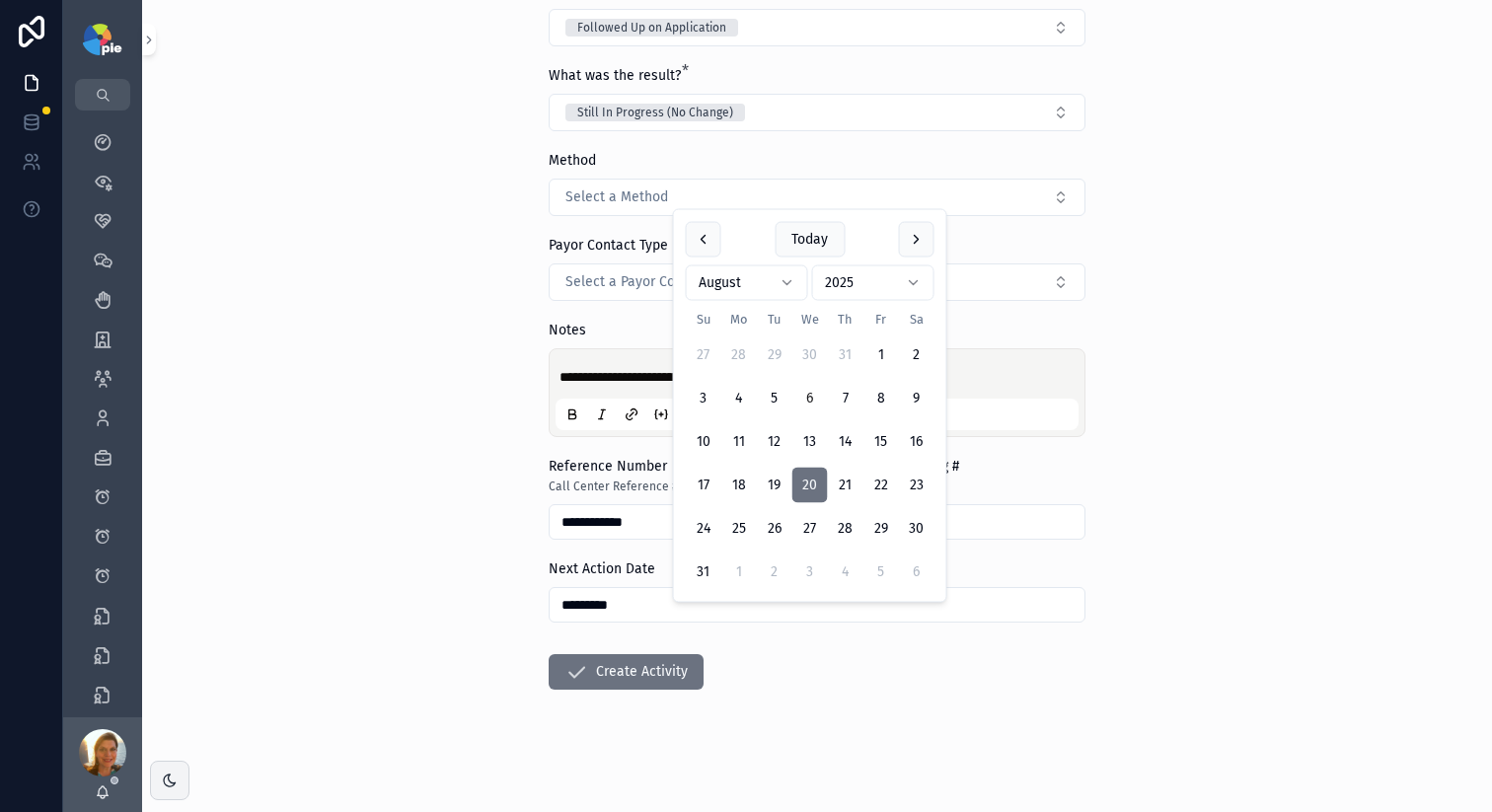 scroll, scrollTop: 254, scrollLeft: 0, axis: vertical 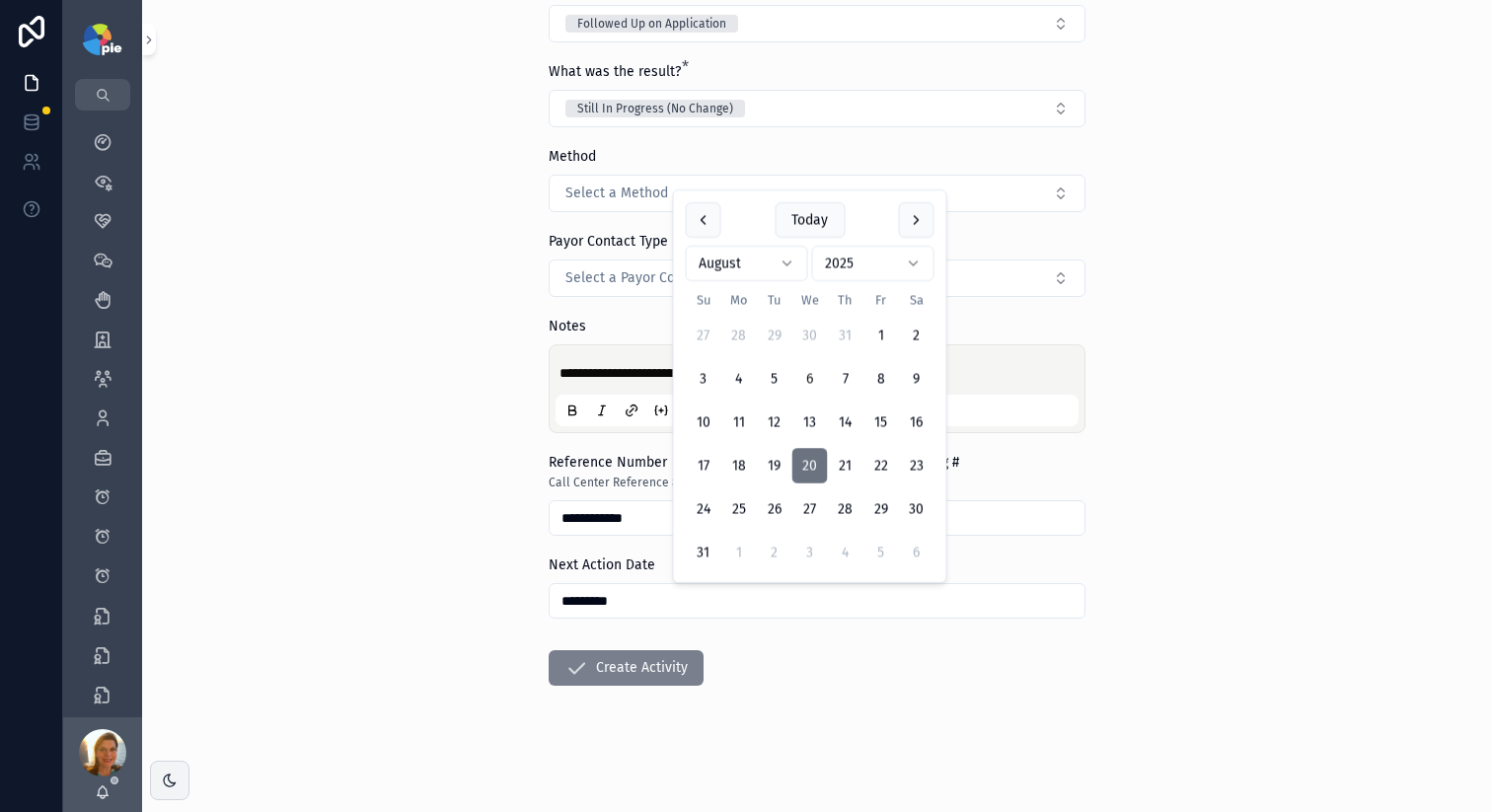 click at bounding box center (576, 668) 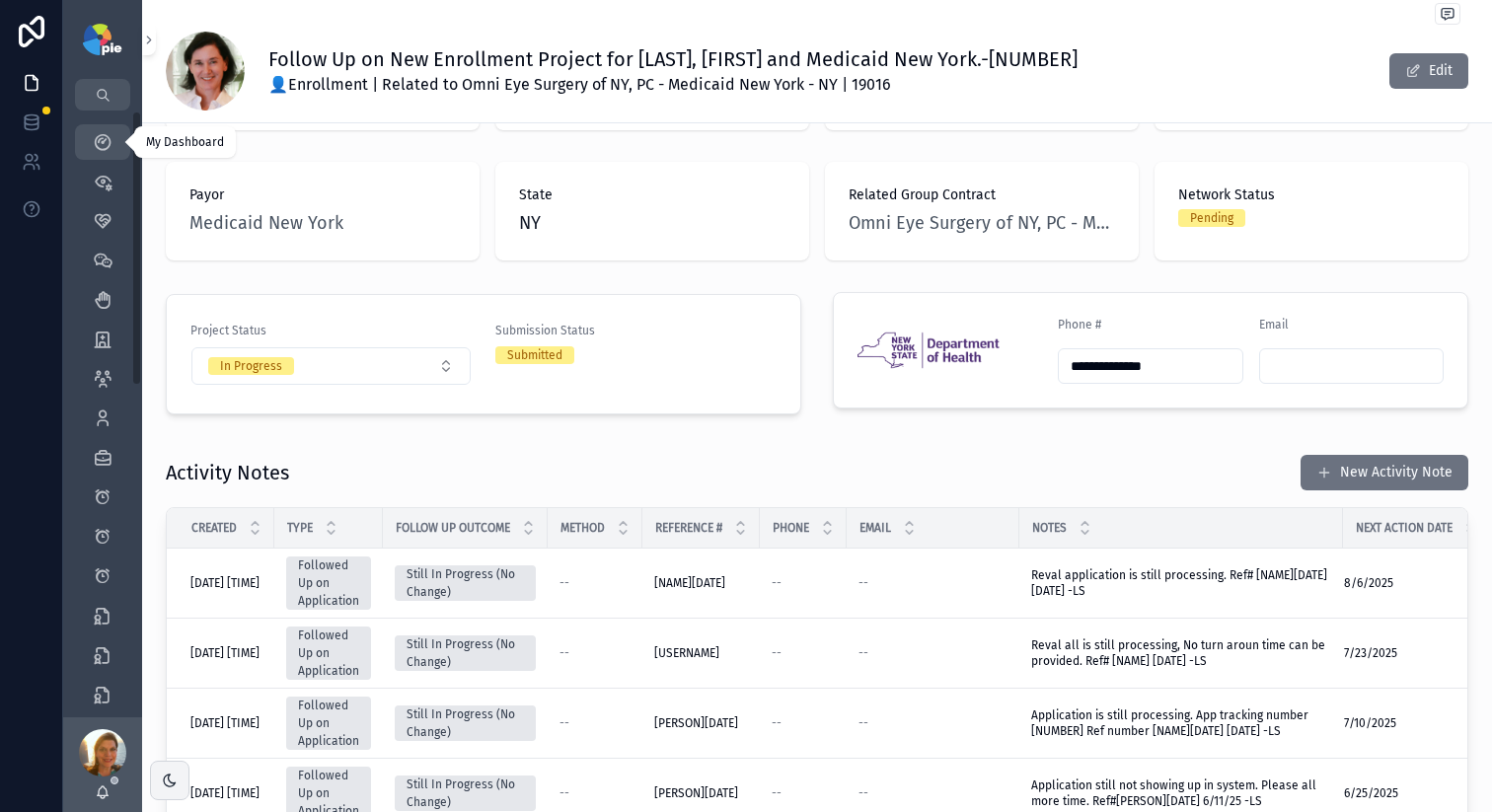 click on "My Dashboard" at bounding box center [103, 142] 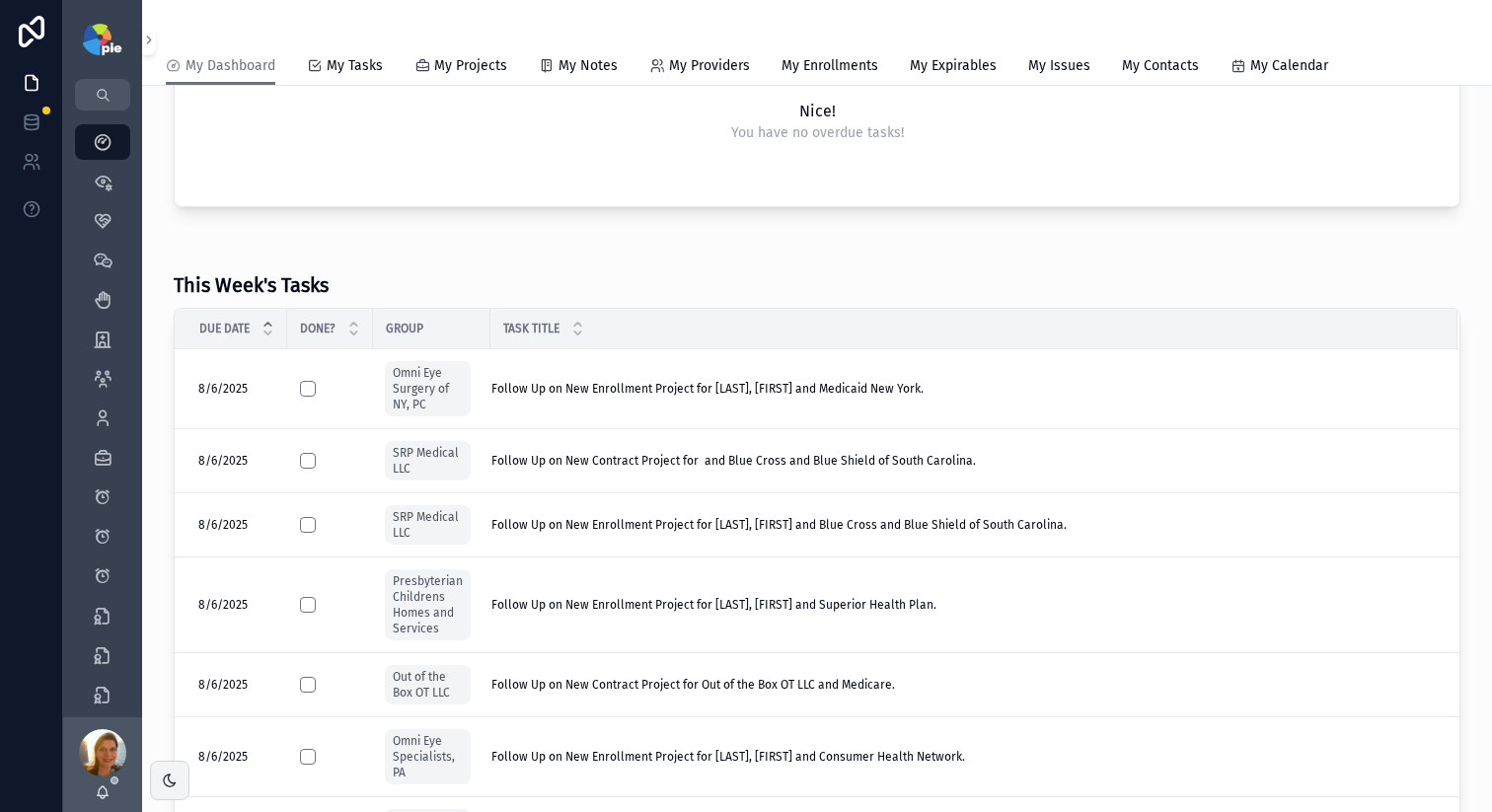 scroll, scrollTop: 0, scrollLeft: 0, axis: both 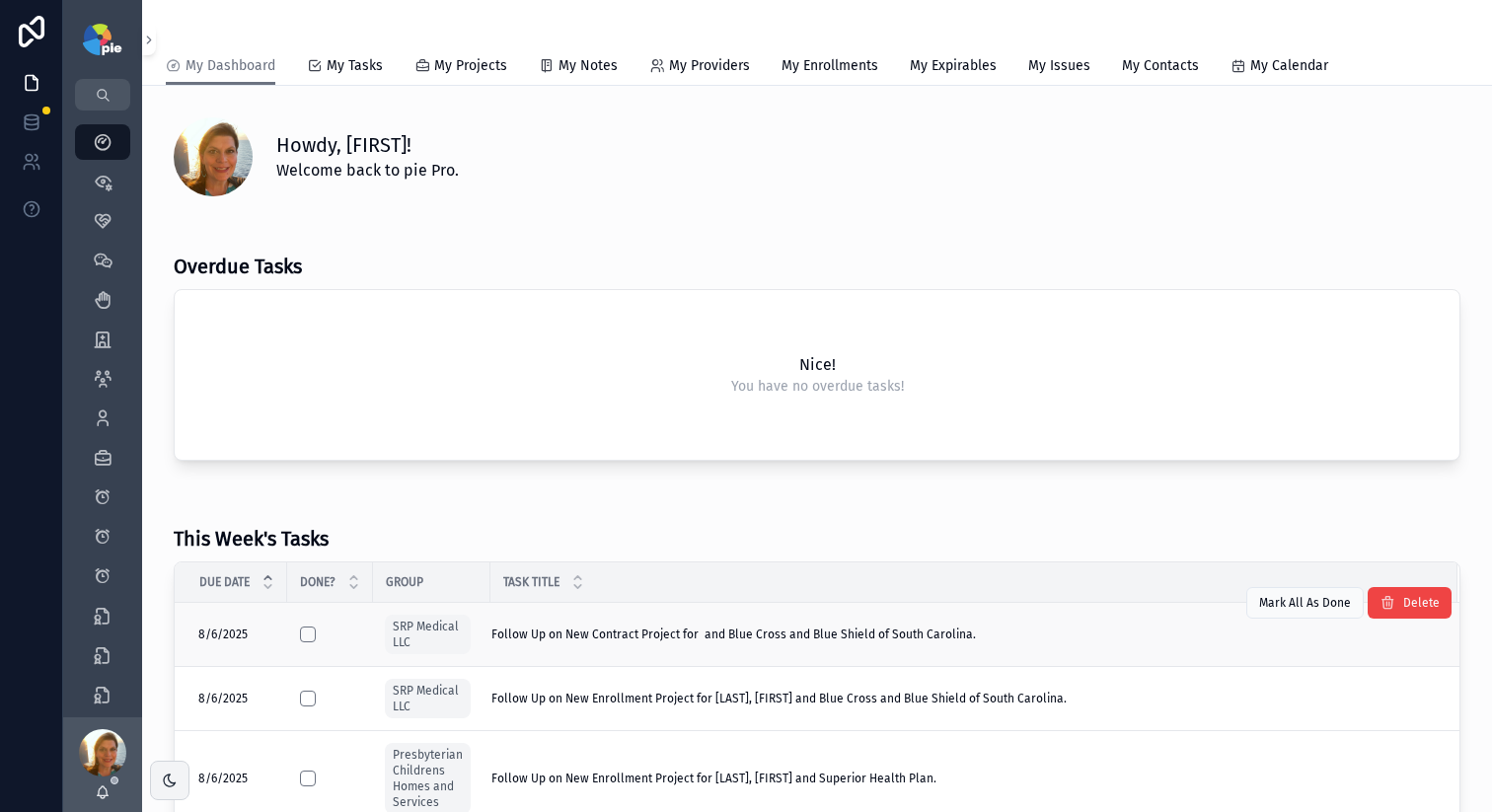 click on "Follow Up on New Contract Project for  and Blue Cross and Blue Shield of South Carolina." at bounding box center (733, 634) 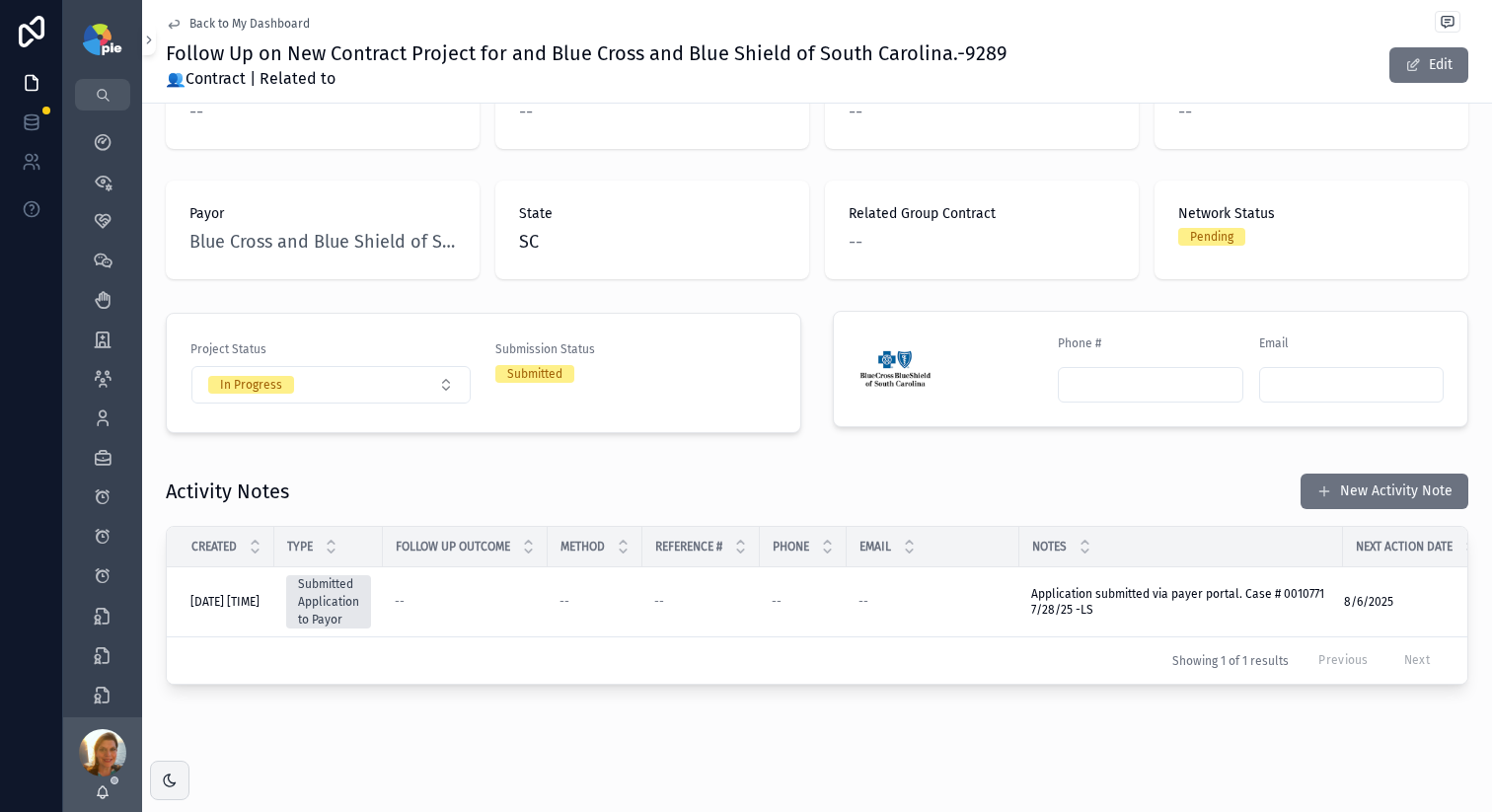 scroll, scrollTop: 245, scrollLeft: 0, axis: vertical 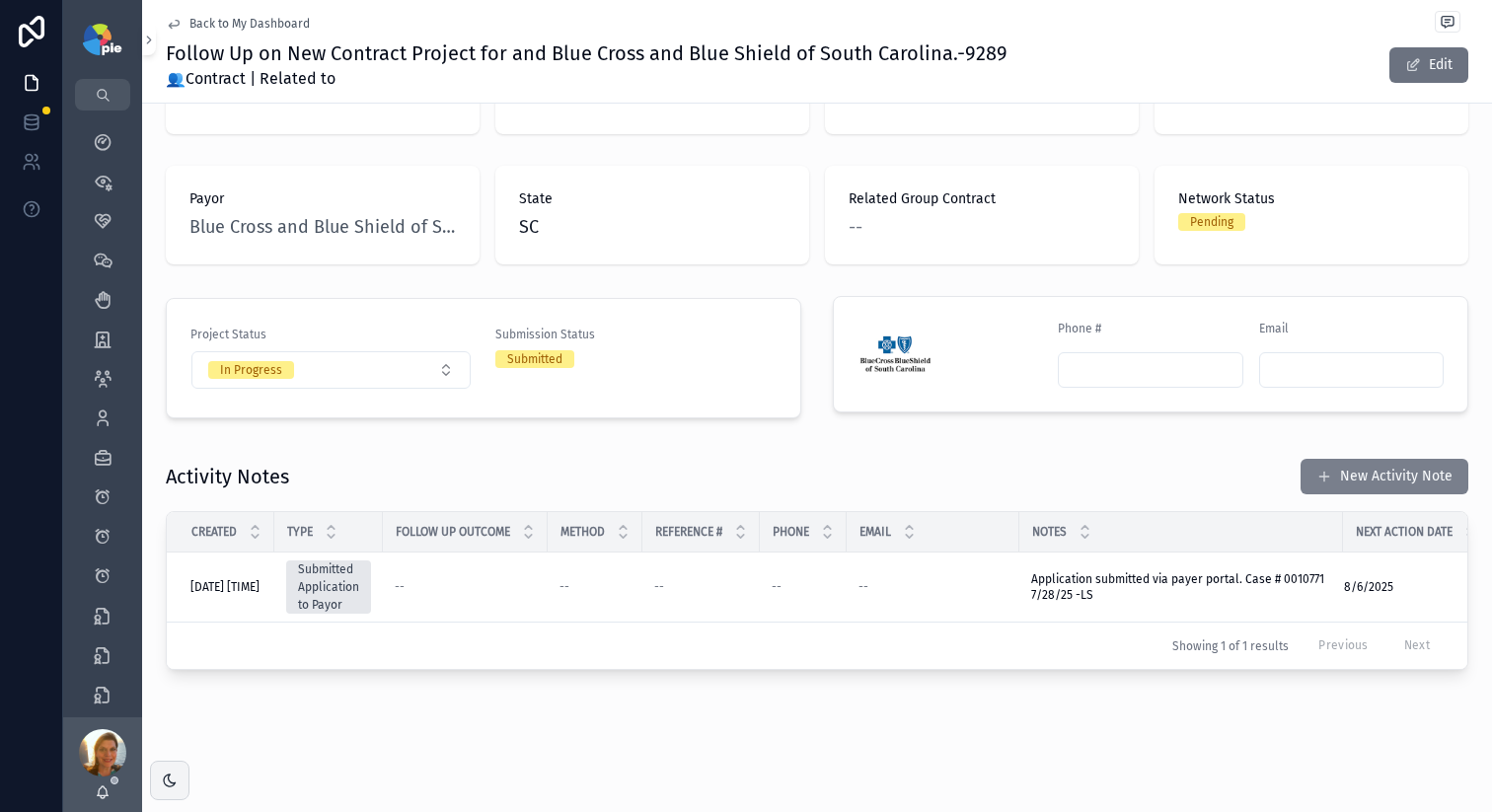 click on "New Activity Note" at bounding box center (1384, 477) 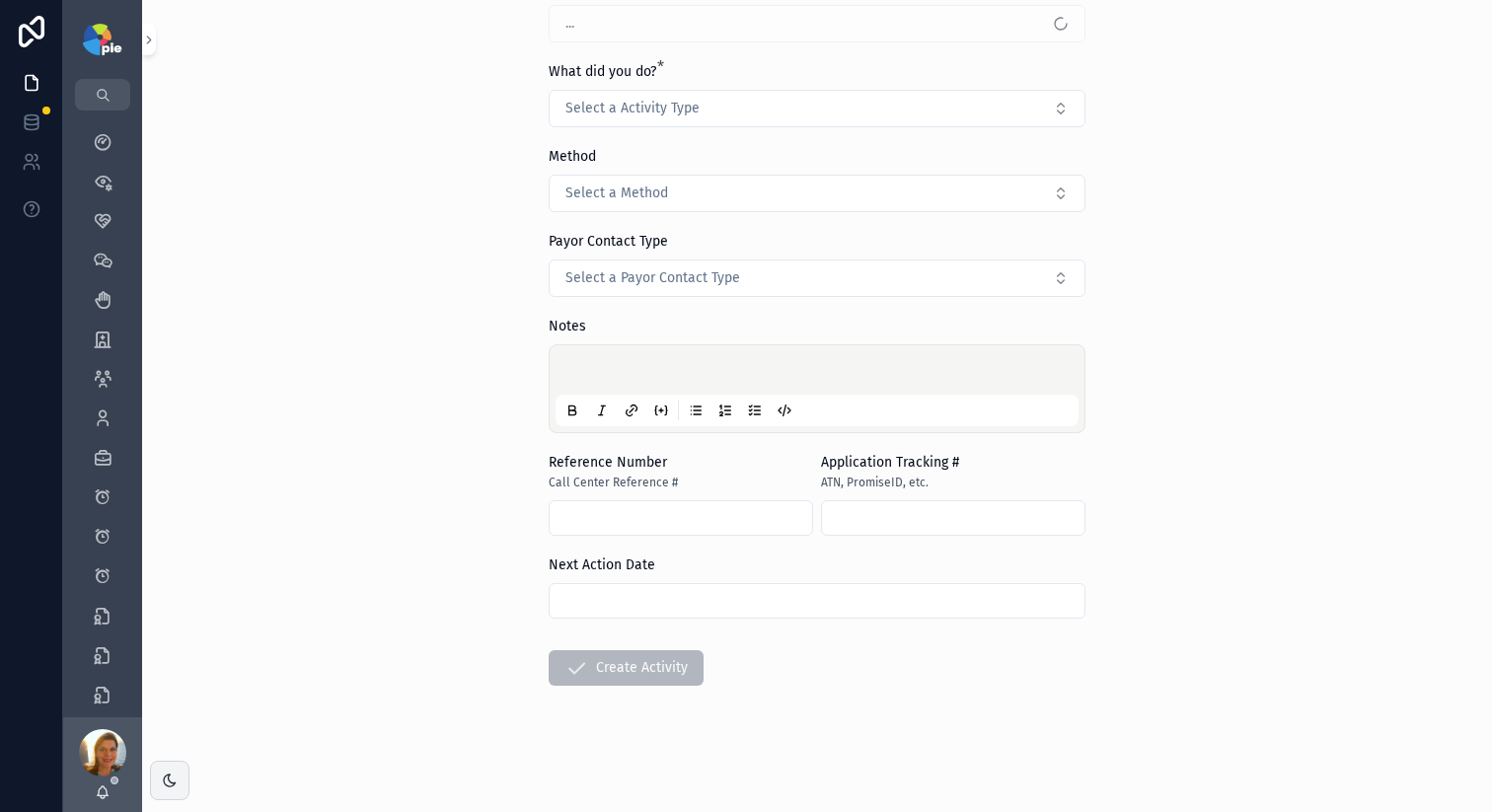 scroll, scrollTop: 0, scrollLeft: 0, axis: both 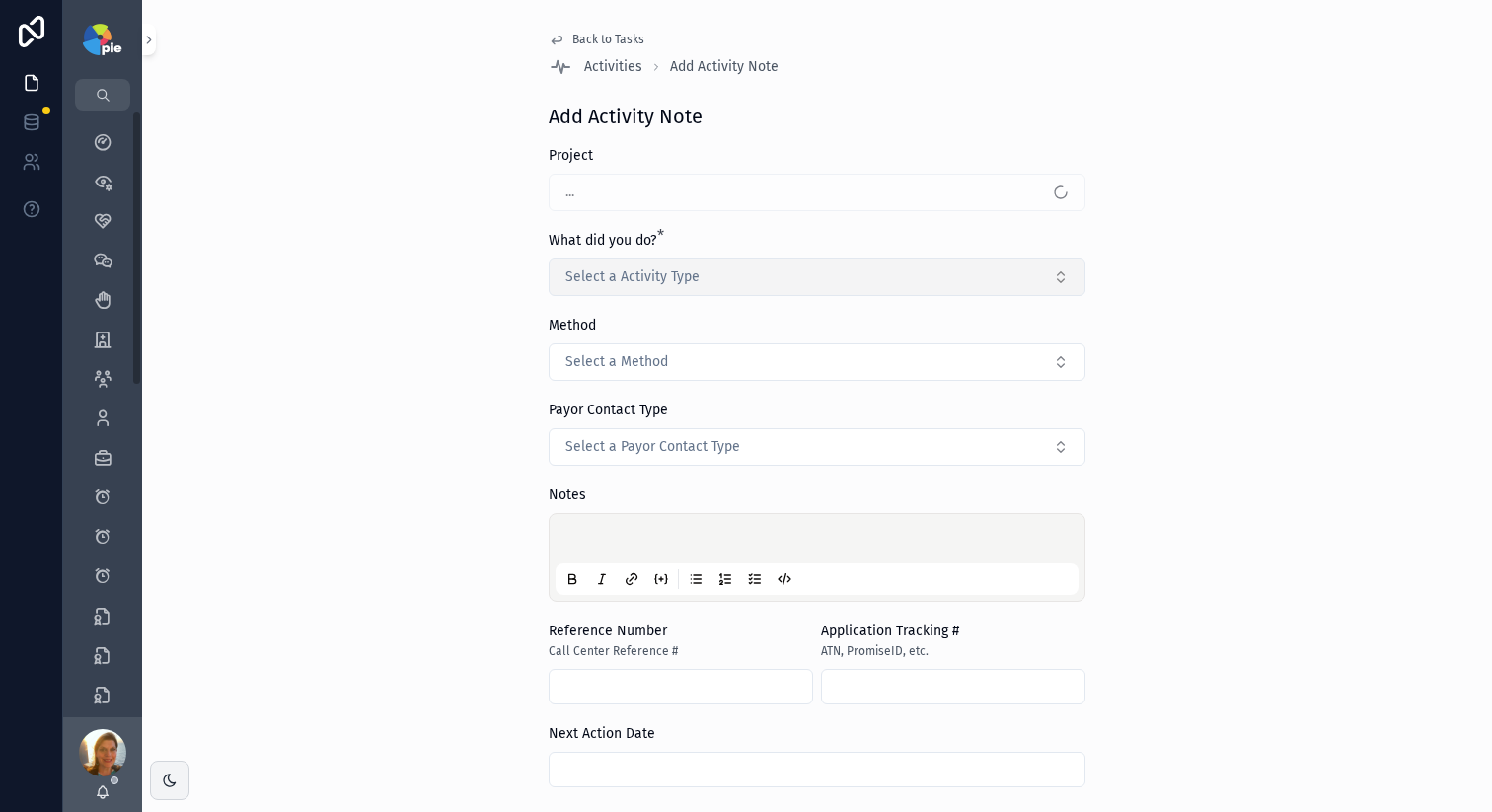click on "Select a Activity Type" at bounding box center (633, 277) 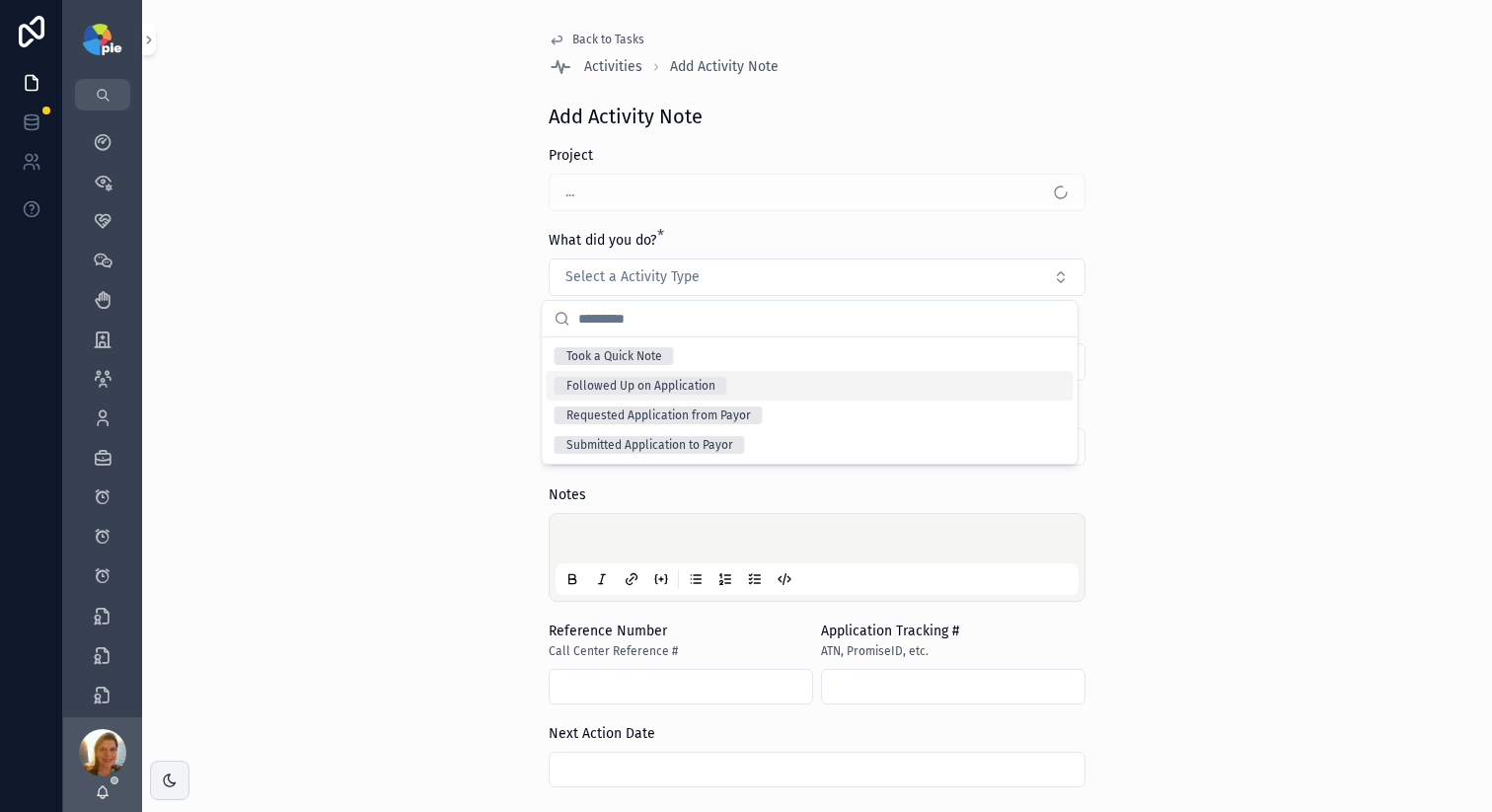 click on "Followed Up on Application" at bounding box center [640, 386] 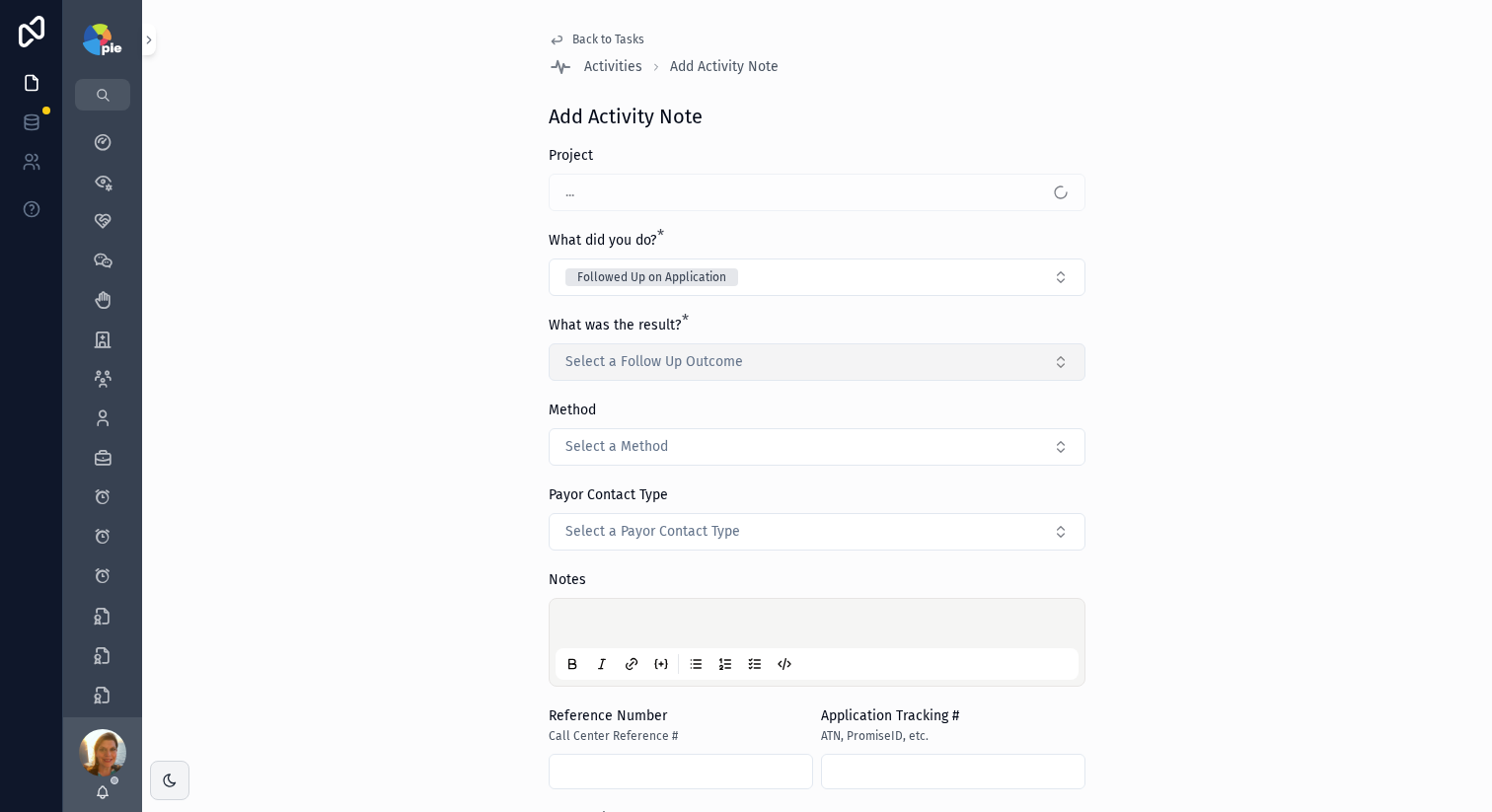 click on "Select a Follow Up Outcome" at bounding box center (817, 362) 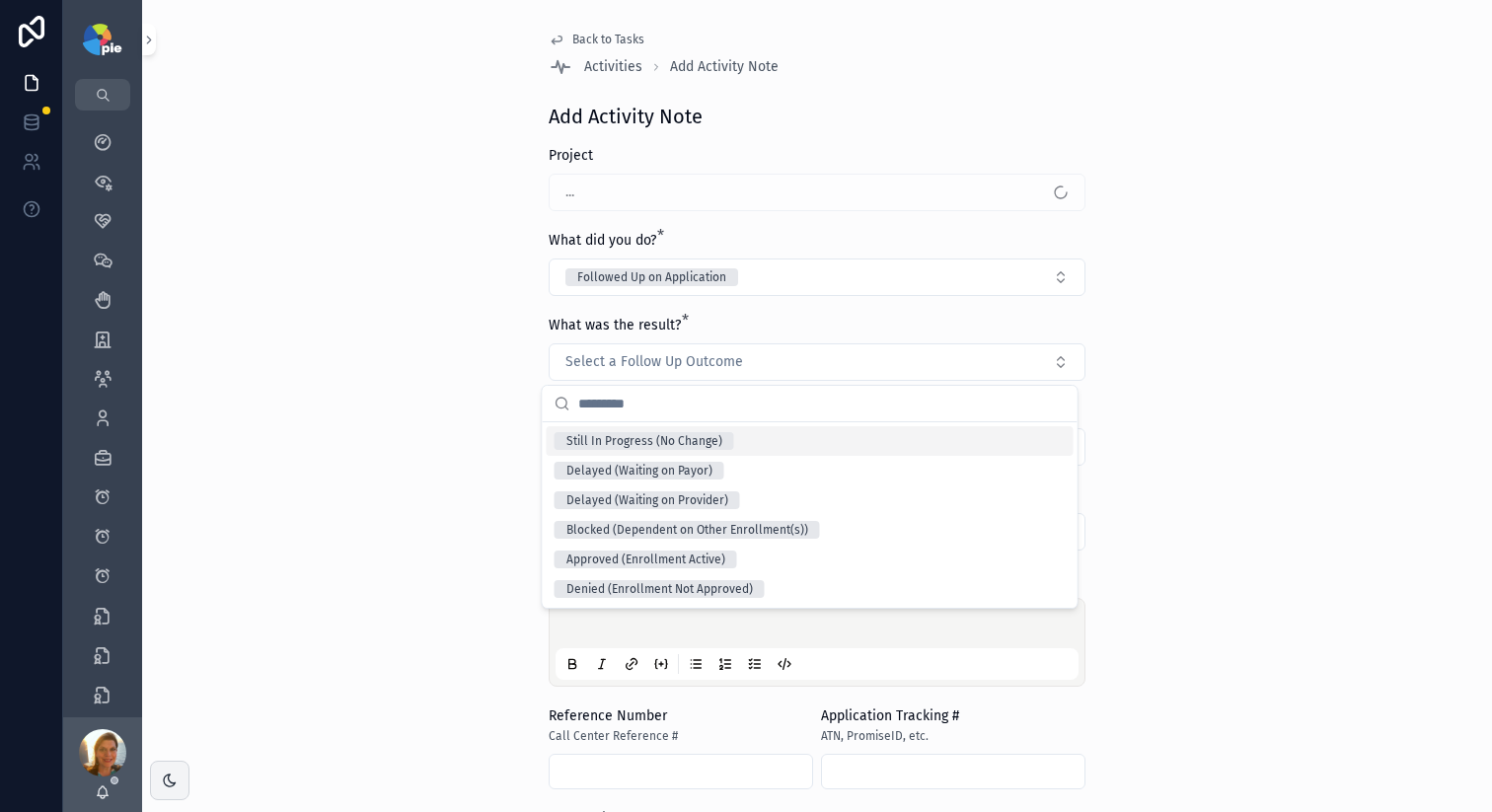 click on "Still In Progress (No Change)" at bounding box center [644, 441] 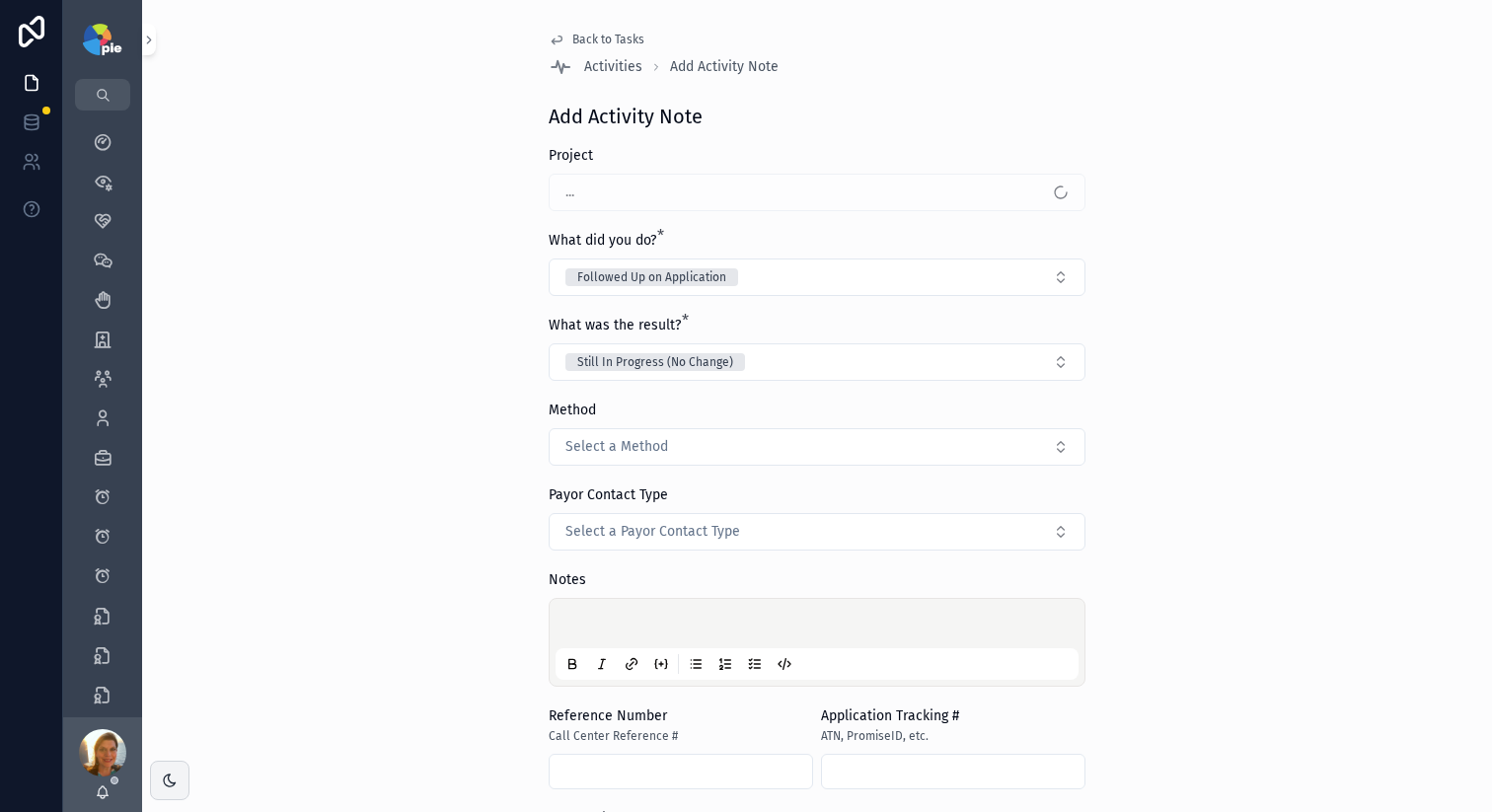 click at bounding box center [817, 642] 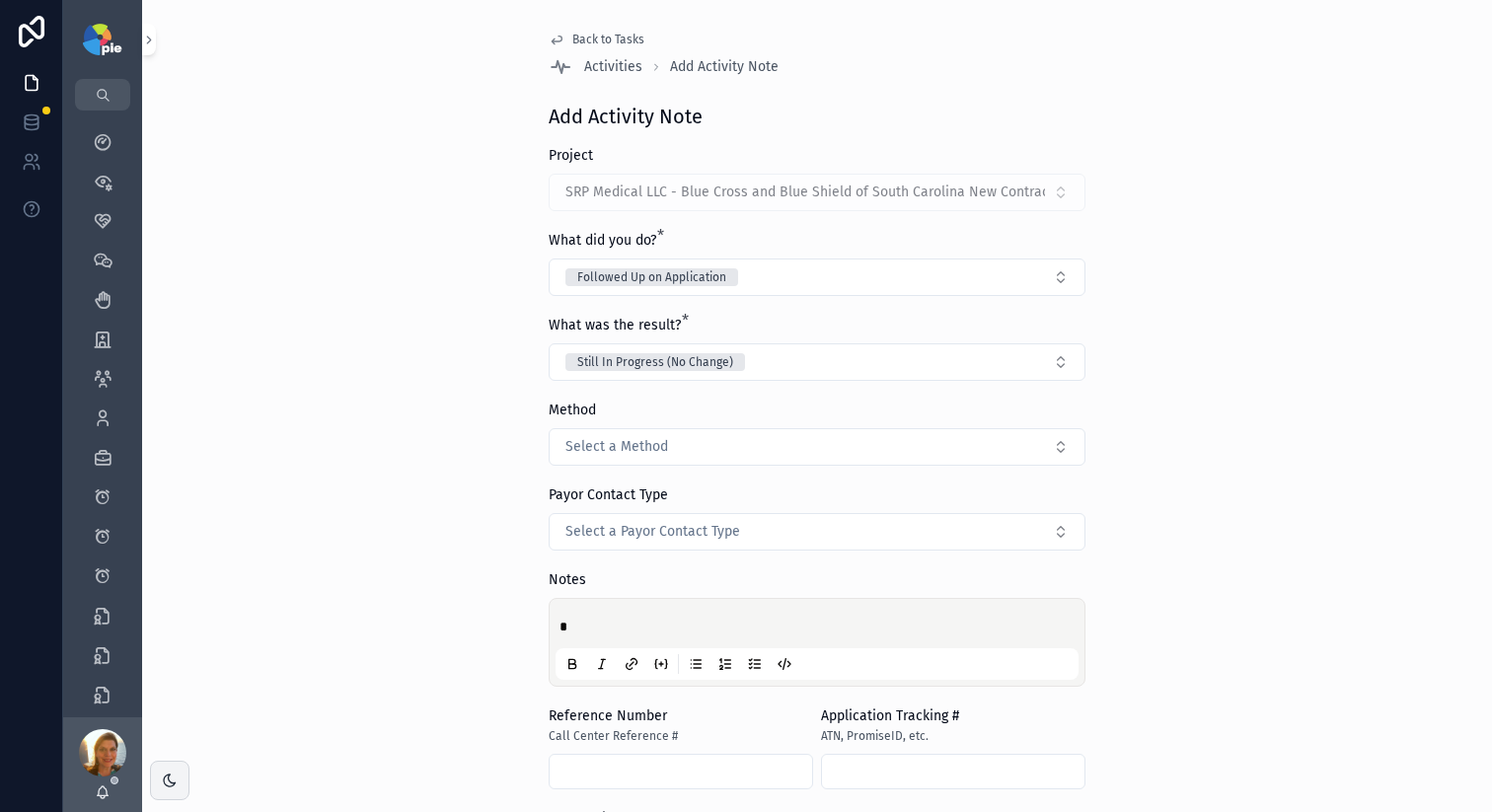 type 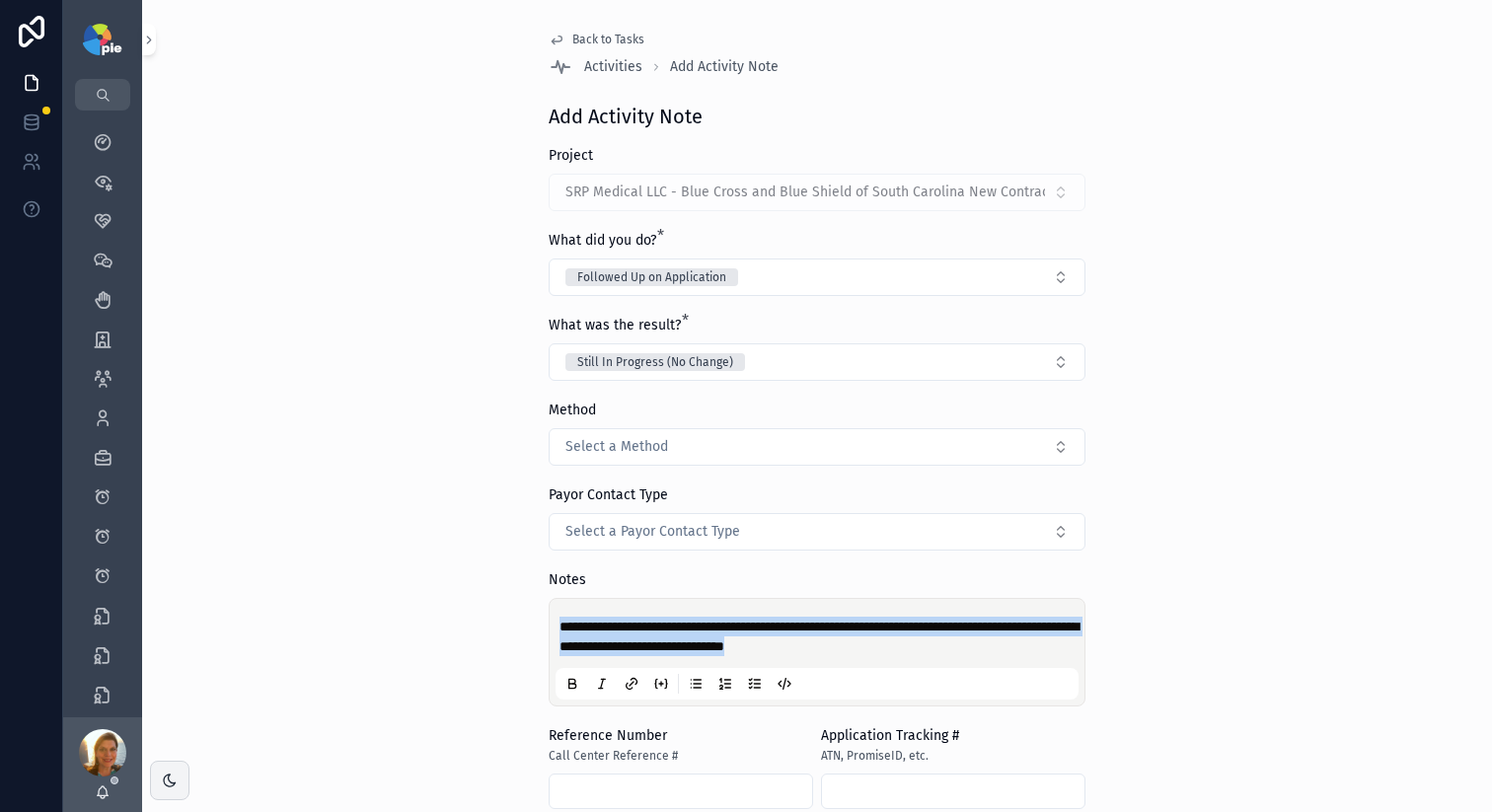 drag, startPoint x: 893, startPoint y: 645, endPoint x: 542, endPoint y: 621, distance: 351.81956 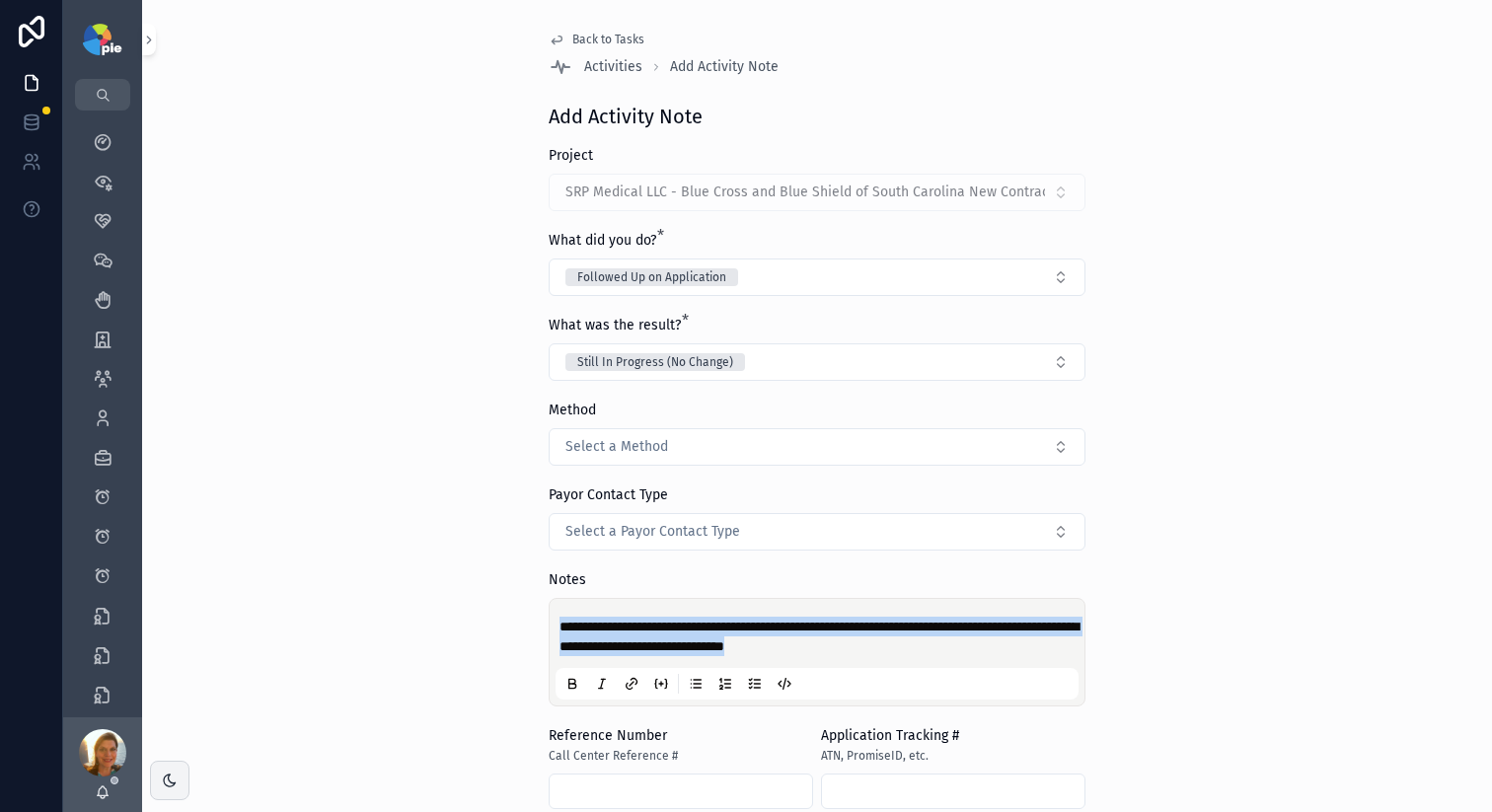 click on "**********" at bounding box center (817, 652) 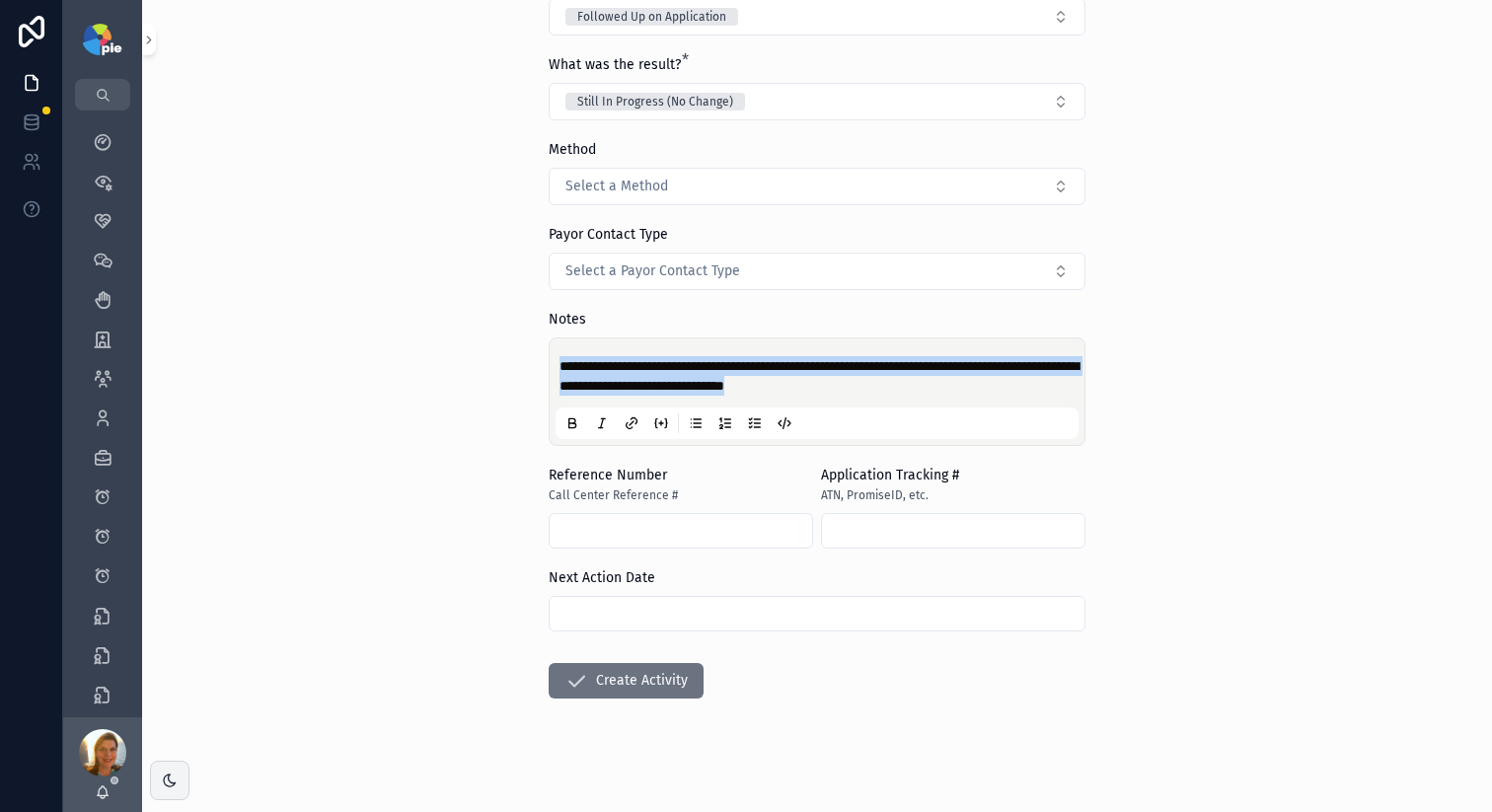 scroll, scrollTop: 262, scrollLeft: 0, axis: vertical 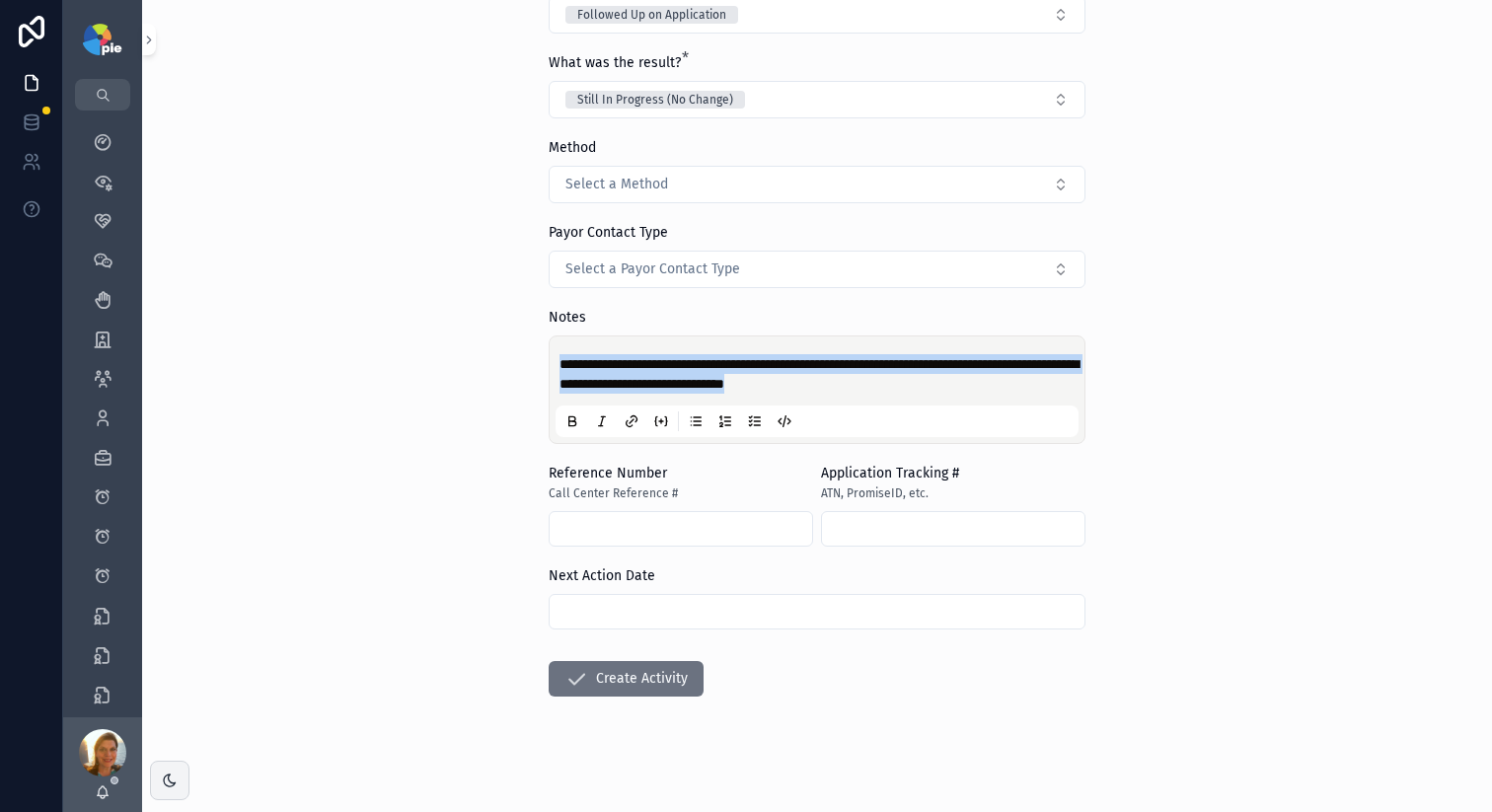 click on "**********" at bounding box center [819, 374] 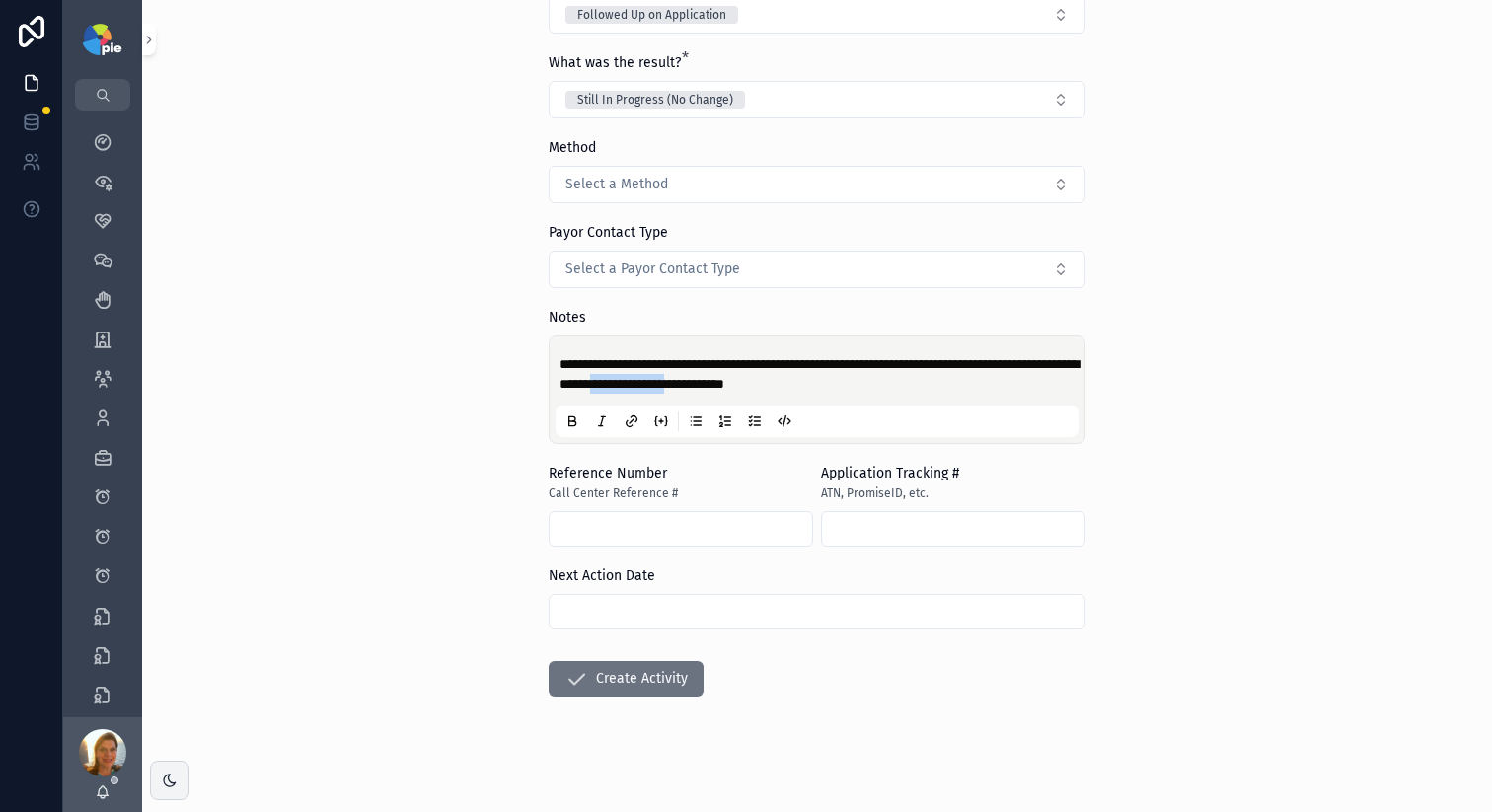 drag, startPoint x: 712, startPoint y: 385, endPoint x: 821, endPoint y: 392, distance: 109.2245 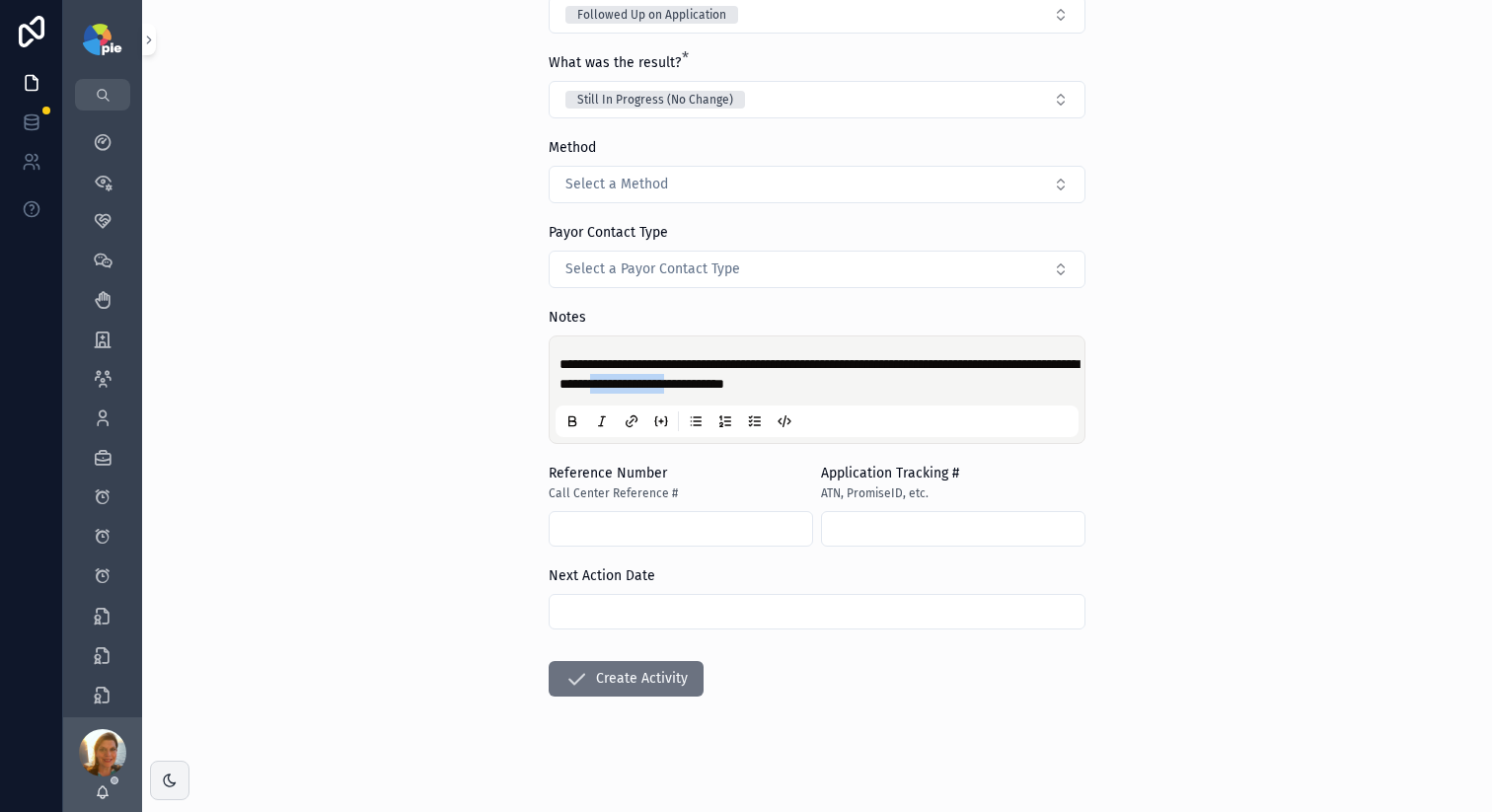click on "**********" at bounding box center (821, 374) 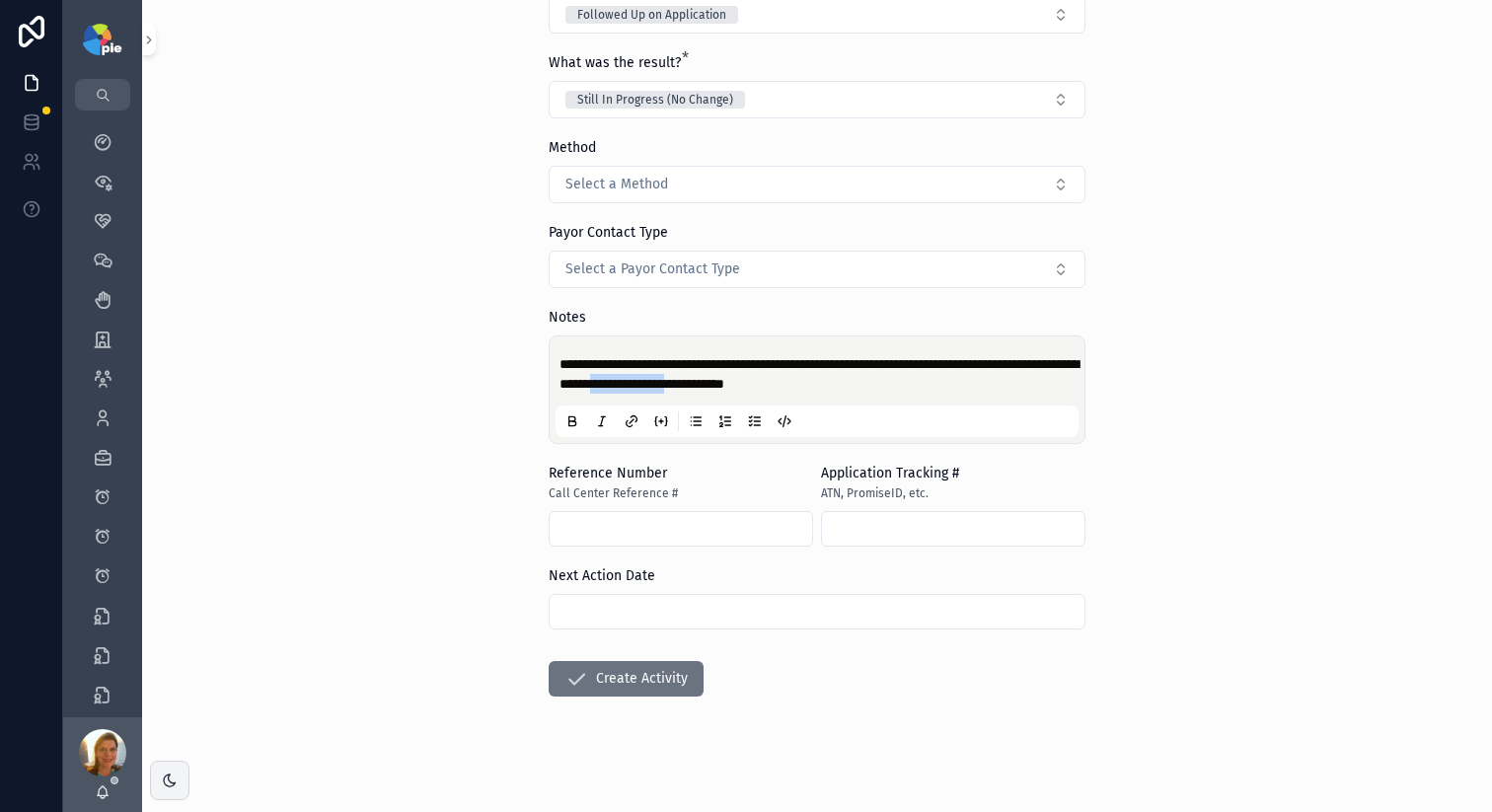 copy on "**********" 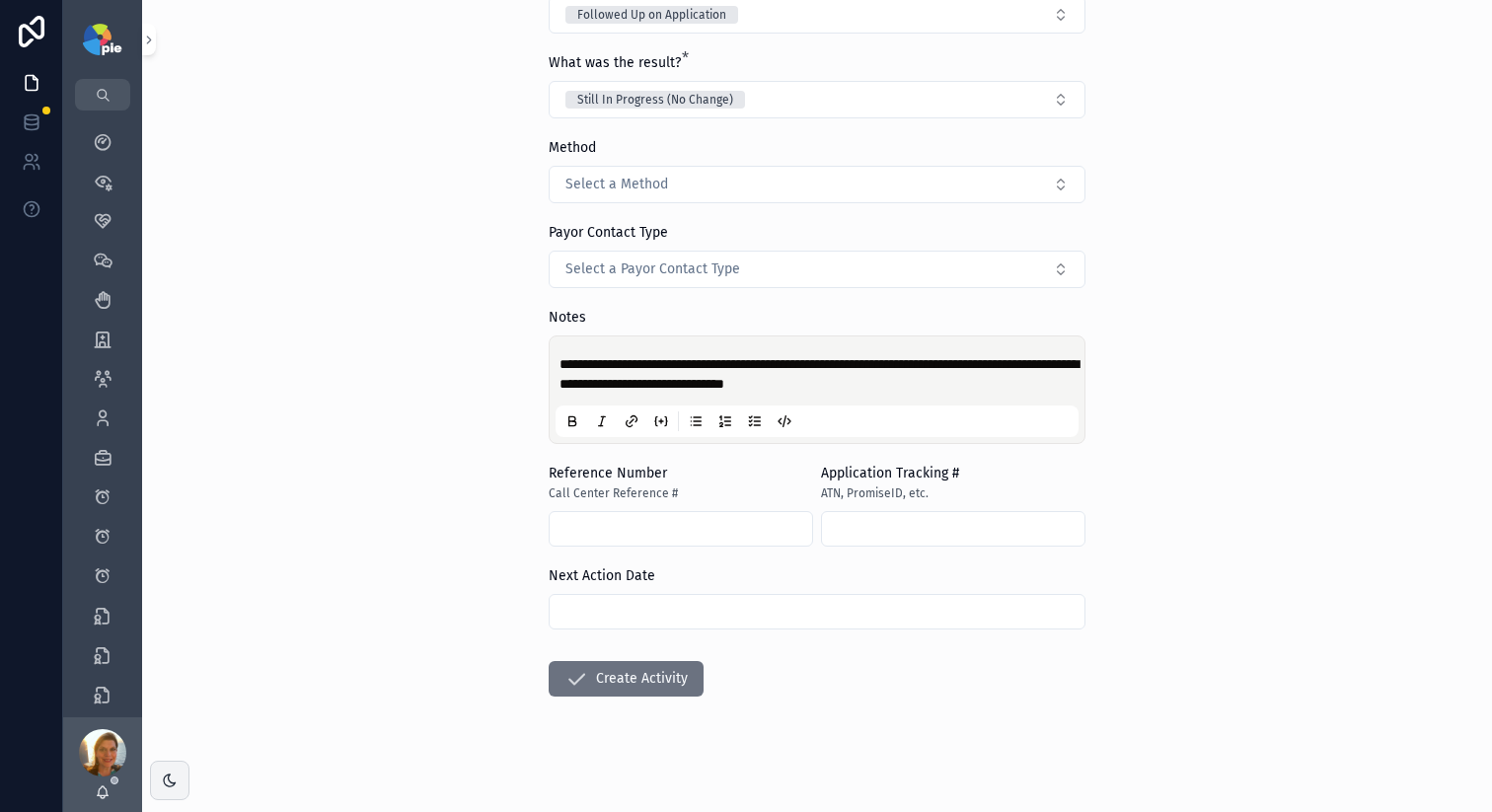 click at bounding box center (681, 529) 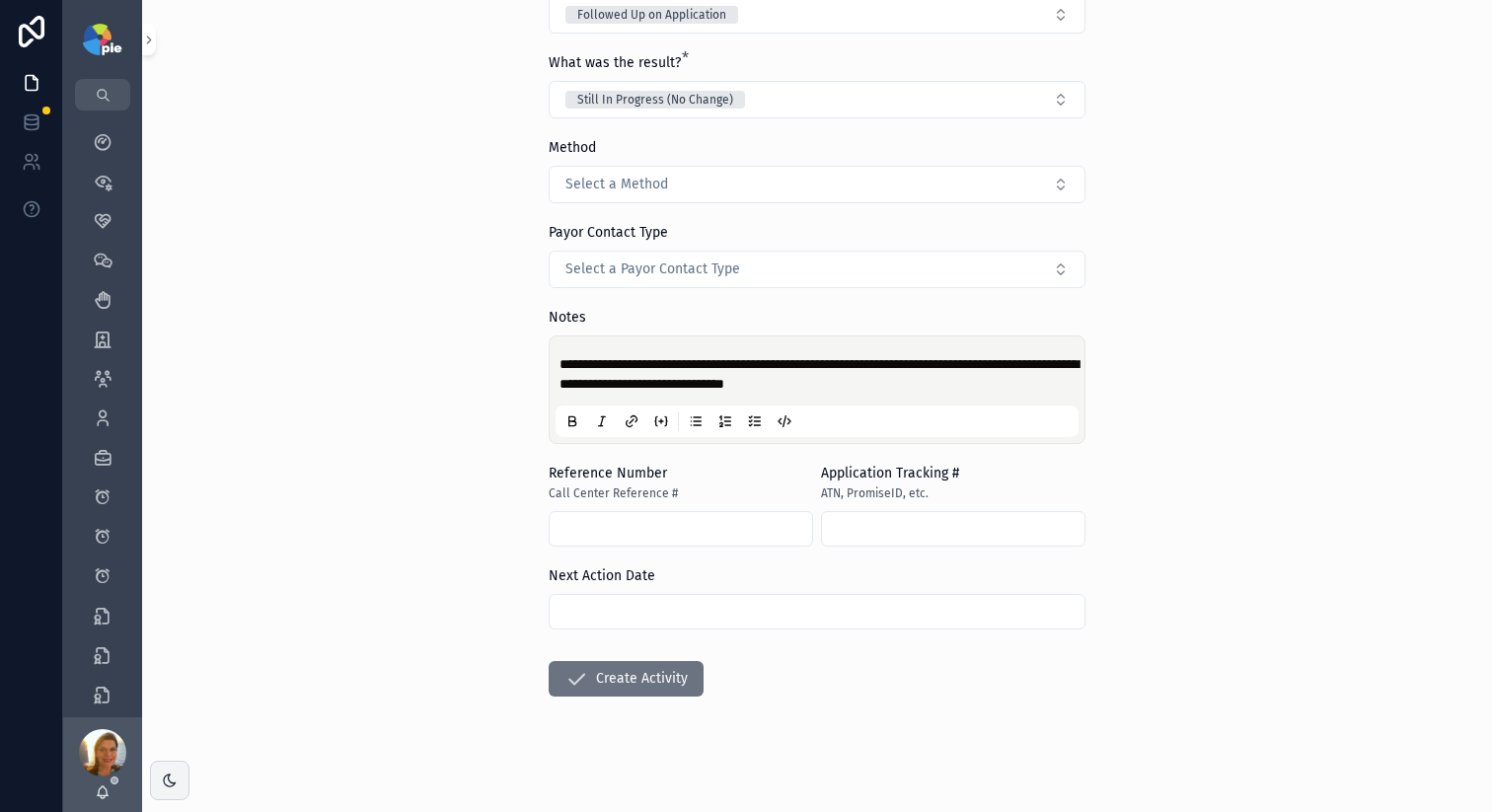paste on "**********" 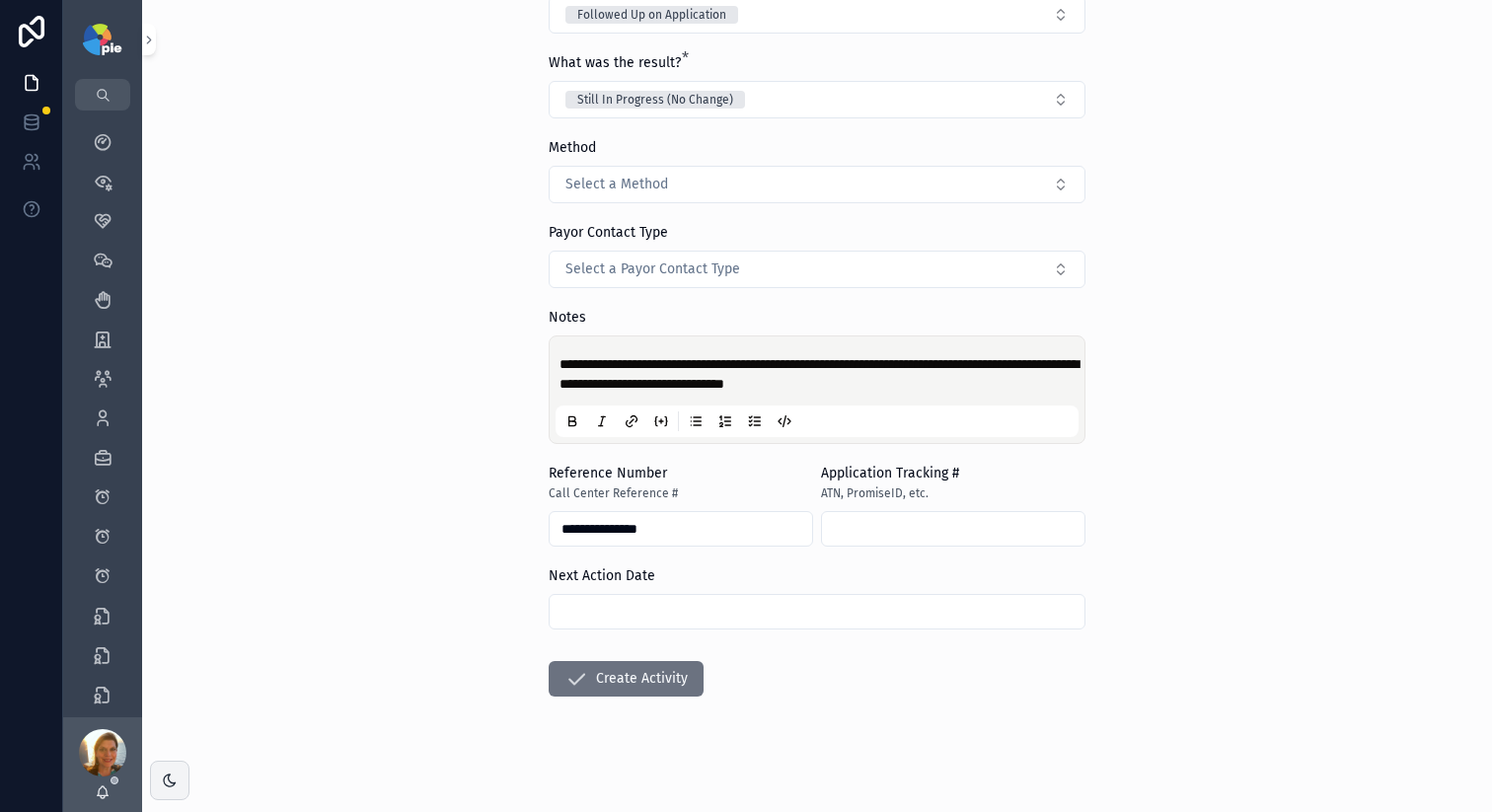 type on "**********" 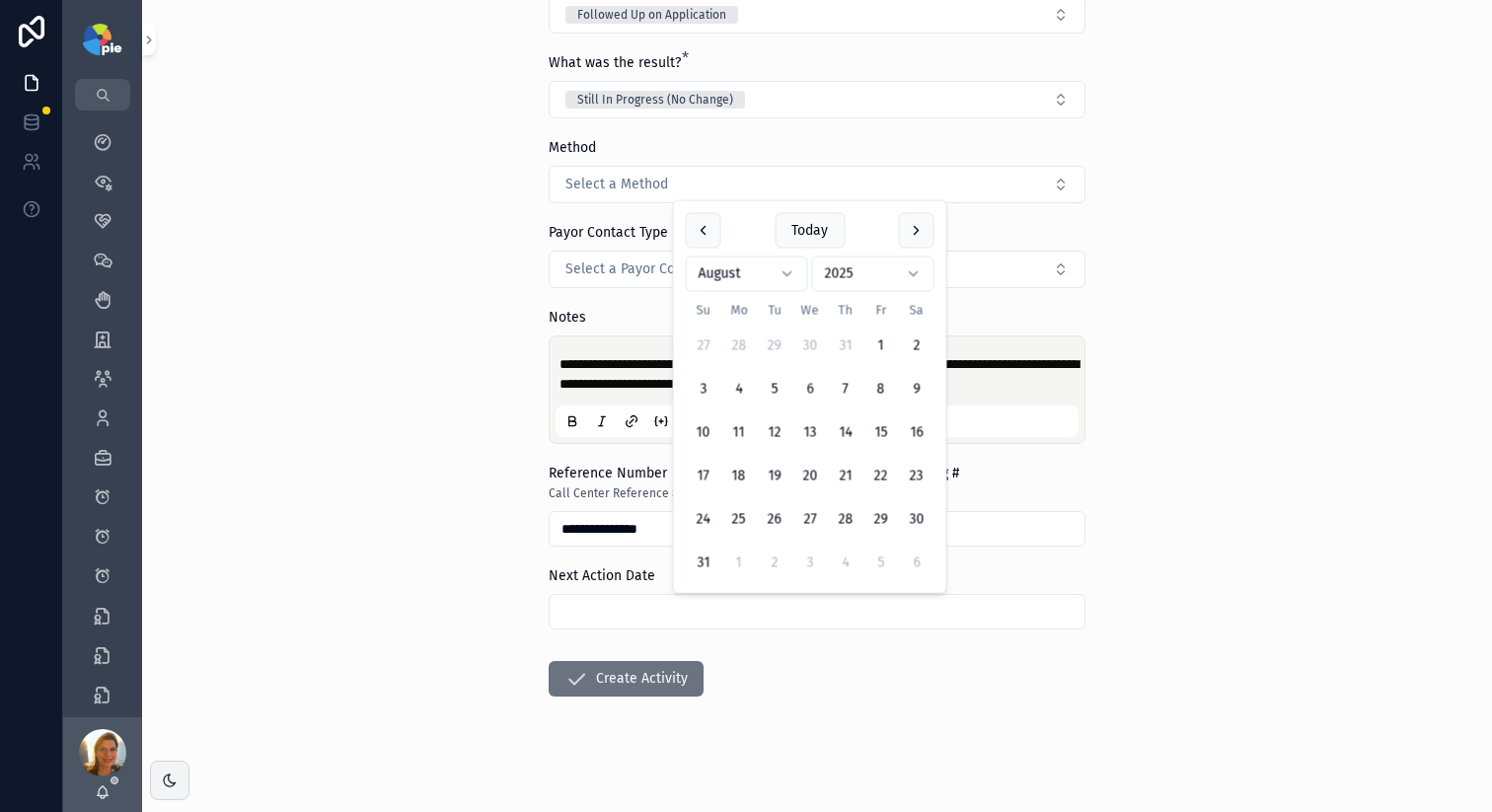 click at bounding box center (817, 612) 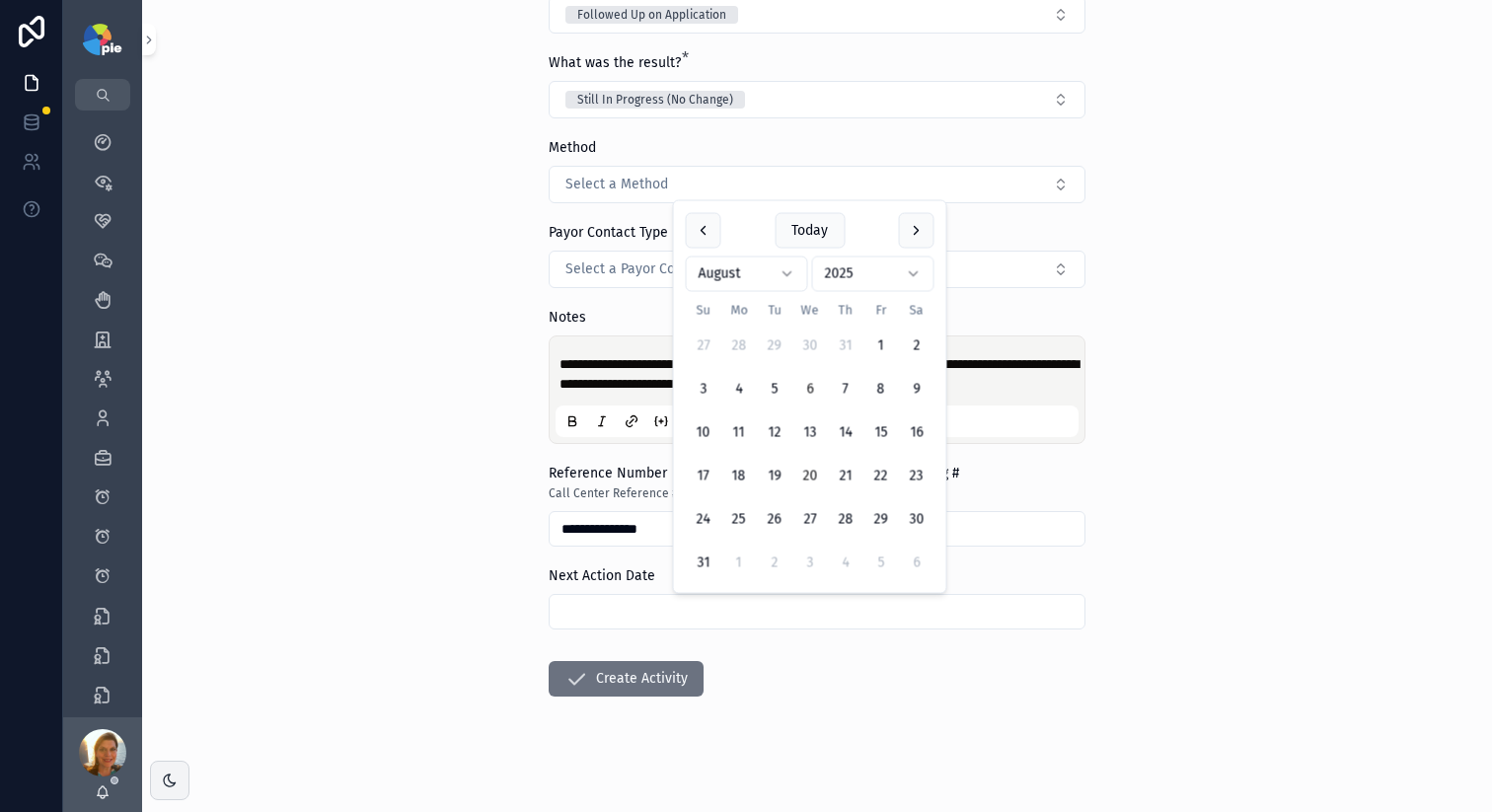 click on "20" at bounding box center [810, 477] 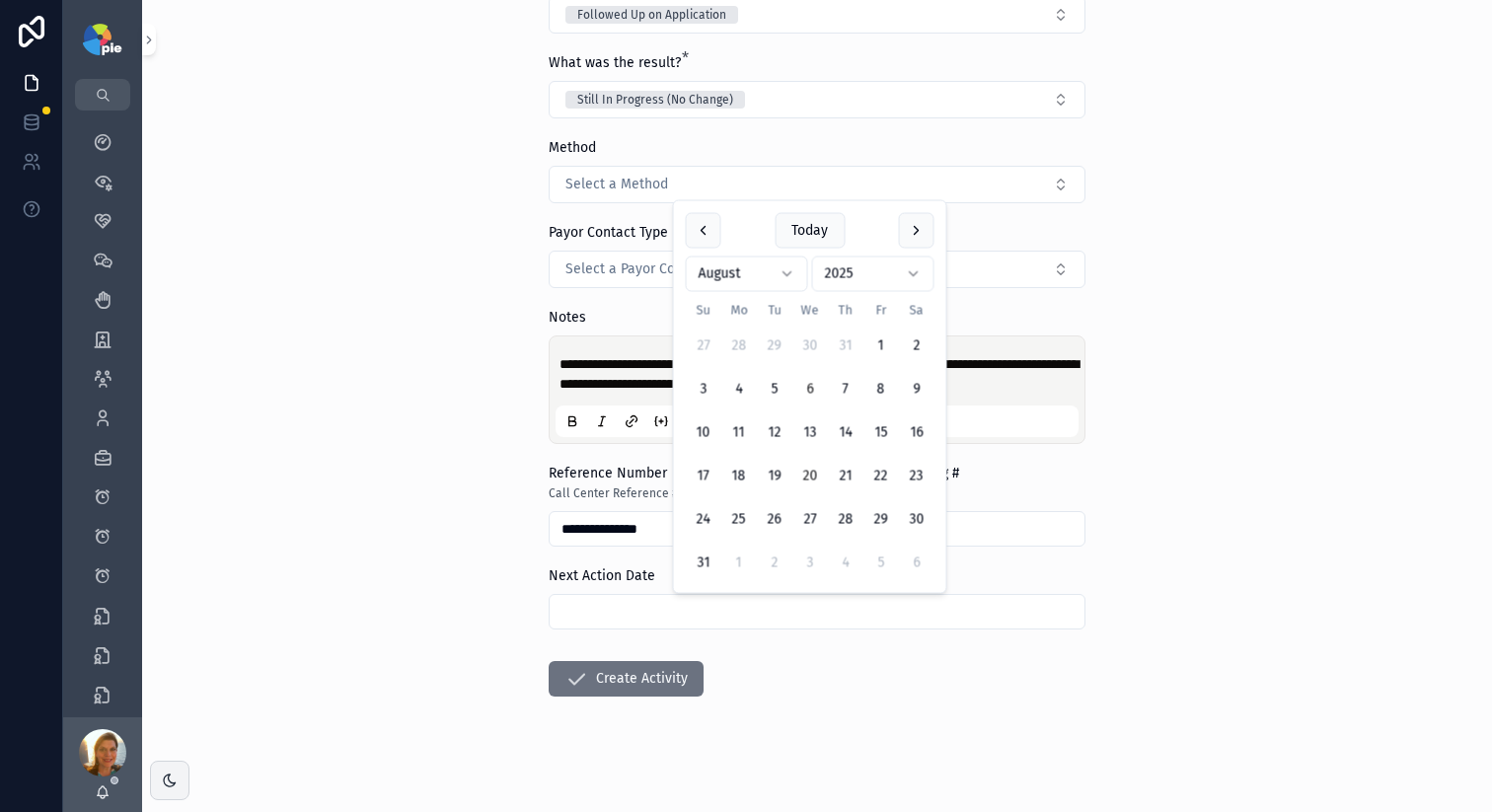 type on "*********" 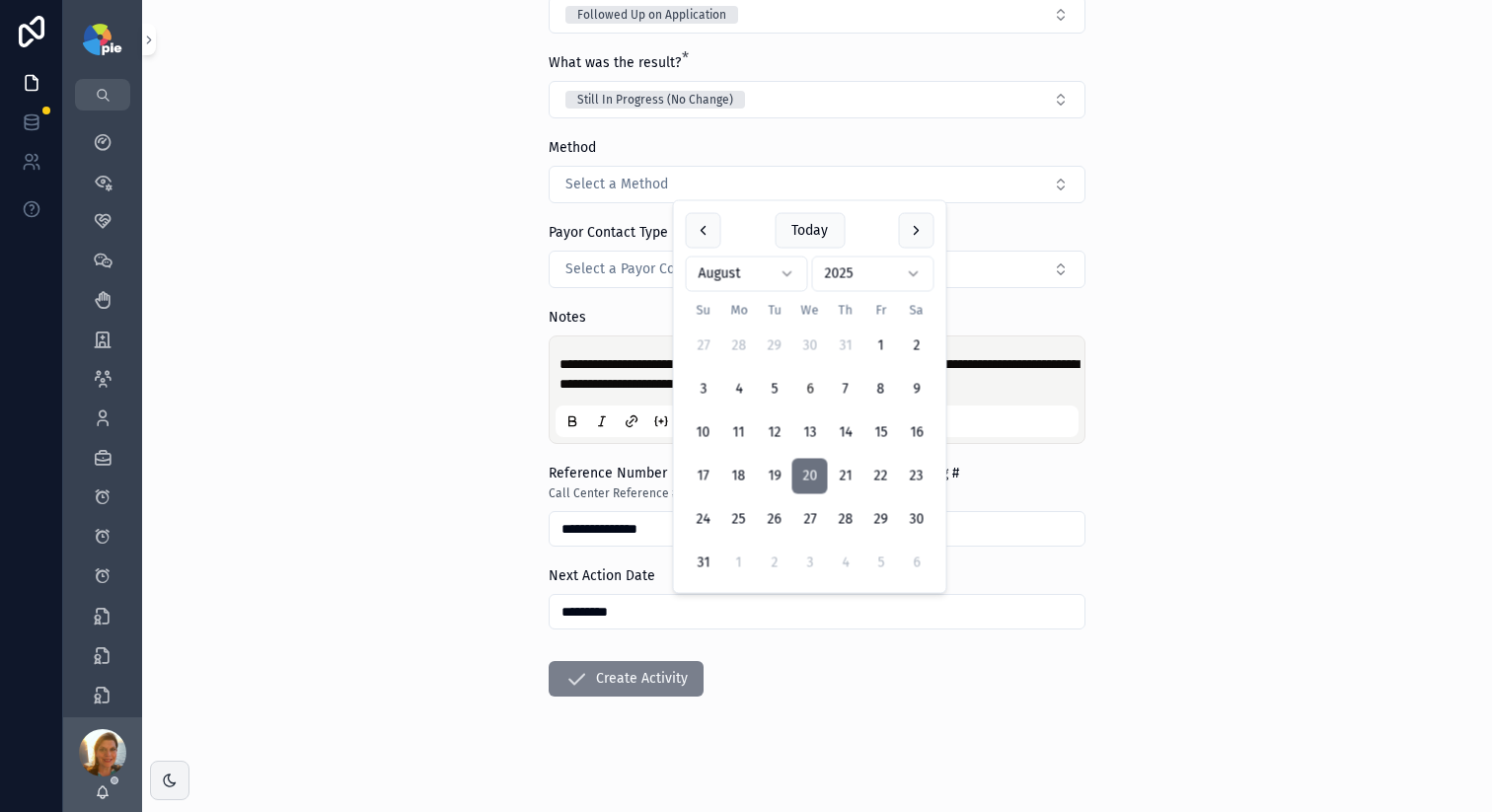 click on "Create Activity" at bounding box center [626, 679] 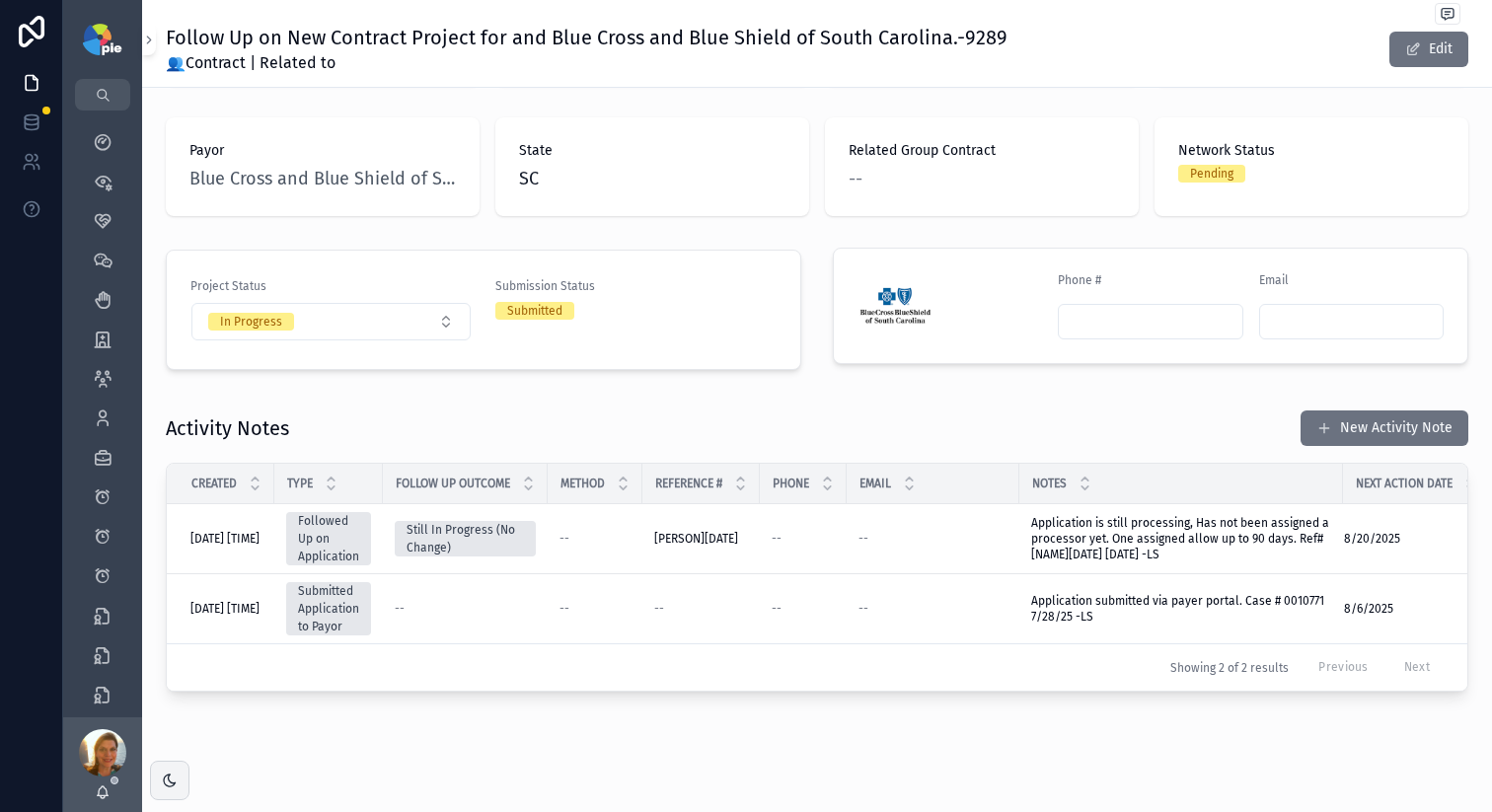 scroll, scrollTop: 0, scrollLeft: 0, axis: both 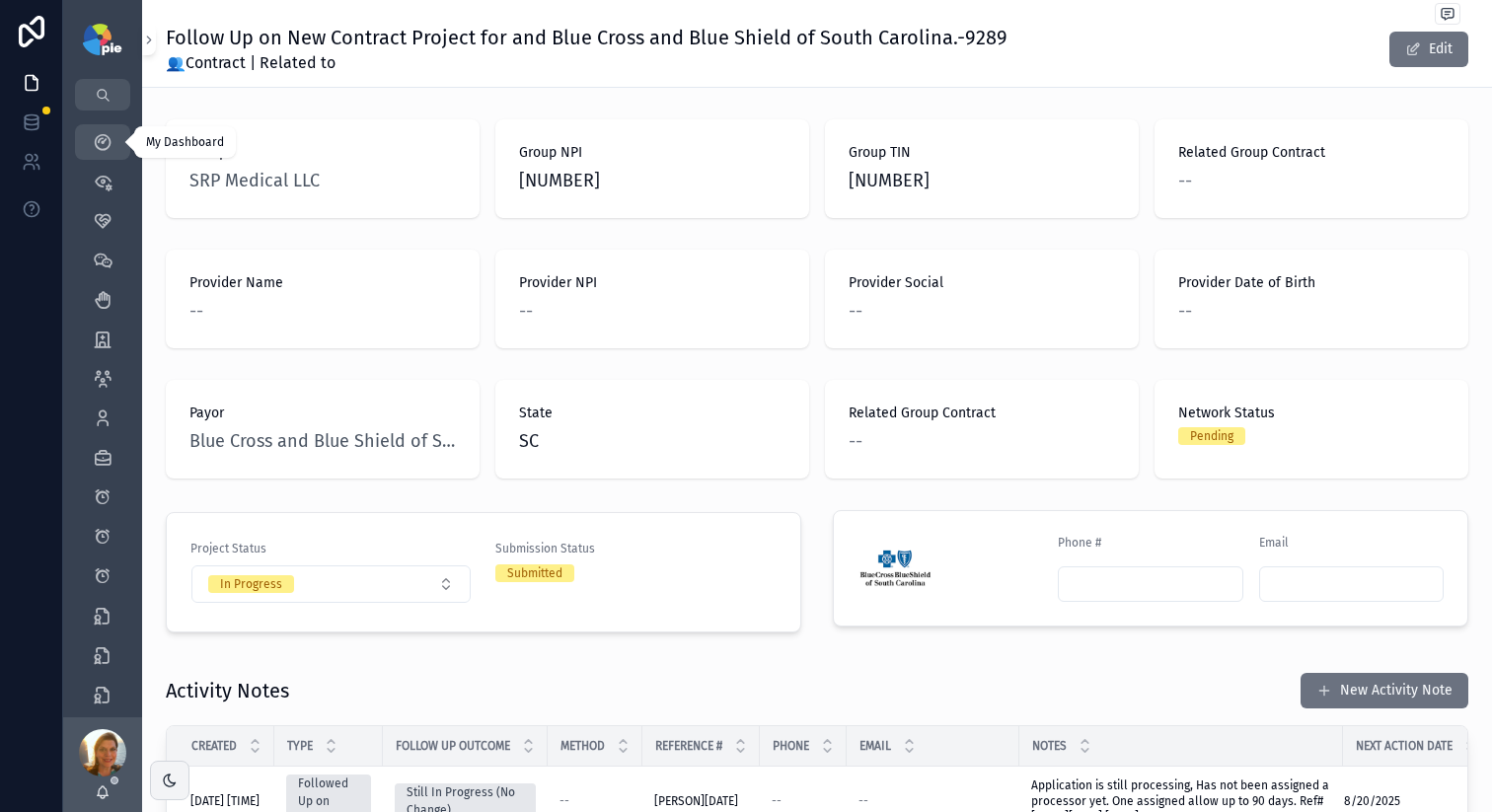 click on "My Dashboard" at bounding box center [103, 142] 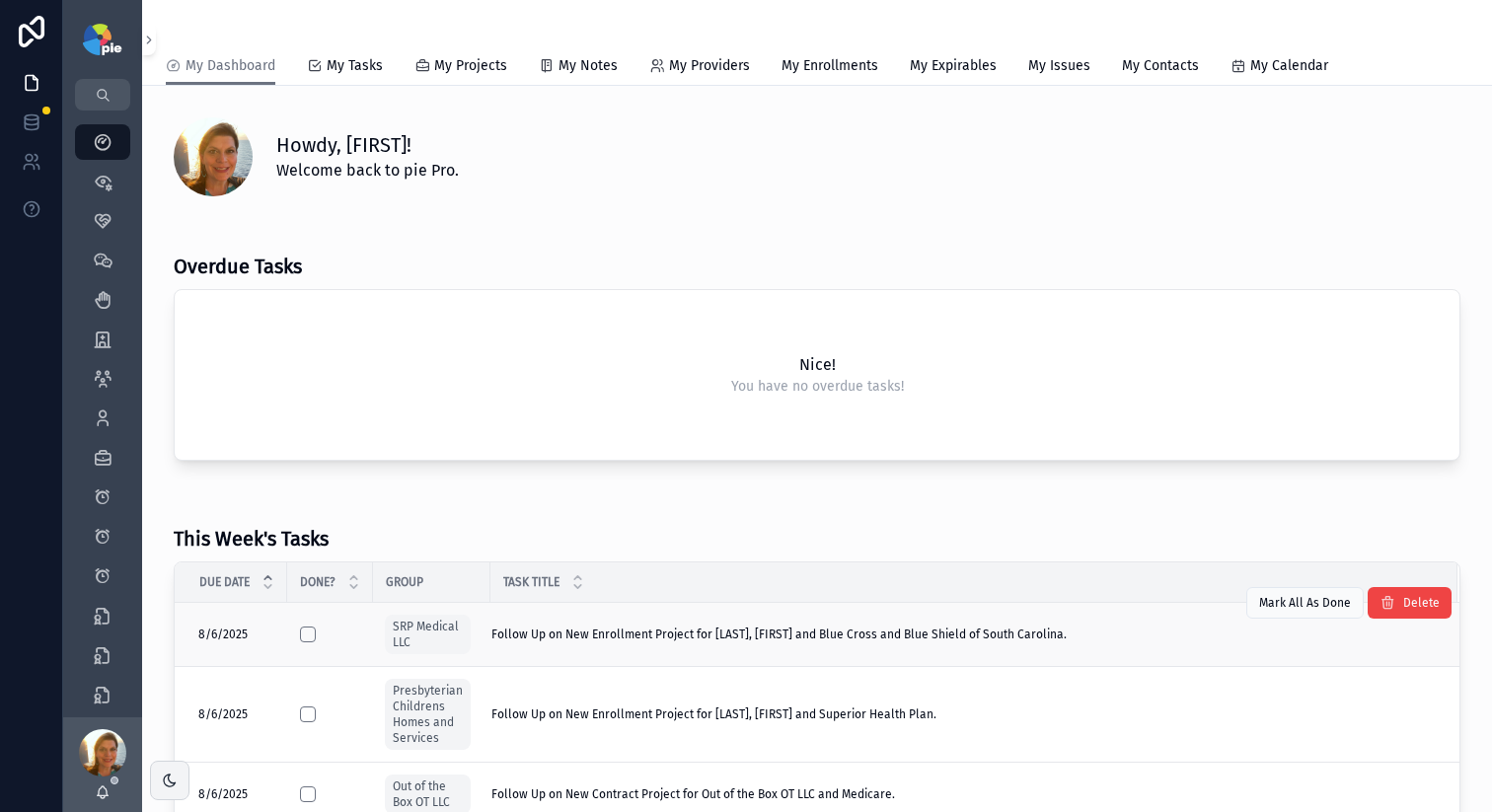click on "Follow Up on New Enrollment Project for Puckett, Sonya and Blue Cross and Blue Shield of South Carolina." at bounding box center (779, 634) 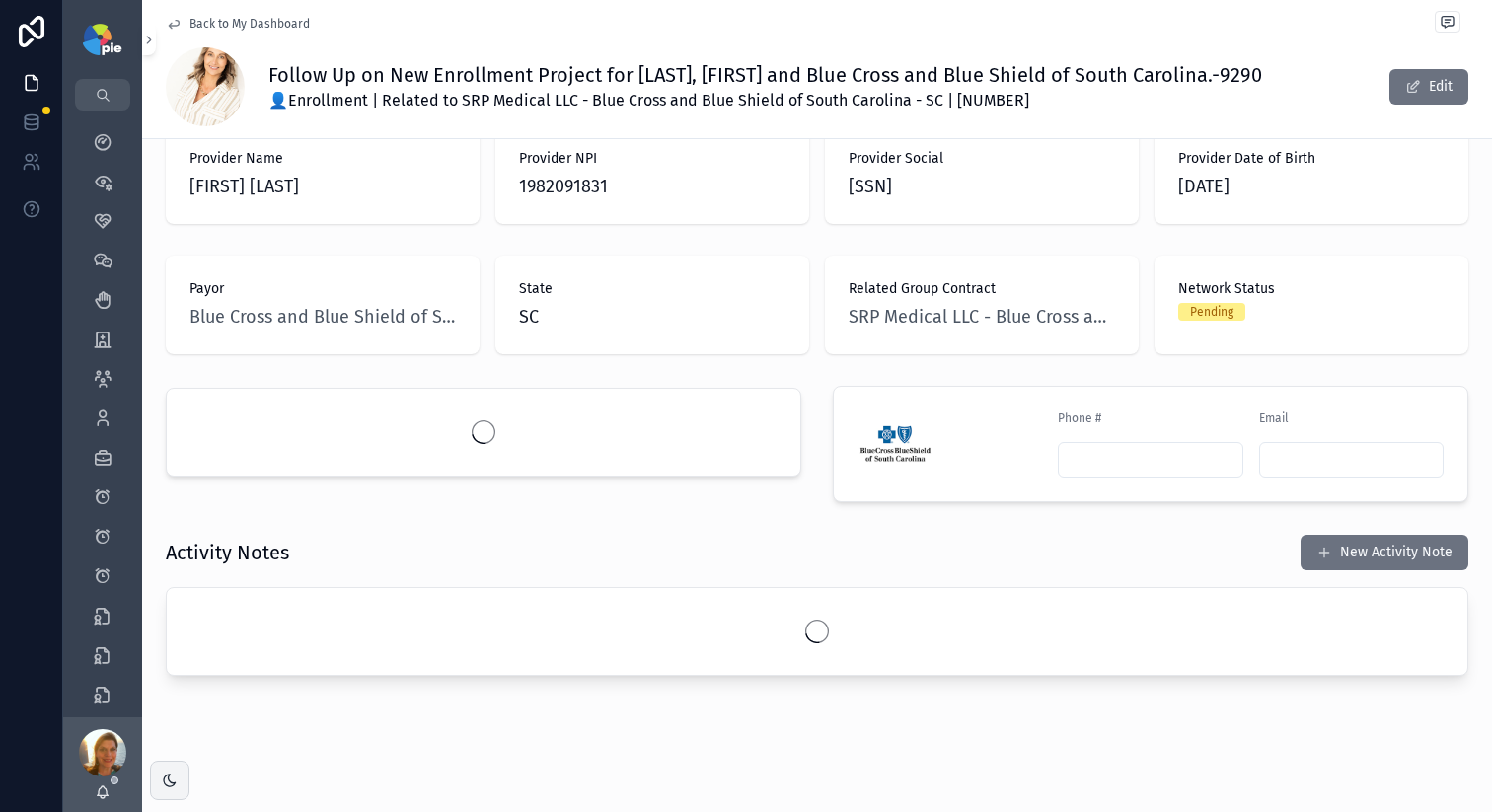scroll, scrollTop: 182, scrollLeft: 0, axis: vertical 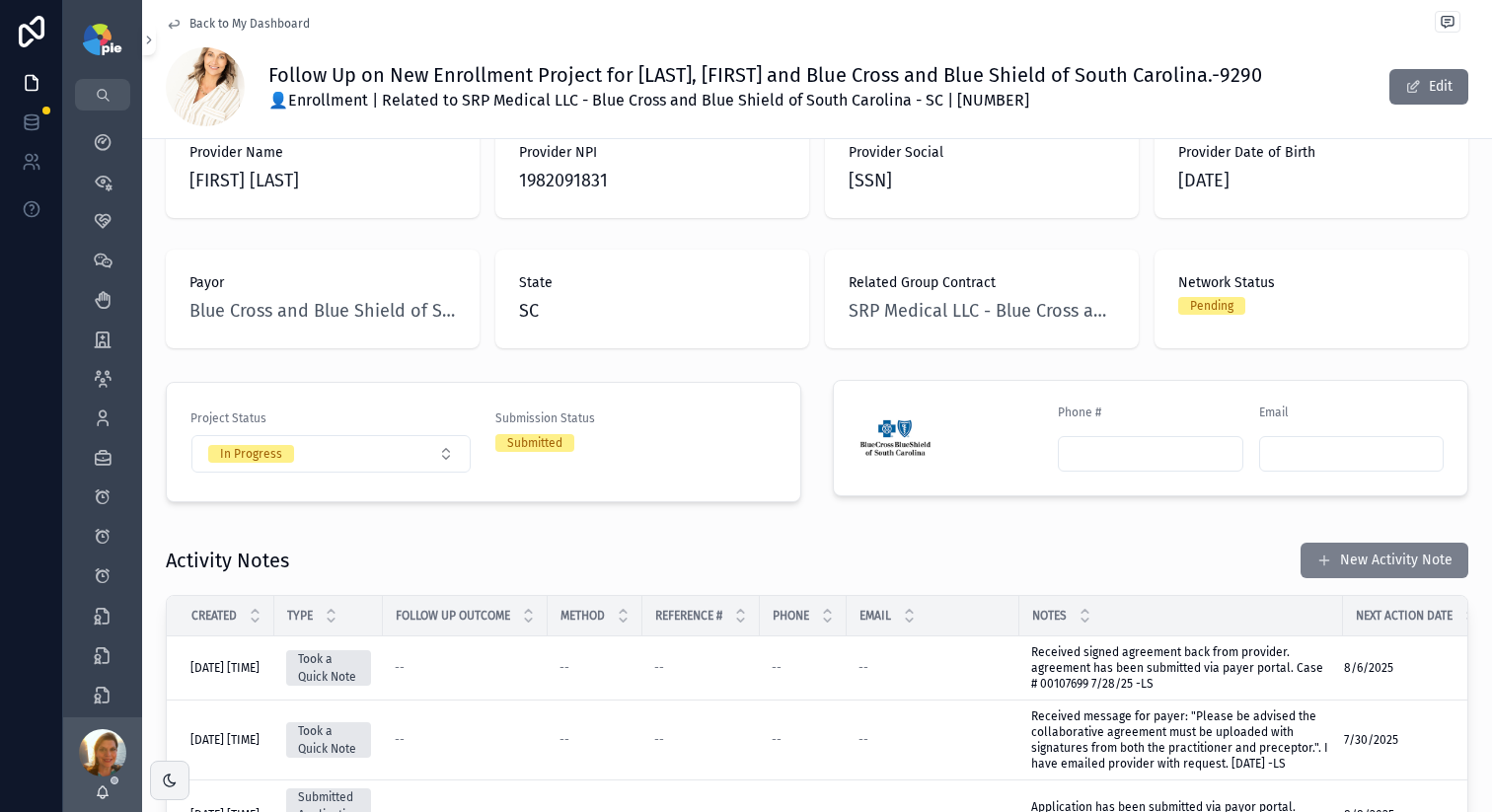 click on "New Activity Note" at bounding box center (1384, 560) 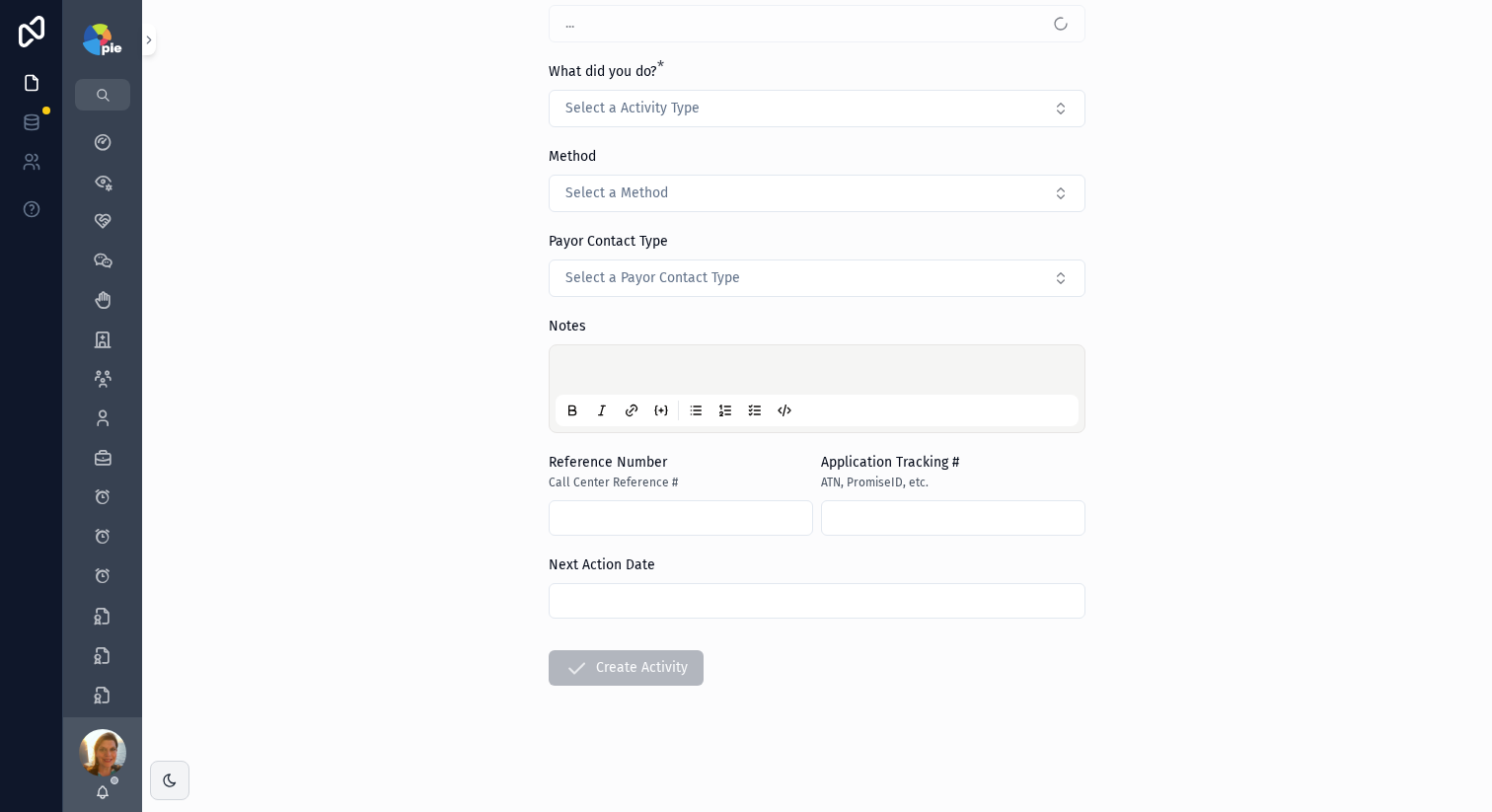 scroll, scrollTop: 0, scrollLeft: 0, axis: both 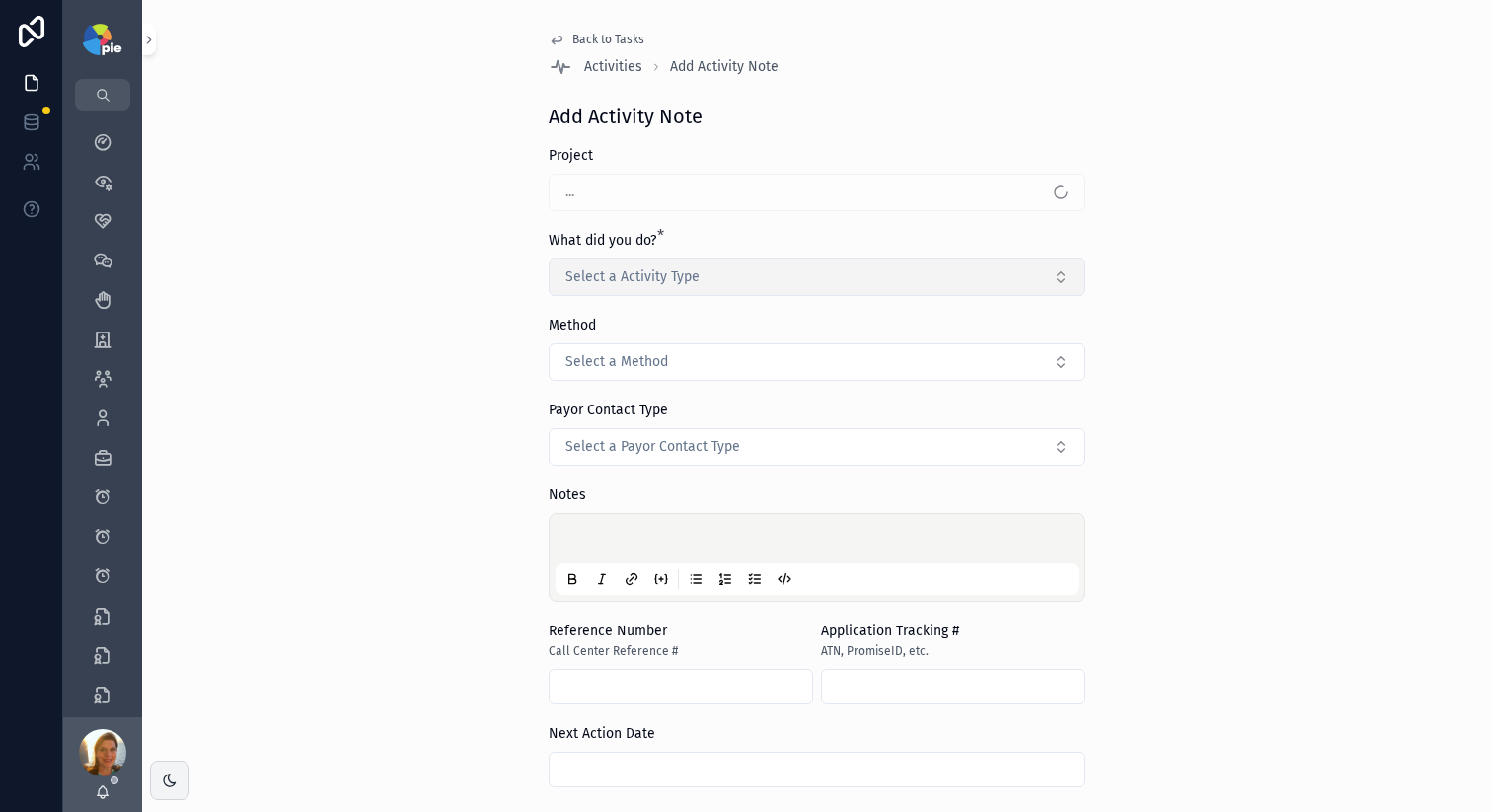 click on "Select a Activity Type" at bounding box center [633, 277] 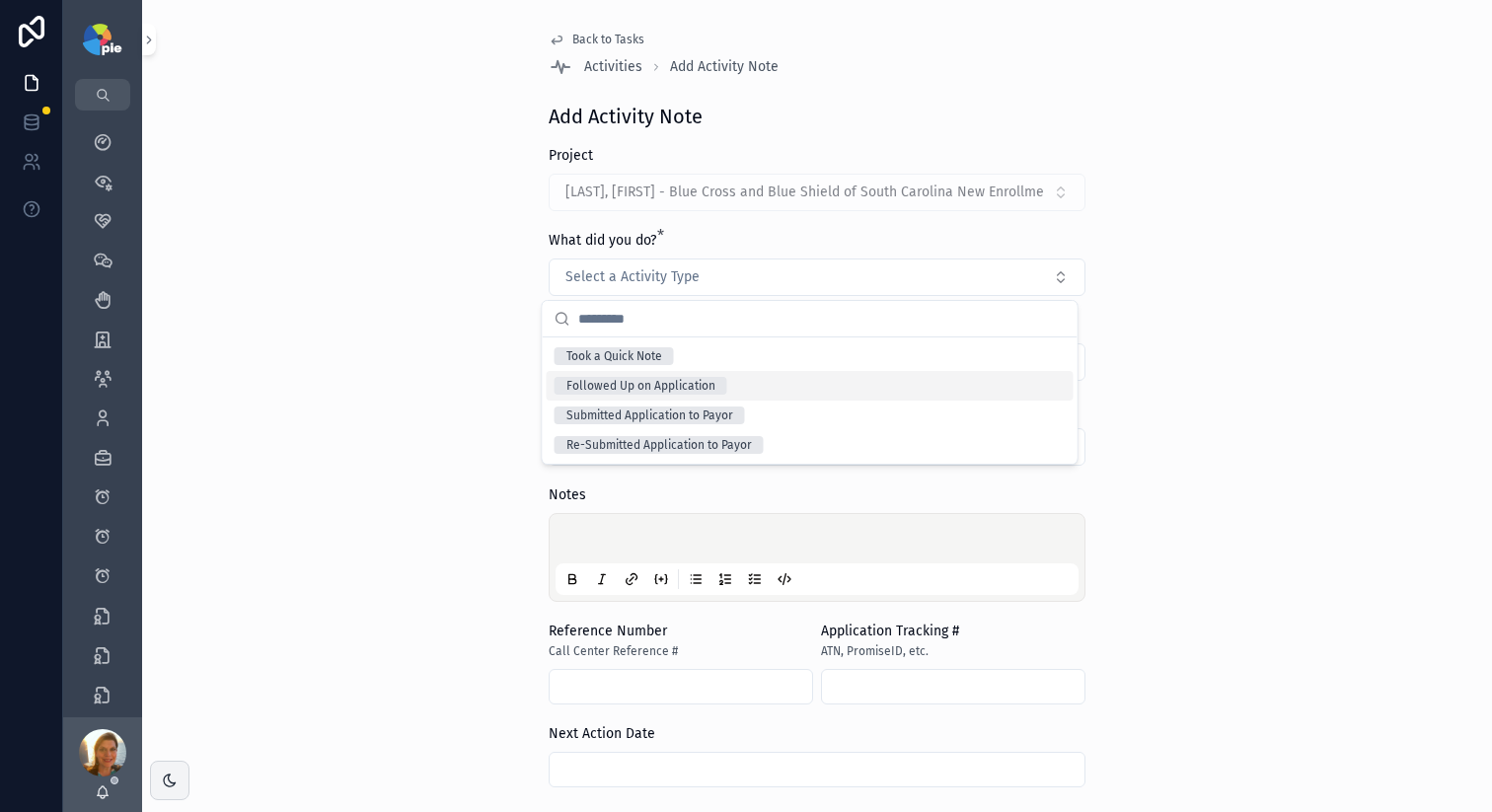 click on "Followed Up on Application" at bounding box center (640, 386) 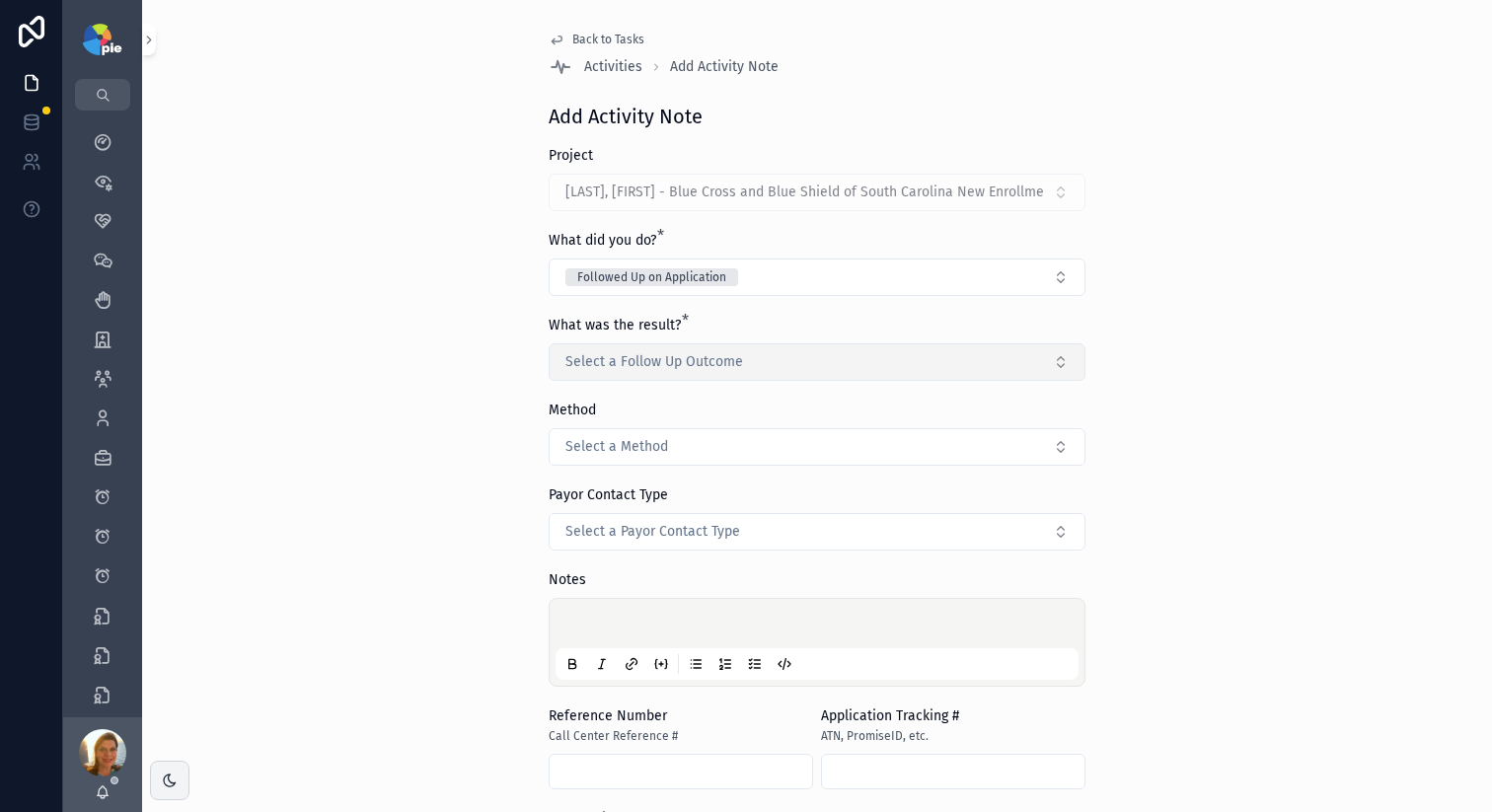 click on "Select a Follow Up Outcome" at bounding box center [654, 362] 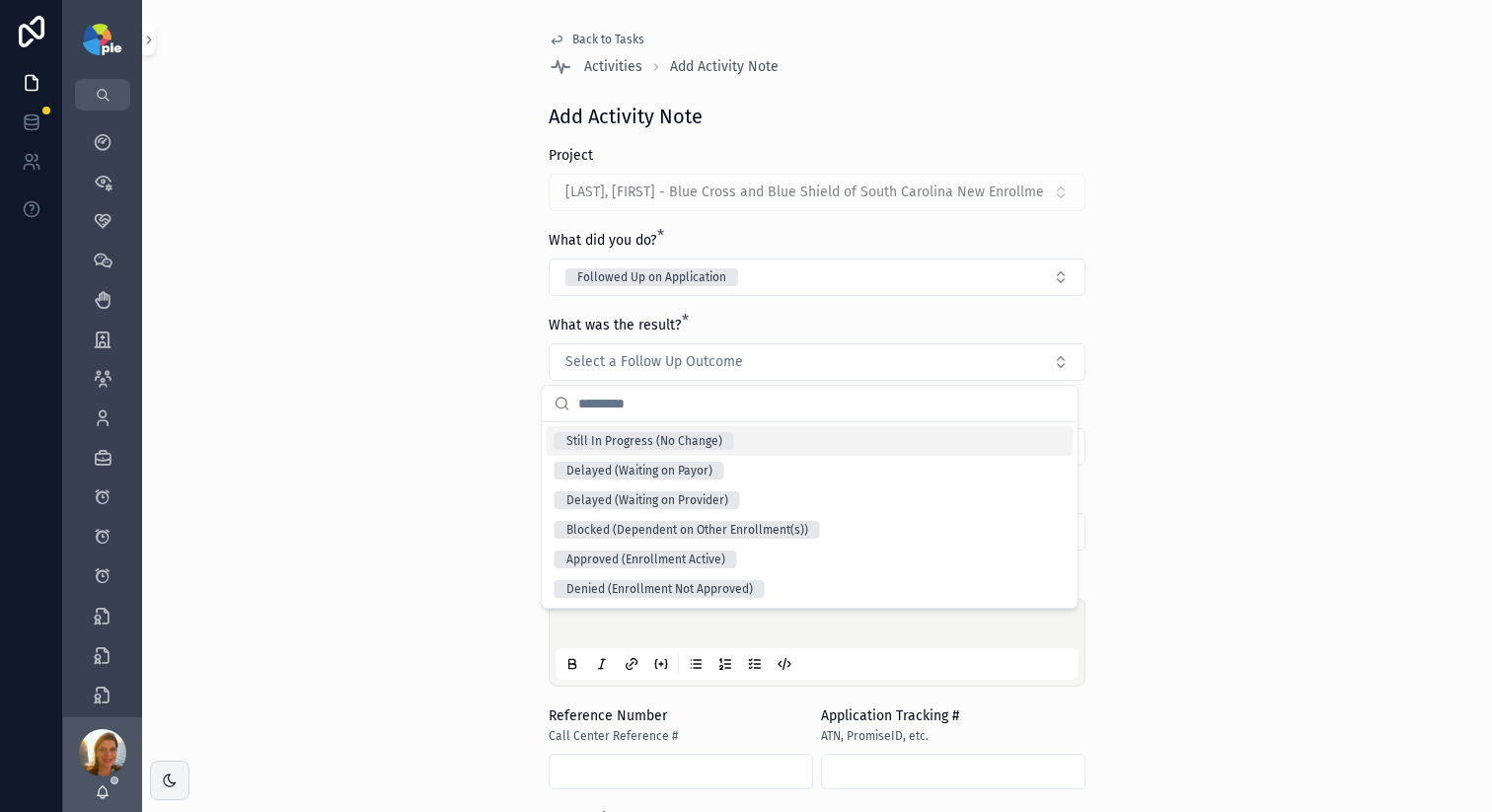 click on "Still In Progress (No Change)" at bounding box center [644, 441] 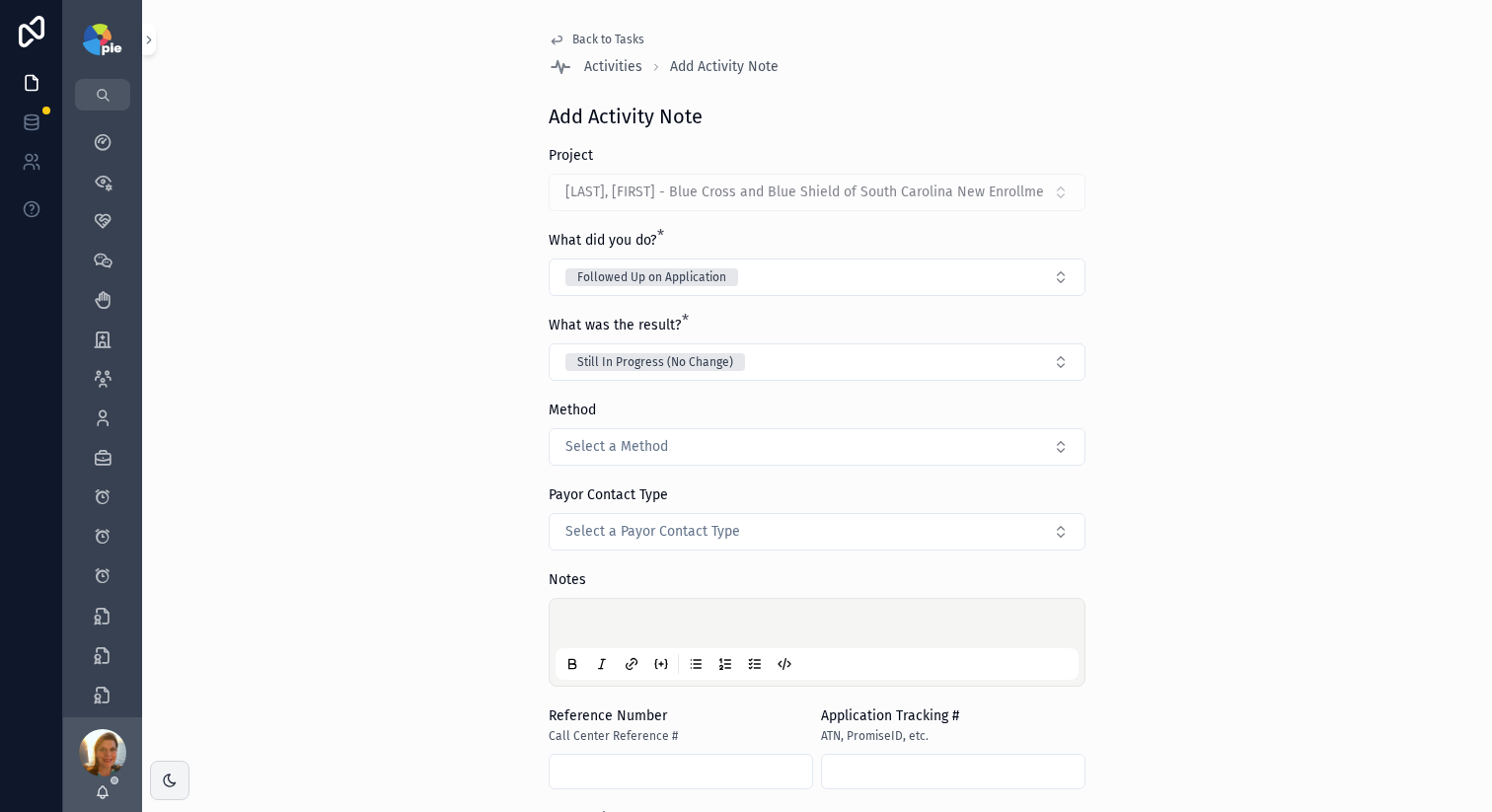 click at bounding box center (821, 627) 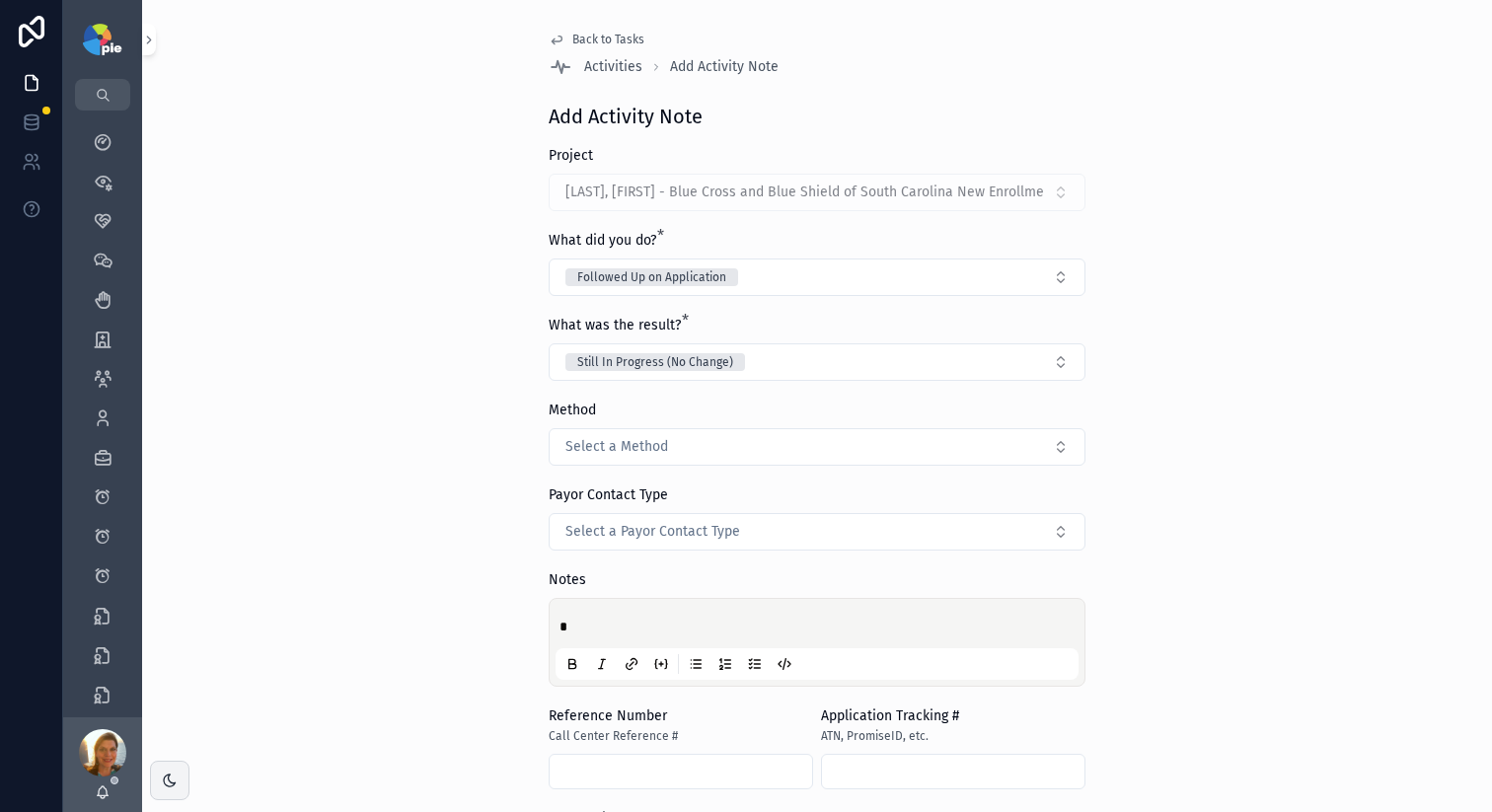 type 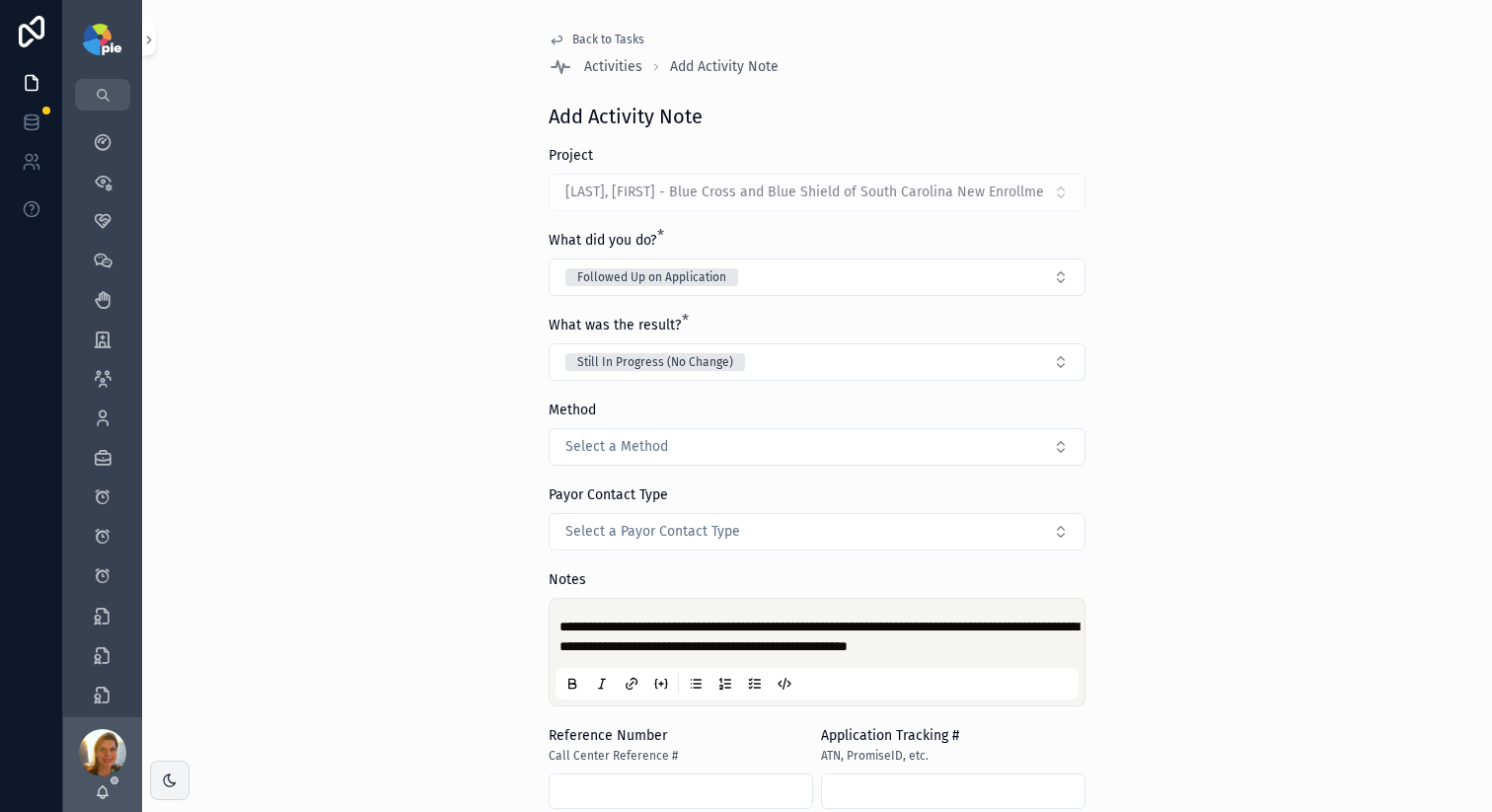 click on "**********" at bounding box center (819, 636) 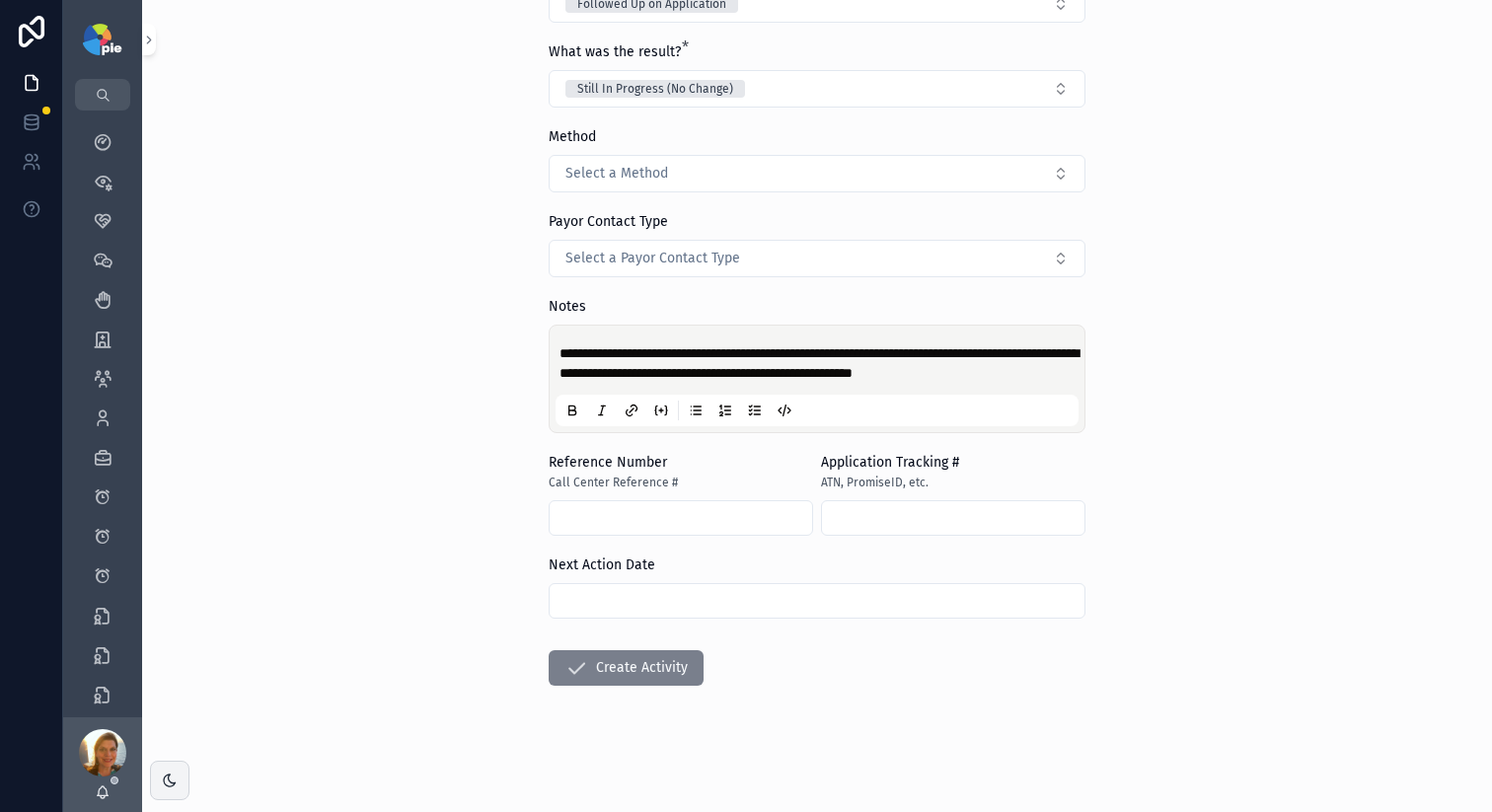 scroll, scrollTop: 293, scrollLeft: 0, axis: vertical 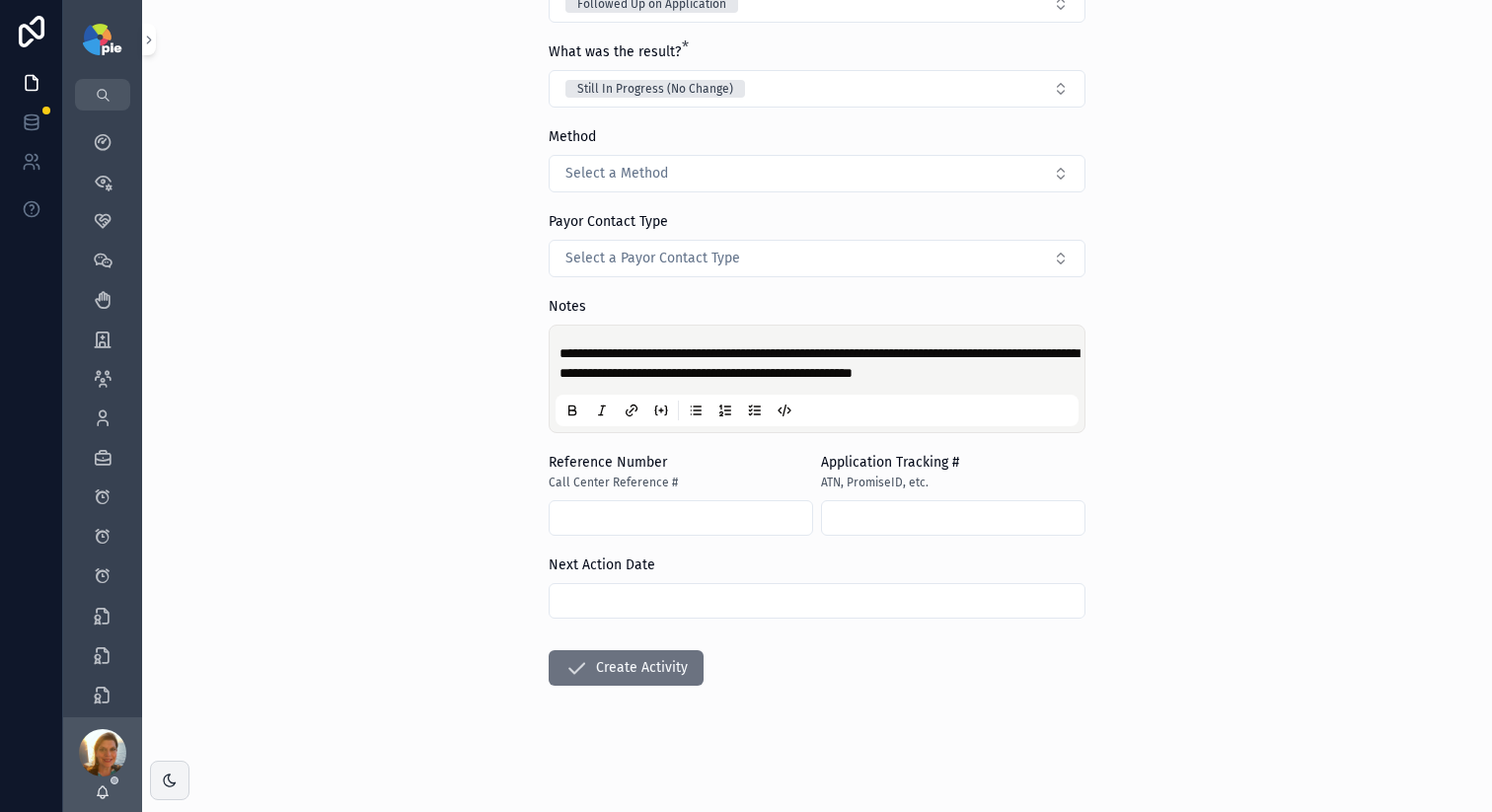 click at bounding box center (681, 518) 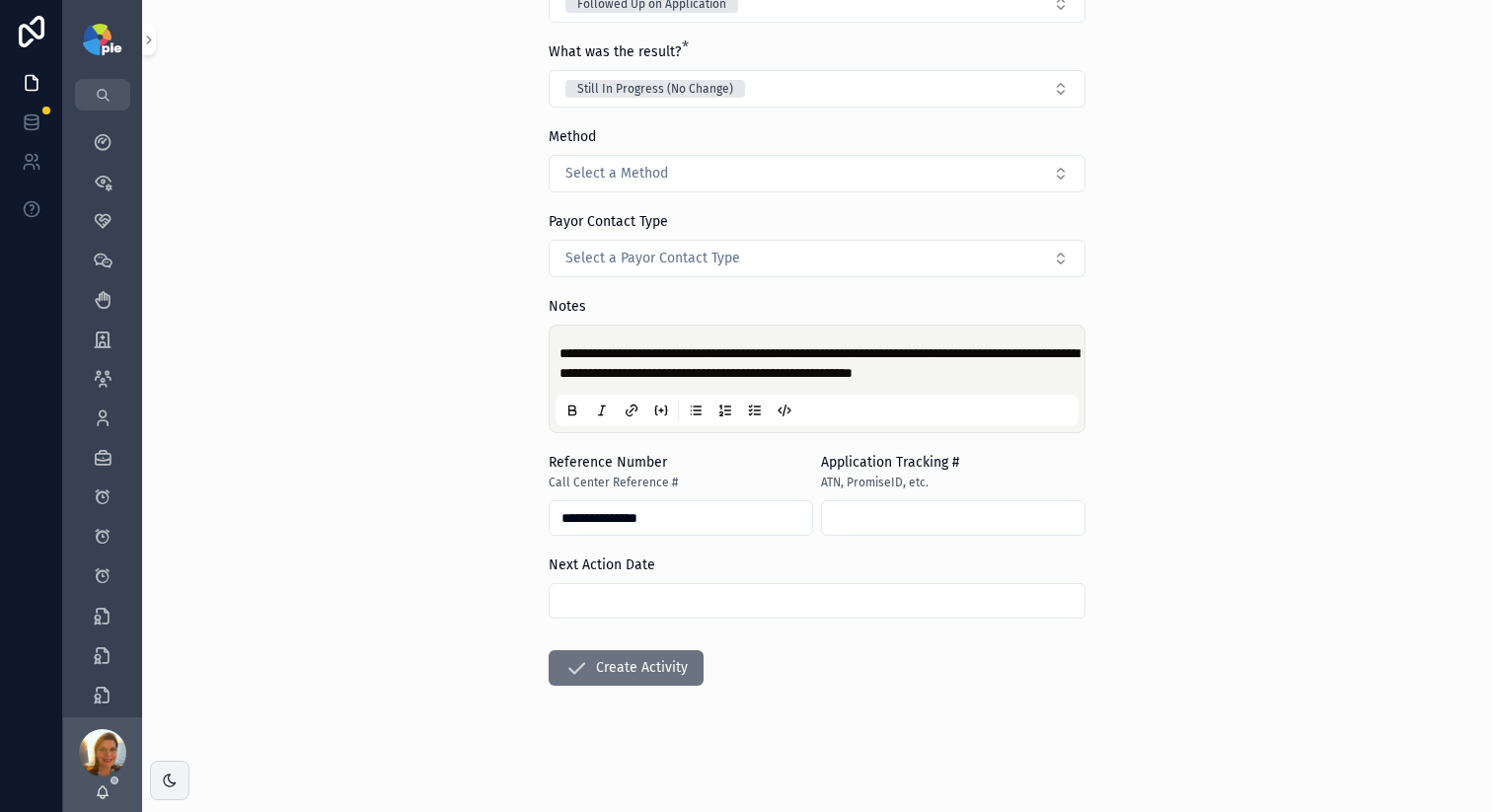 type on "**********" 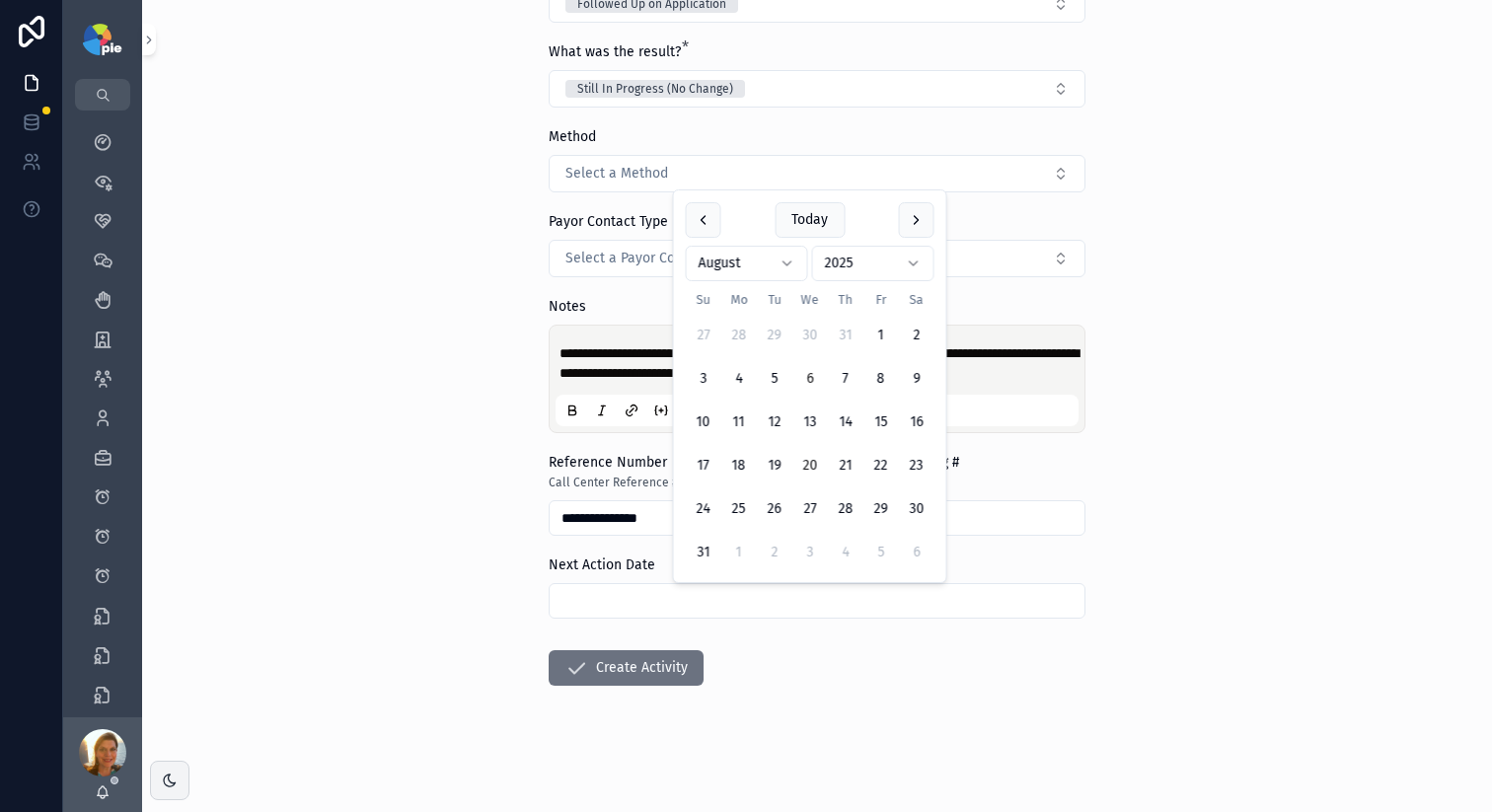 click on "20" at bounding box center (810, 466) 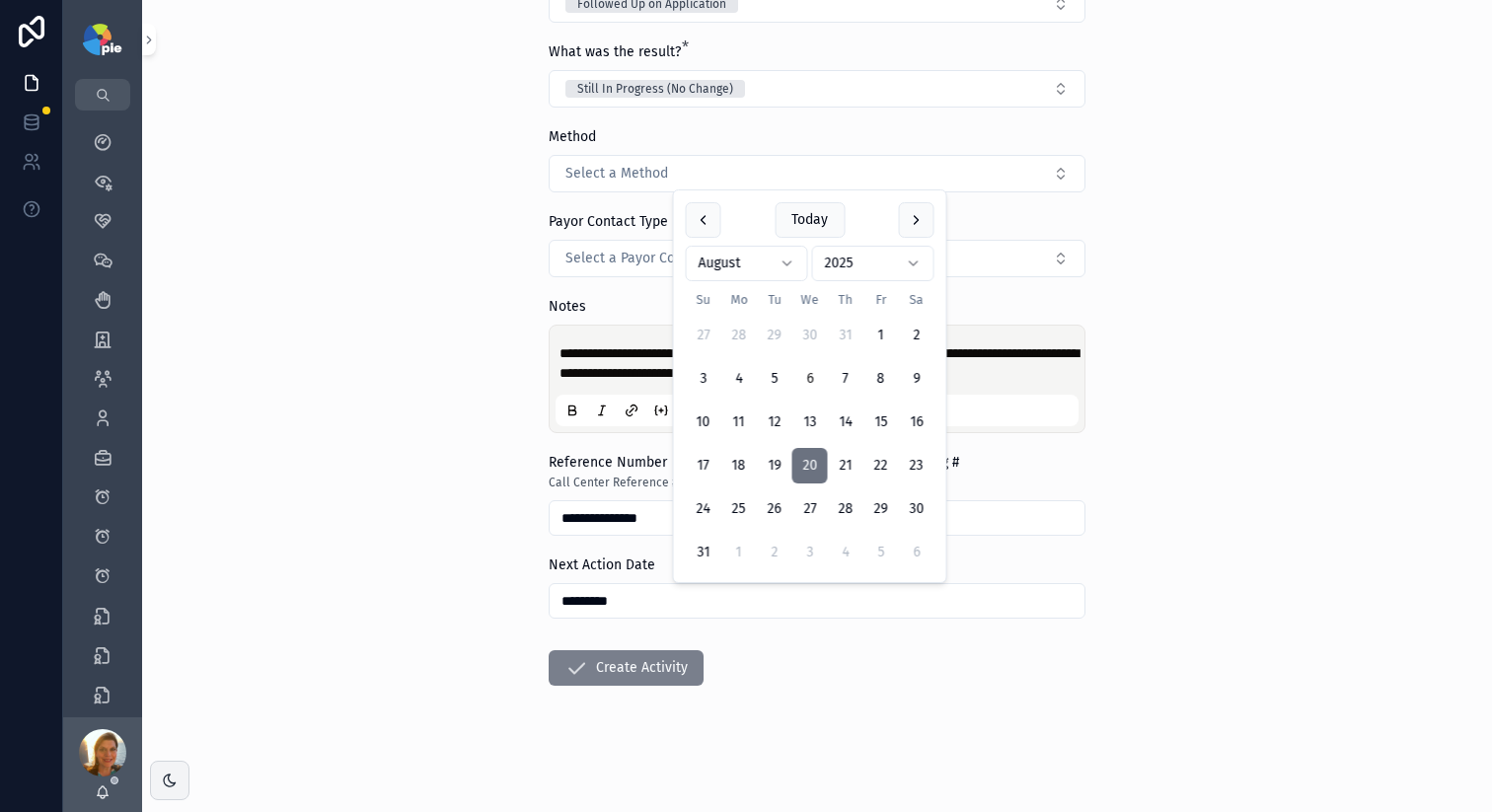 click on "Create Activity" at bounding box center (626, 668) 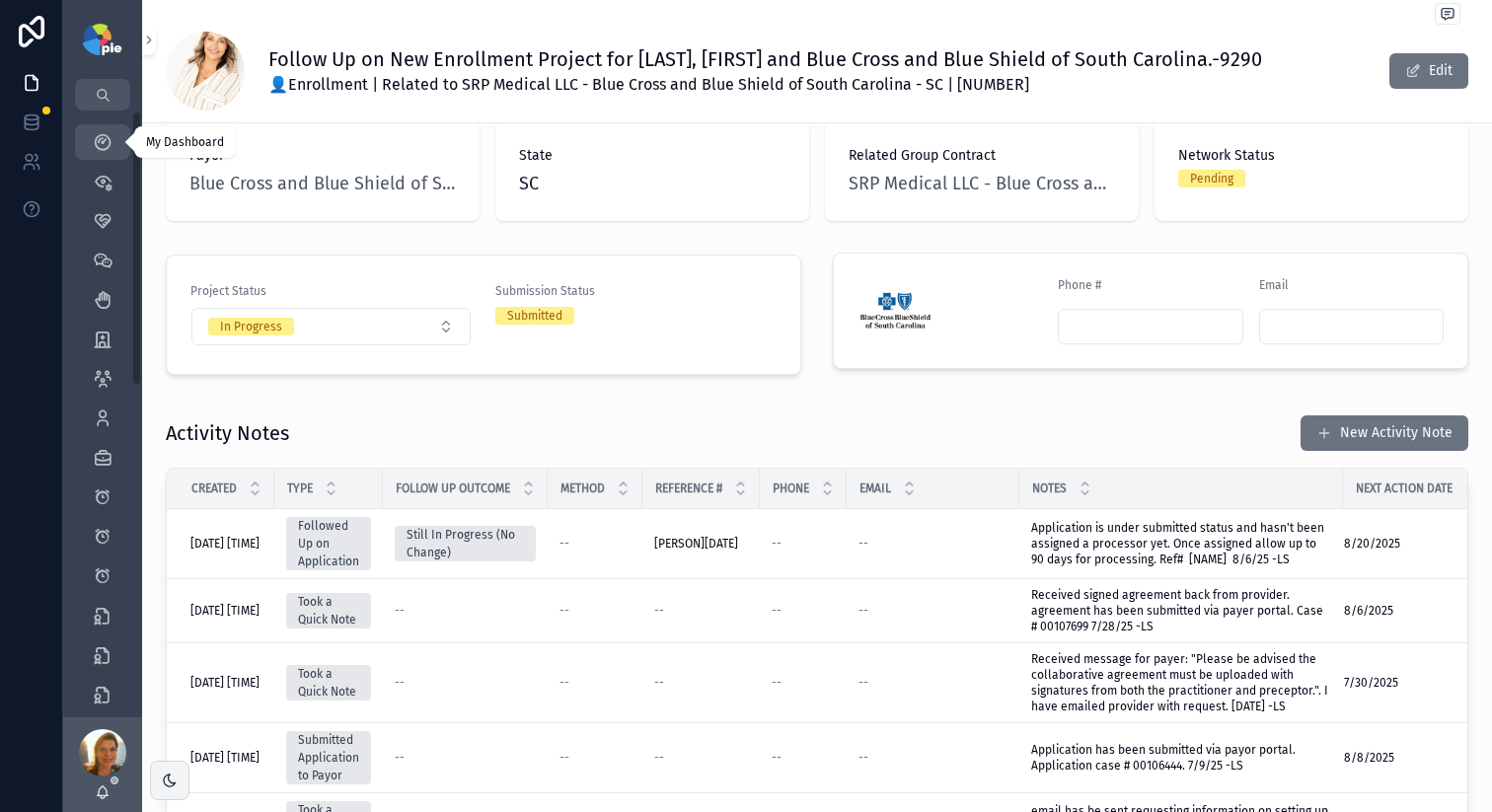 click at bounding box center (103, 142) 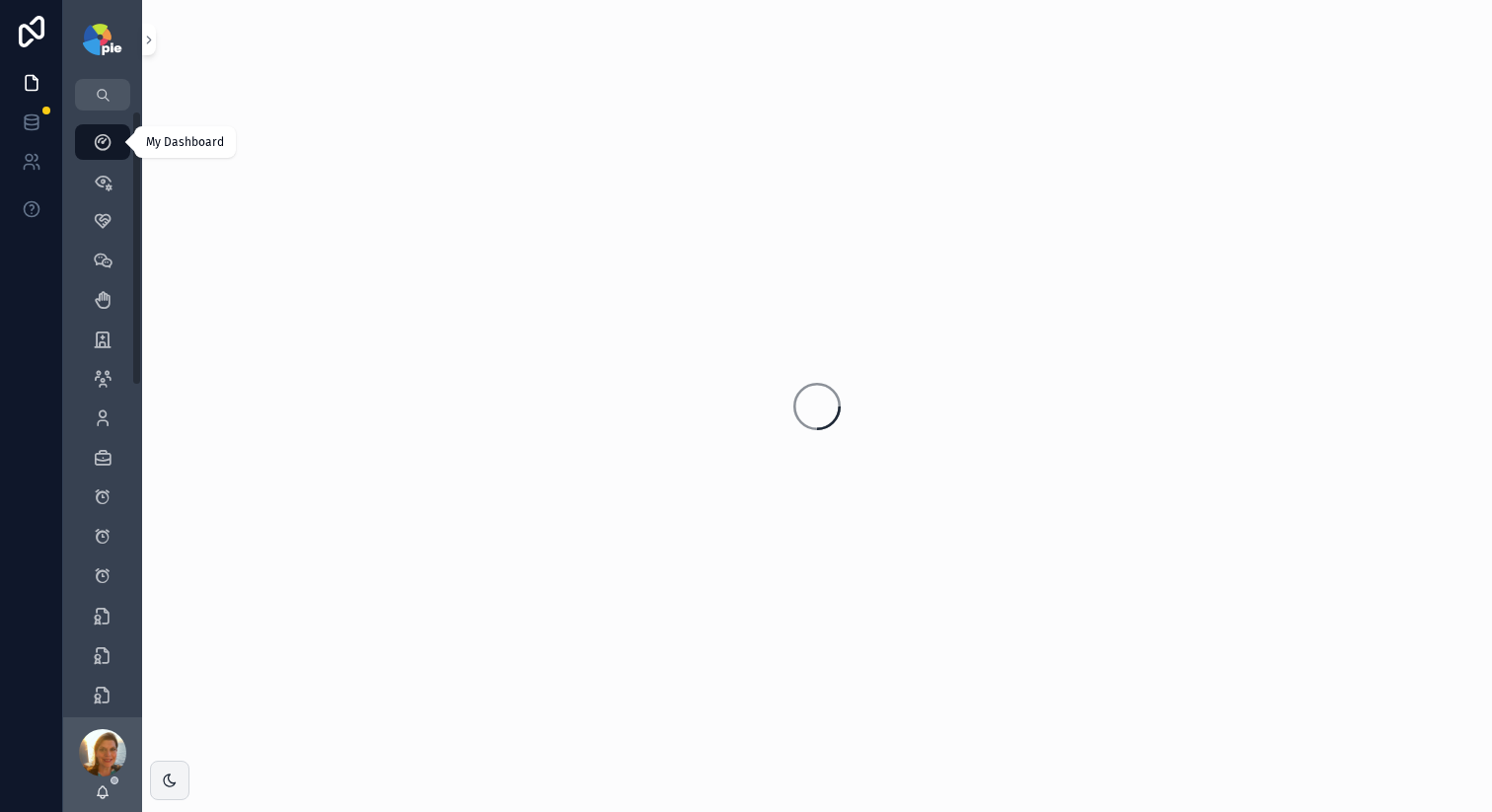 scroll, scrollTop: 0, scrollLeft: 0, axis: both 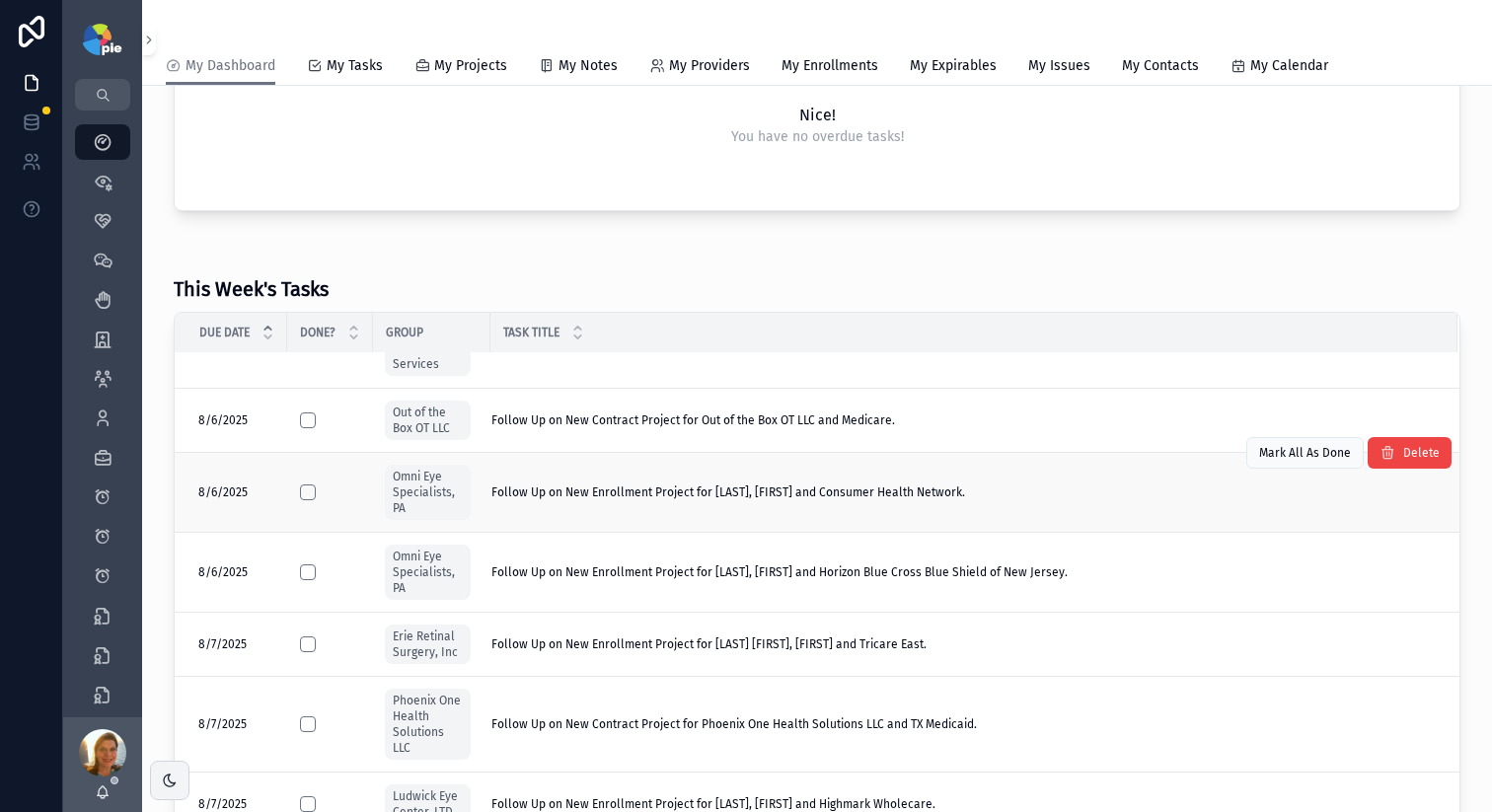 click on "Follow Up on New Enrollment Project for Veliky, Michael and Consumer Health Network." at bounding box center [728, 492] 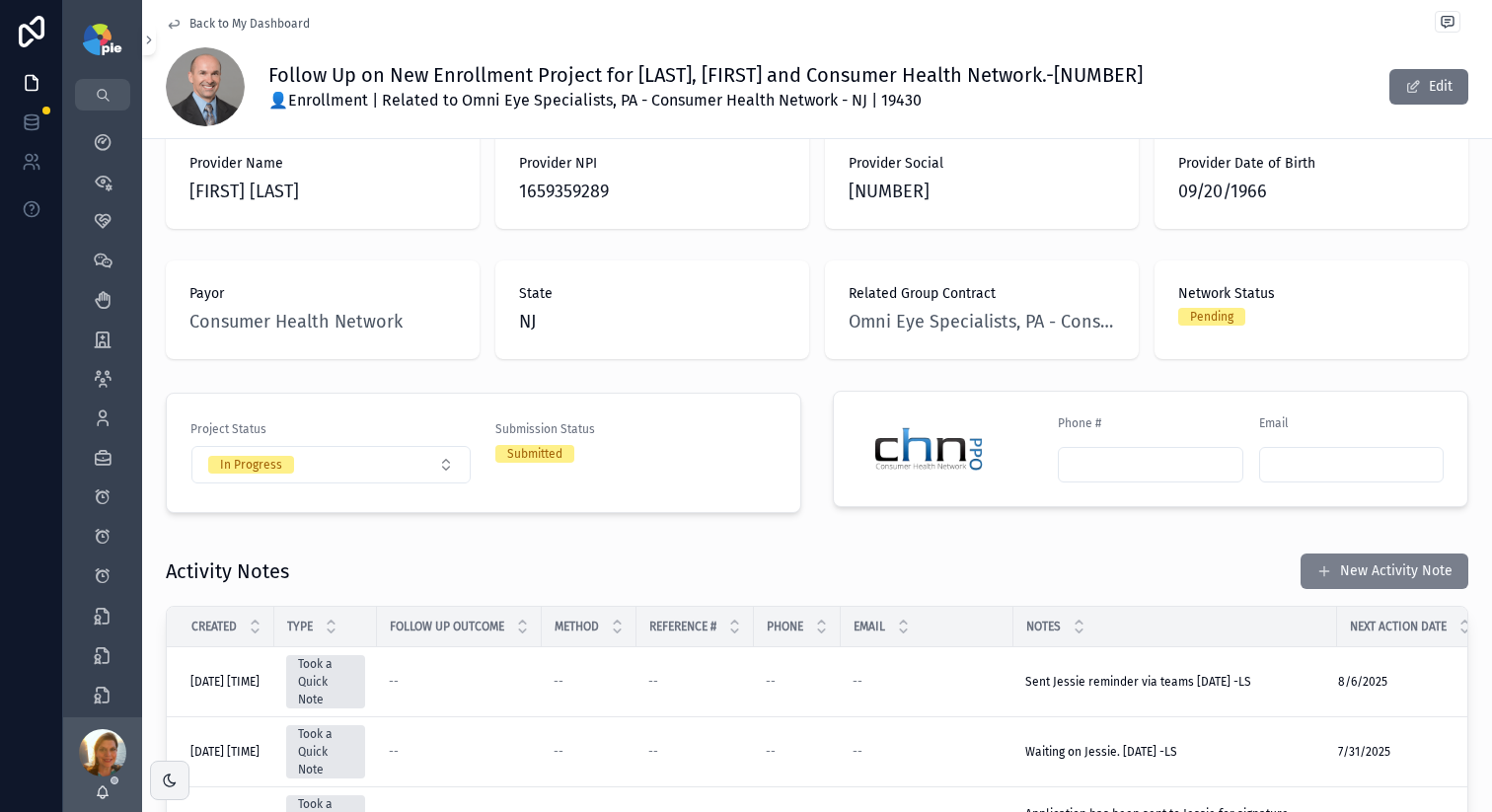 scroll, scrollTop: 173, scrollLeft: 0, axis: vertical 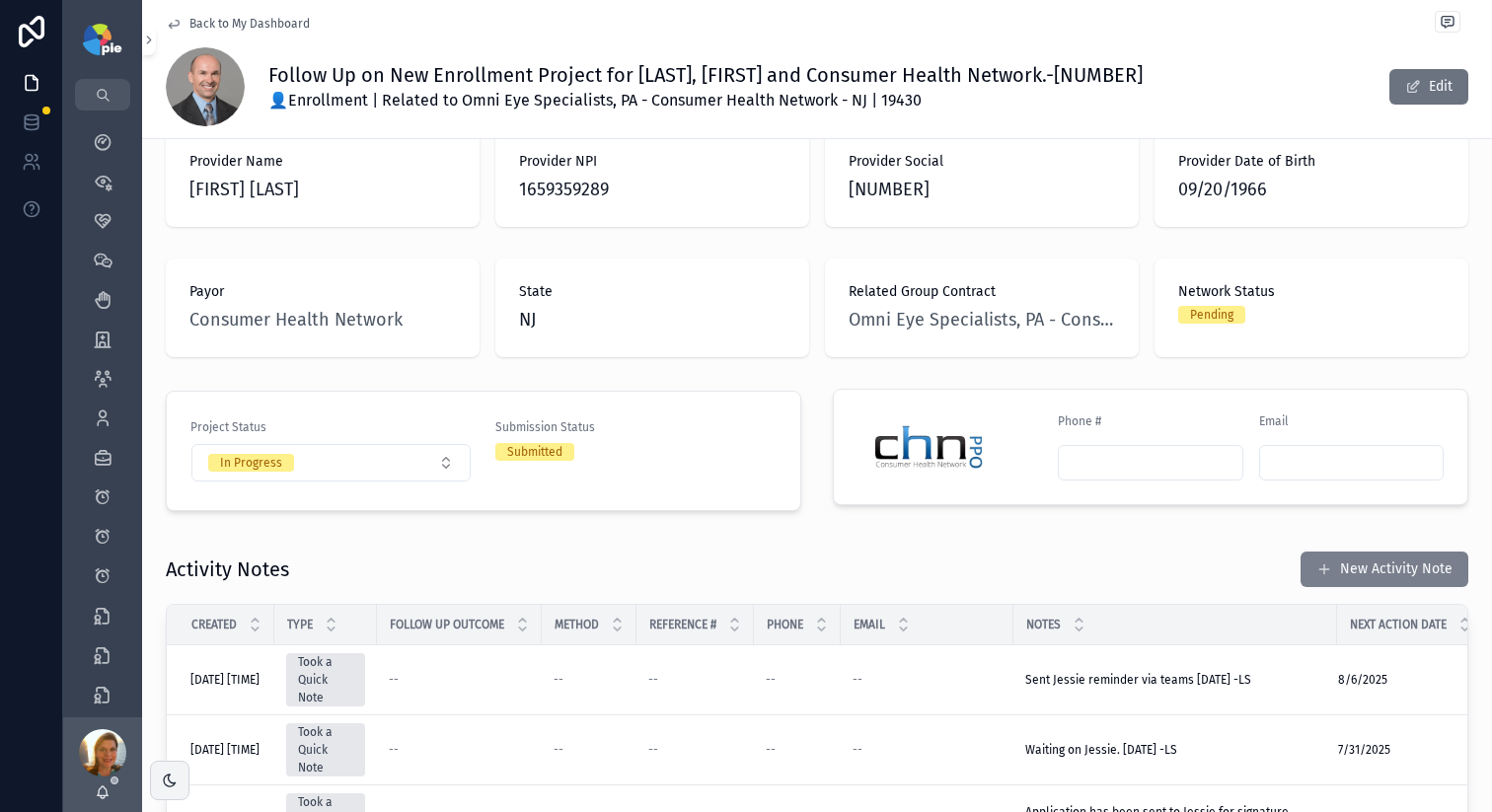 click on "New Activity Note" at bounding box center (1384, 569) 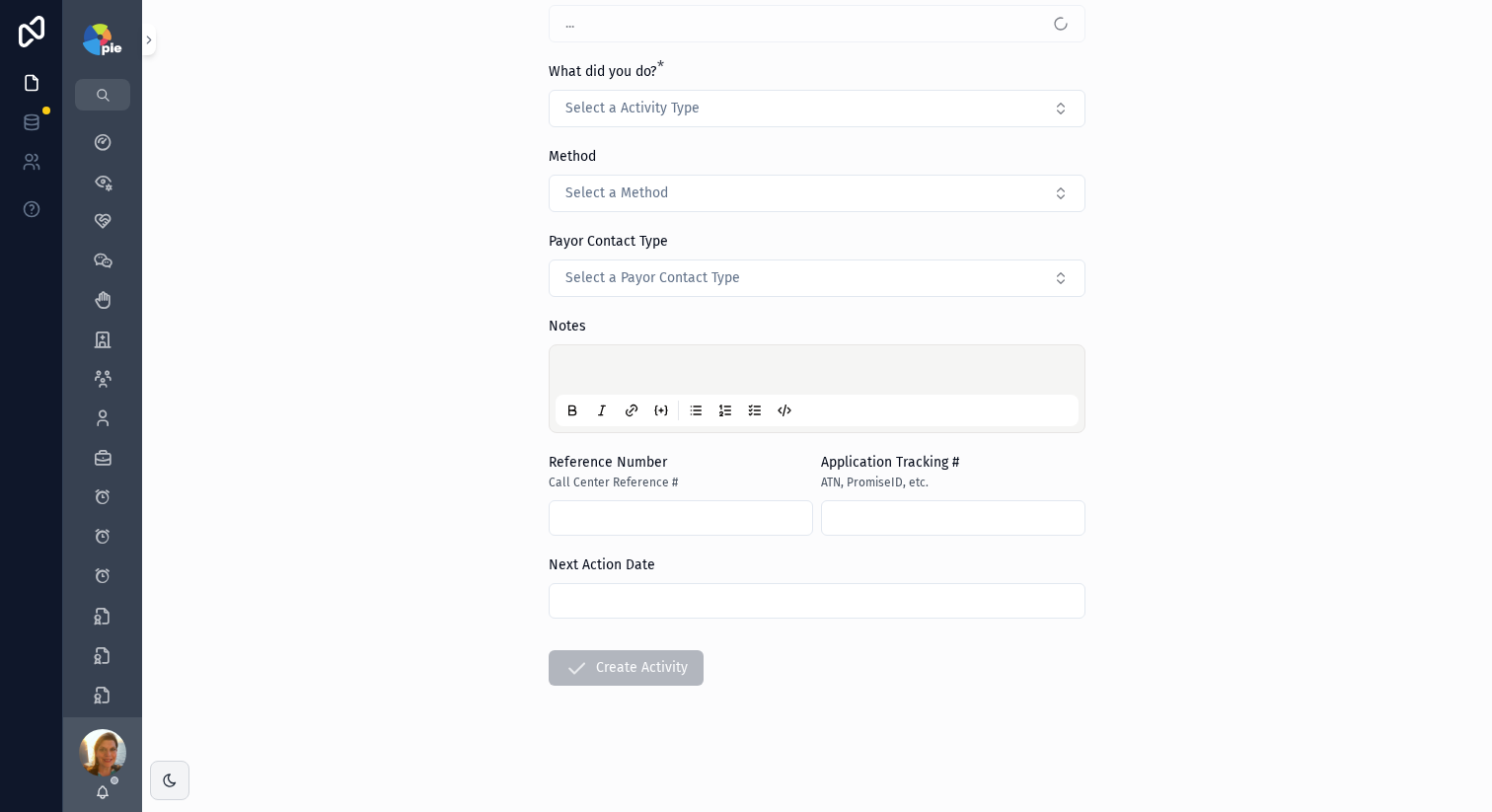 scroll, scrollTop: 0, scrollLeft: 0, axis: both 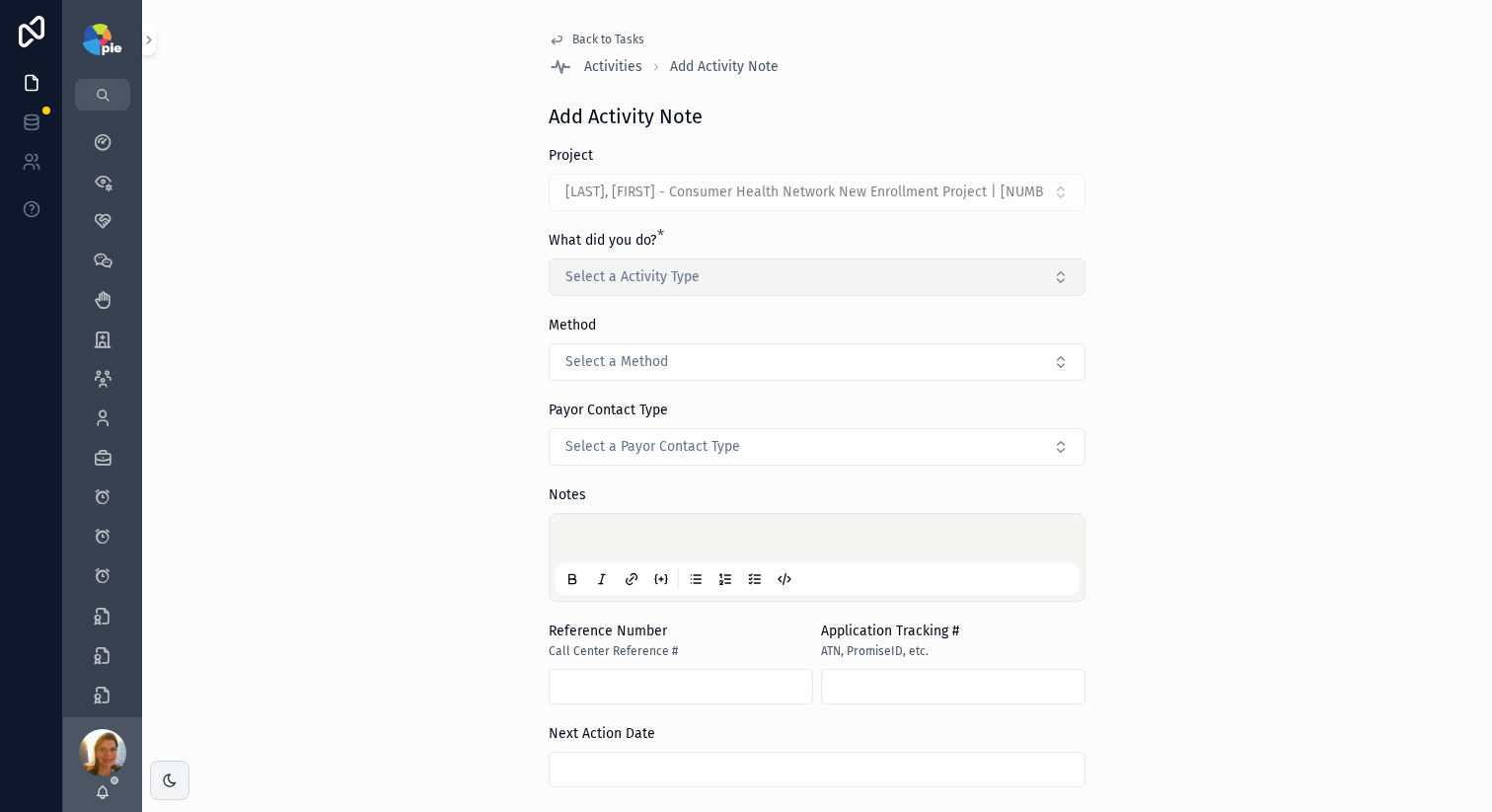click on "Select a Activity Type" at bounding box center [633, 277] 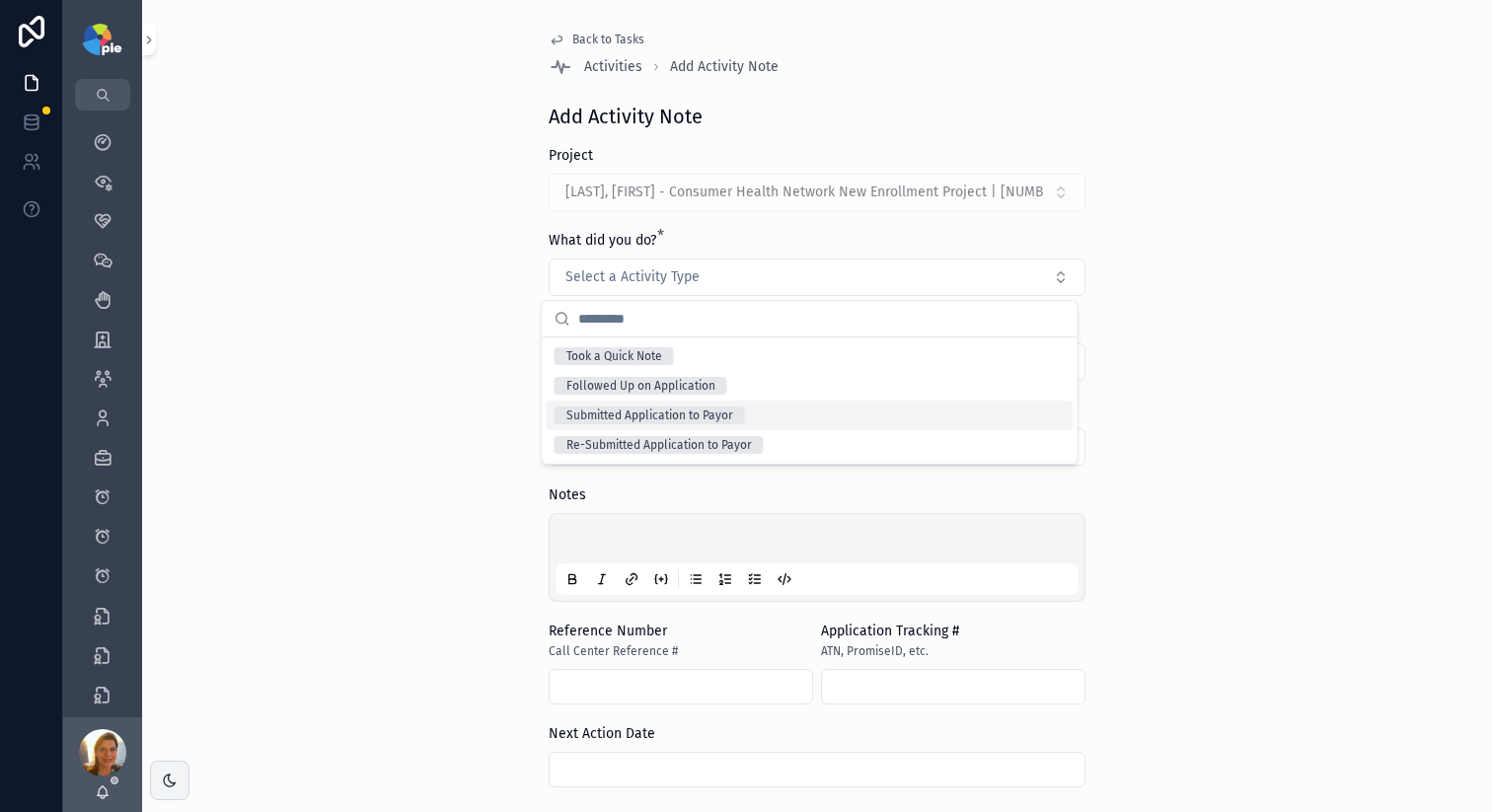 click on "Submitted Application to Payor" at bounding box center (649, 415) 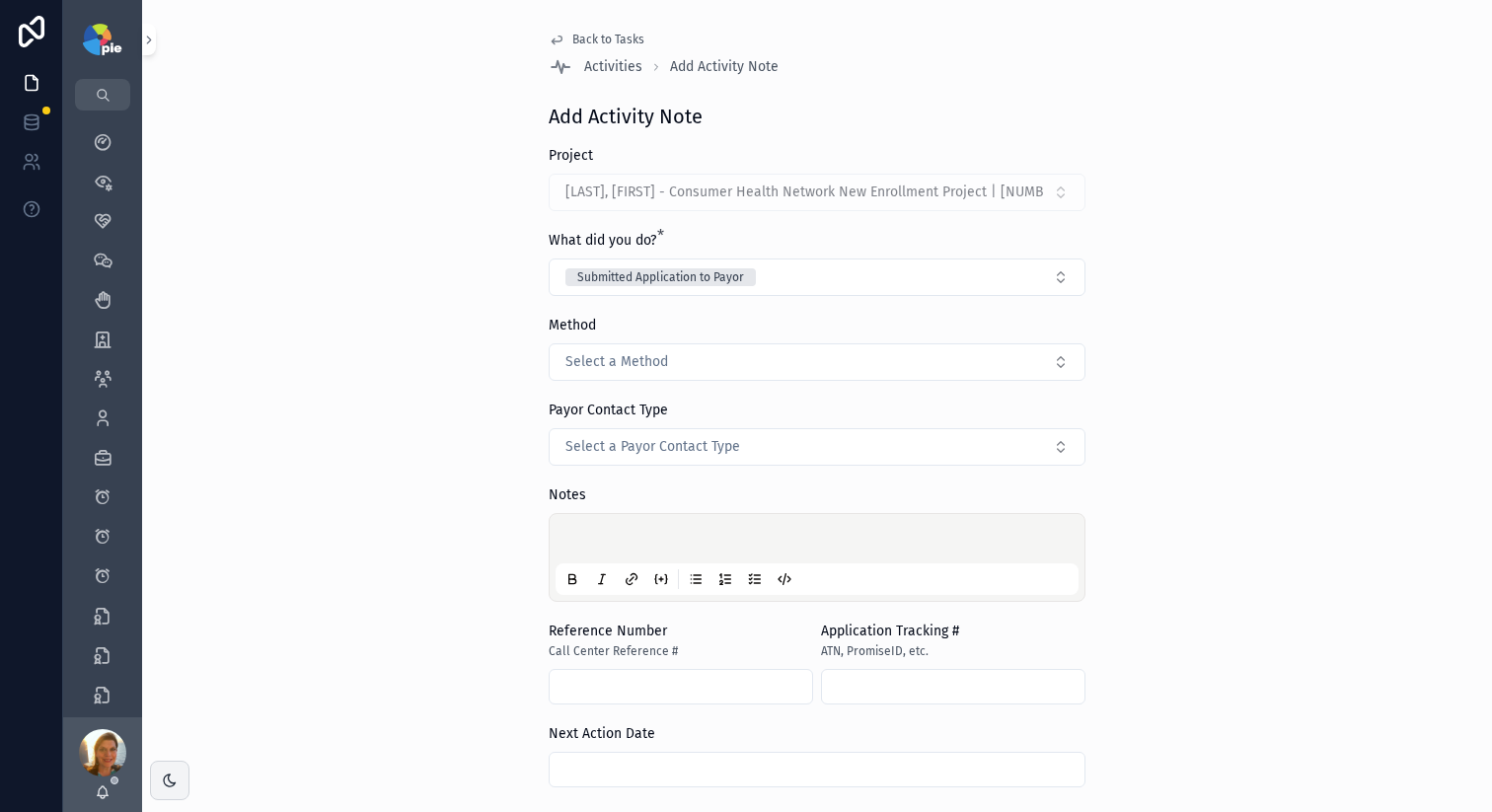 click at bounding box center (817, 557) 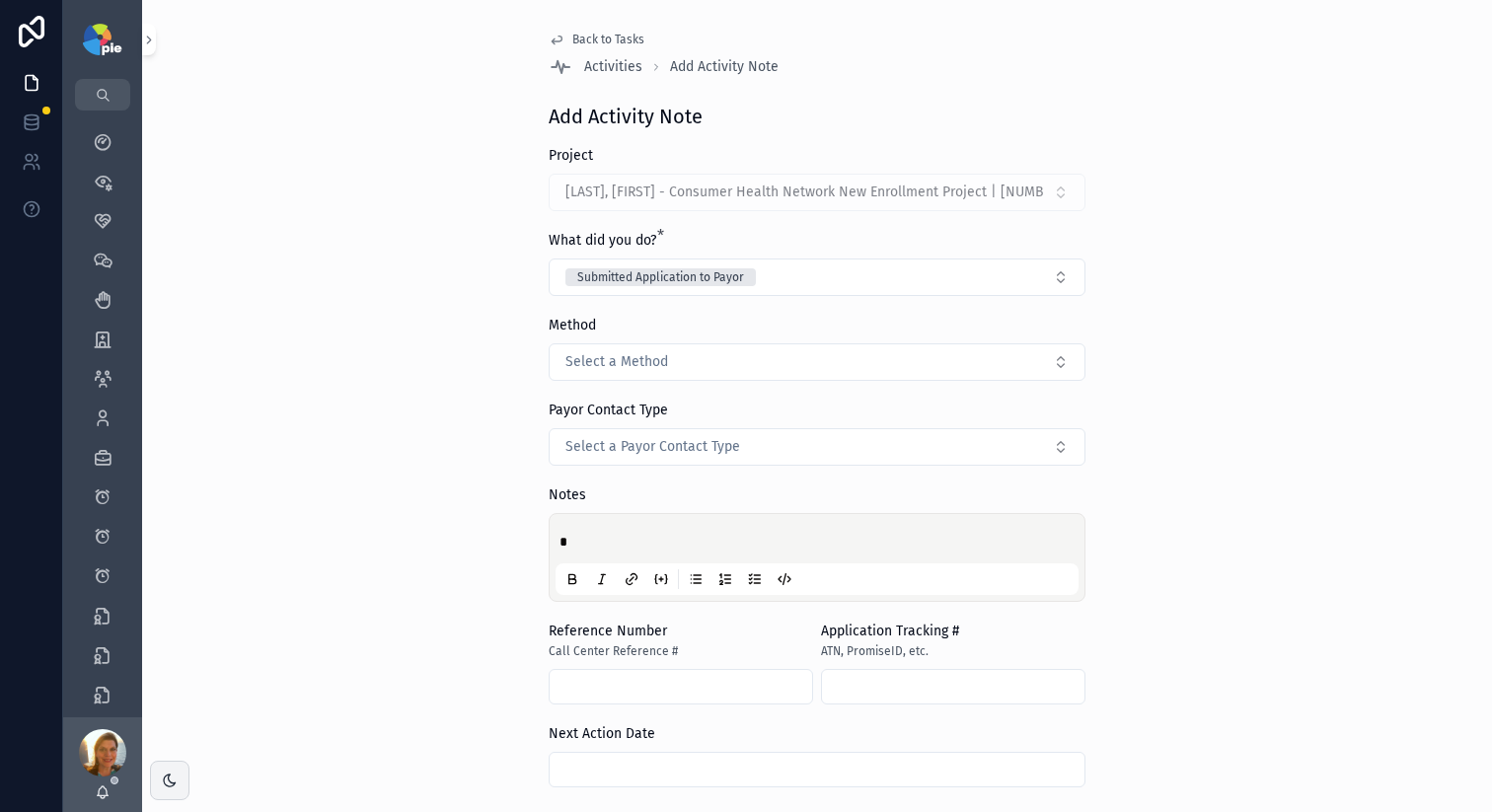 type 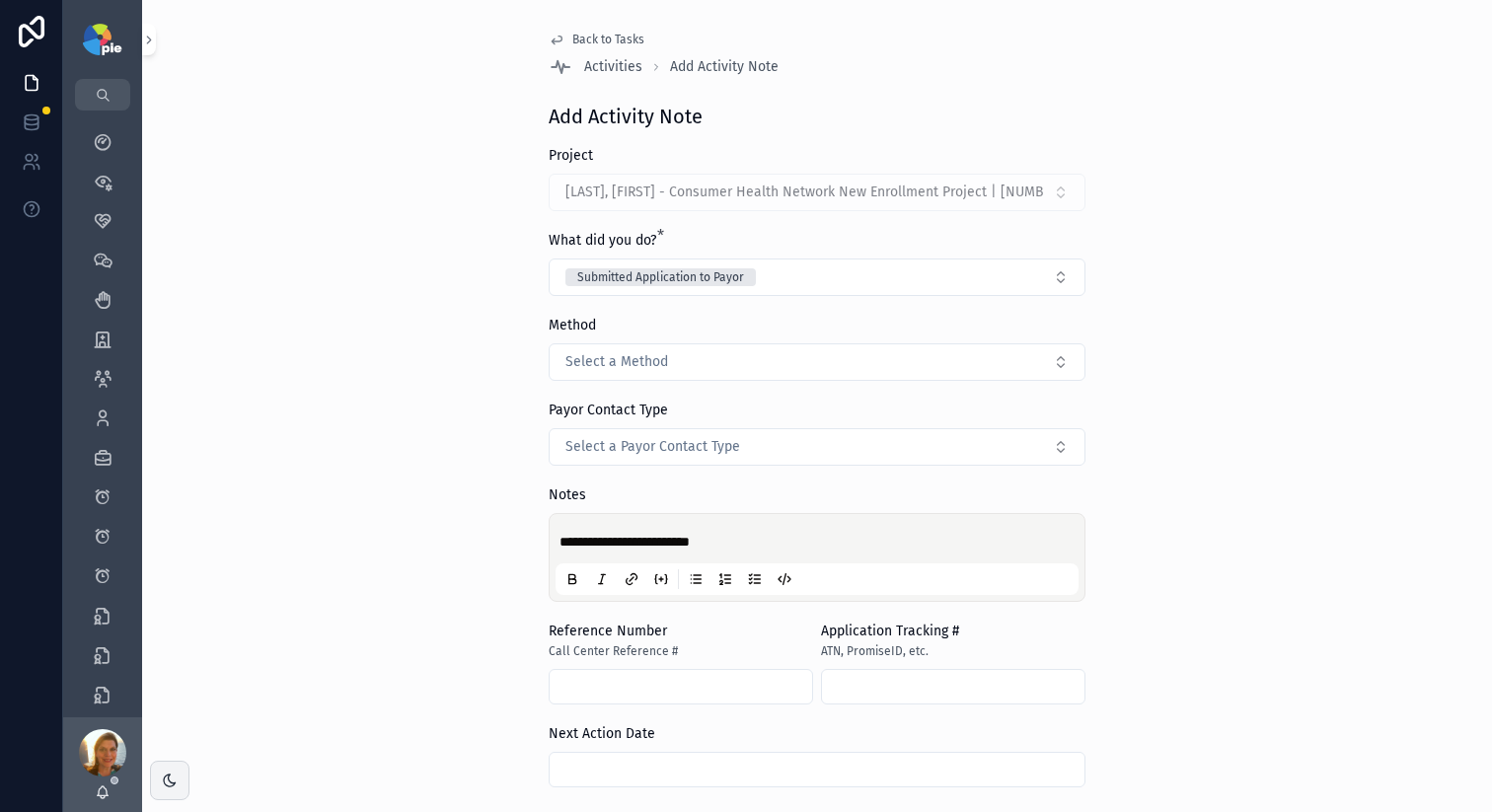 click on "**********" at bounding box center [625, 542] 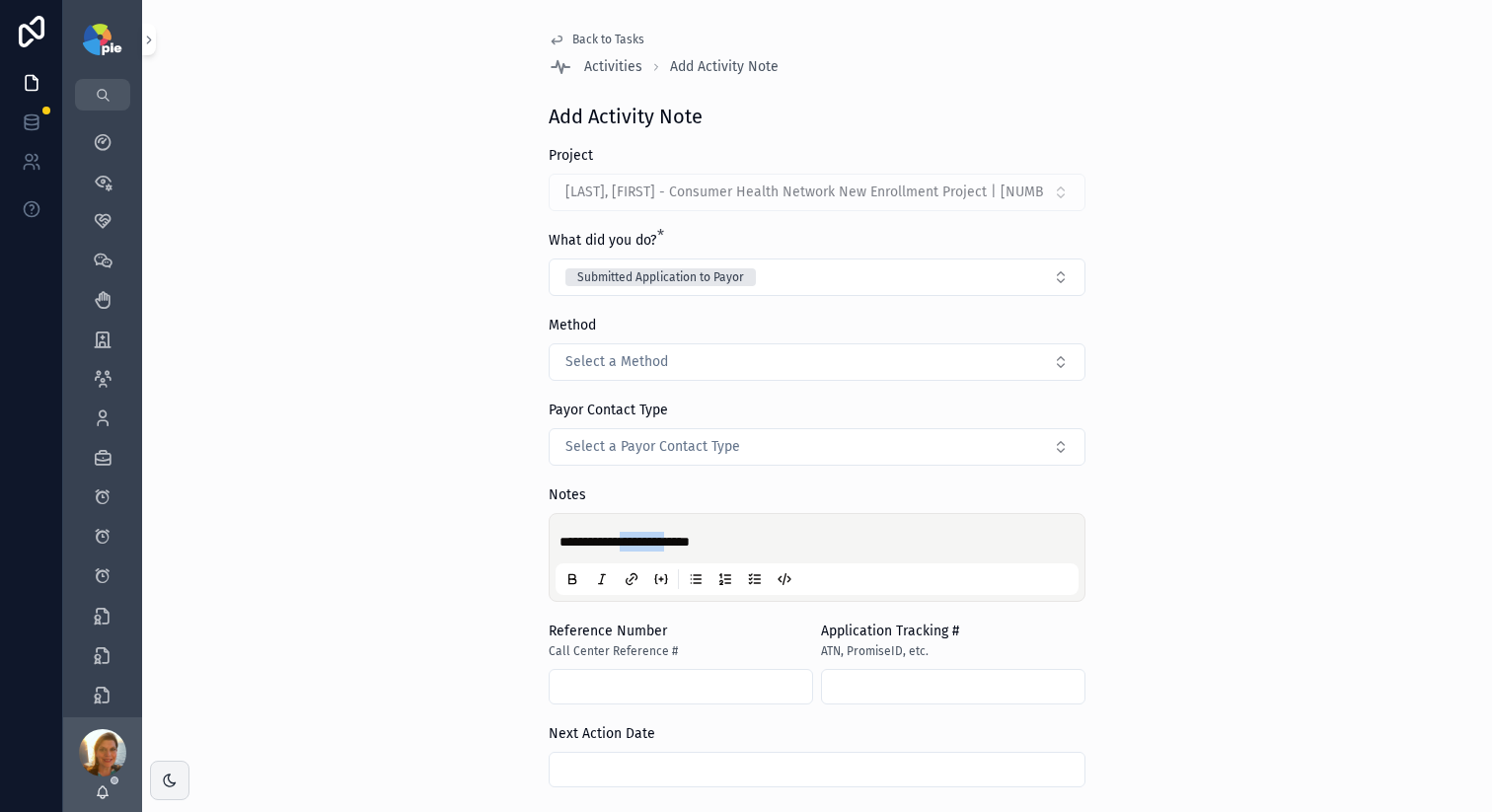 click on "**********" at bounding box center (625, 542) 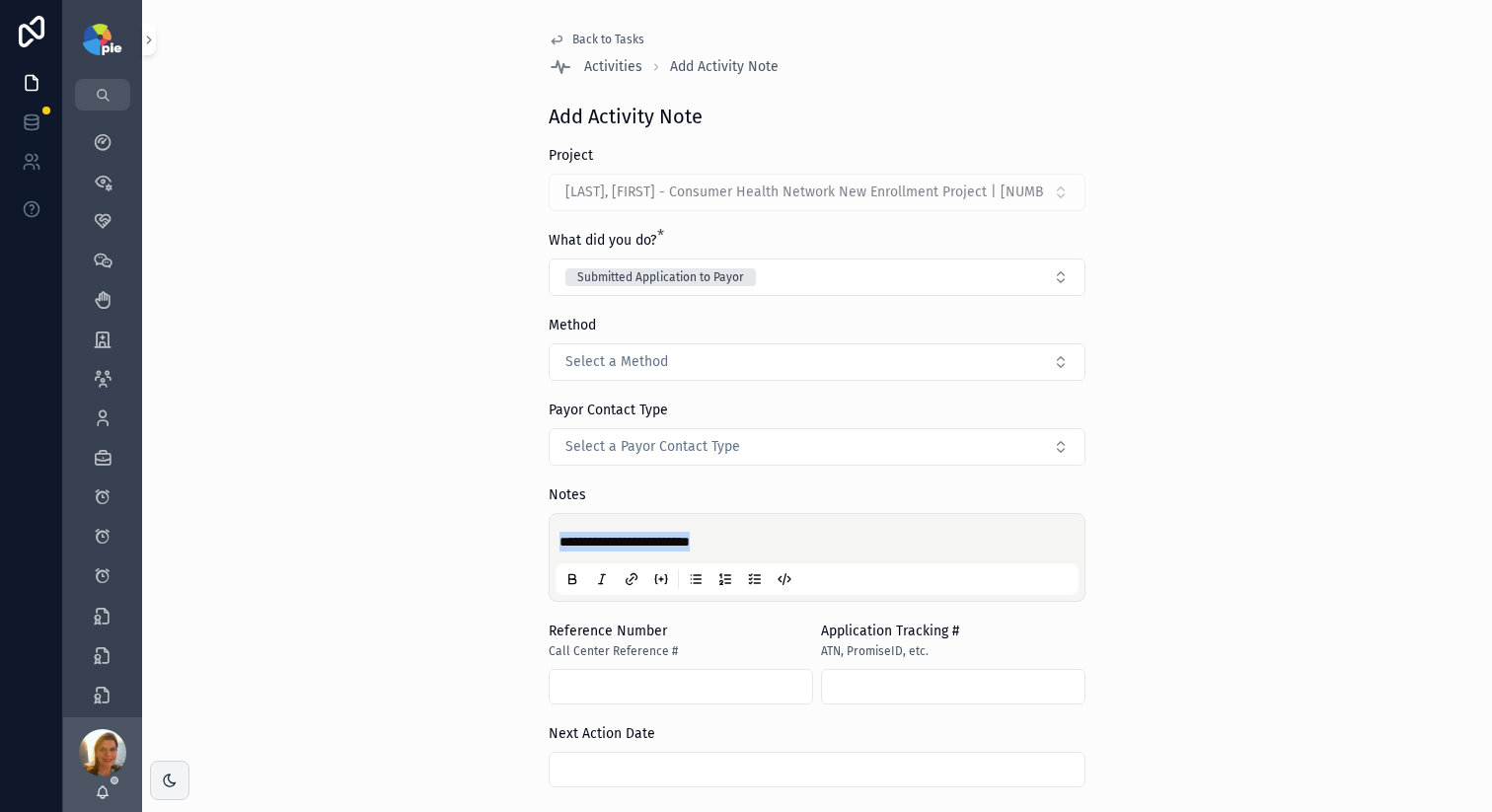 click on "**********" at bounding box center (625, 542) 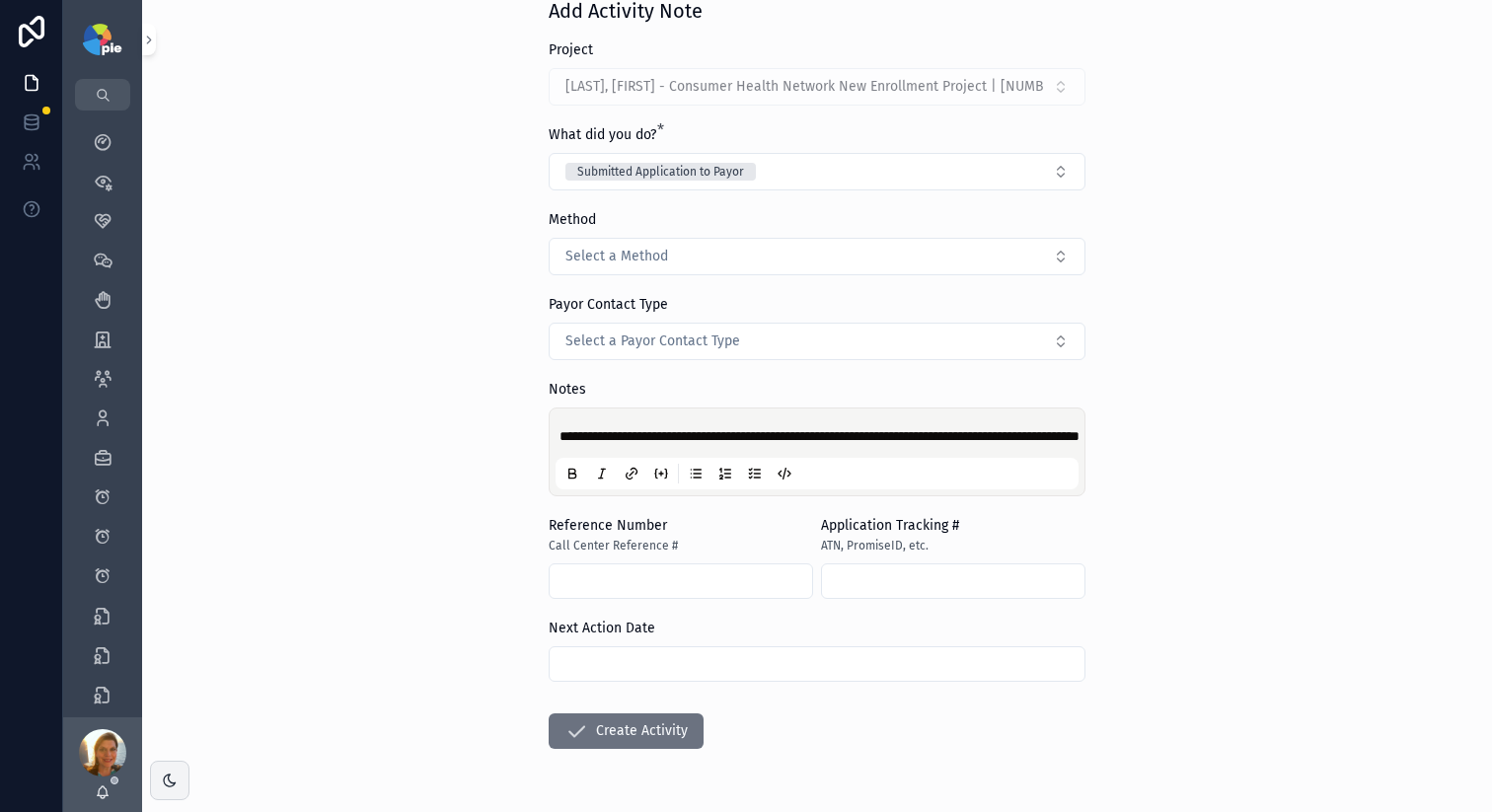 scroll, scrollTop: 132, scrollLeft: 0, axis: vertical 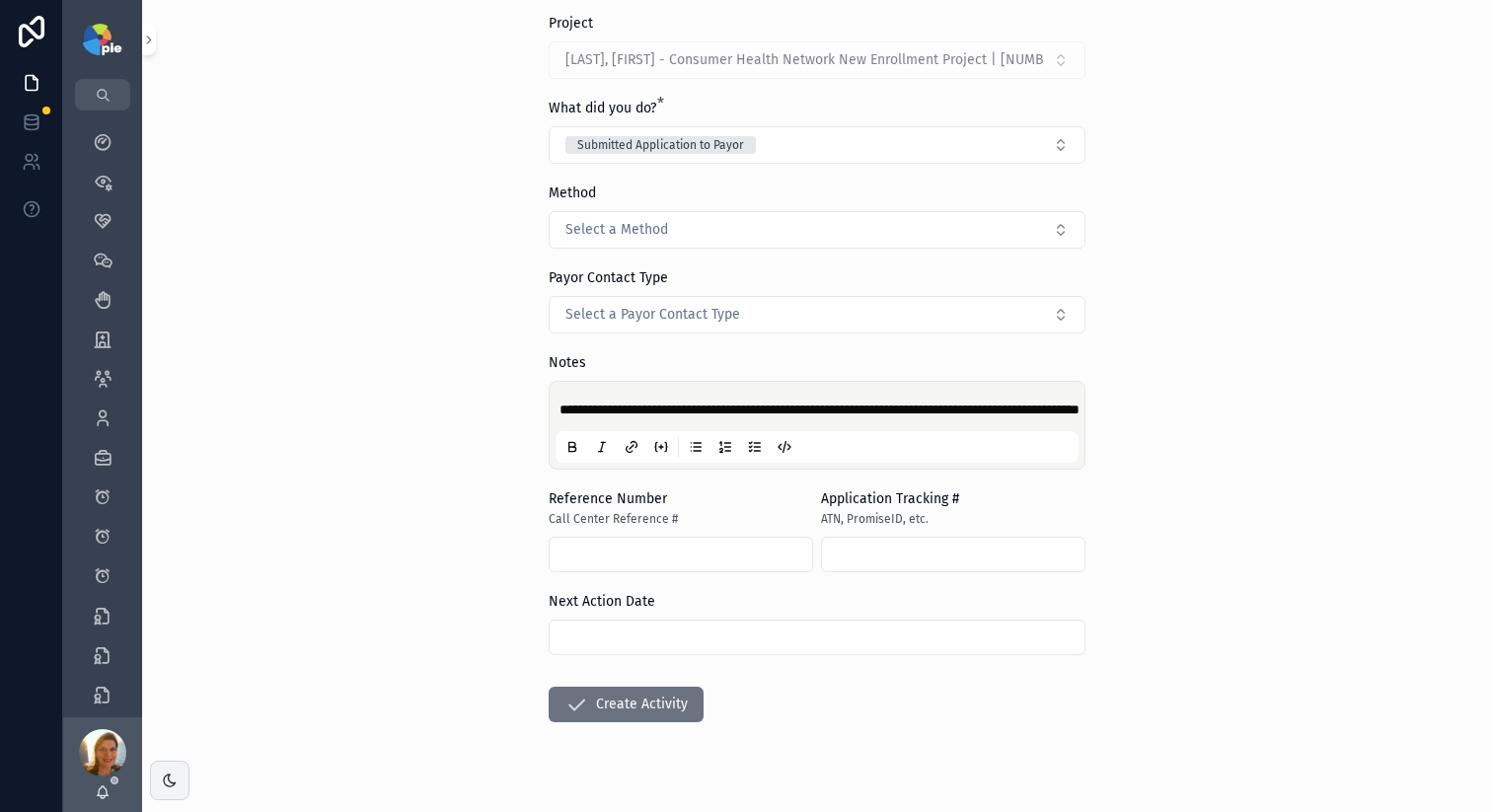 click on "**********" at bounding box center [817, 358] 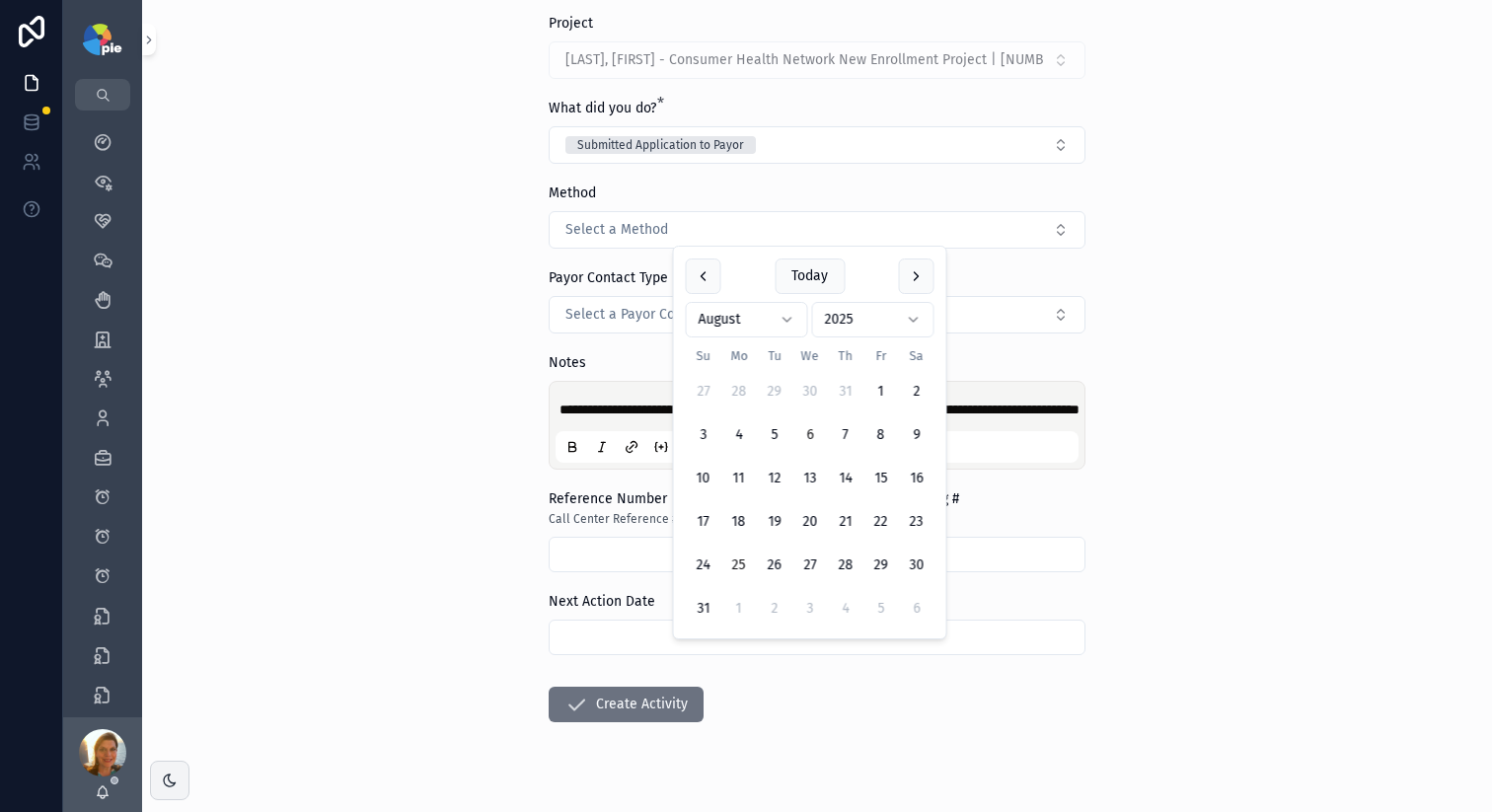 click on "25" at bounding box center (739, 565) 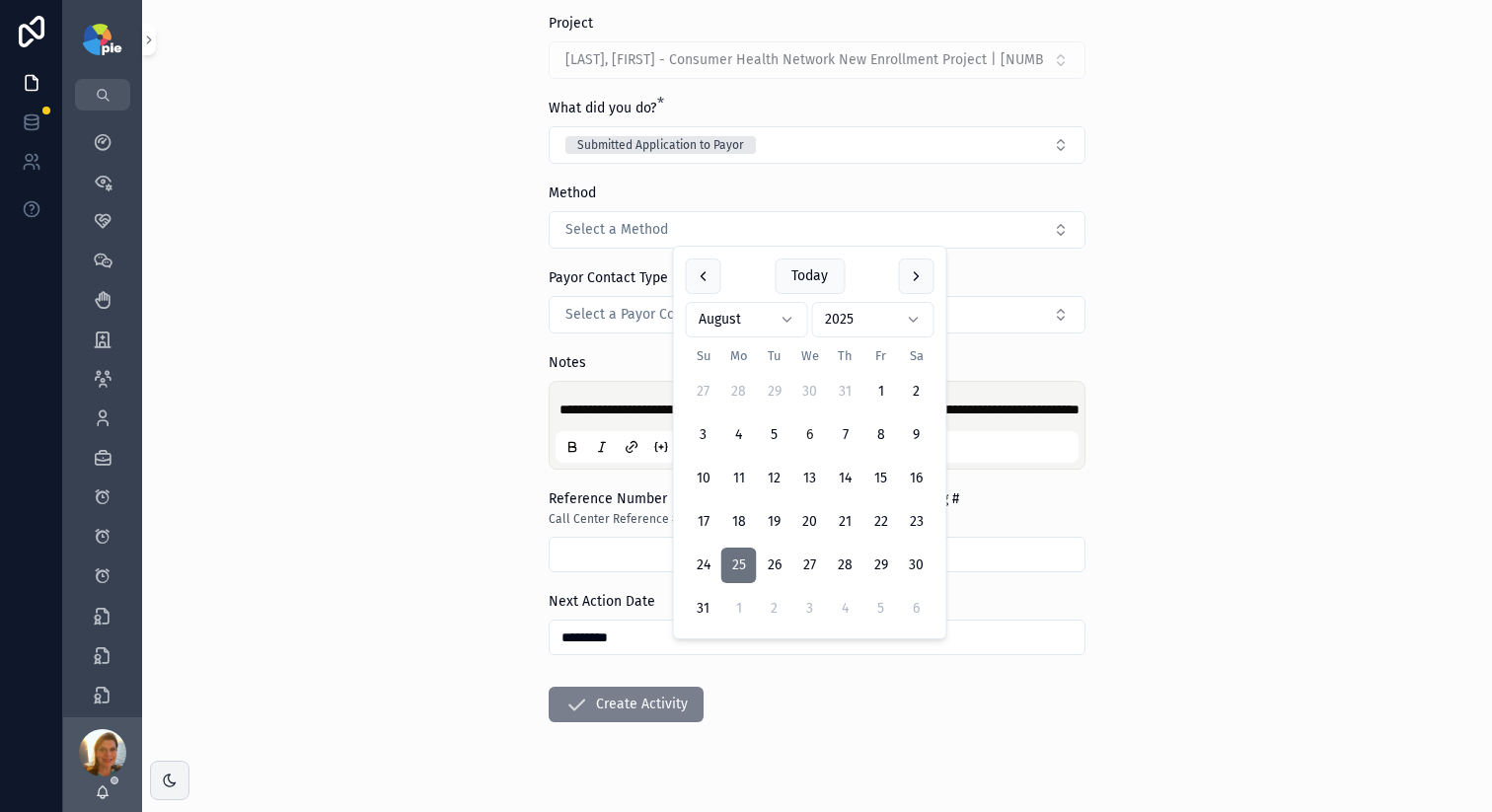 click at bounding box center [576, 704] 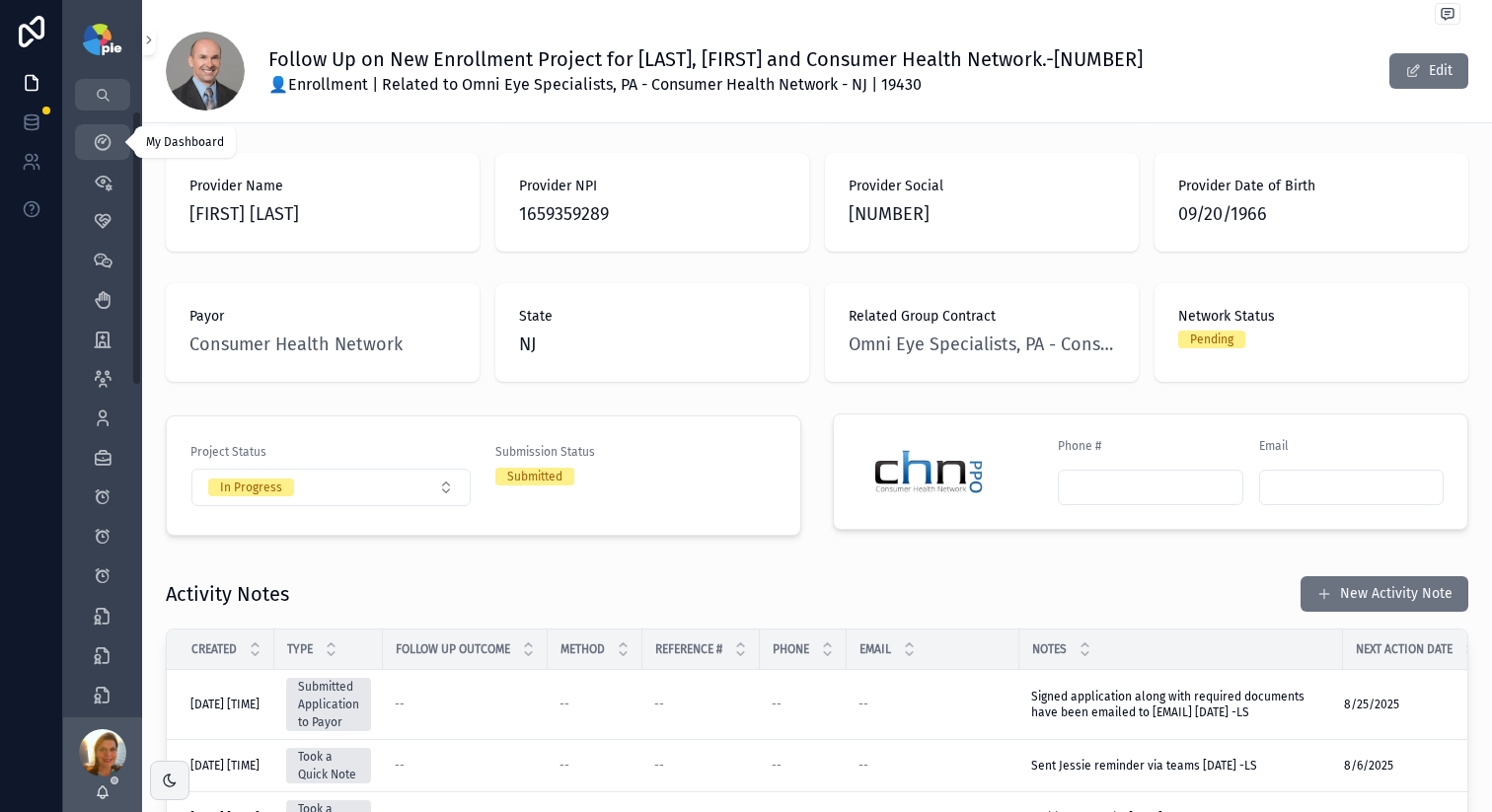 click on "My Dashboard" at bounding box center (103, 142) 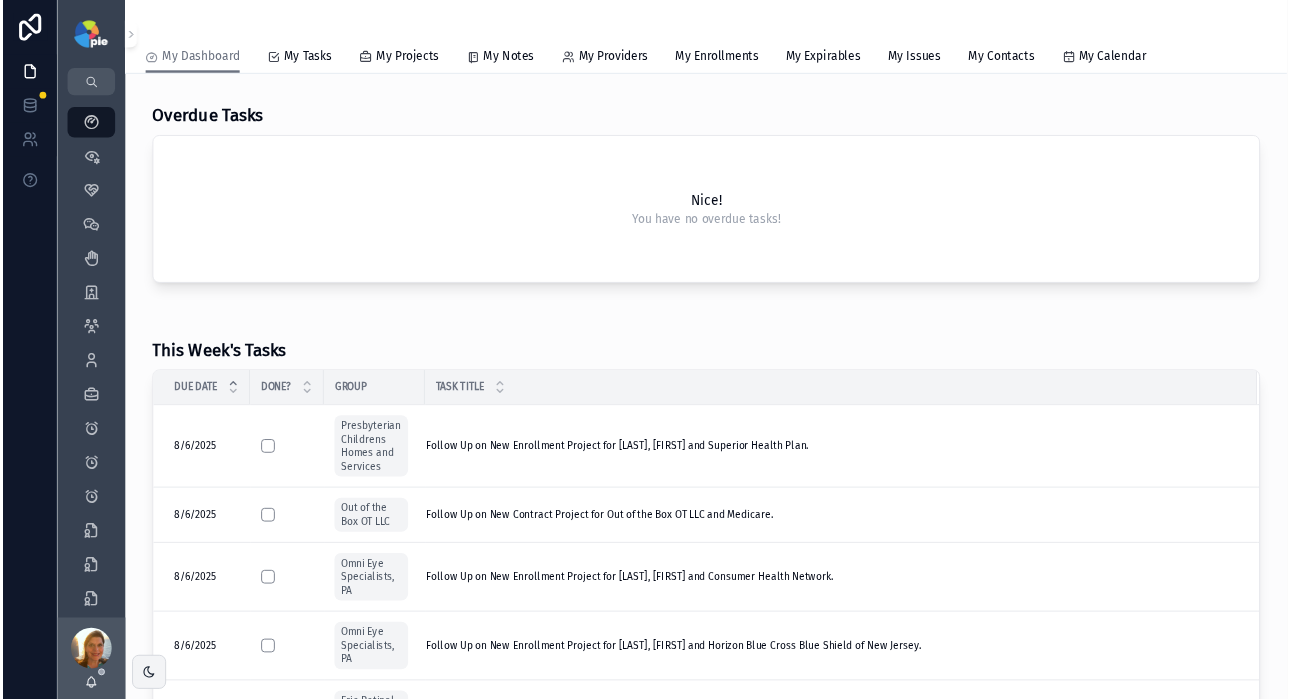 scroll, scrollTop: 0, scrollLeft: 0, axis: both 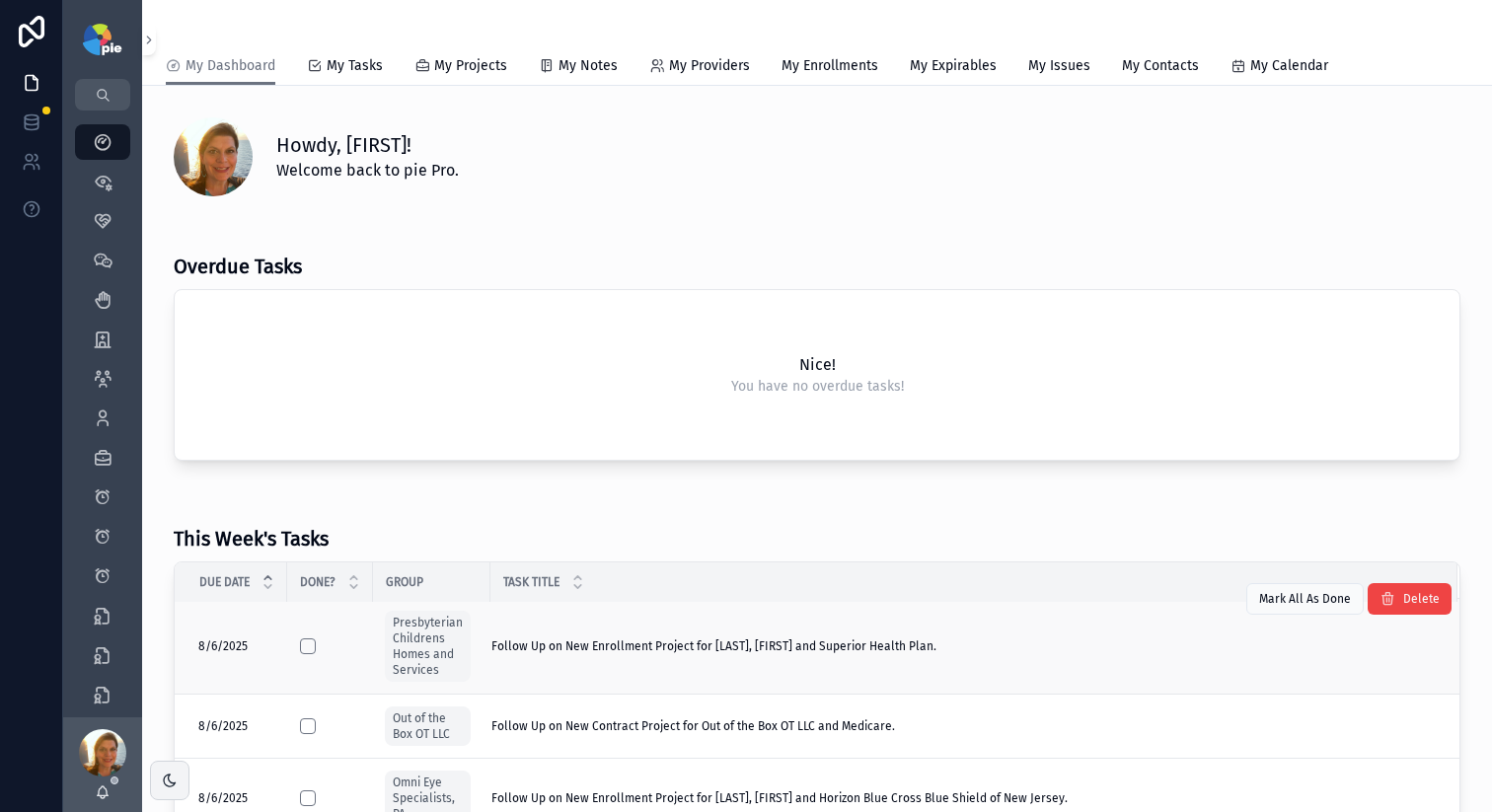 click on "Follow Up on New Enrollment Project for McKinley, Wanda and Superior Health Plan." at bounding box center (713, 646) 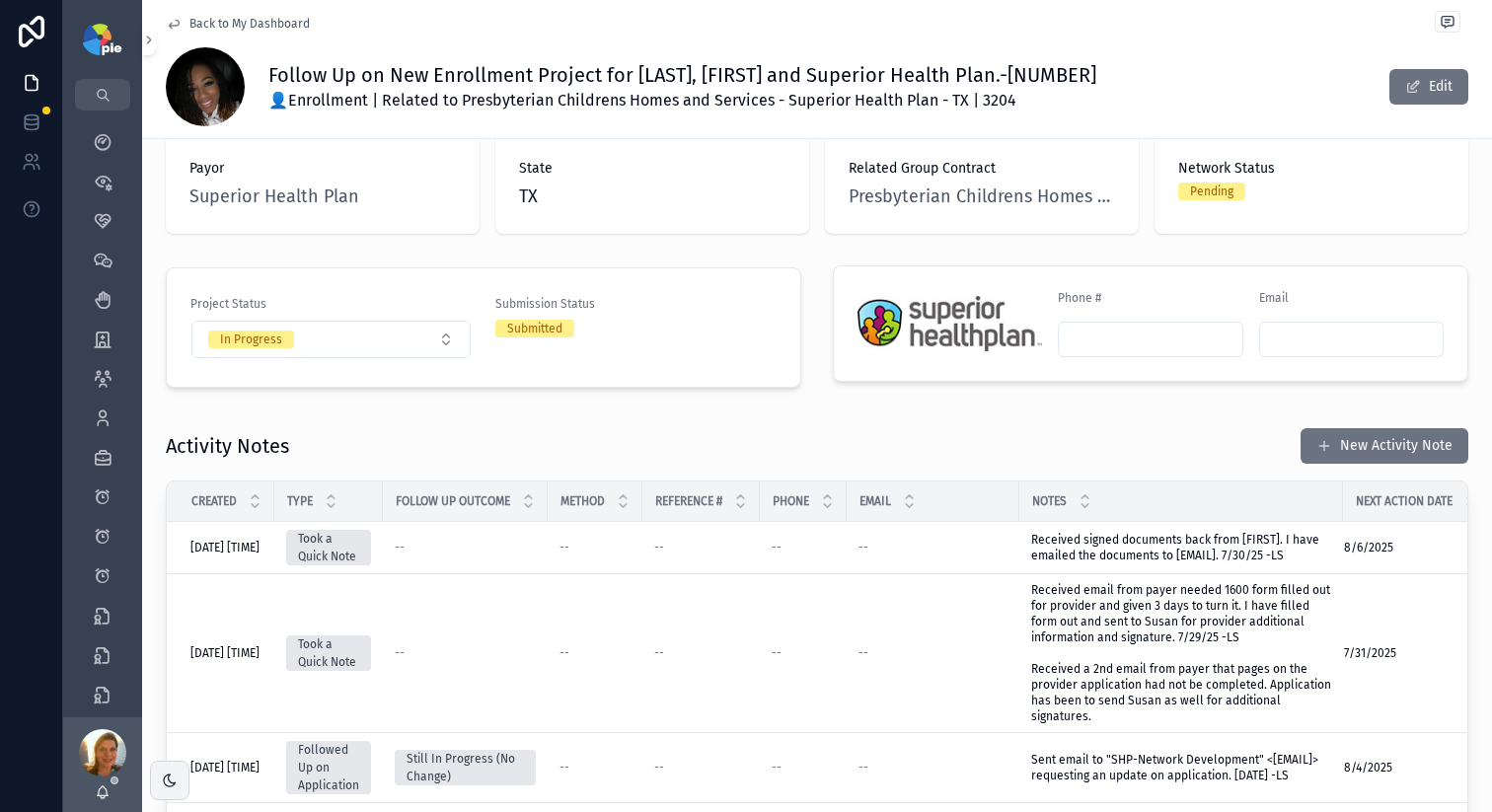 scroll, scrollTop: 404, scrollLeft: 0, axis: vertical 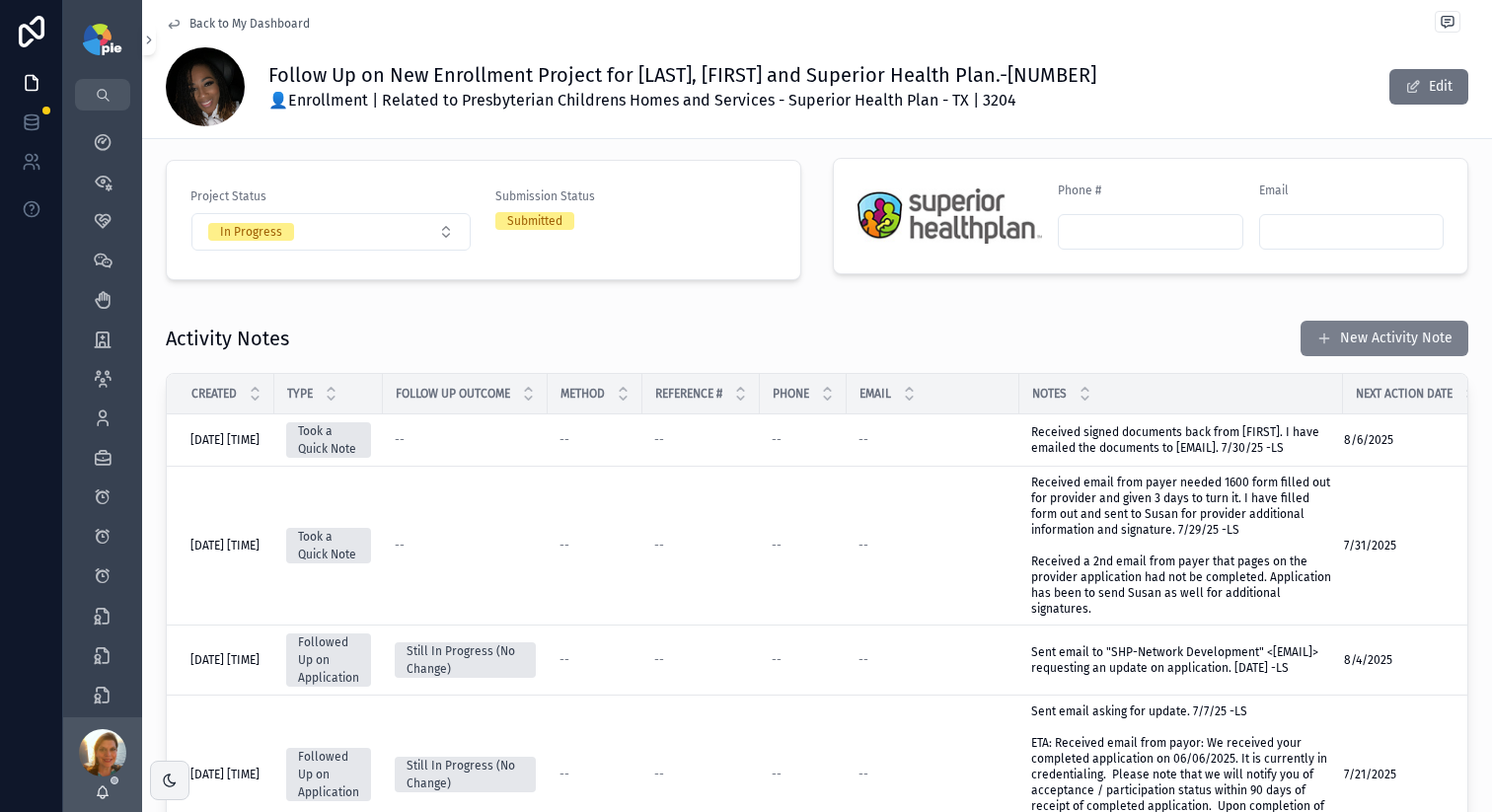 click on "New Activity Note" at bounding box center [1384, 338] 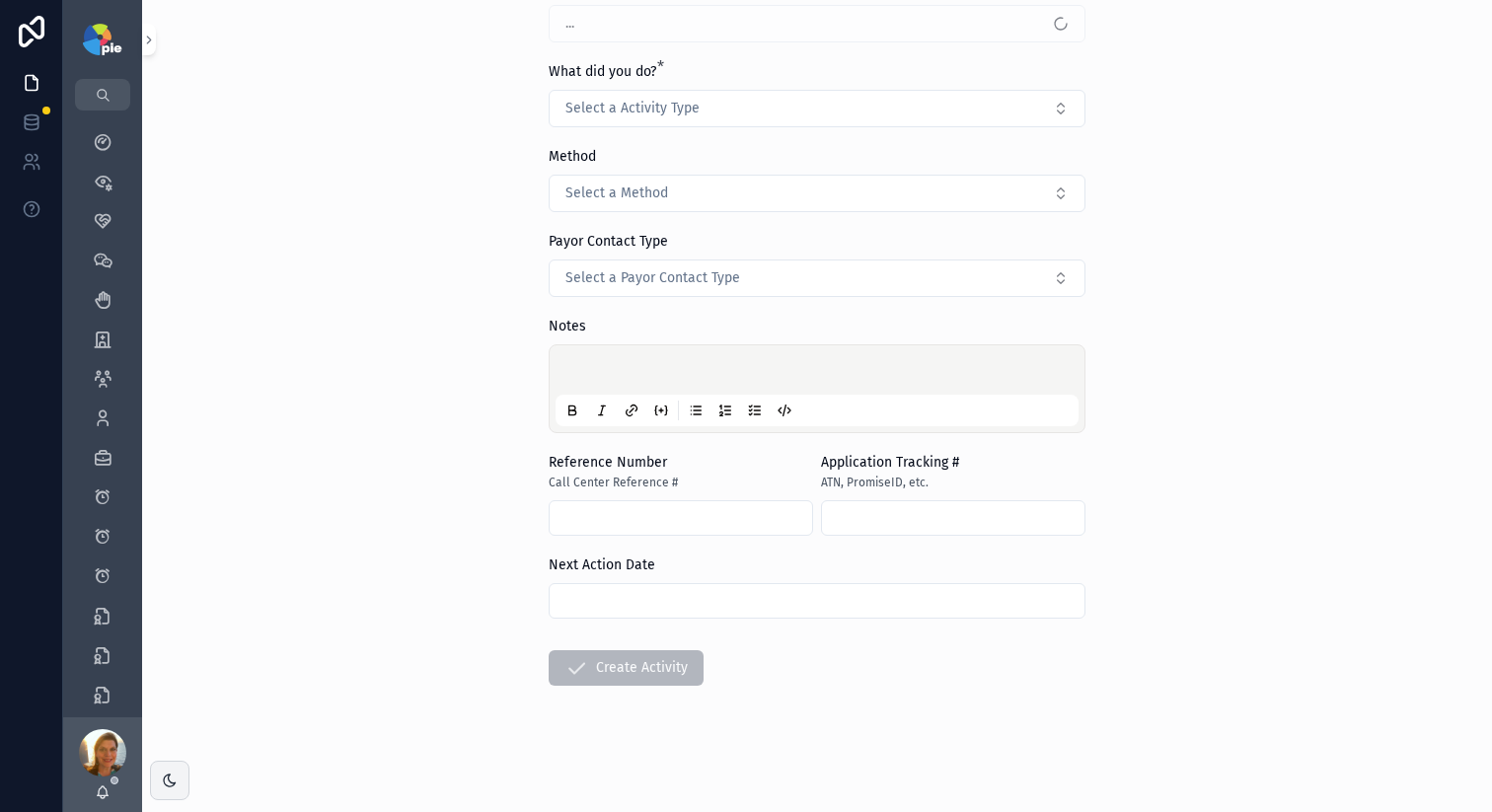 scroll, scrollTop: 0, scrollLeft: 0, axis: both 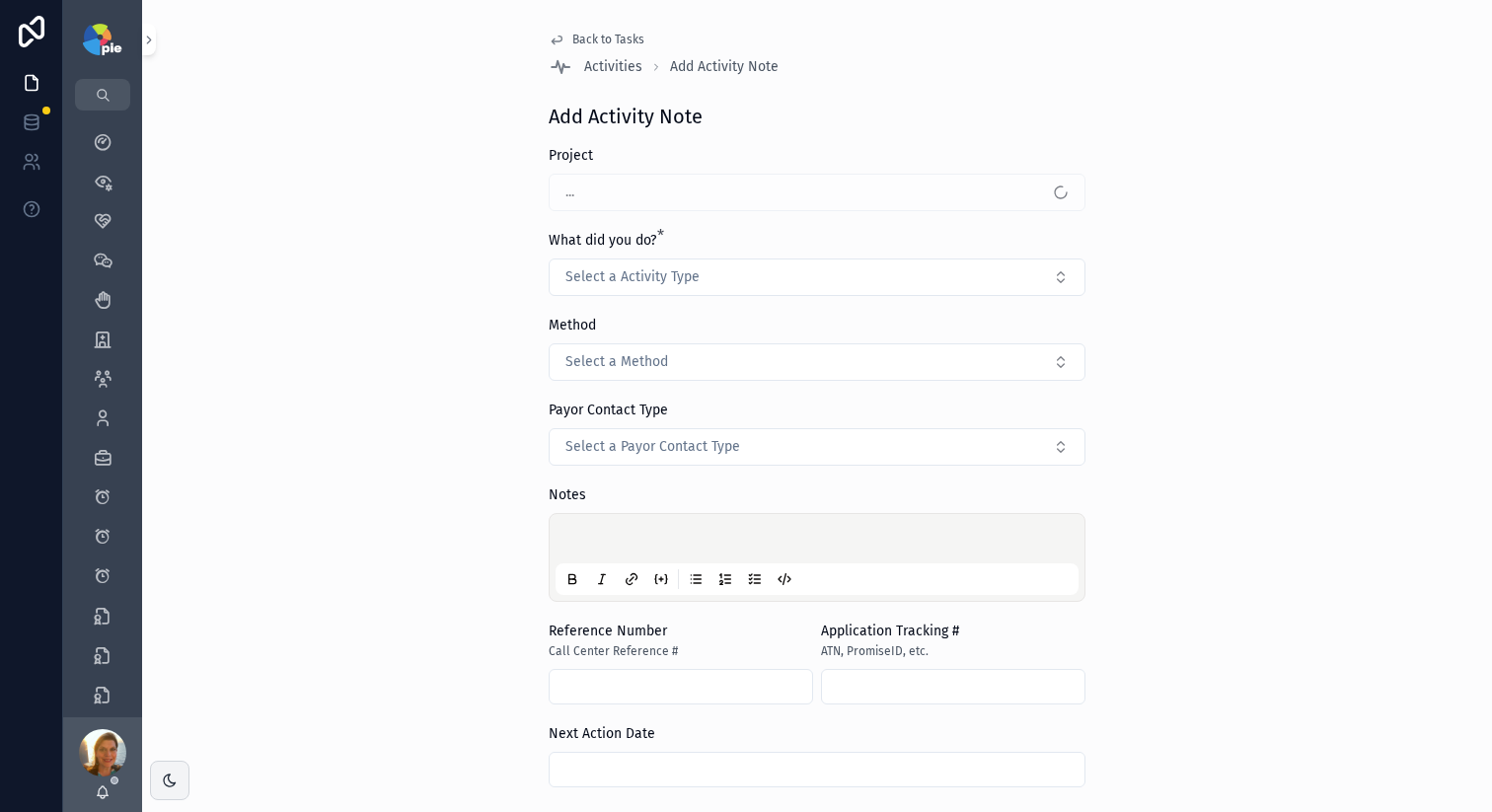 click on "..." at bounding box center [817, 192] 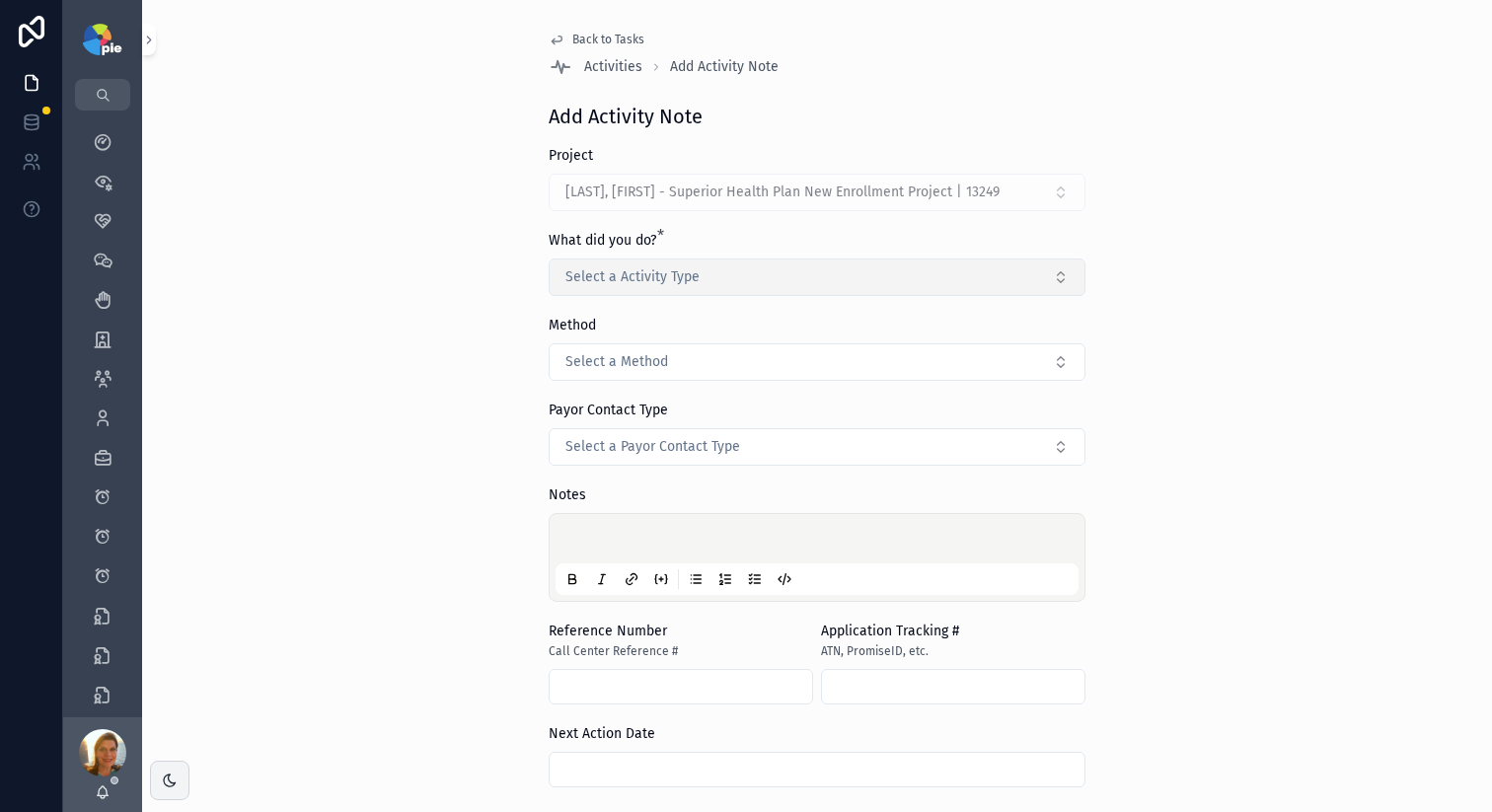click on "Select a Activity Type" at bounding box center (633, 277) 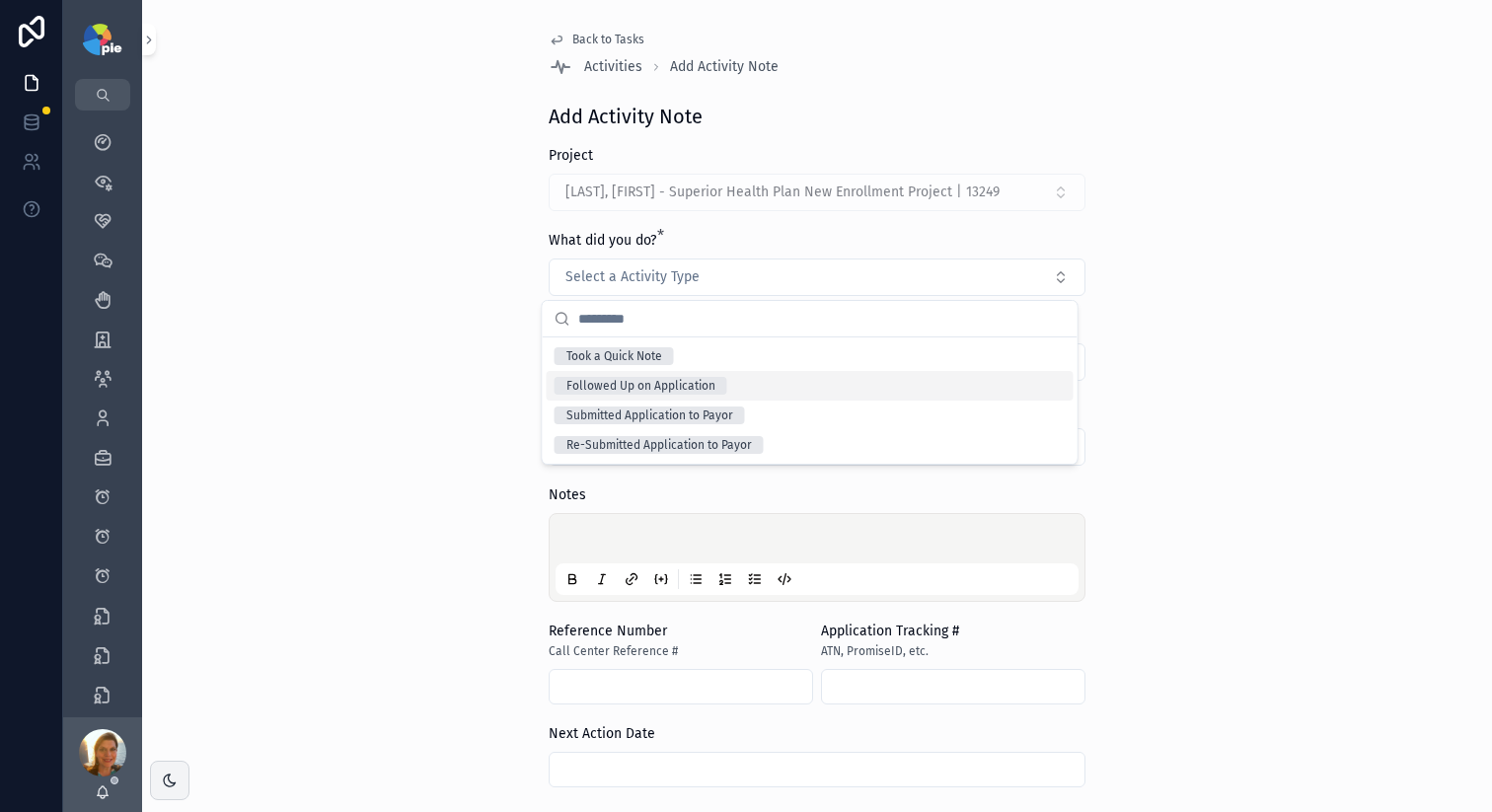click on "Followed Up on Application" at bounding box center [640, 386] 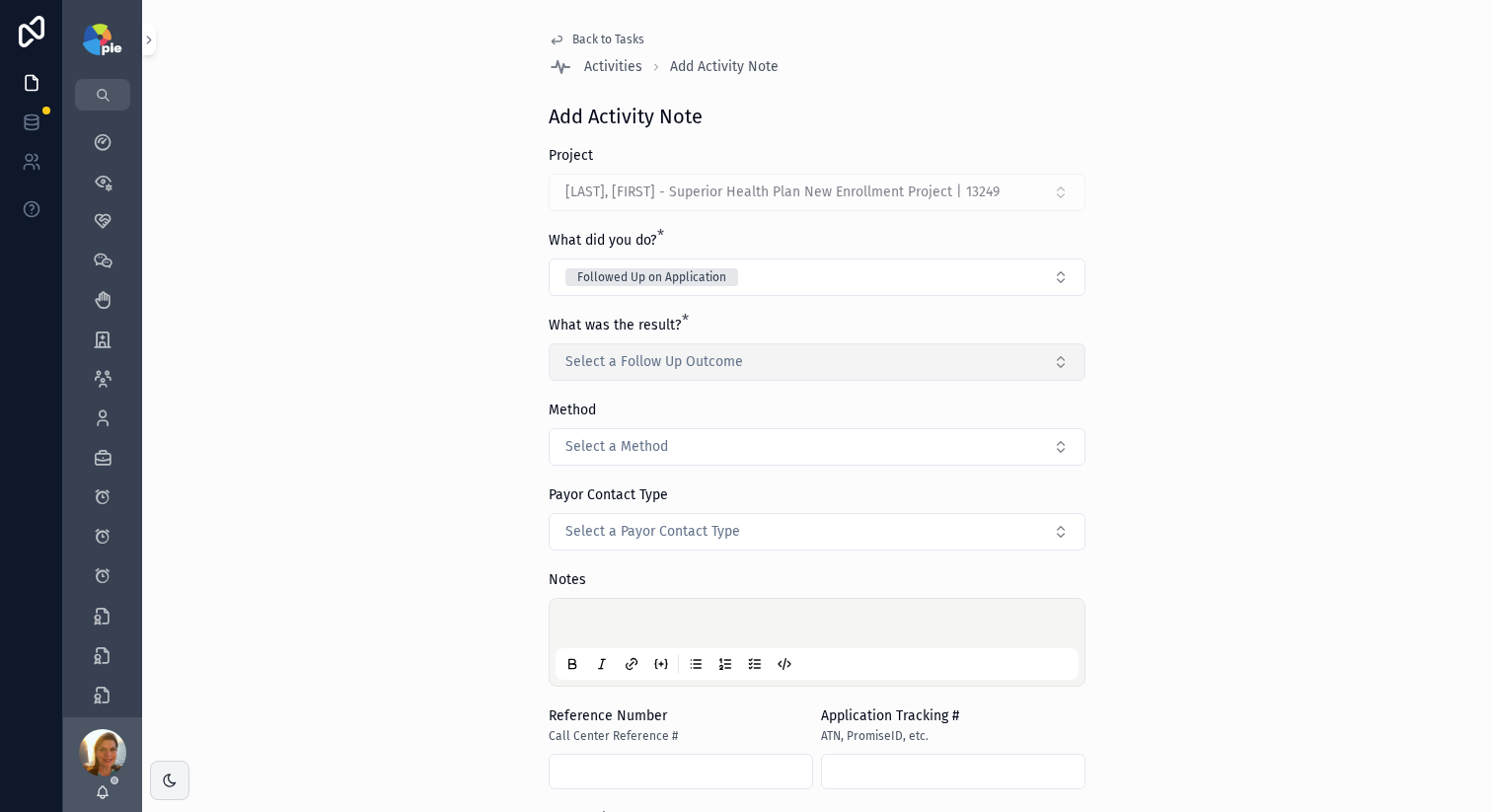 click on "Select a Follow Up Outcome" at bounding box center [654, 362] 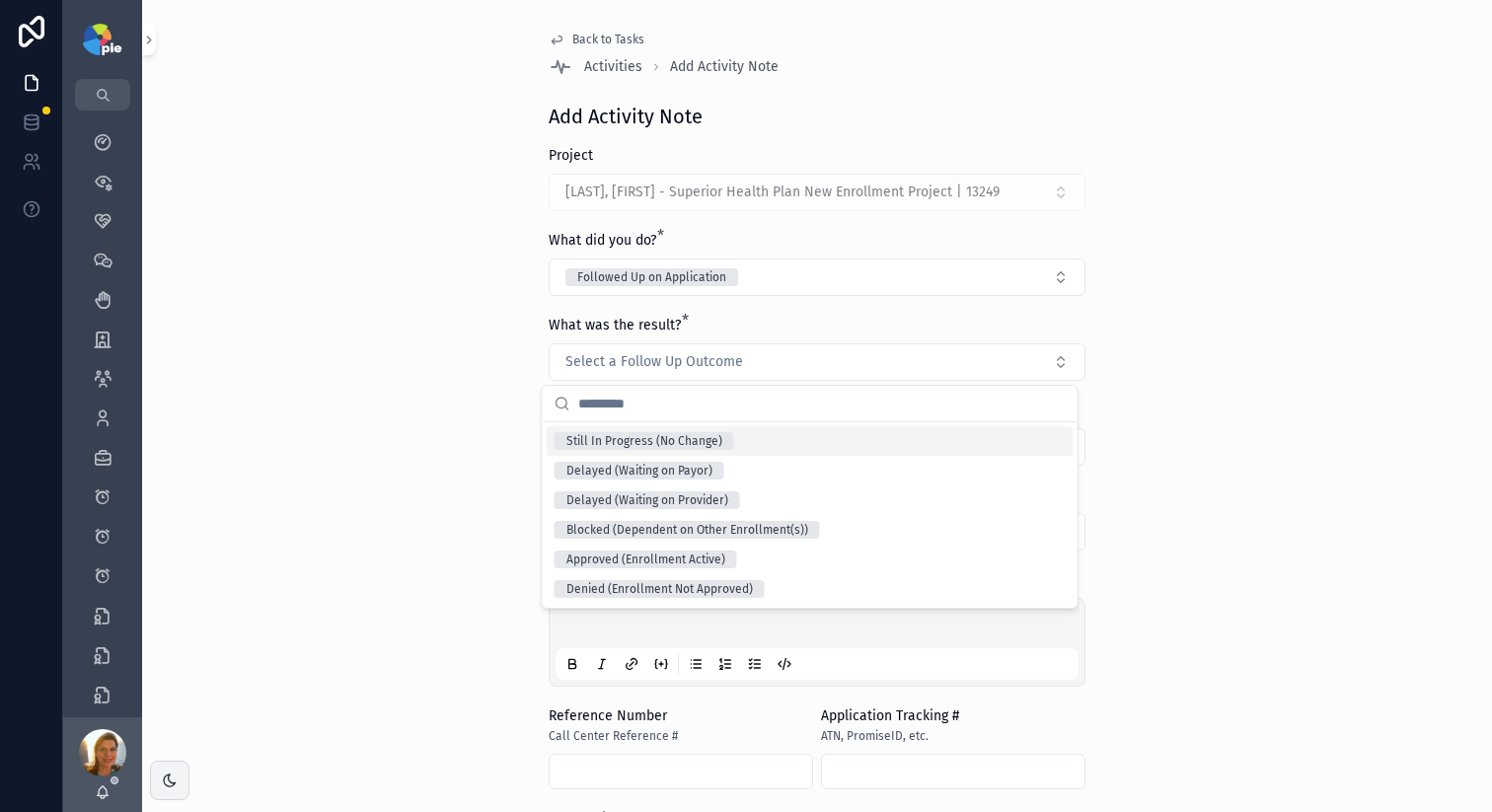 click on "Still In Progress (No Change)" at bounding box center [644, 441] 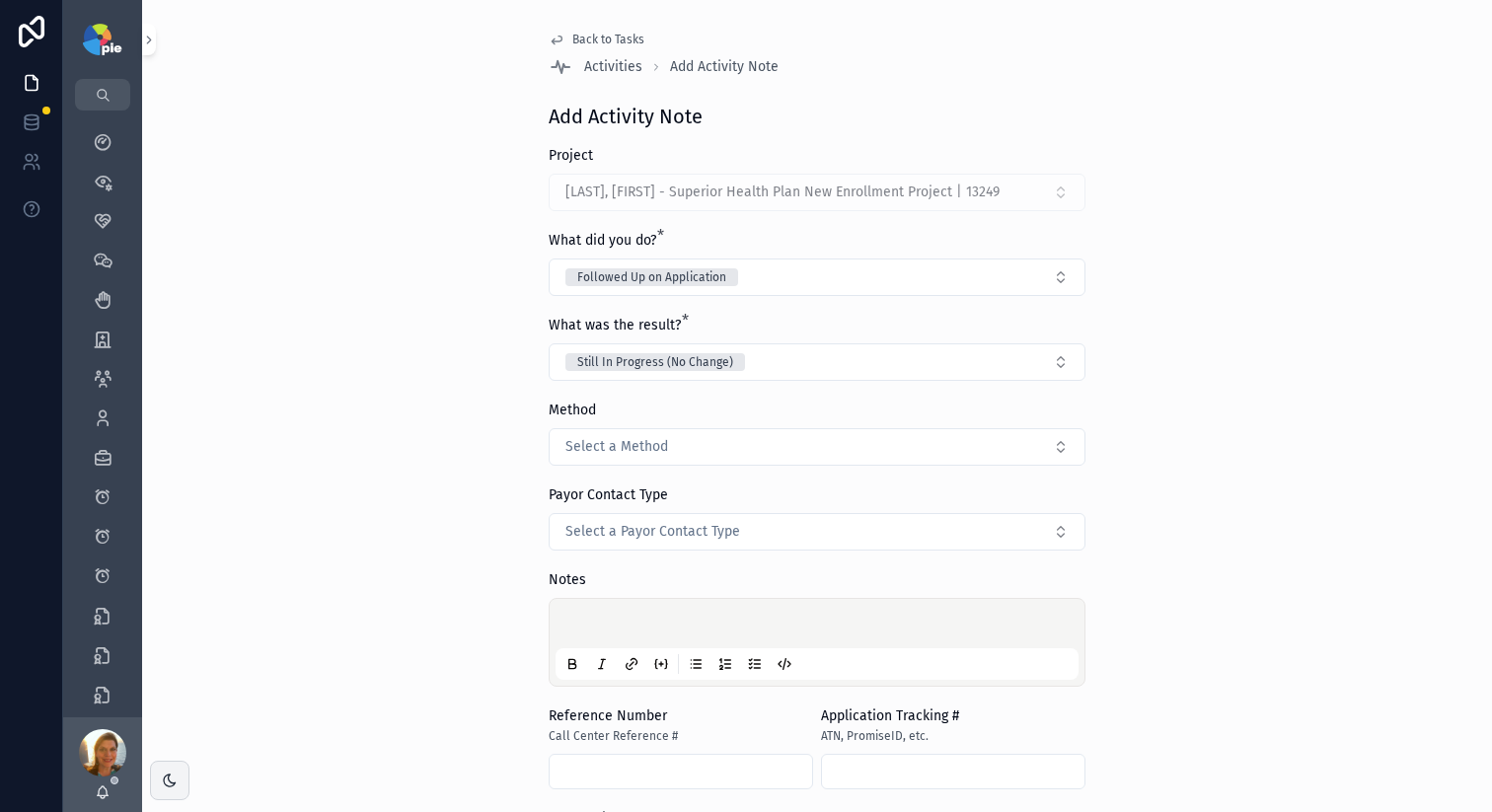 click at bounding box center [817, 642] 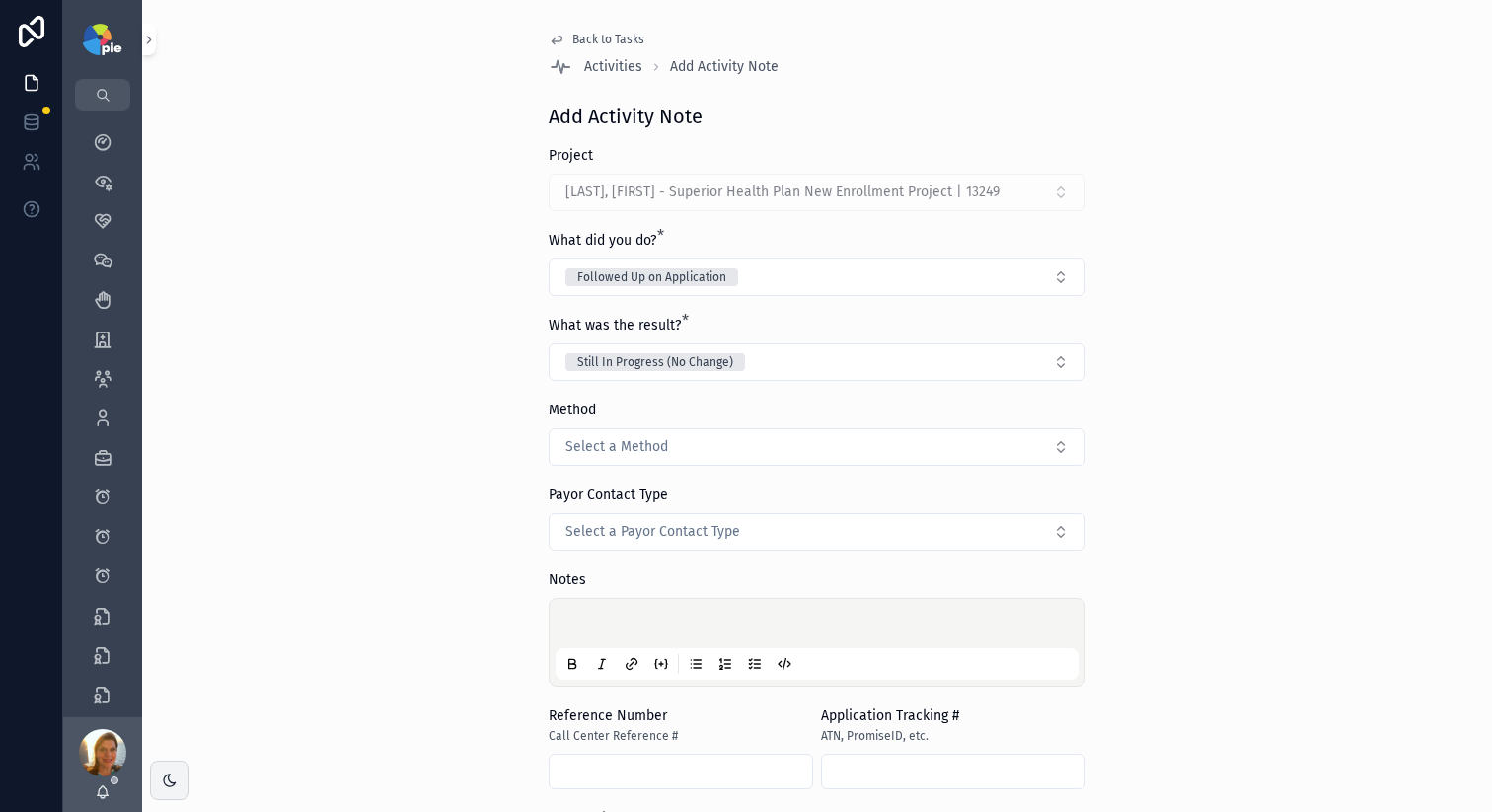 type 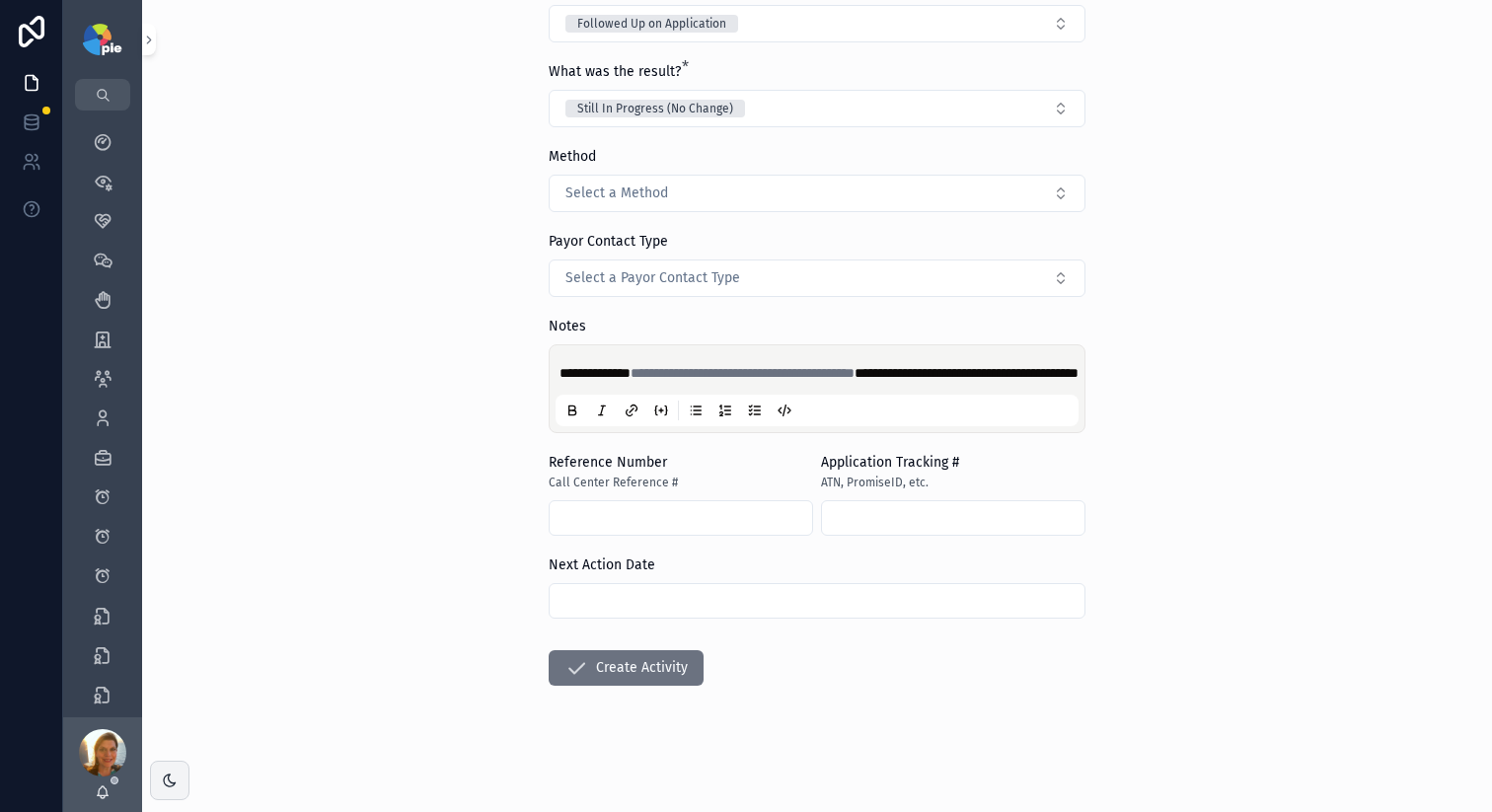 scroll, scrollTop: 273, scrollLeft: 0, axis: vertical 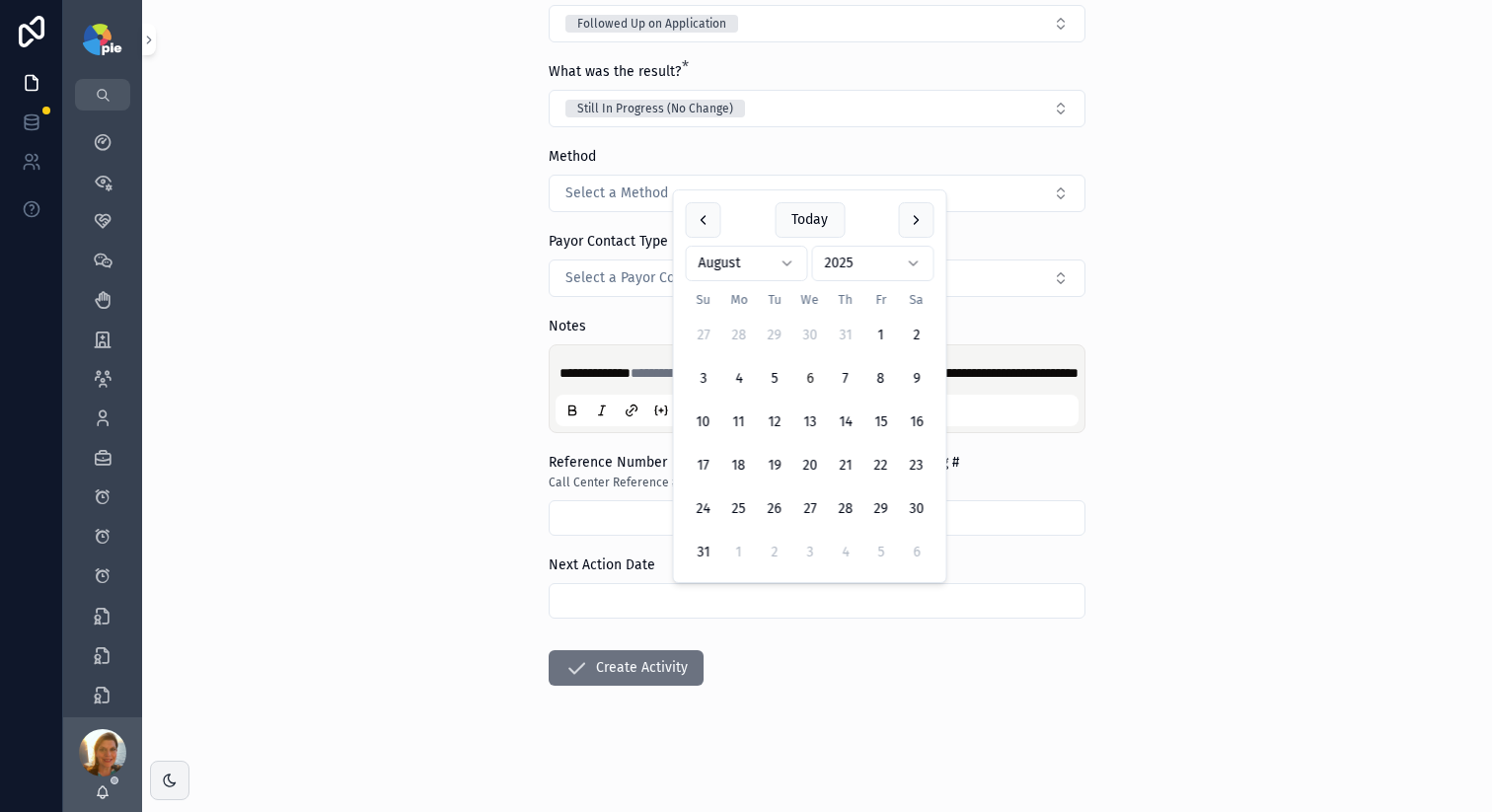 click at bounding box center [817, 601] 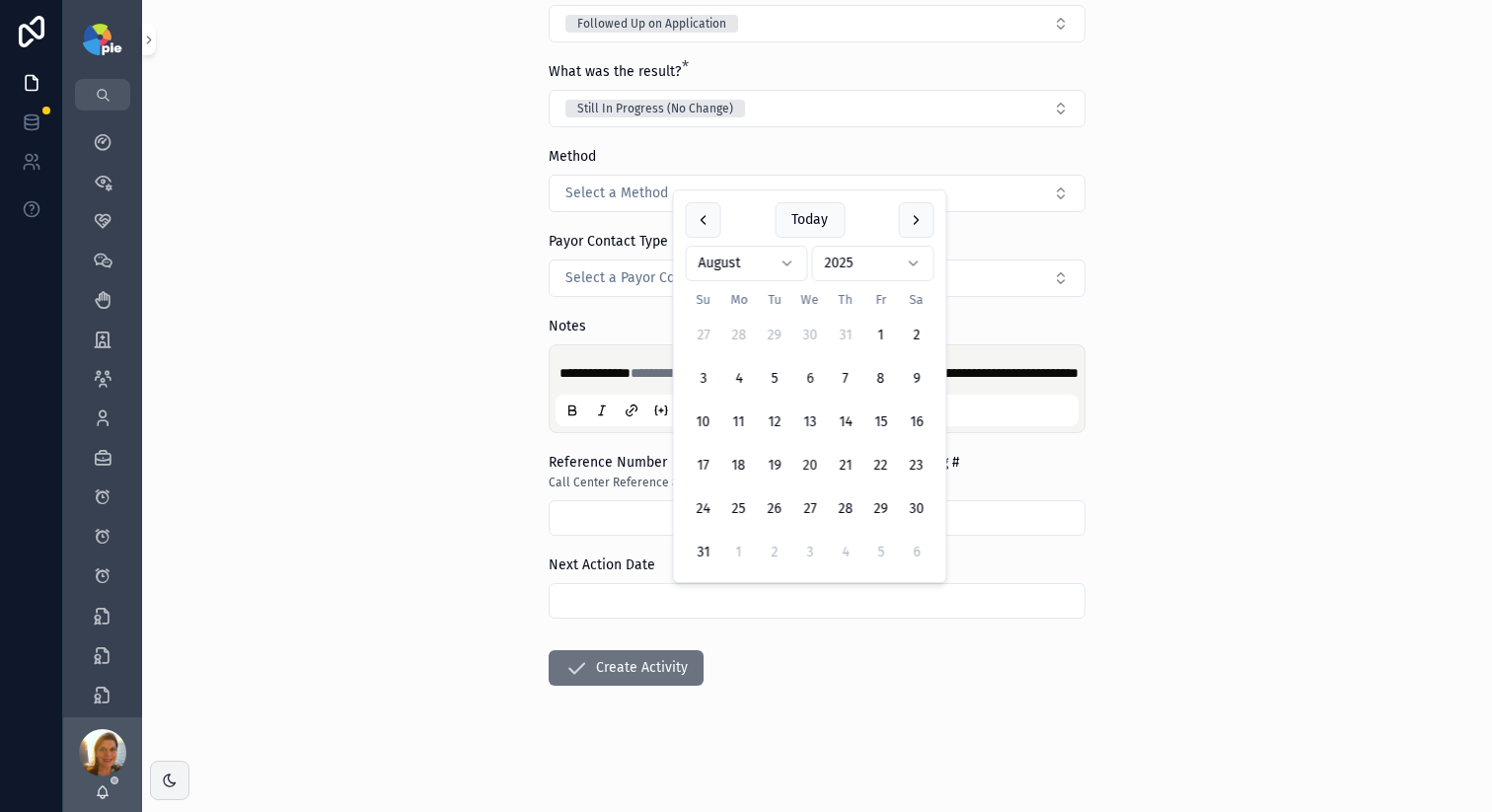 click on "20" at bounding box center [810, 466] 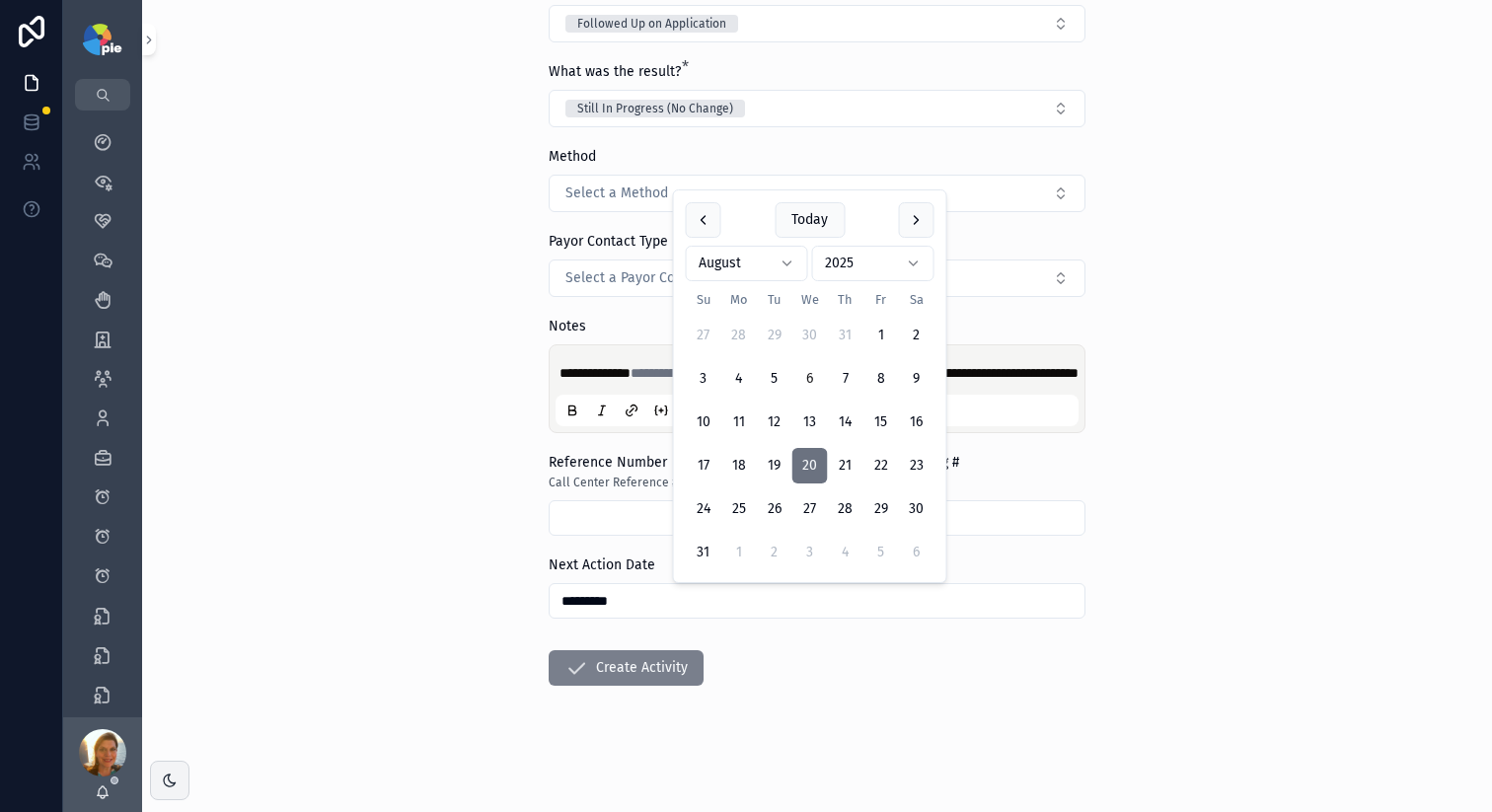 click on "Create Activity" at bounding box center [626, 668] 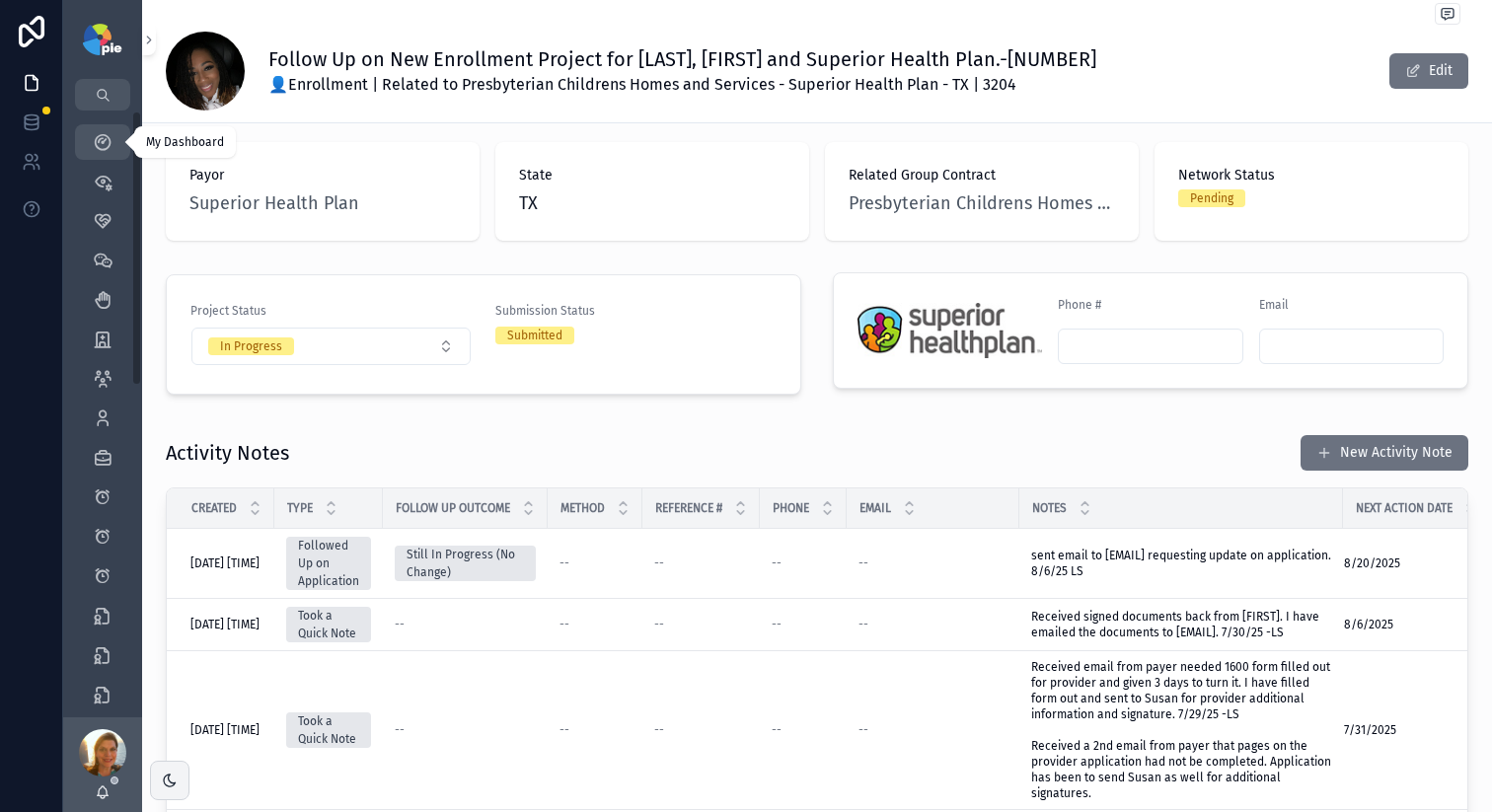 click on "My Dashboard" at bounding box center [103, 142] 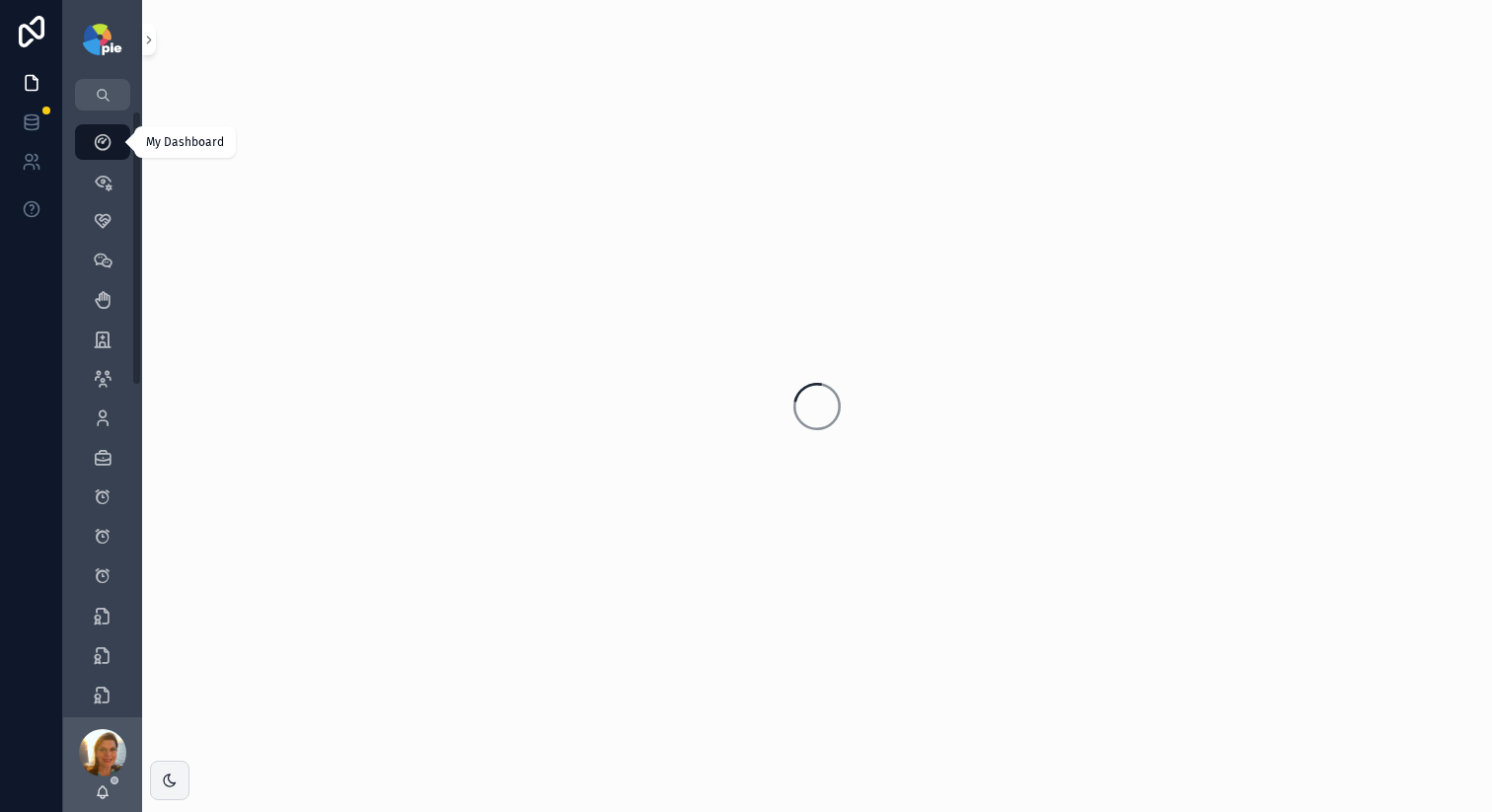scroll, scrollTop: 0, scrollLeft: 0, axis: both 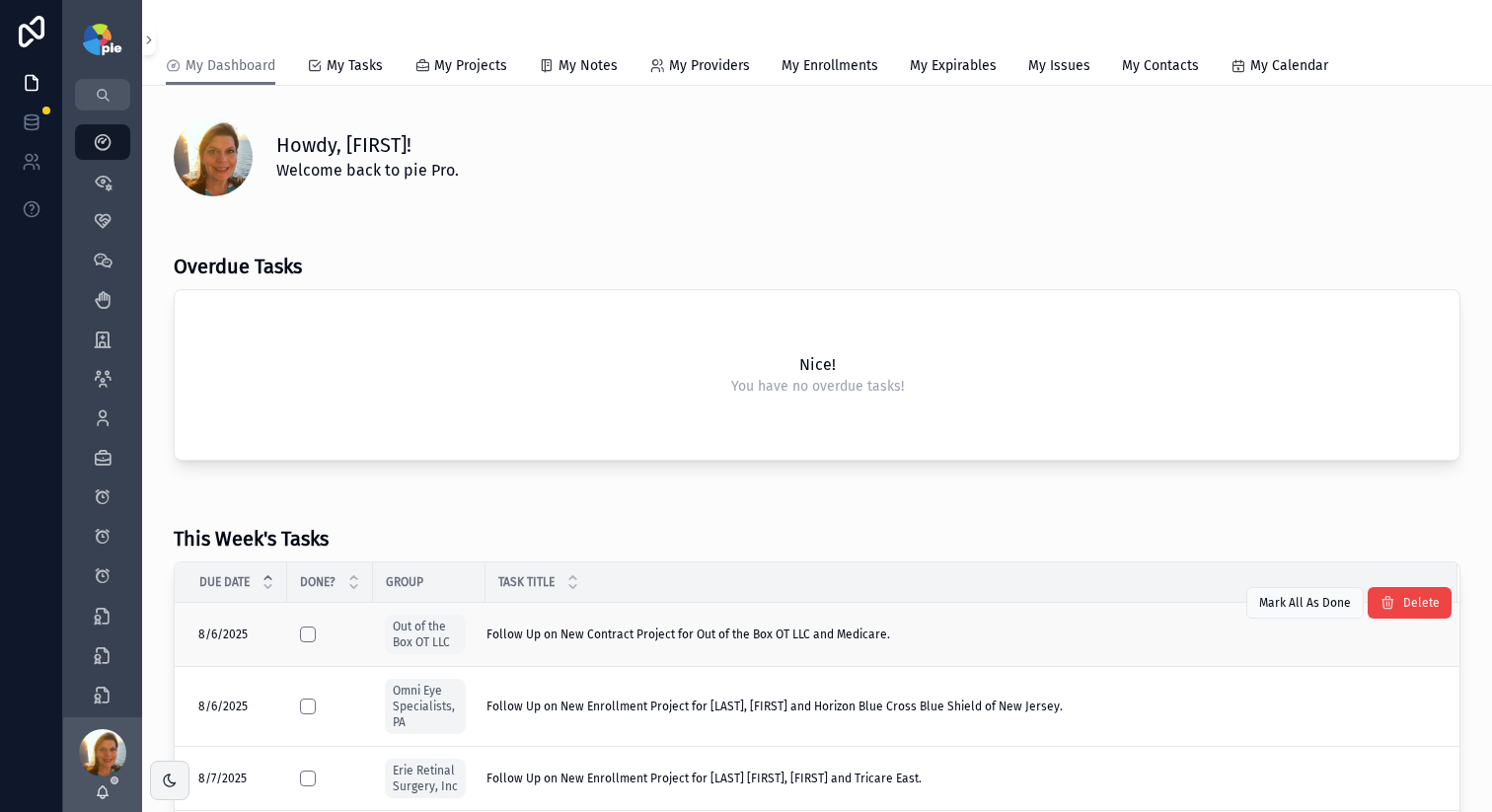 click on "Follow Up on New Contract Project for Out of the Box OT LLC and Medicare." at bounding box center [688, 634] 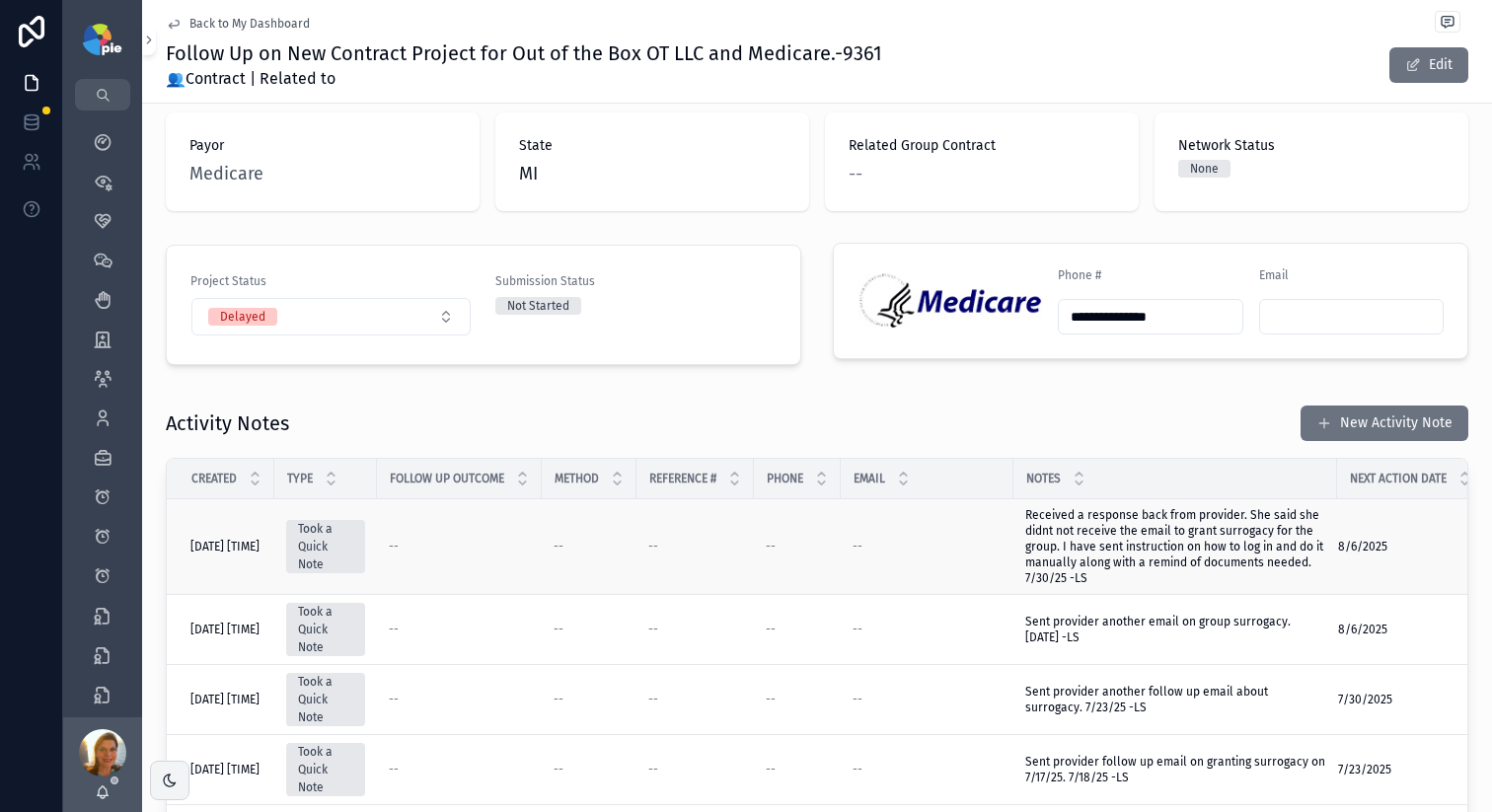 scroll, scrollTop: 320, scrollLeft: 0, axis: vertical 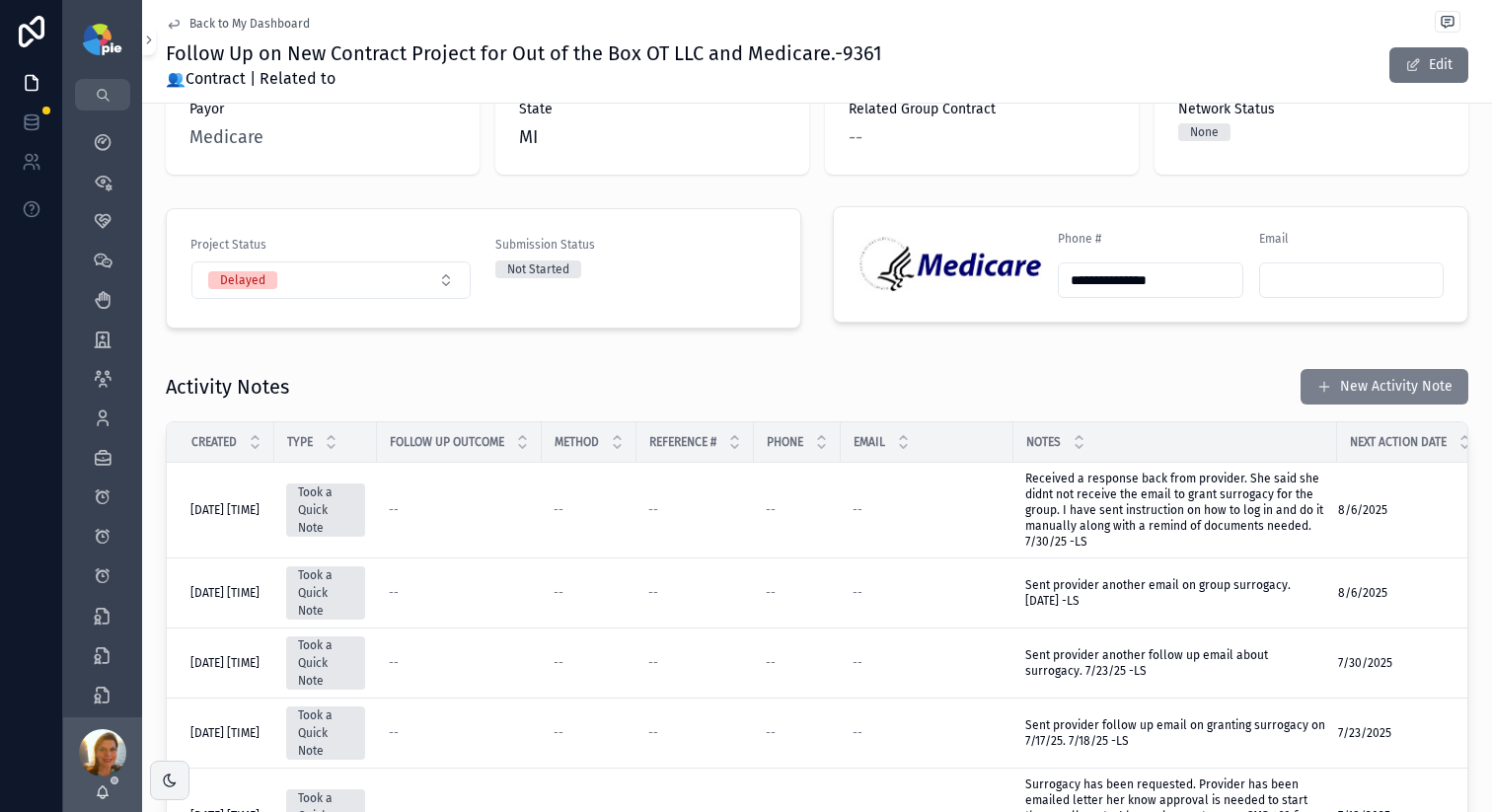 click on "New Activity Note" at bounding box center (1384, 387) 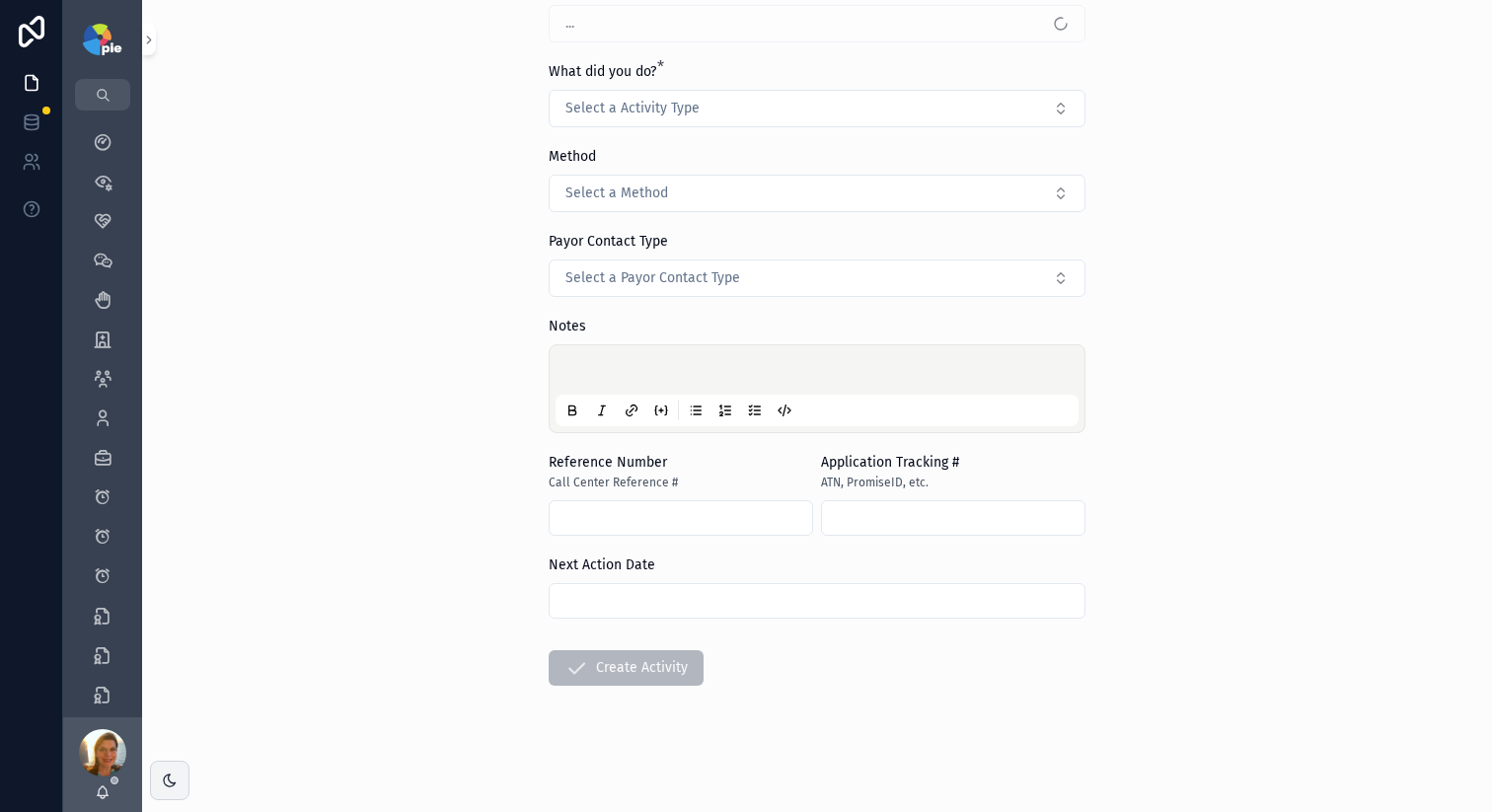 scroll, scrollTop: 0, scrollLeft: 0, axis: both 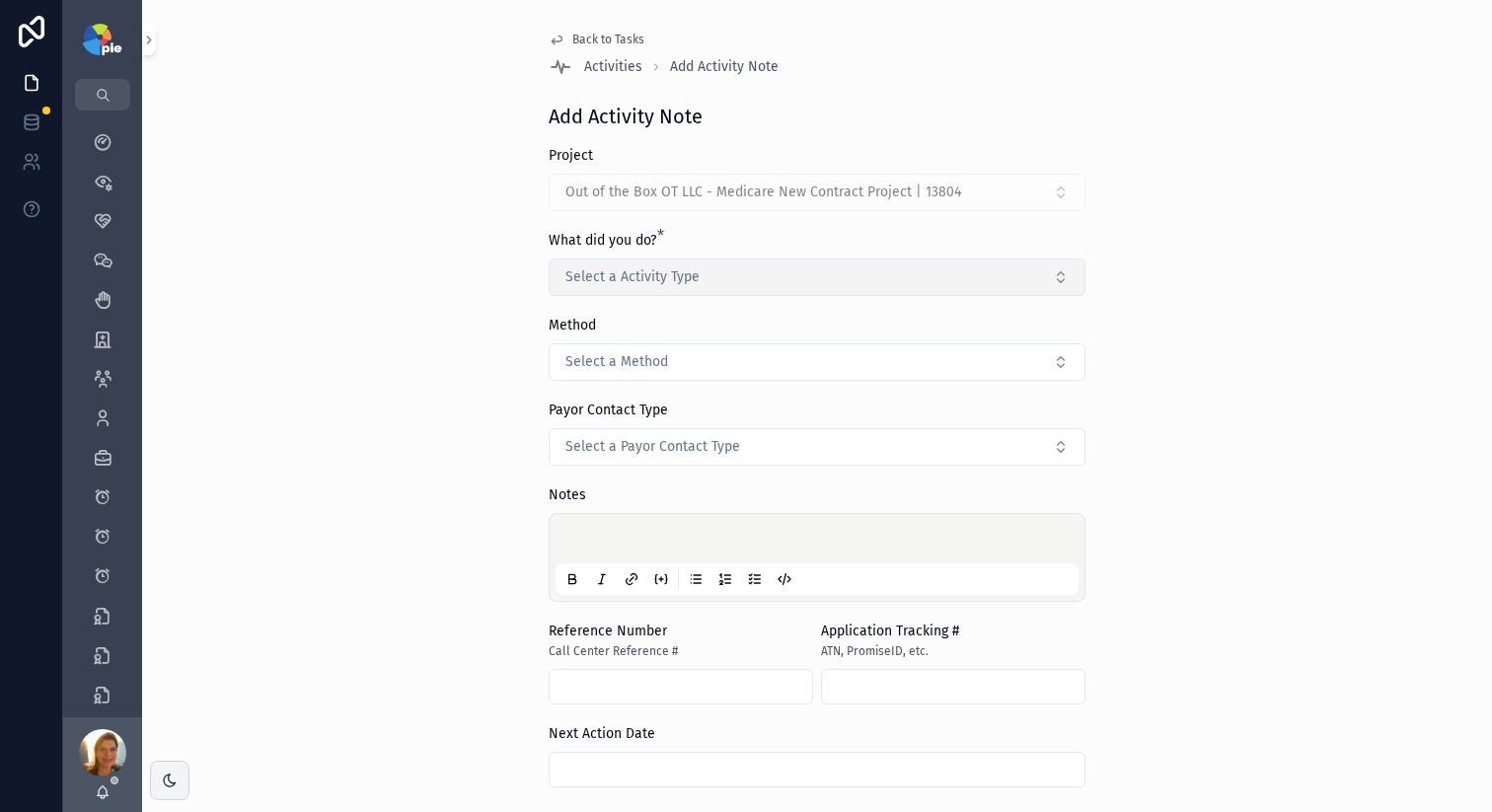 click on "Select a Activity Type" at bounding box center [817, 277] 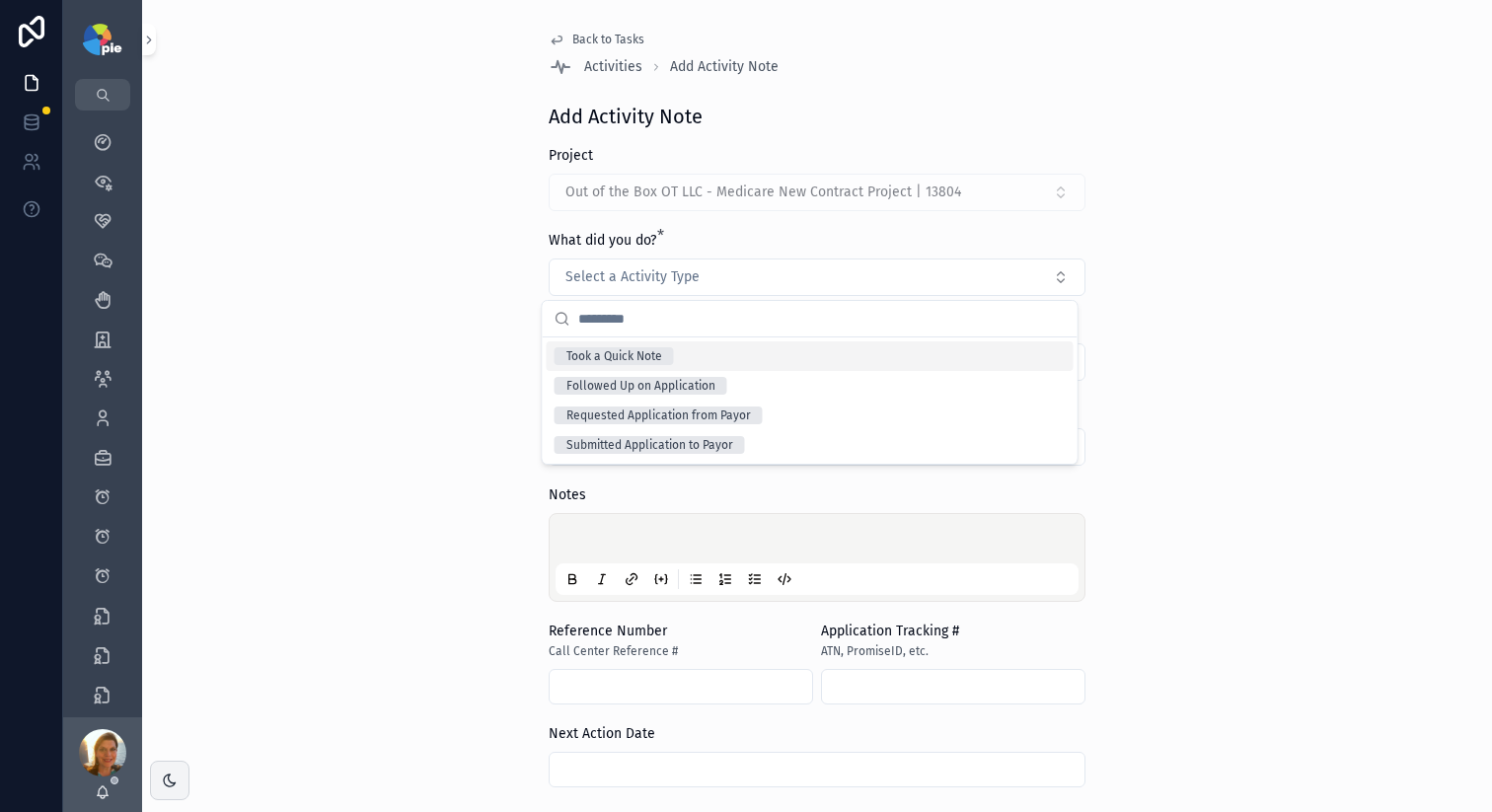 click on "Took a Quick Note" at bounding box center [614, 356] 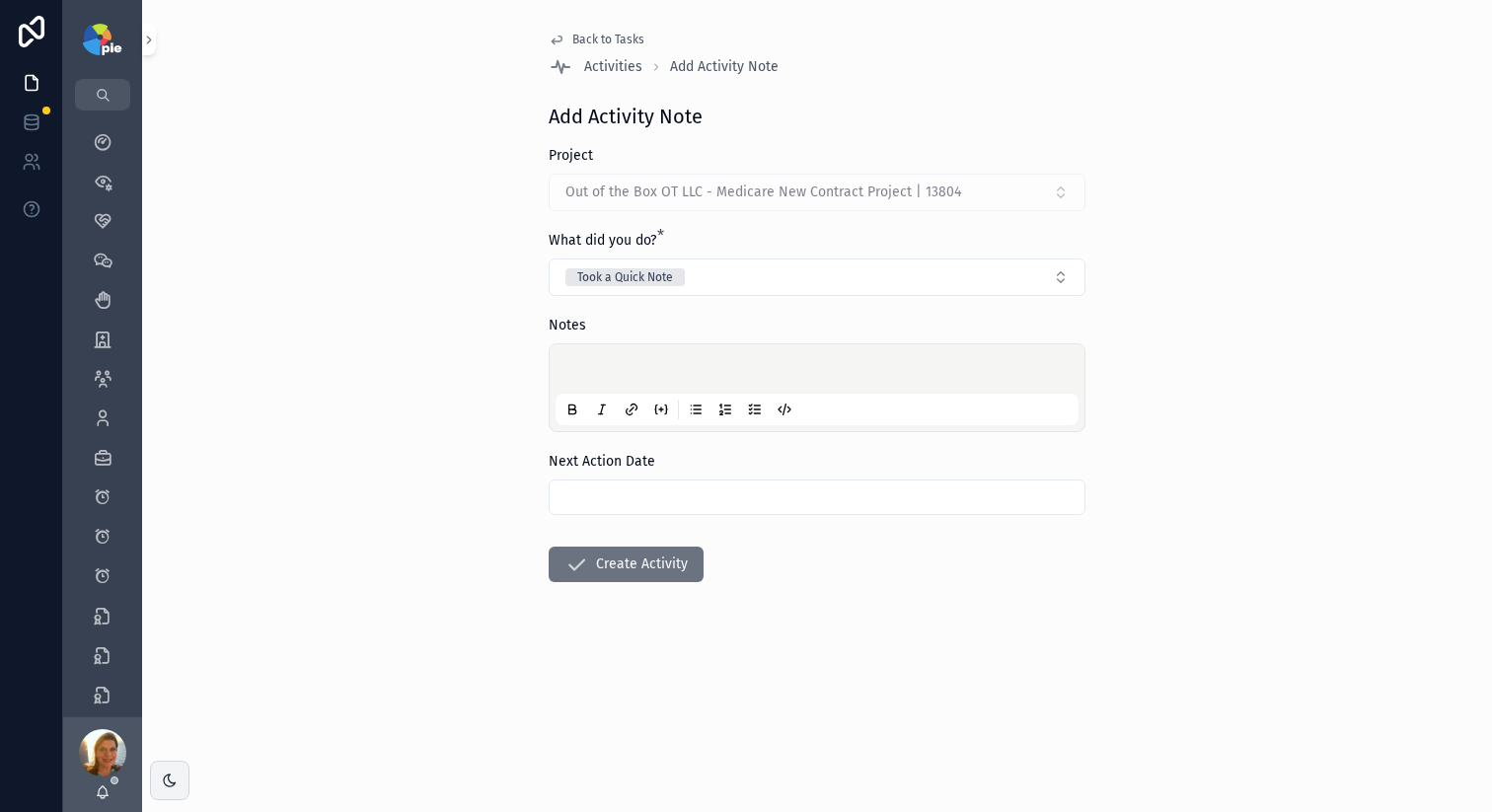 click at bounding box center (821, 372) 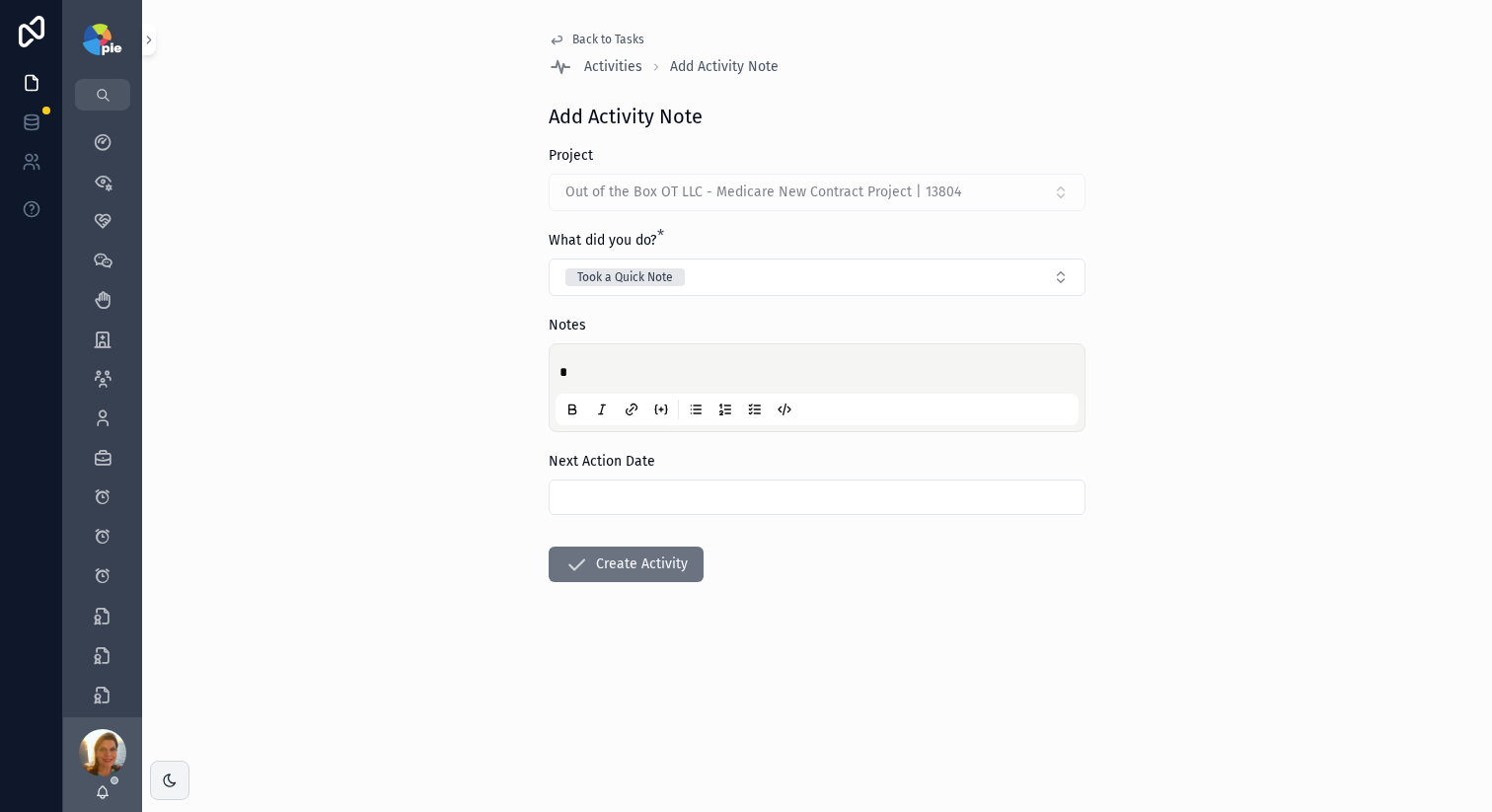 type 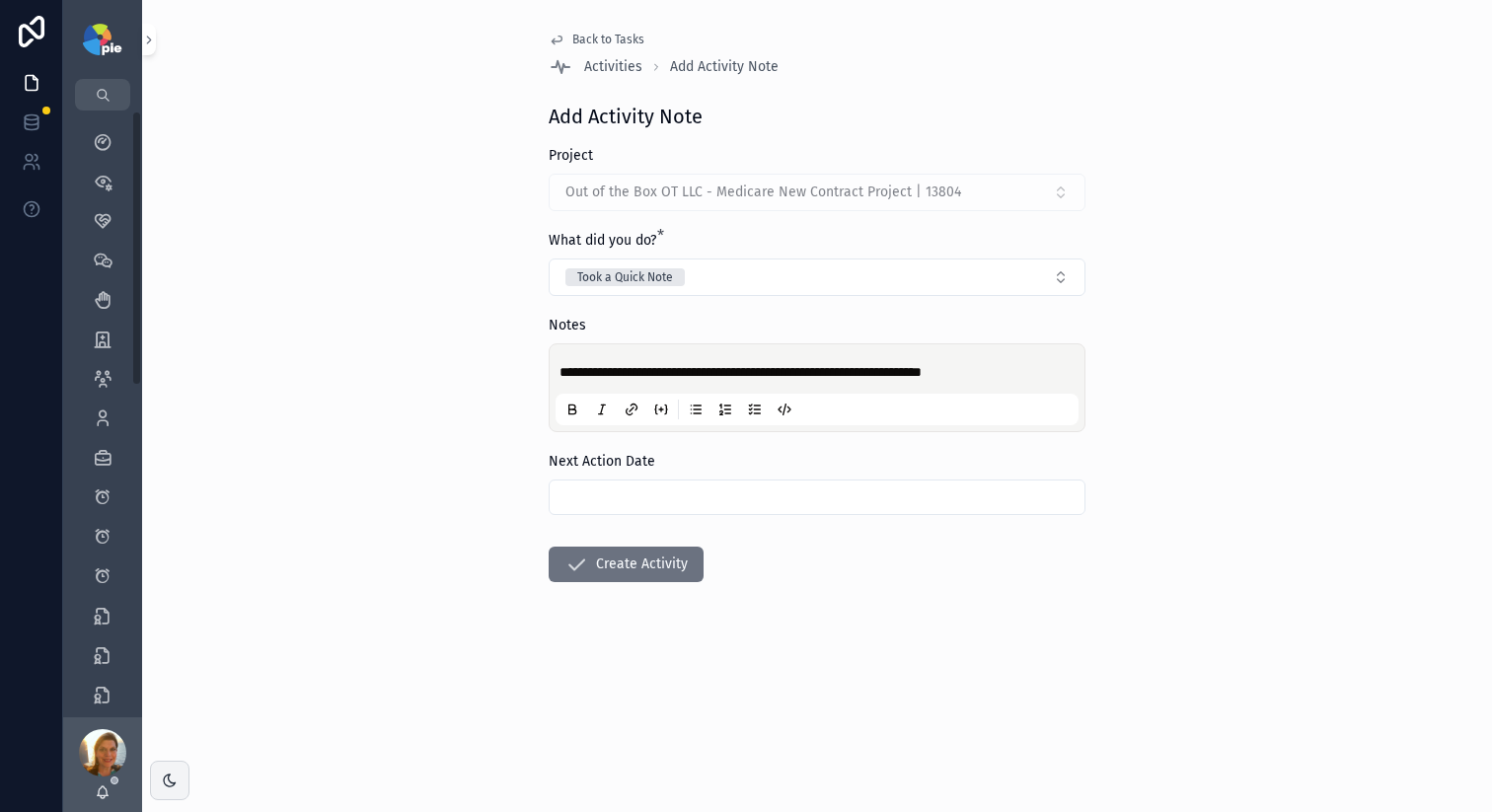 click at bounding box center (817, 497) 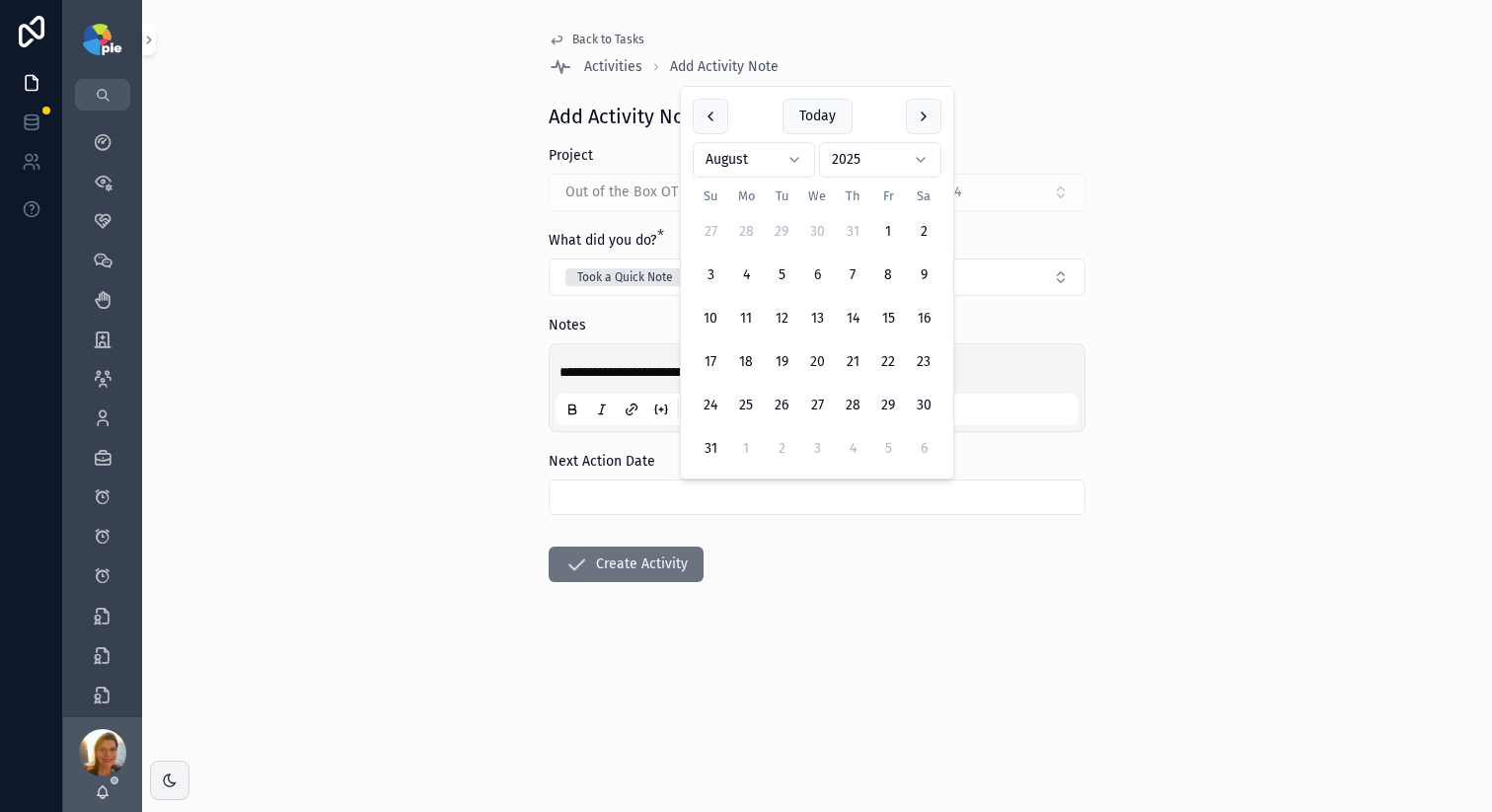 click on "20" at bounding box center [817, 362] 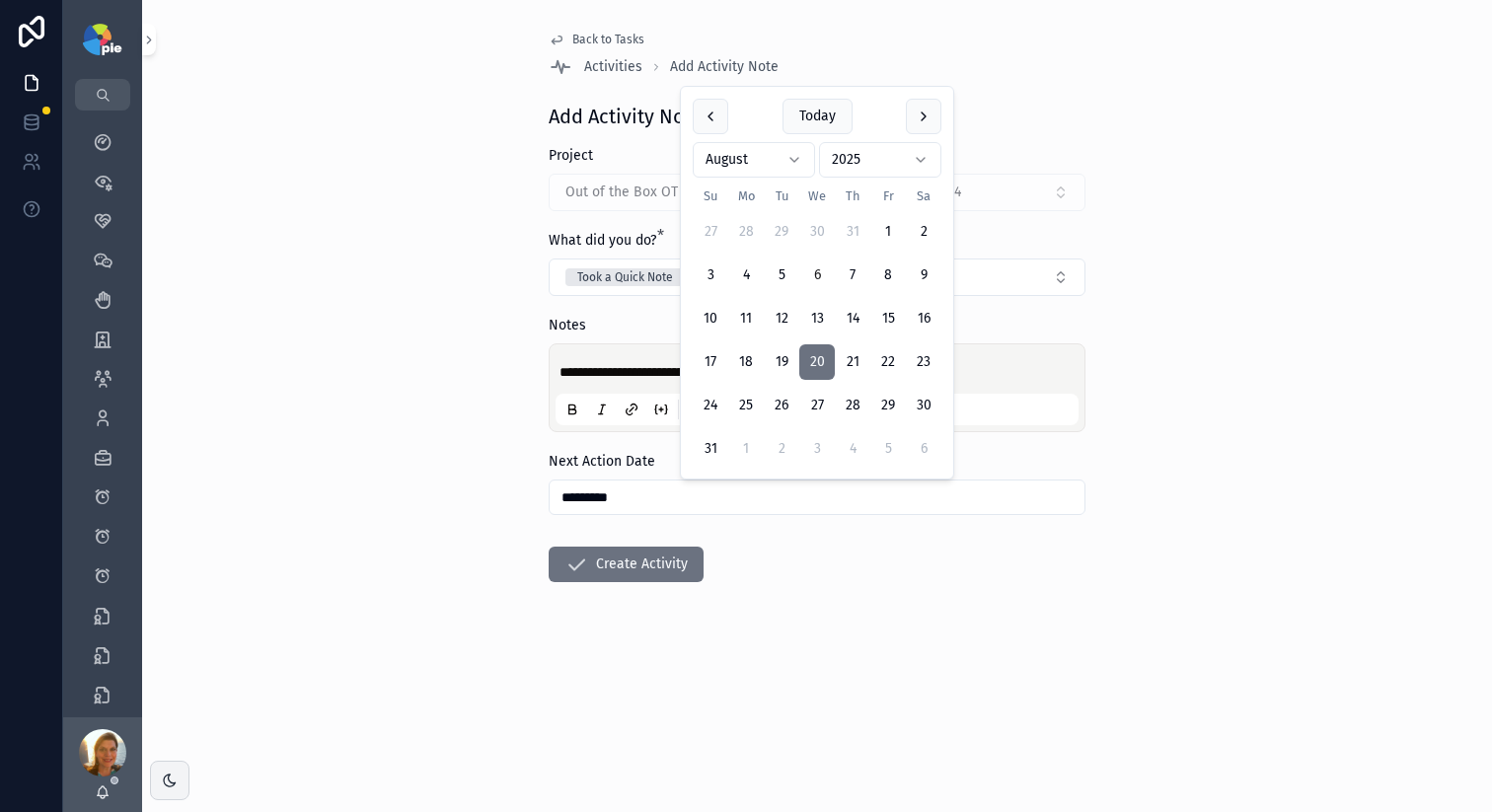 click on "**********" at bounding box center (817, 388) 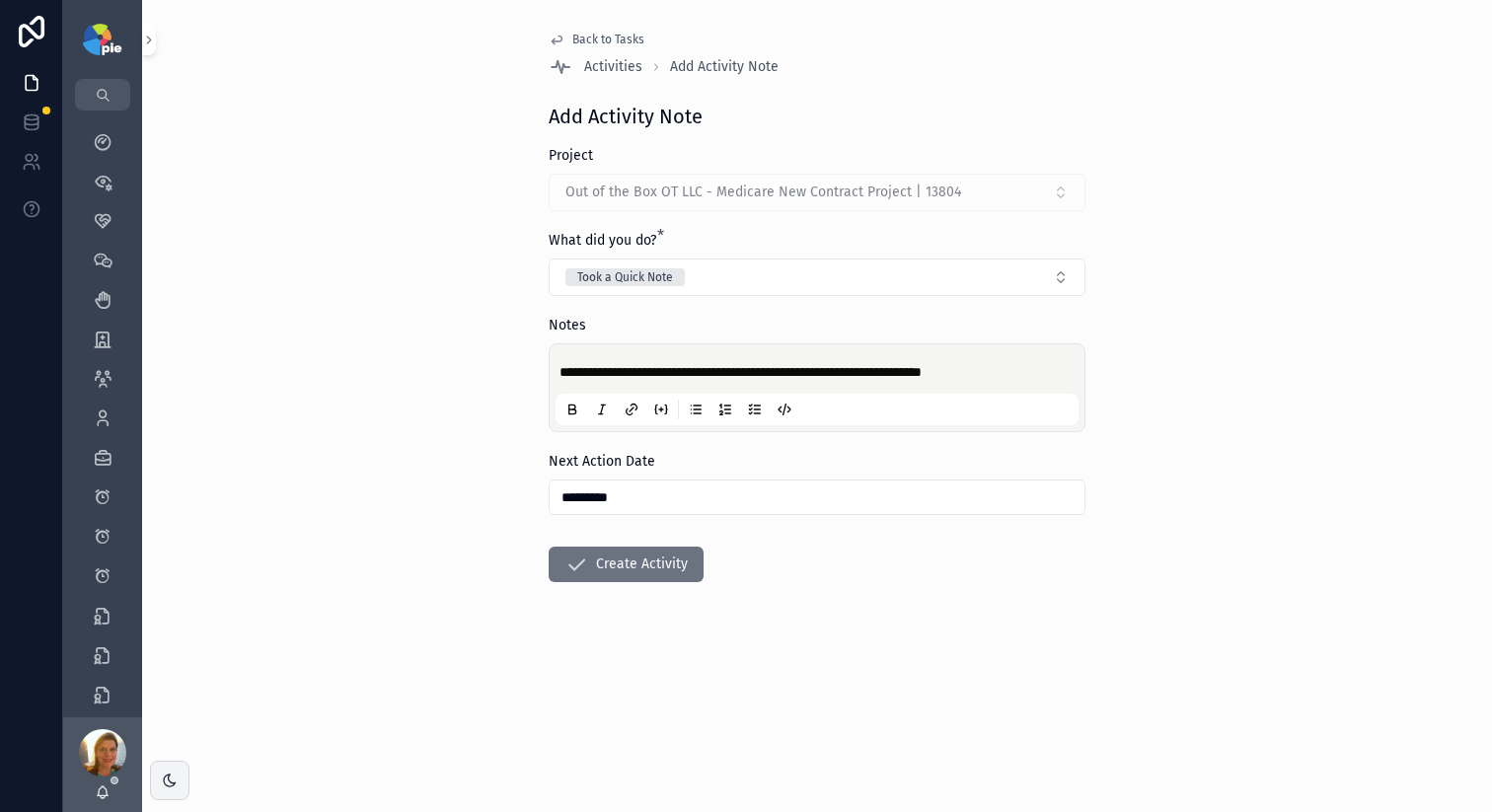 click on "**********" at bounding box center (821, 372) 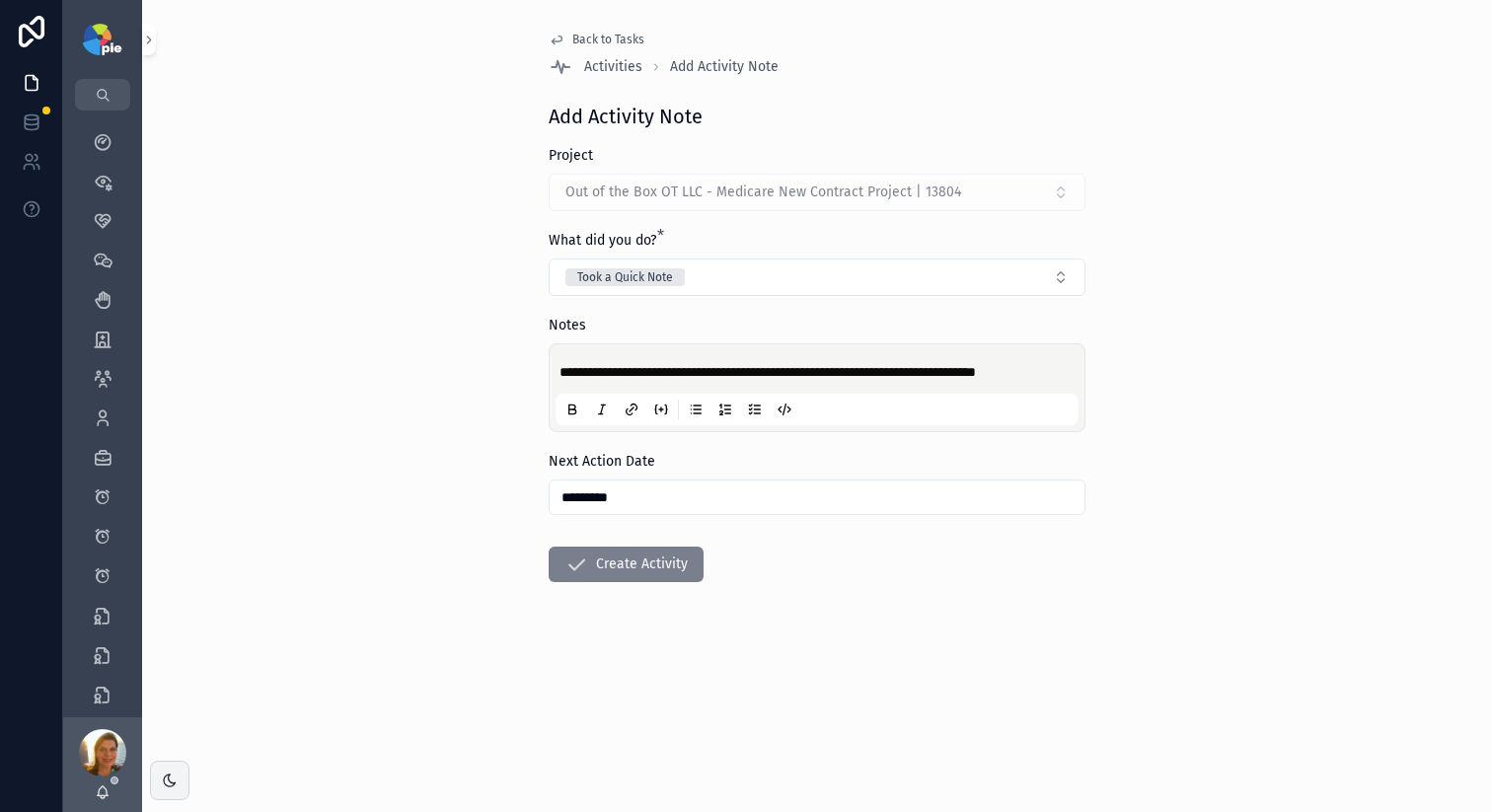 click on "Create Activity" at bounding box center (626, 564) 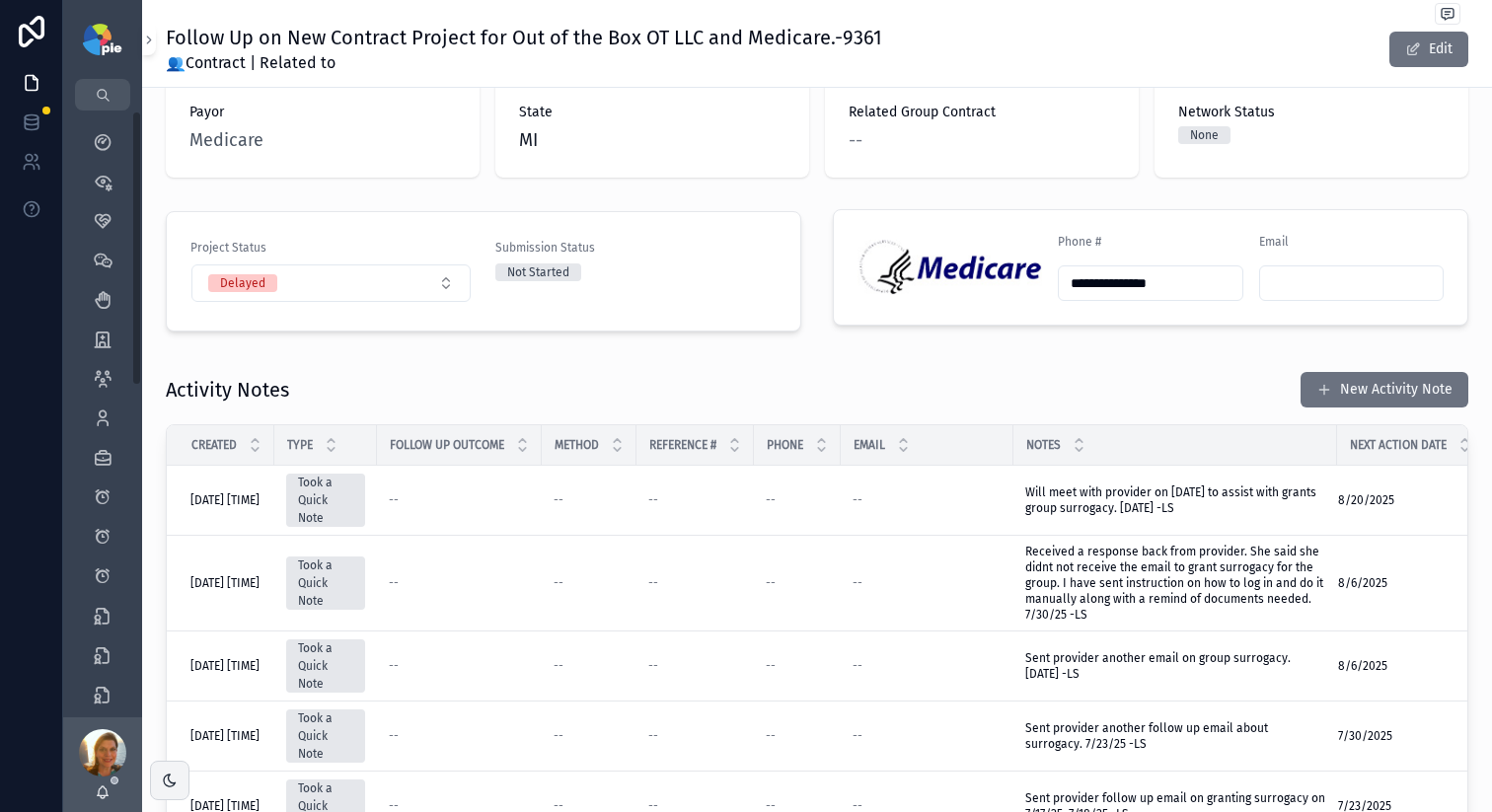 scroll, scrollTop: 0, scrollLeft: 0, axis: both 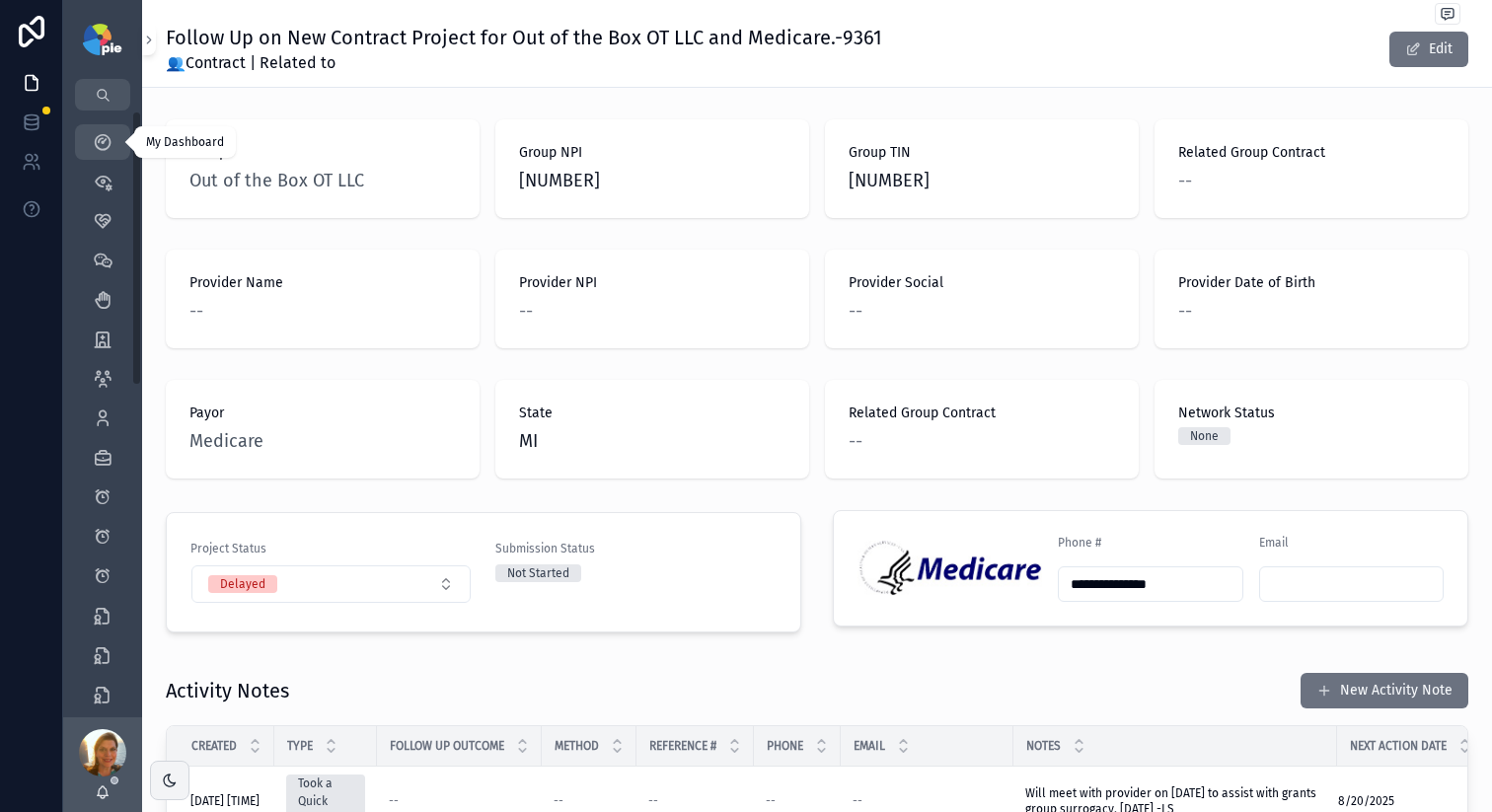 click at bounding box center [103, 142] 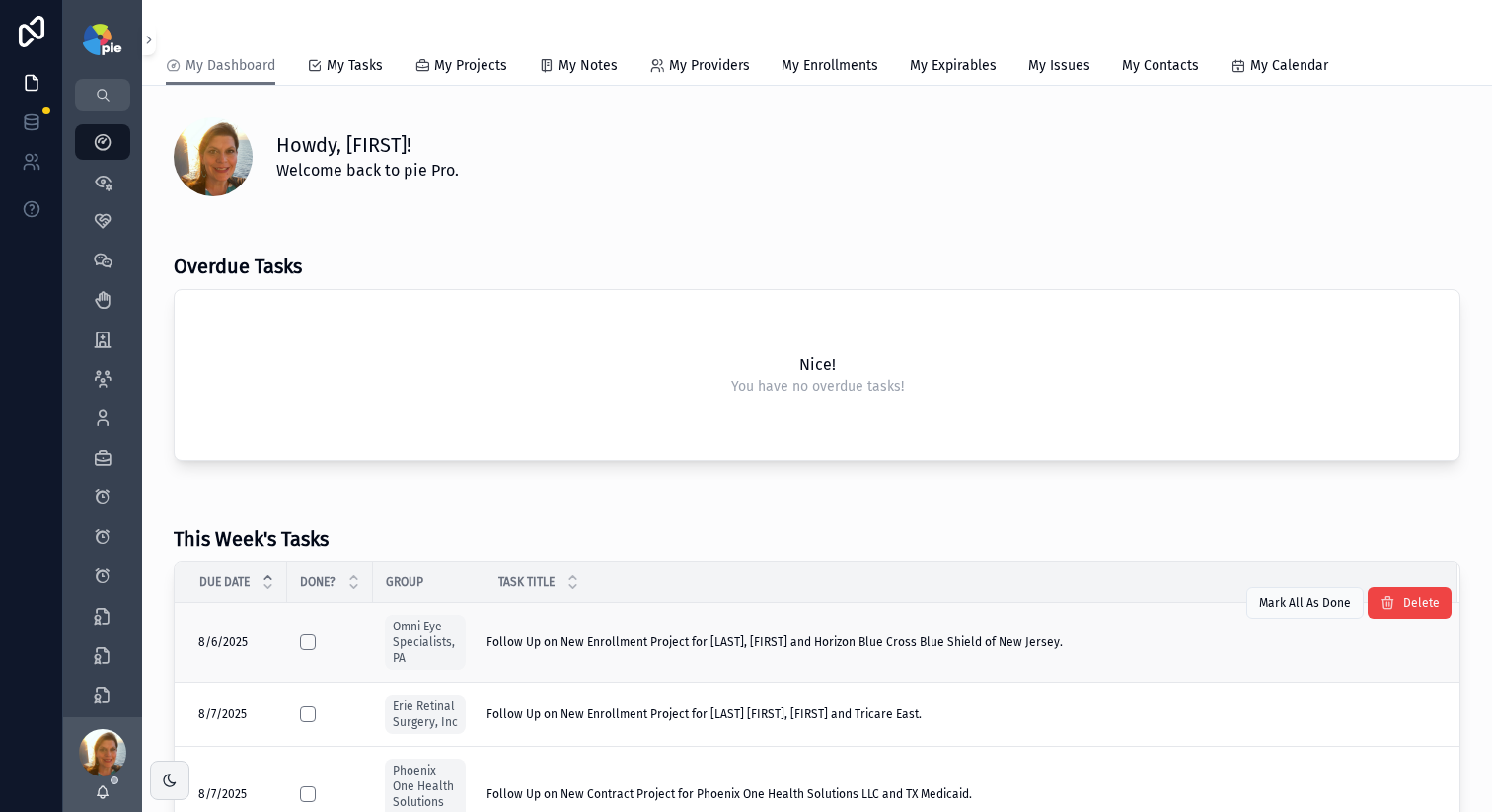 click on "Follow Up on New Enrollment Project for Syed, Sabrina and Horizon Blue Cross Blue Shield of New Jersey." at bounding box center [775, 642] 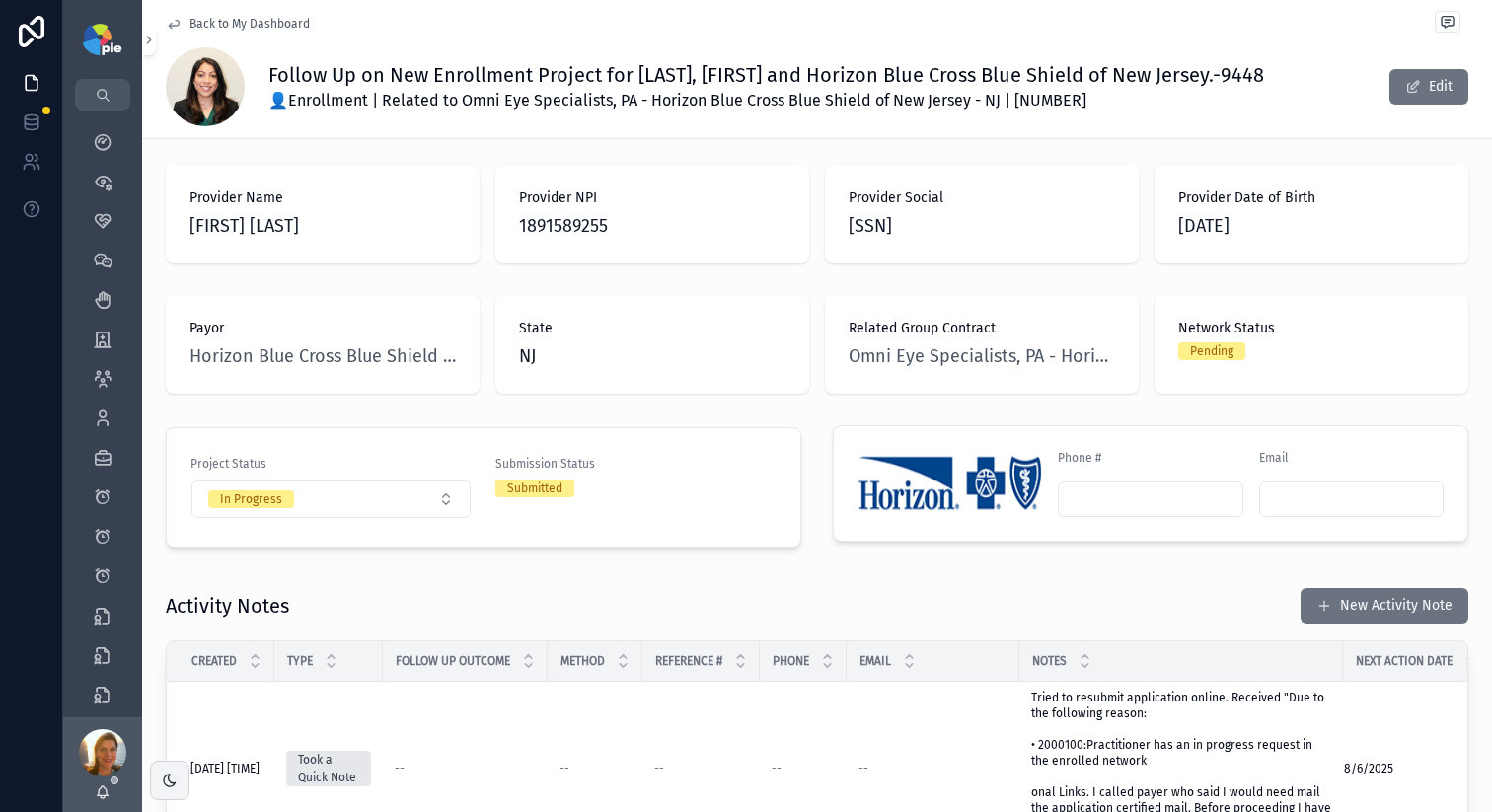 scroll, scrollTop: 228, scrollLeft: 0, axis: vertical 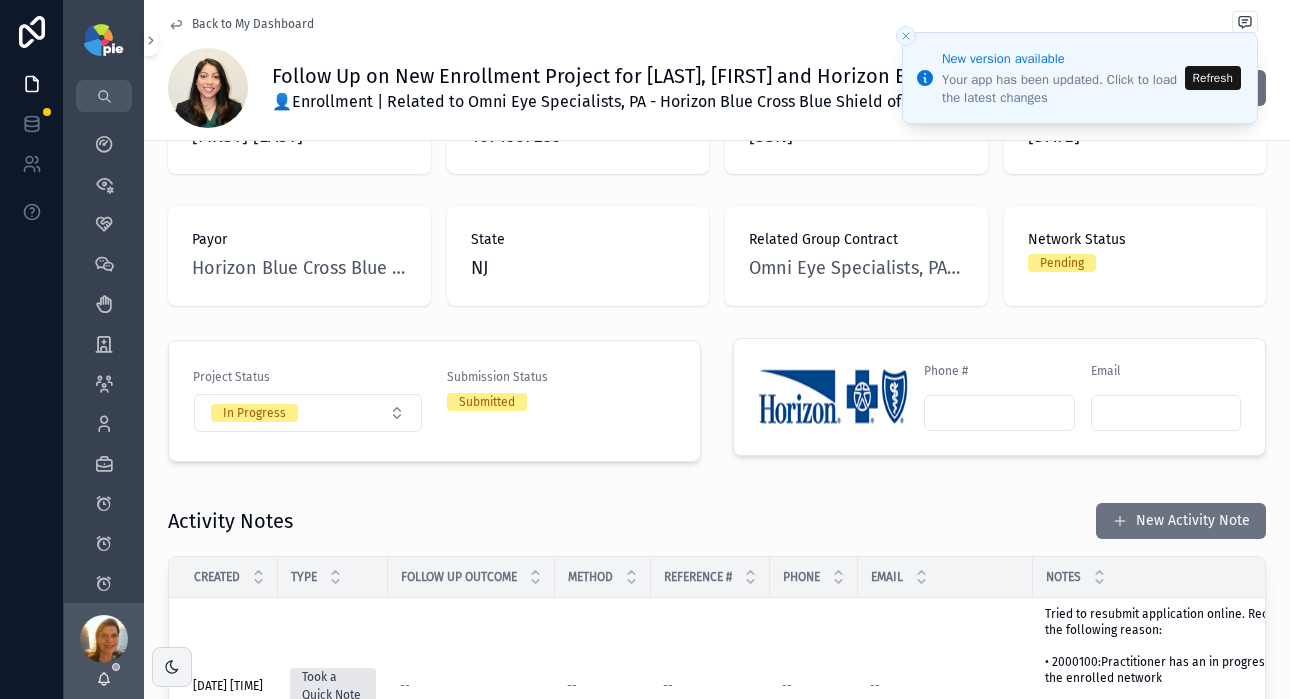 click on "Refresh" at bounding box center (1213, 78) 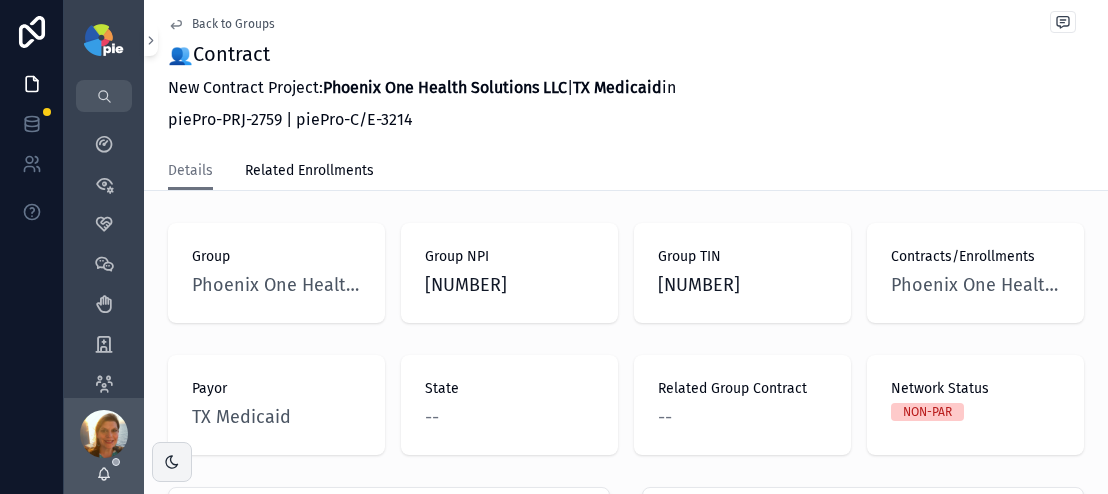 scroll, scrollTop: 0, scrollLeft: 0, axis: both 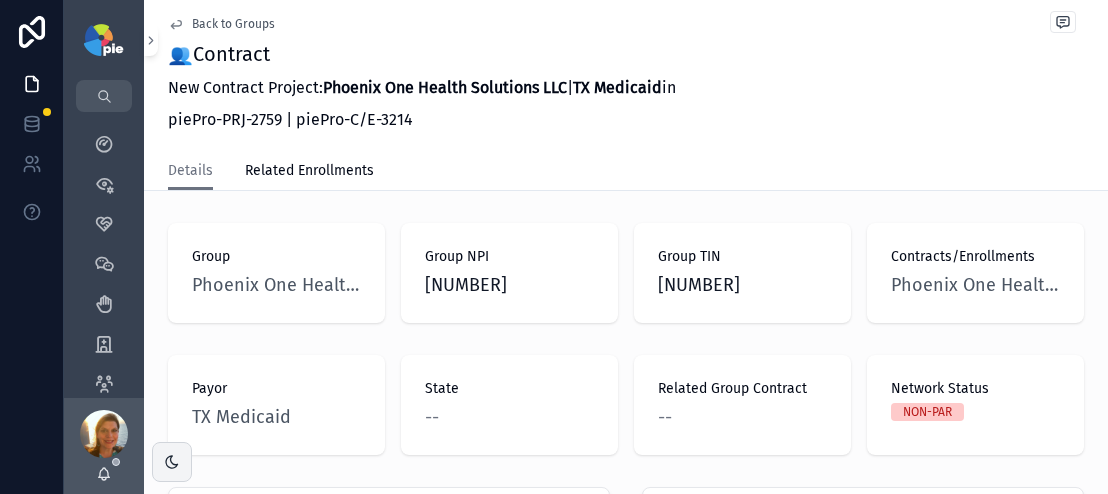 click on "👥Contract New Contract Project:  Phoenix One Health Solutions LLC  |  TX Medicaid  in  piePro-PRJ-2759 | piePro-C/E-3214" at bounding box center (626, 90) 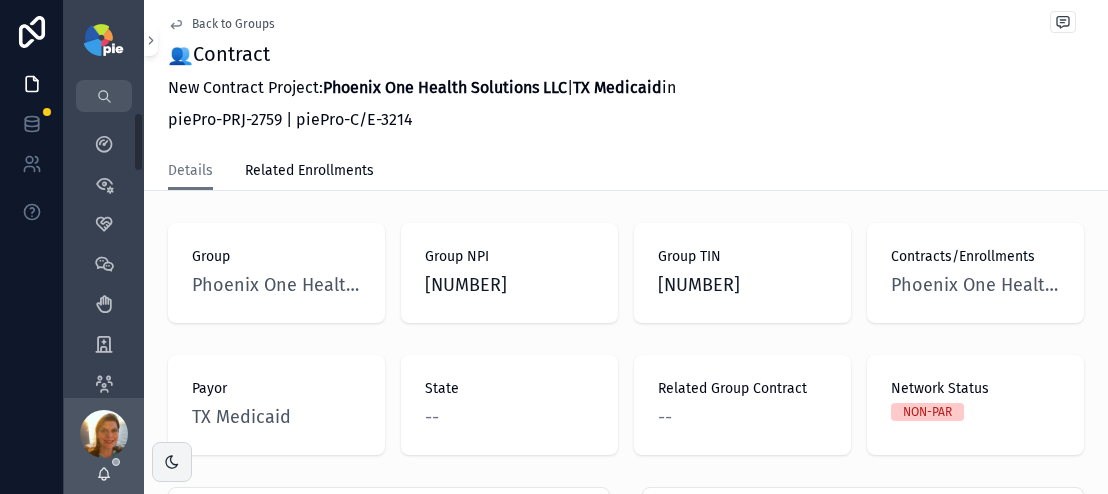 click on "Details Related Enrollments" at bounding box center (626, 171) 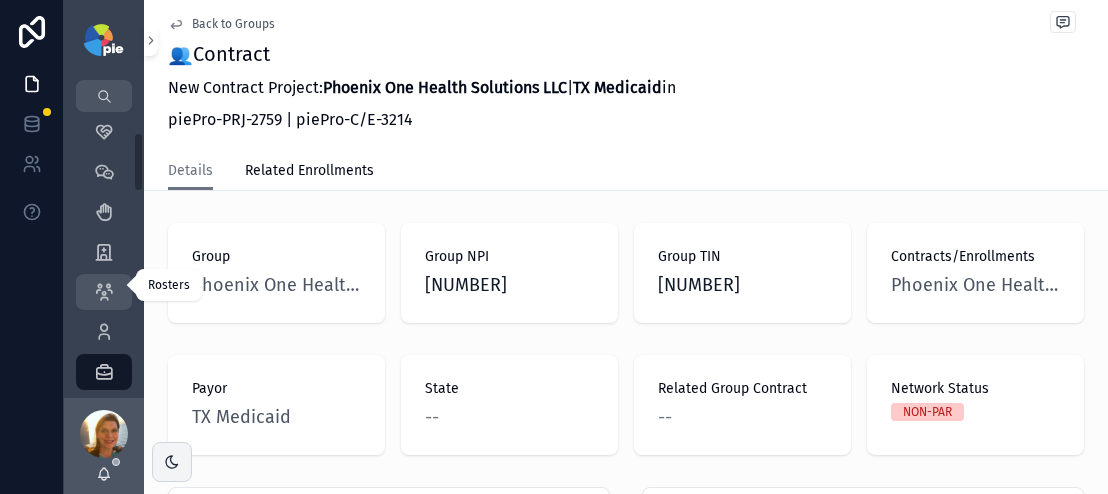 scroll, scrollTop: 99, scrollLeft: 0, axis: vertical 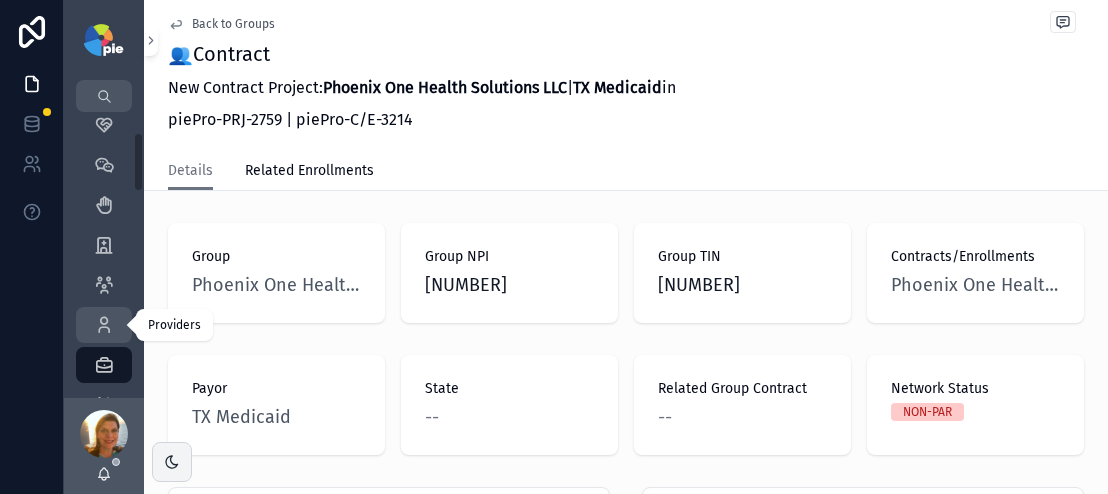 click at bounding box center (104, 325) 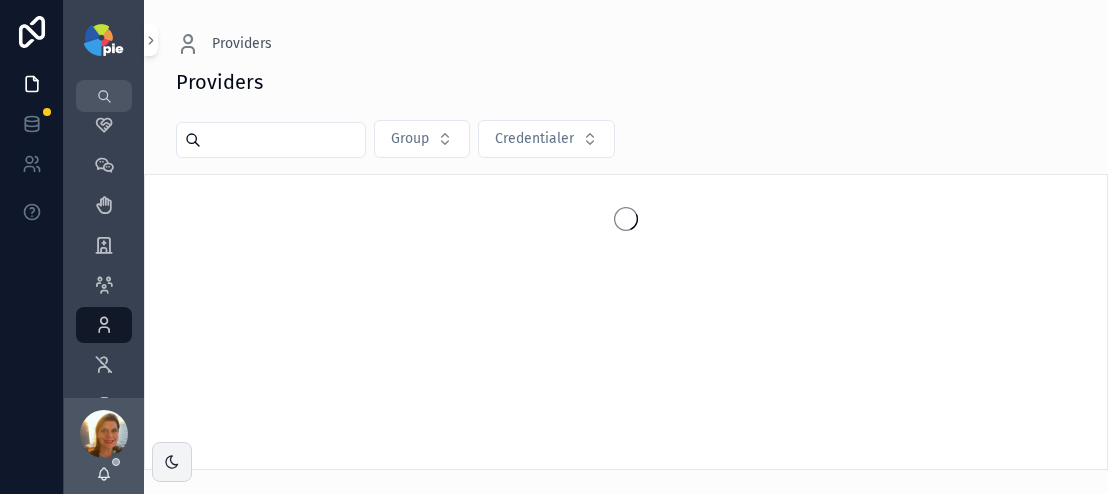 click at bounding box center [283, 140] 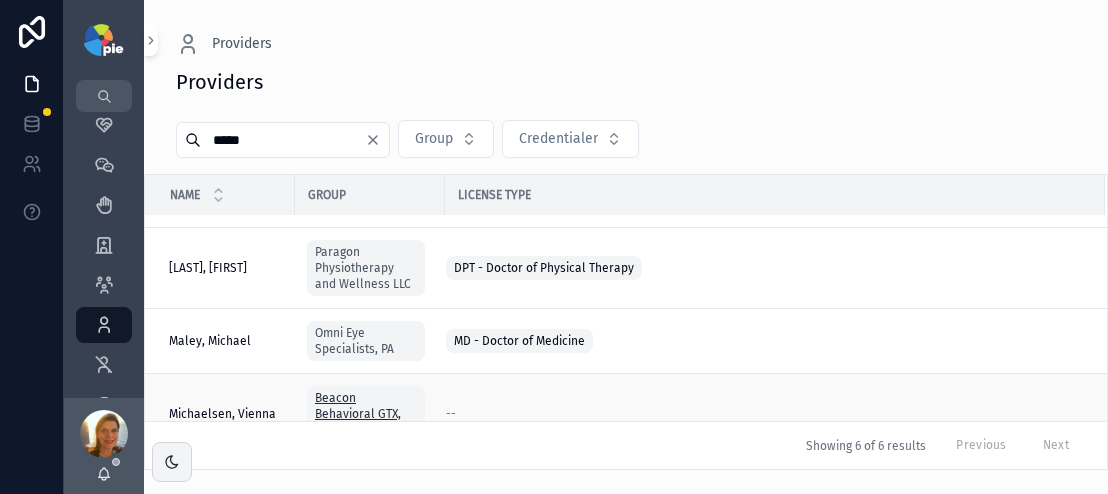 scroll, scrollTop: 174, scrollLeft: 0, axis: vertical 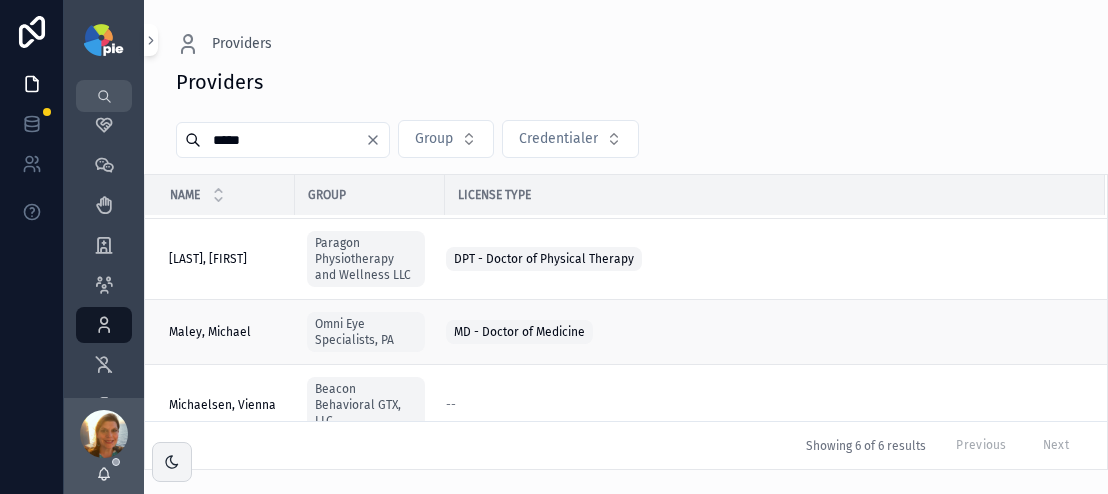 type on "*****" 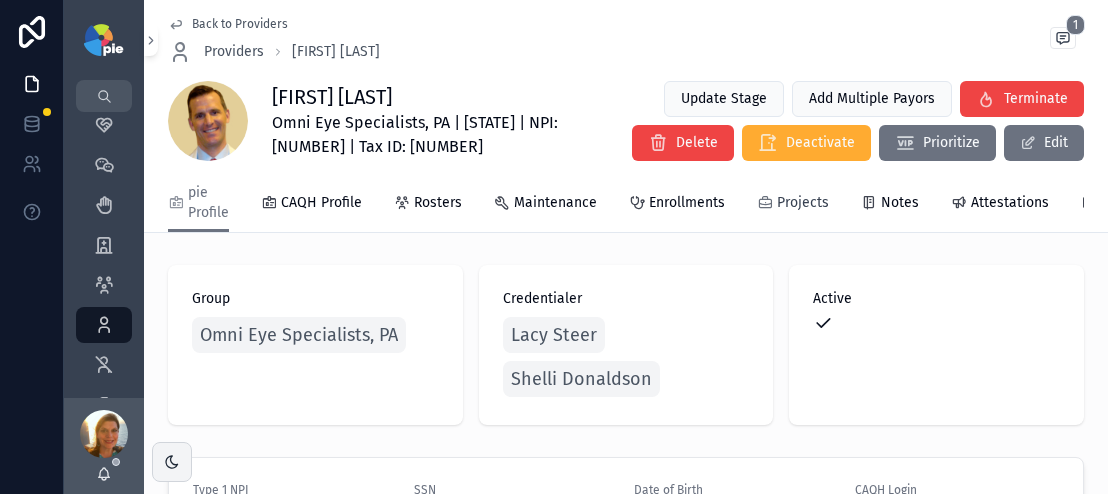 click on "Projects" at bounding box center [803, 203] 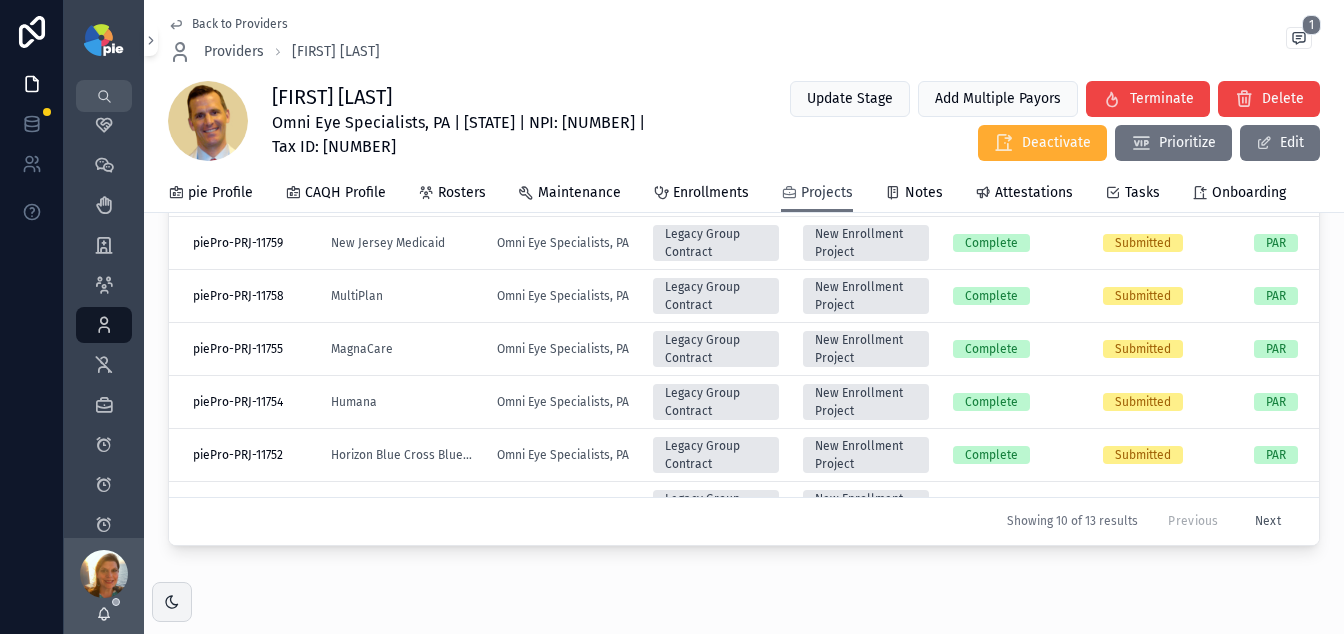 scroll, scrollTop: 567, scrollLeft: 0, axis: vertical 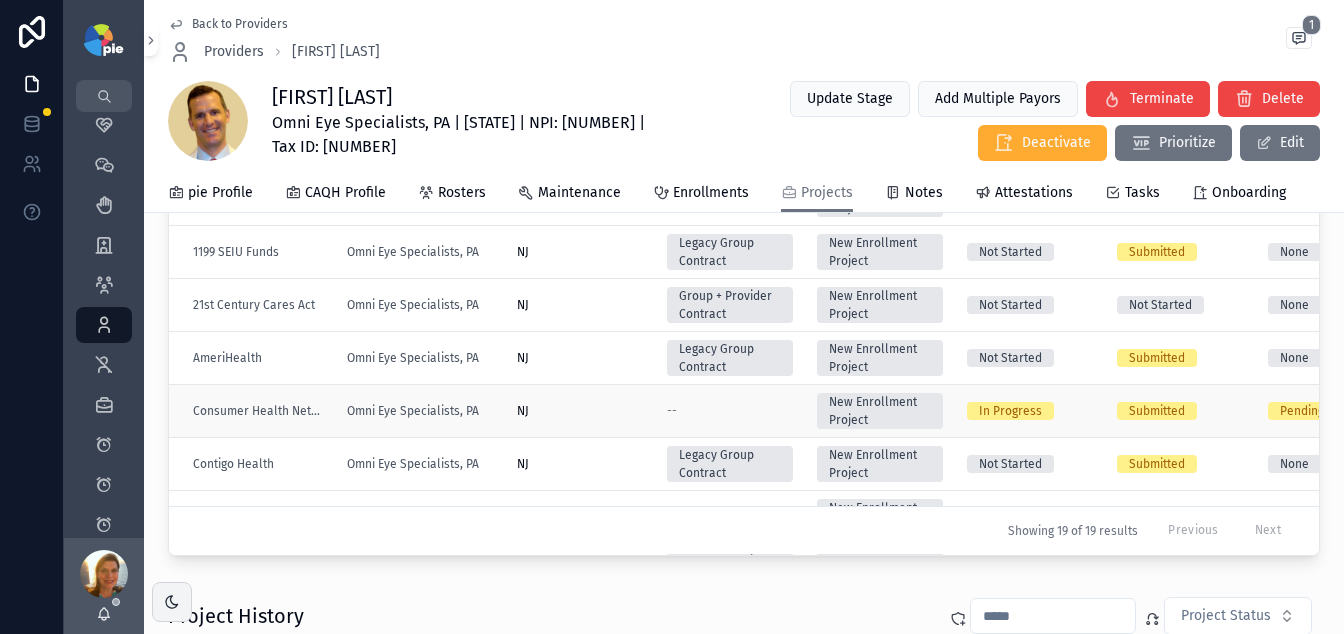 click on "NJ NJ" at bounding box center [580, 411] 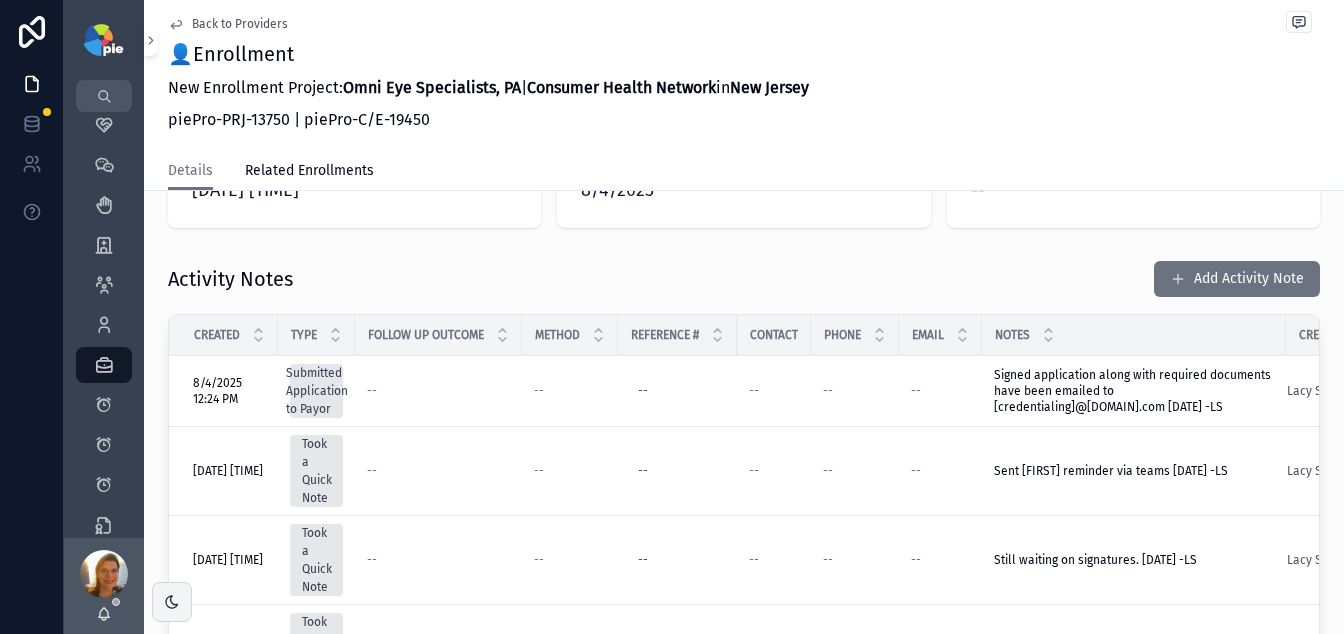 scroll, scrollTop: 648, scrollLeft: 0, axis: vertical 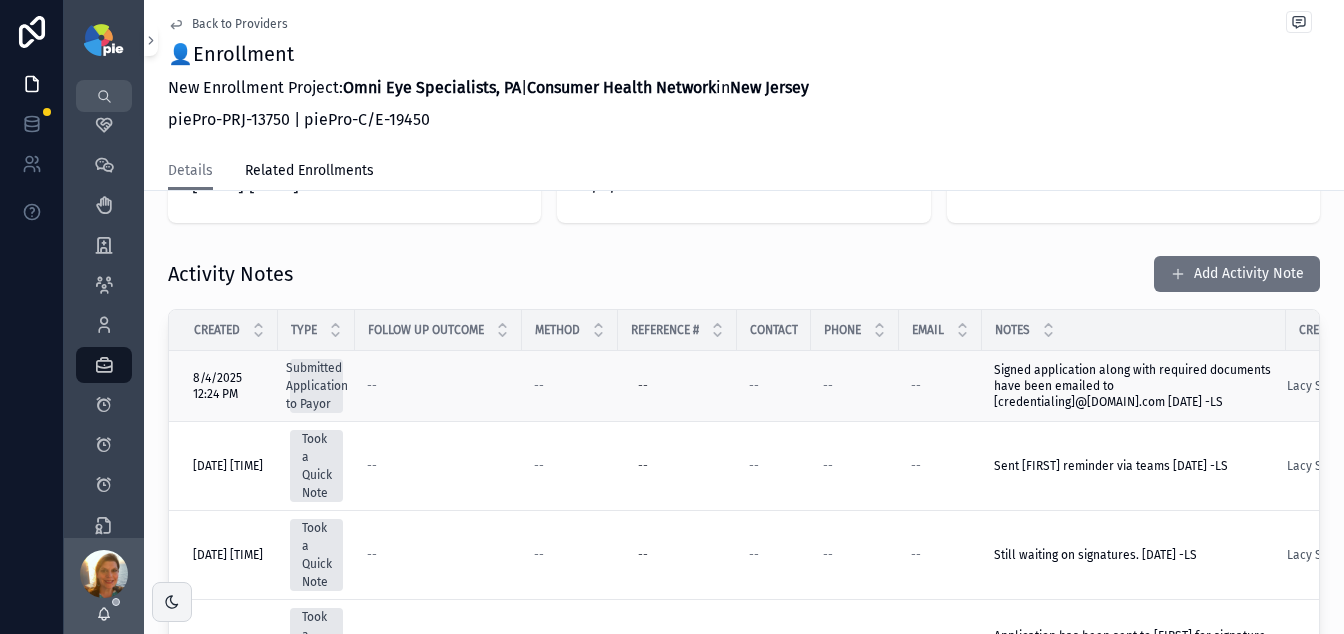 click on "Signed application along with required documents have been emailed to [EMAIL] [DATE] -LS" at bounding box center [1134, 386] 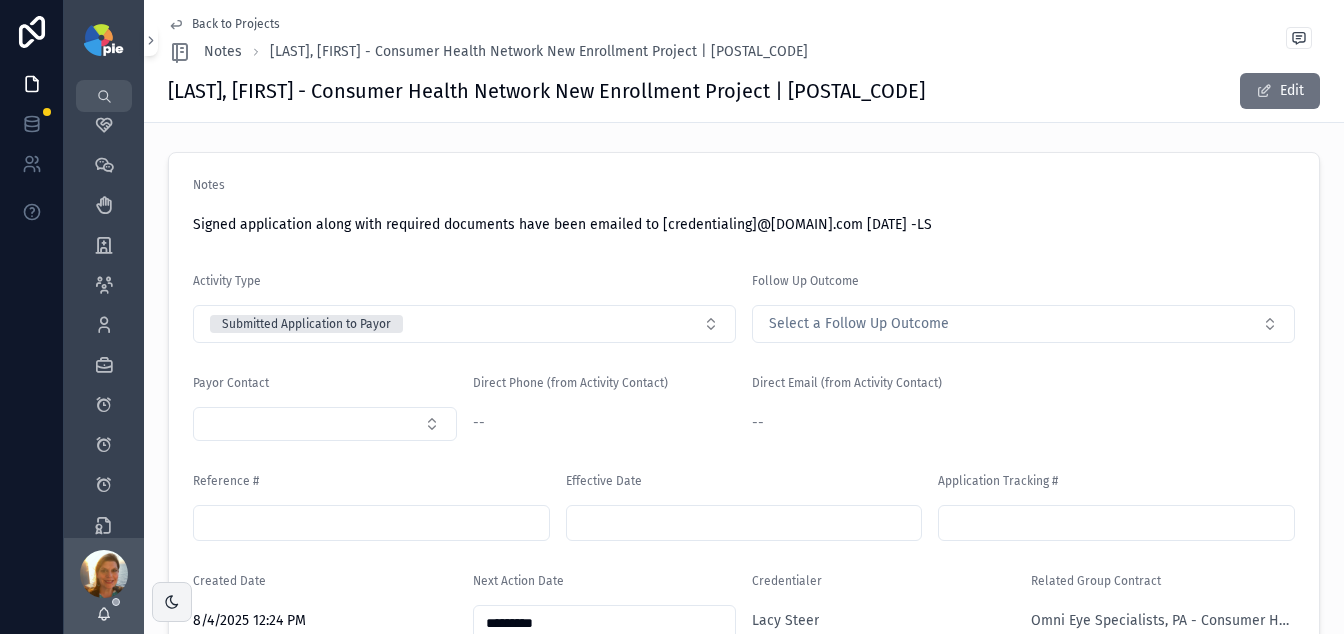 scroll, scrollTop: 0, scrollLeft: 0, axis: both 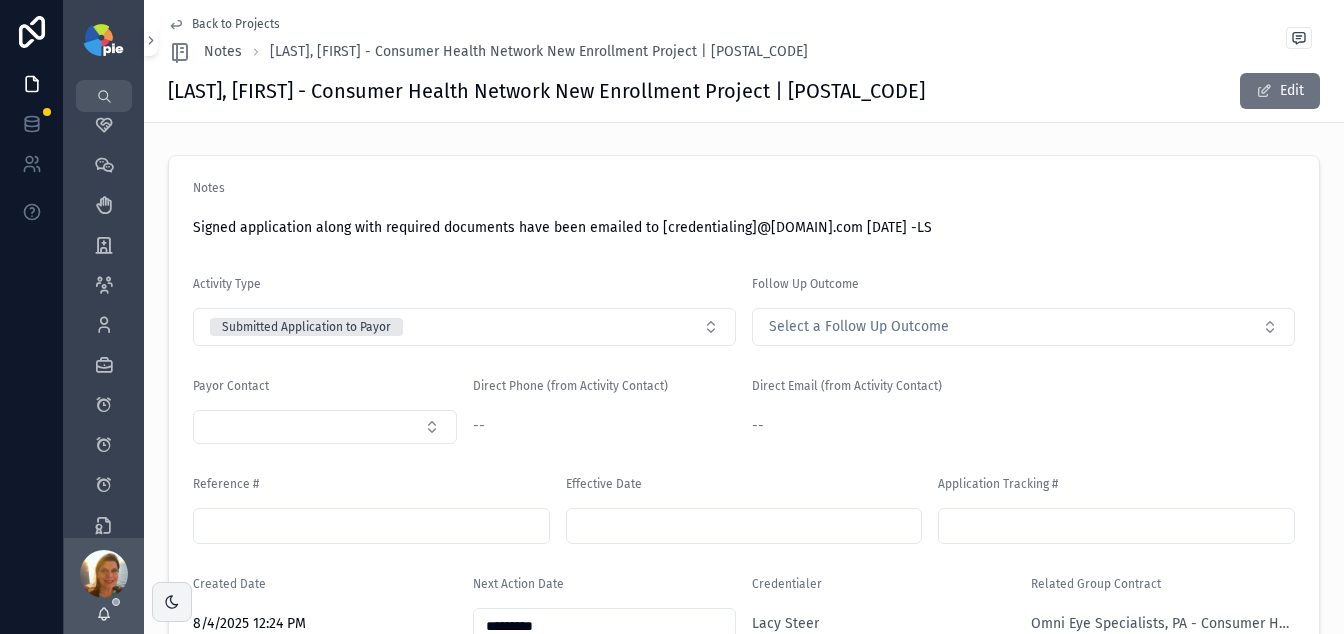 click on "Signed application along with required documents have been emailed to [EMAIL] [DATE] -LS" at bounding box center (744, 228) 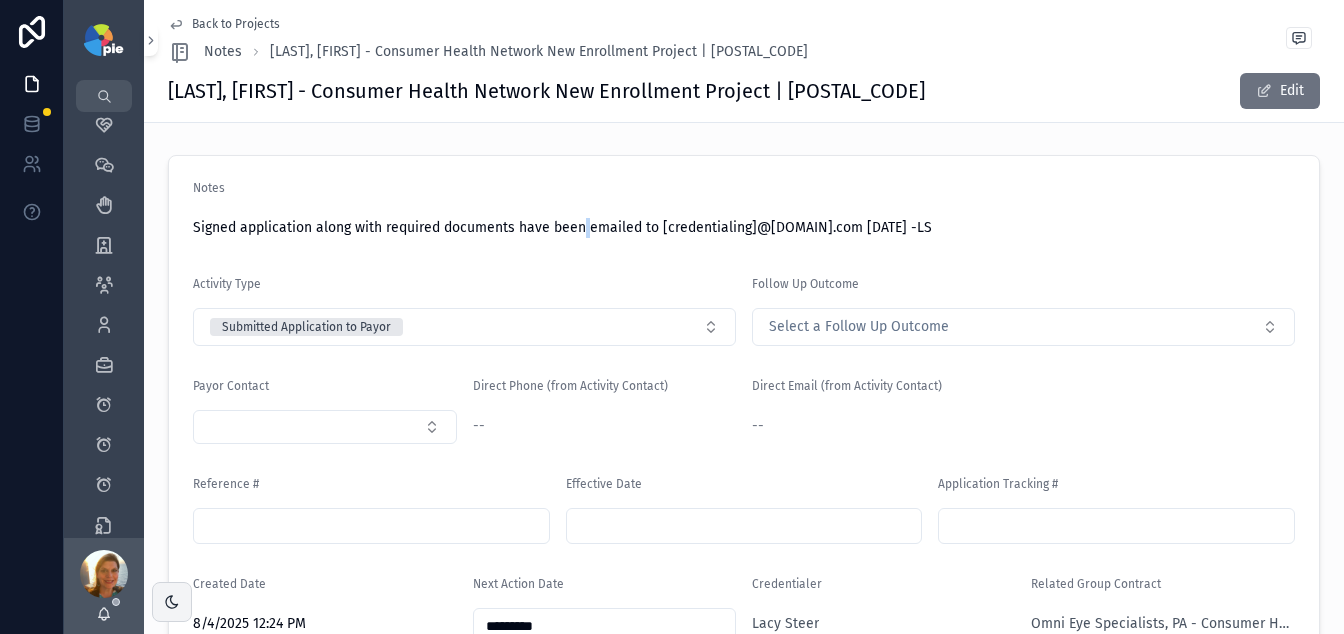 click on "Signed application along with required documents have been emailed to [EMAIL] [DATE] -LS" at bounding box center (744, 228) 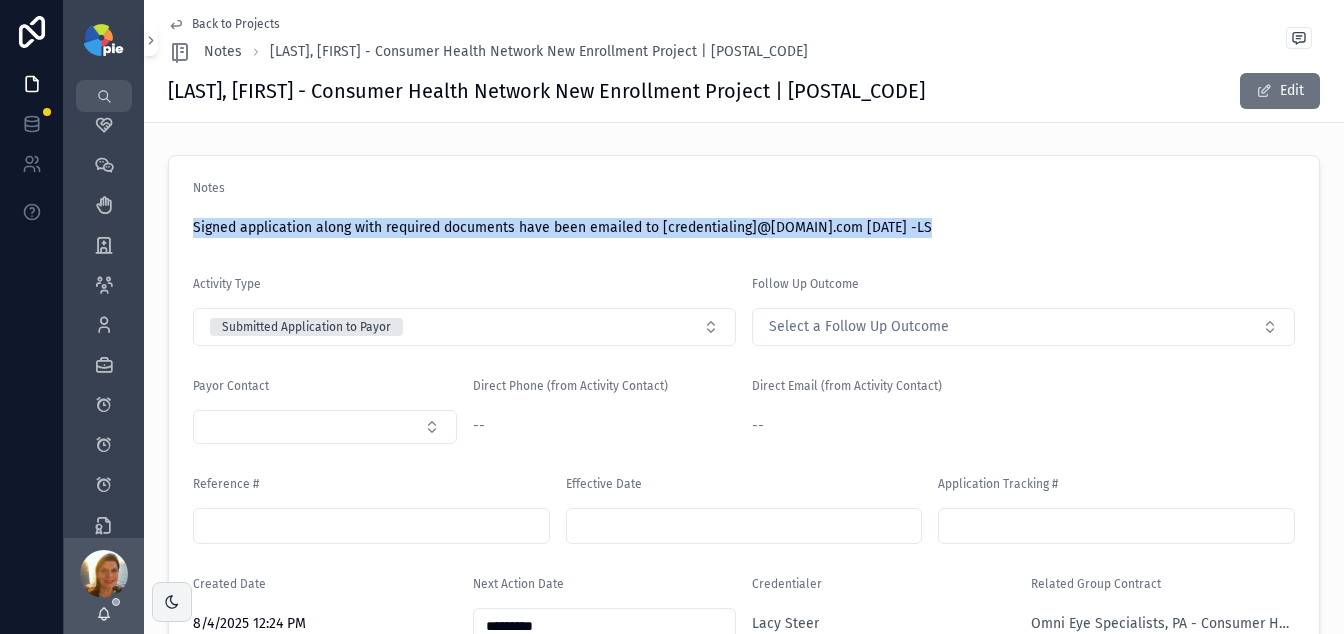 click on "Signed application along with required documents have been emailed to [EMAIL] [DATE] -LS" at bounding box center (744, 228) 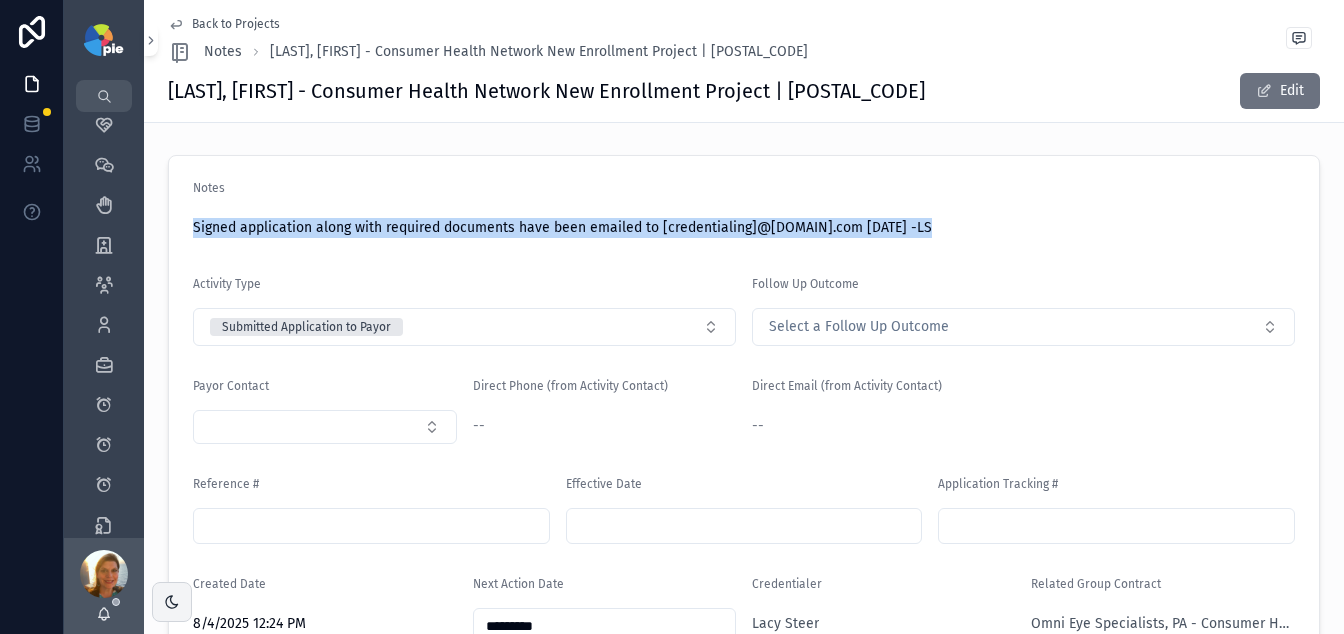 copy on "Signed application along with required documents have been emailed to [EMAIL] [DATE] -LS" 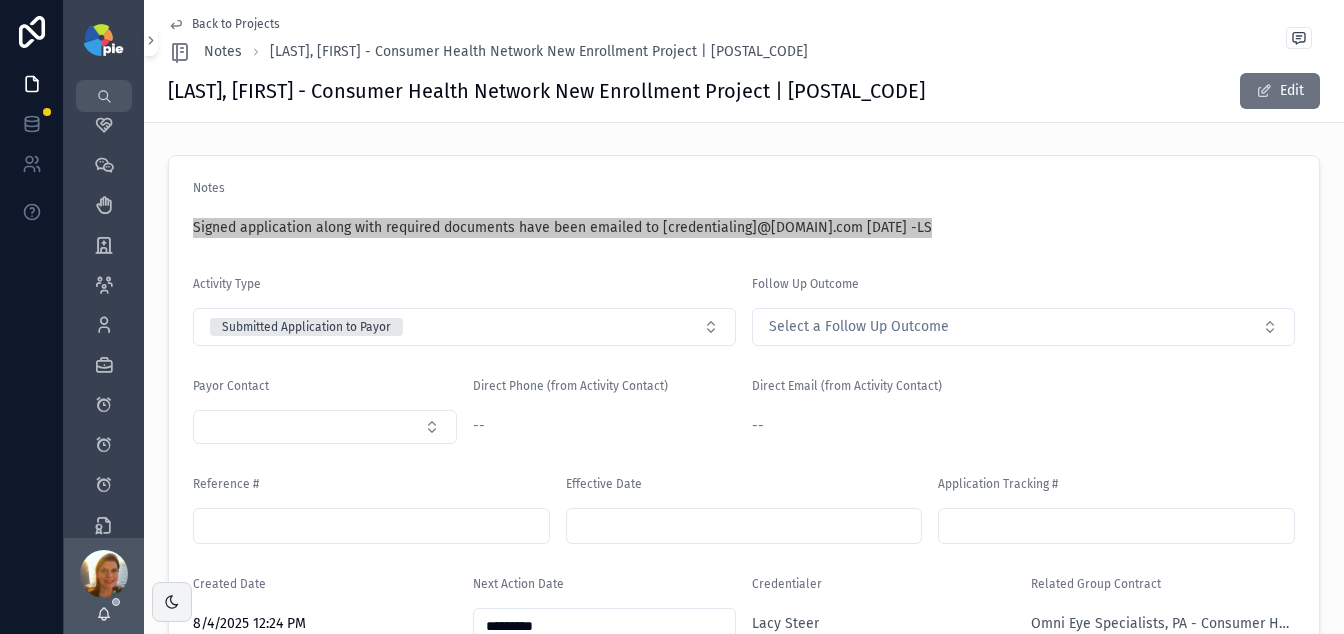 scroll, scrollTop: 25, scrollLeft: 0, axis: vertical 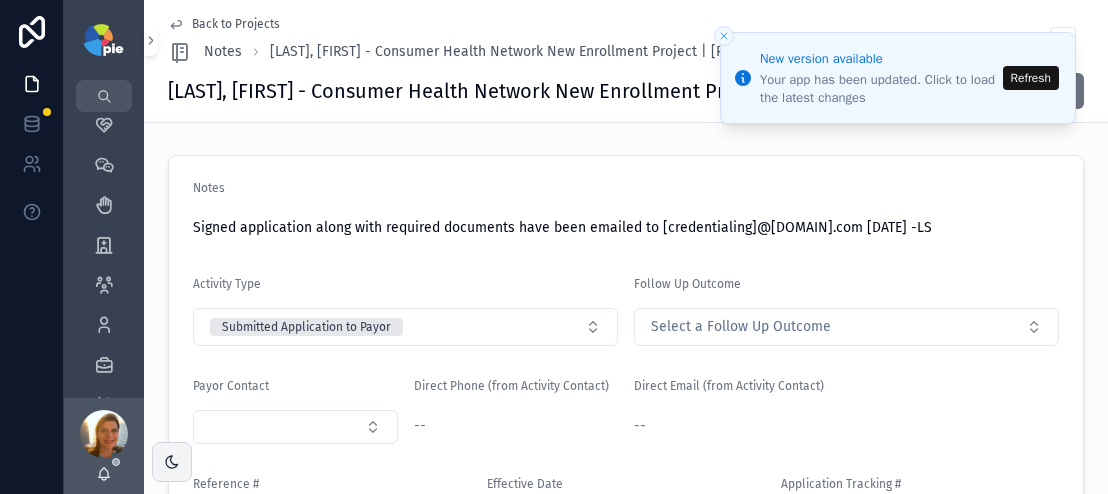 click on "Refresh" at bounding box center [1031, 78] 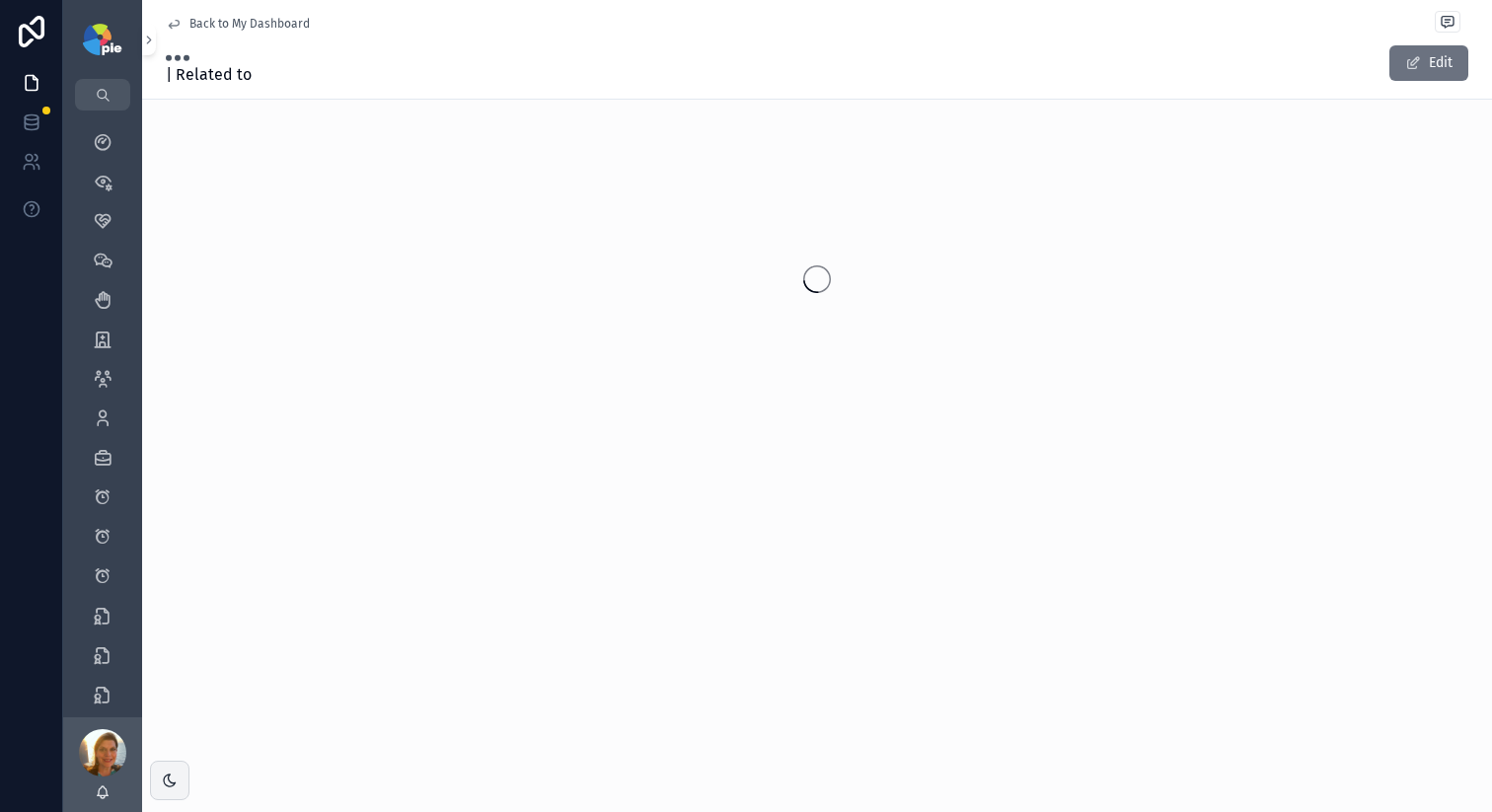 scroll, scrollTop: 0, scrollLeft: 0, axis: both 